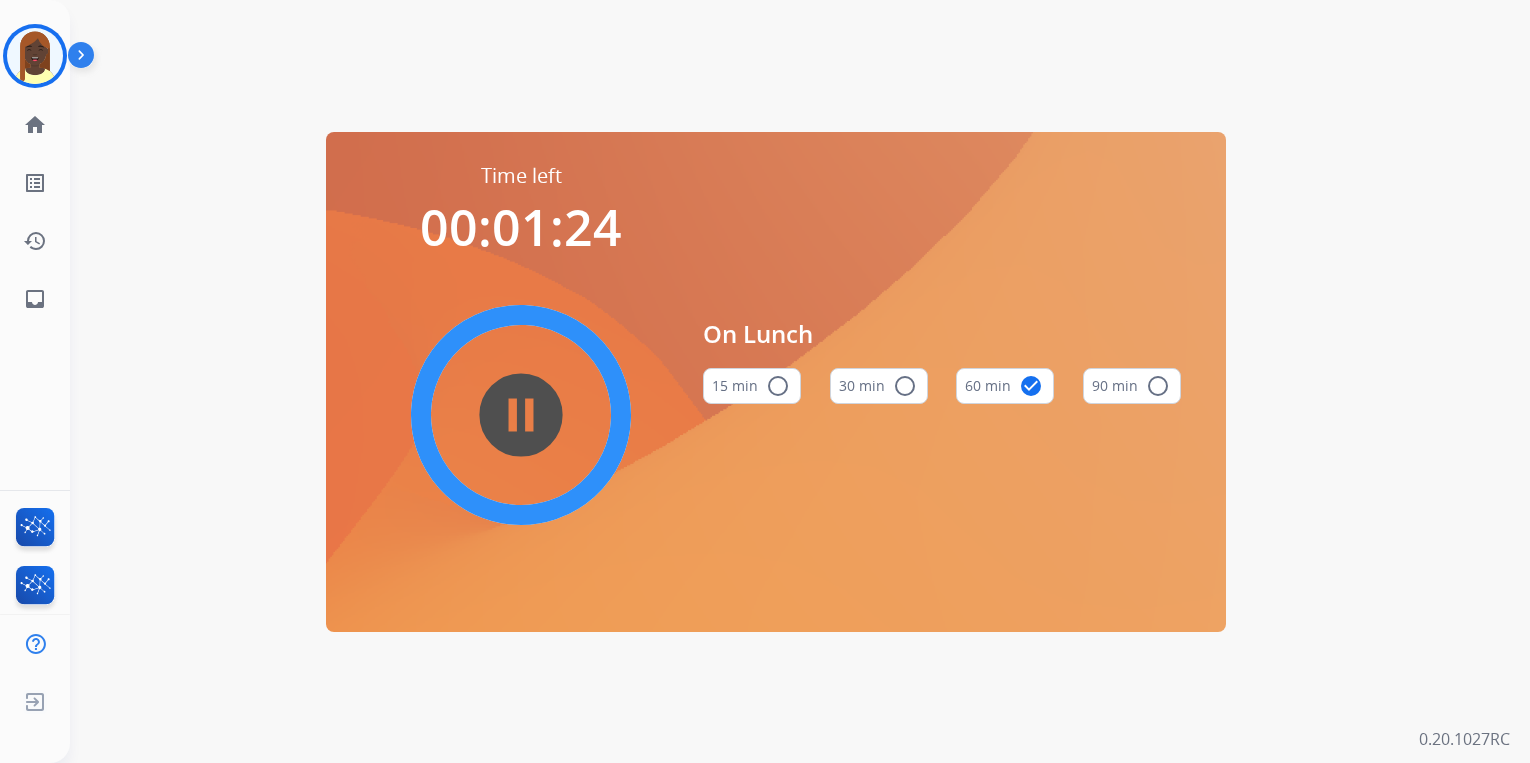 scroll, scrollTop: 0, scrollLeft: 0, axis: both 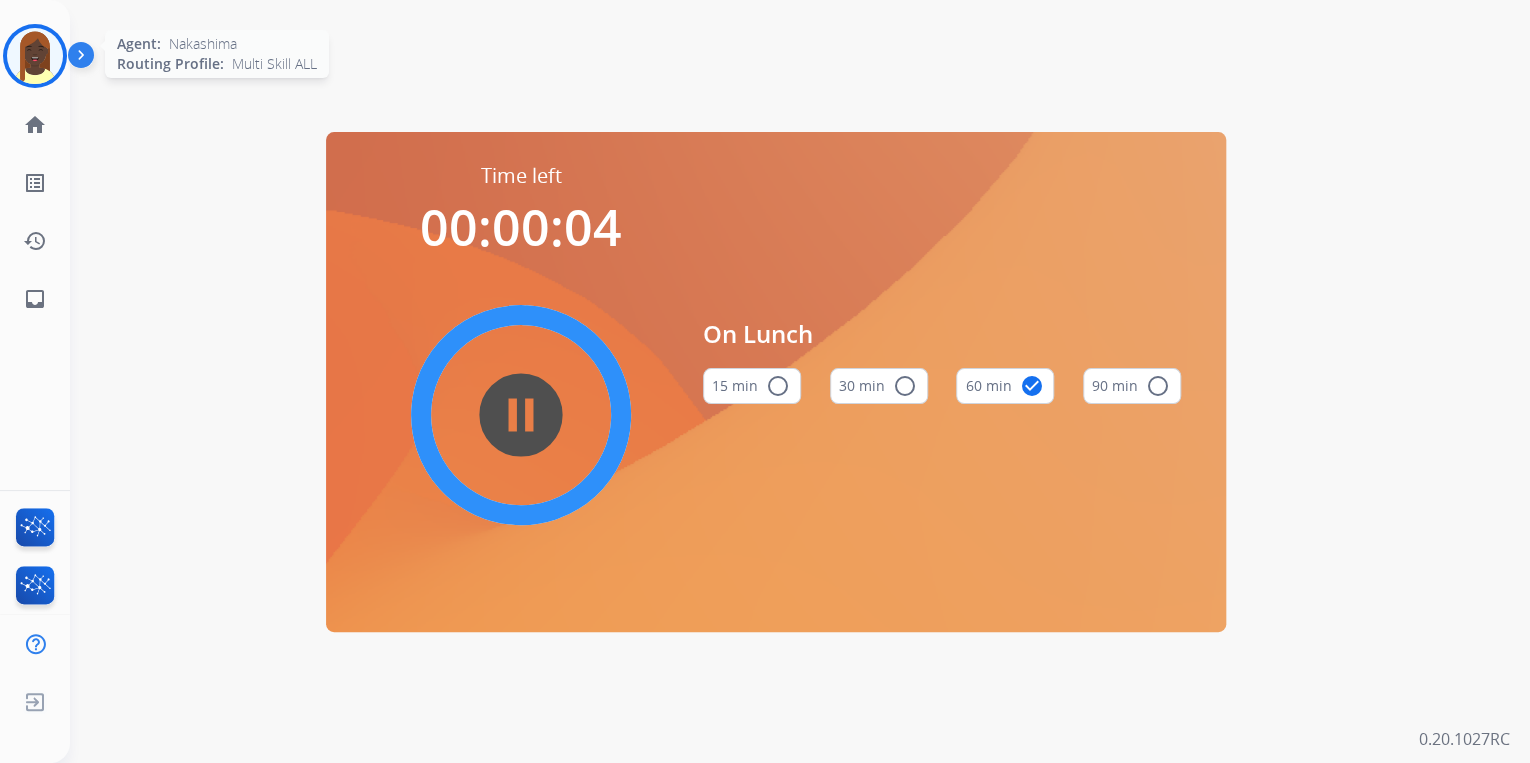 click at bounding box center (35, 56) 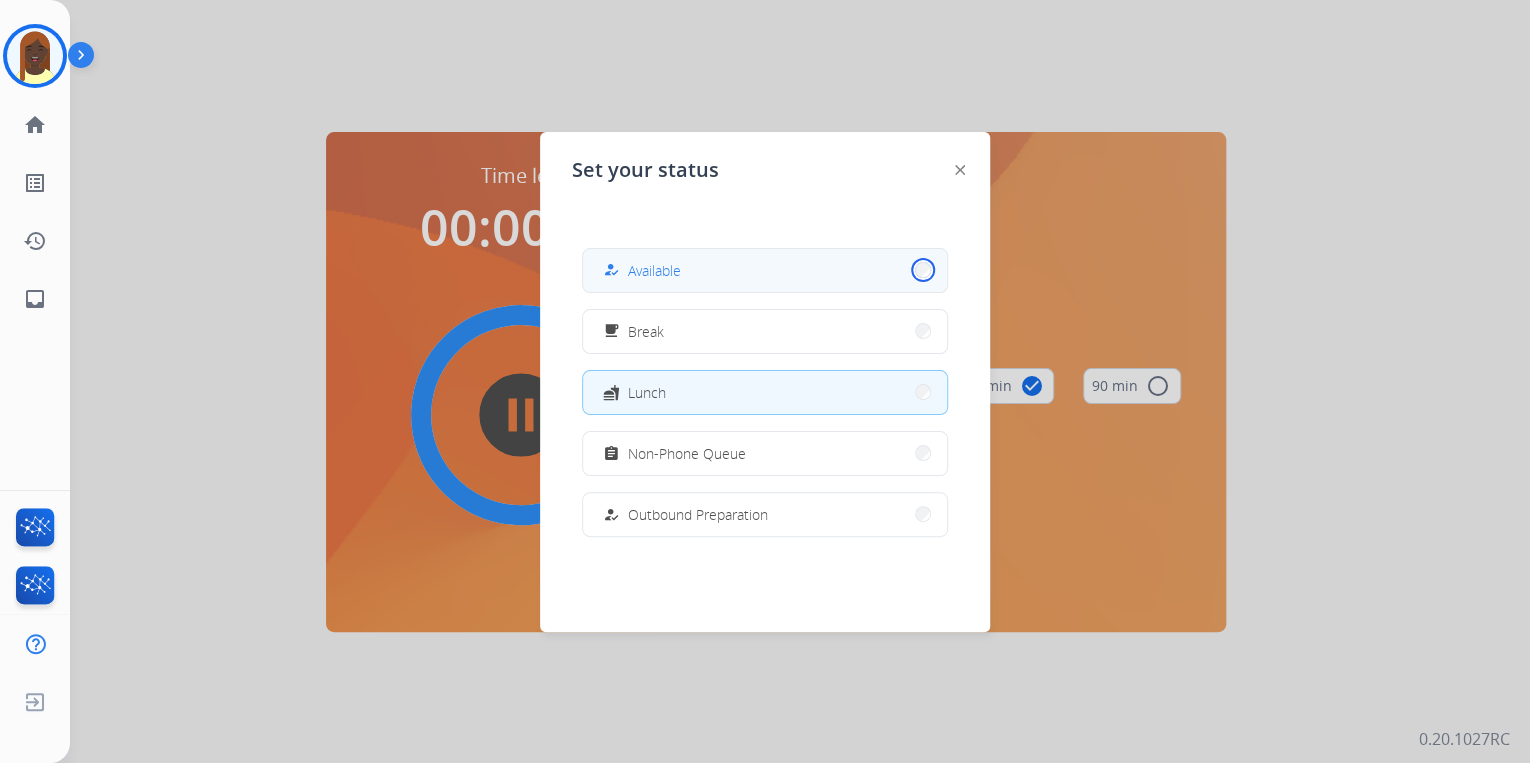 click on "how_to_reg Available" at bounding box center (765, 270) 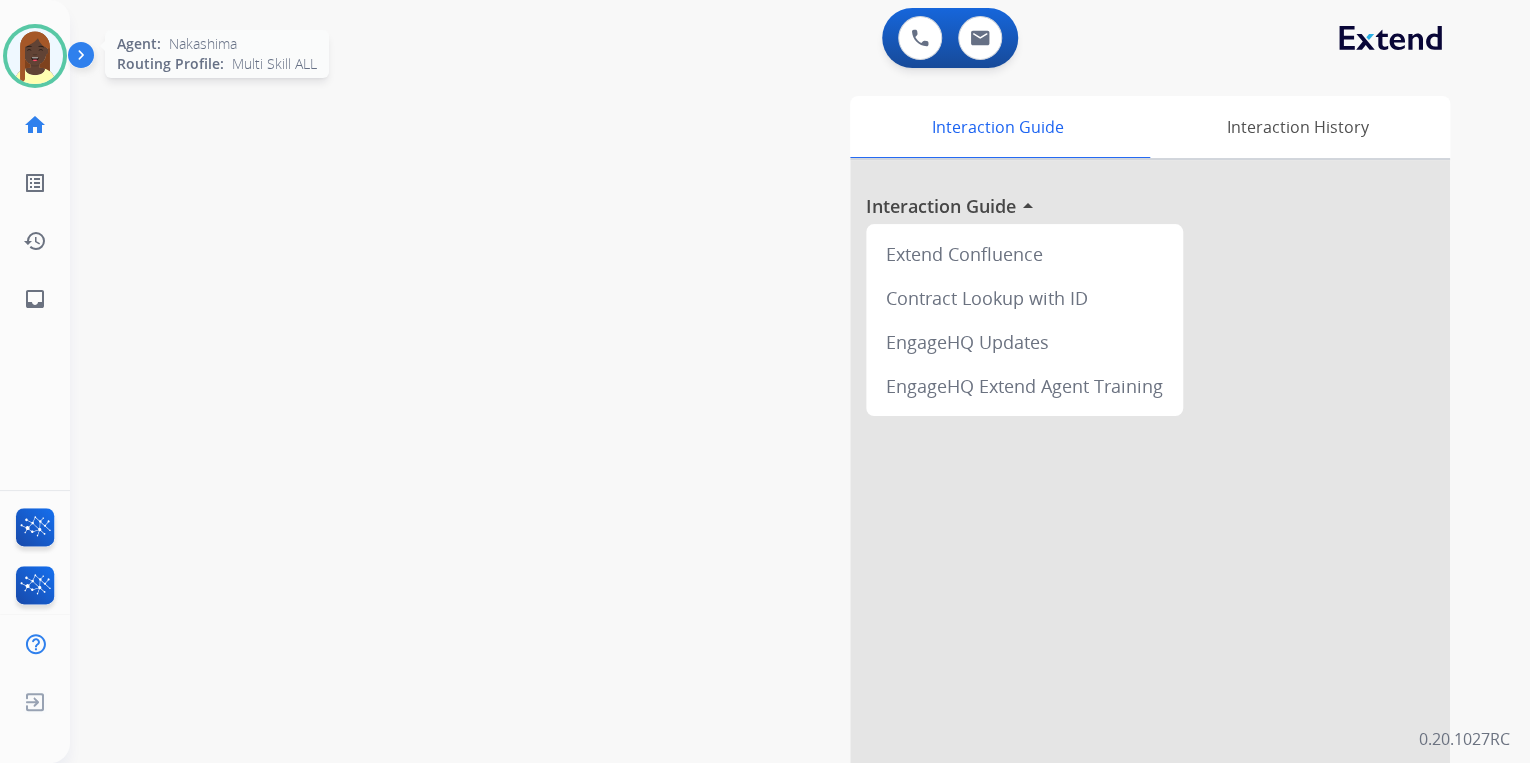 click at bounding box center (35, 56) 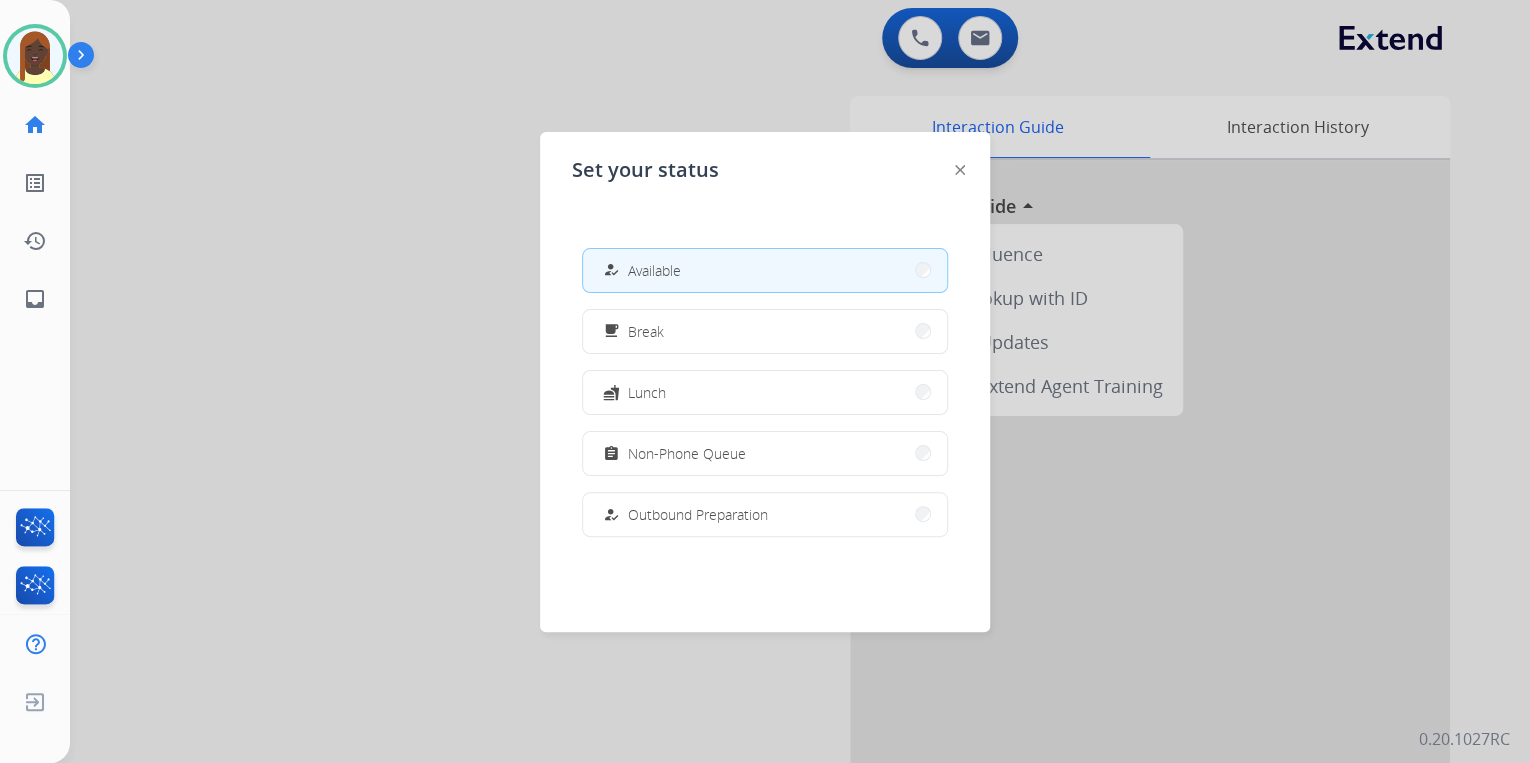 click at bounding box center [765, 381] 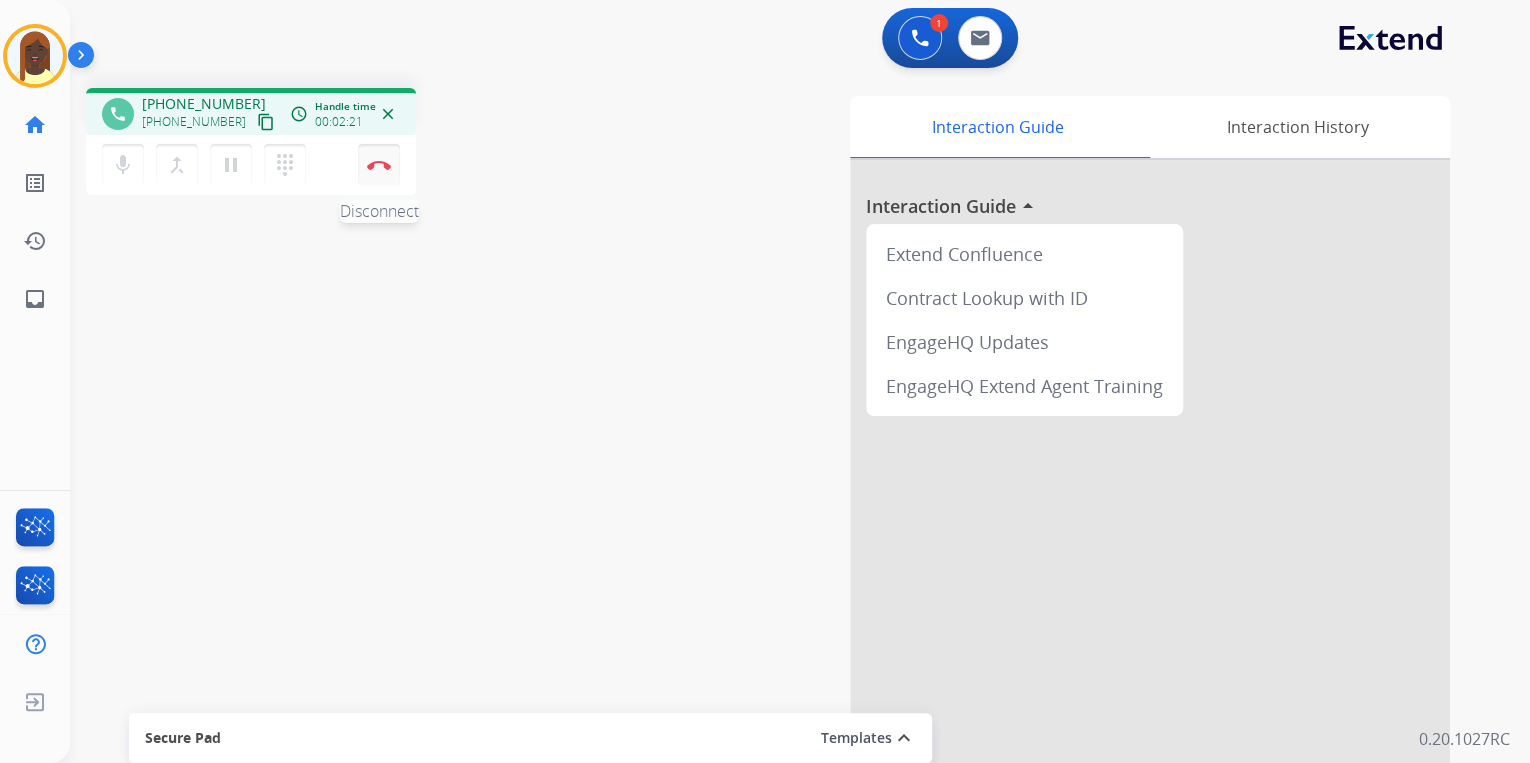click at bounding box center (379, 165) 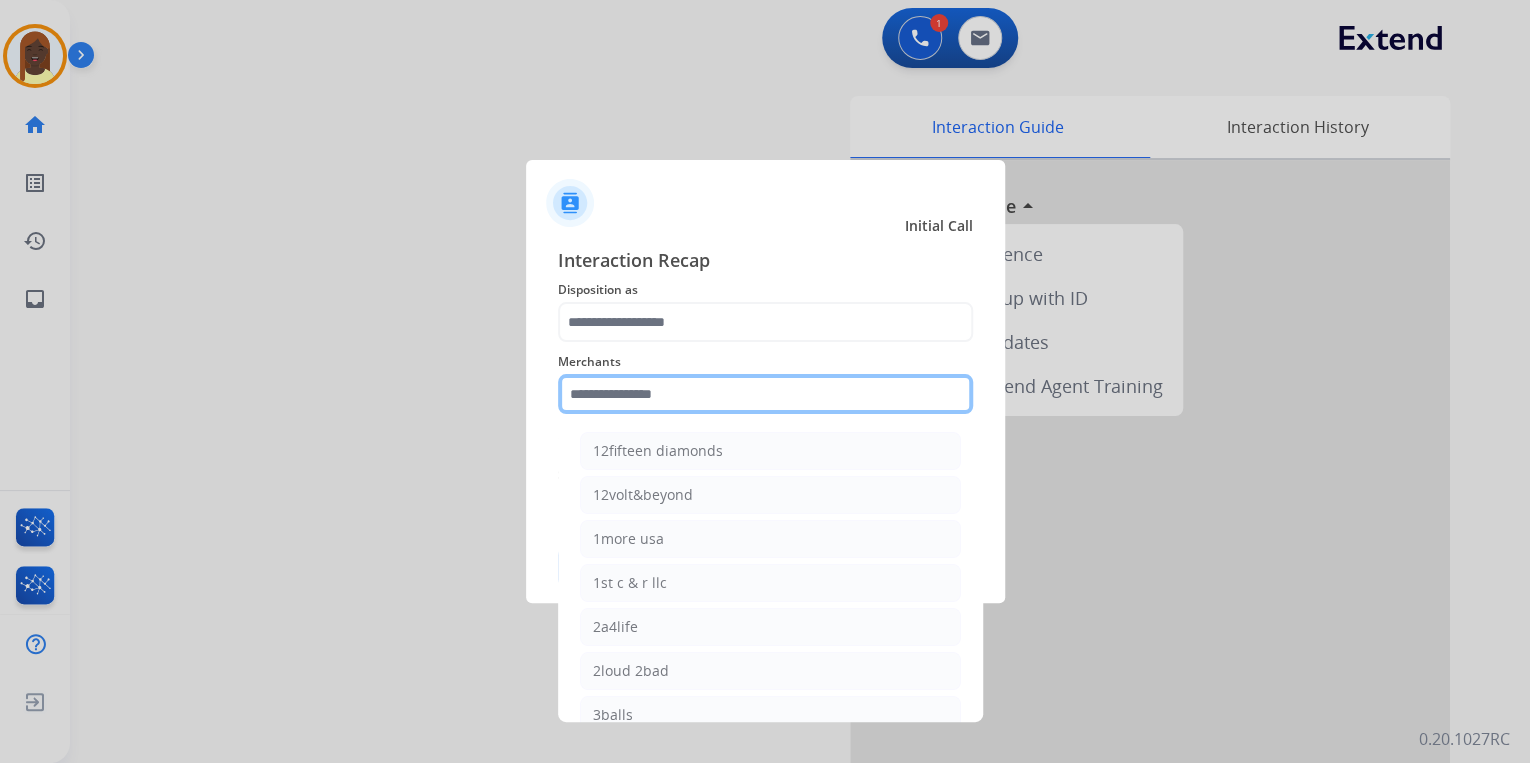 click 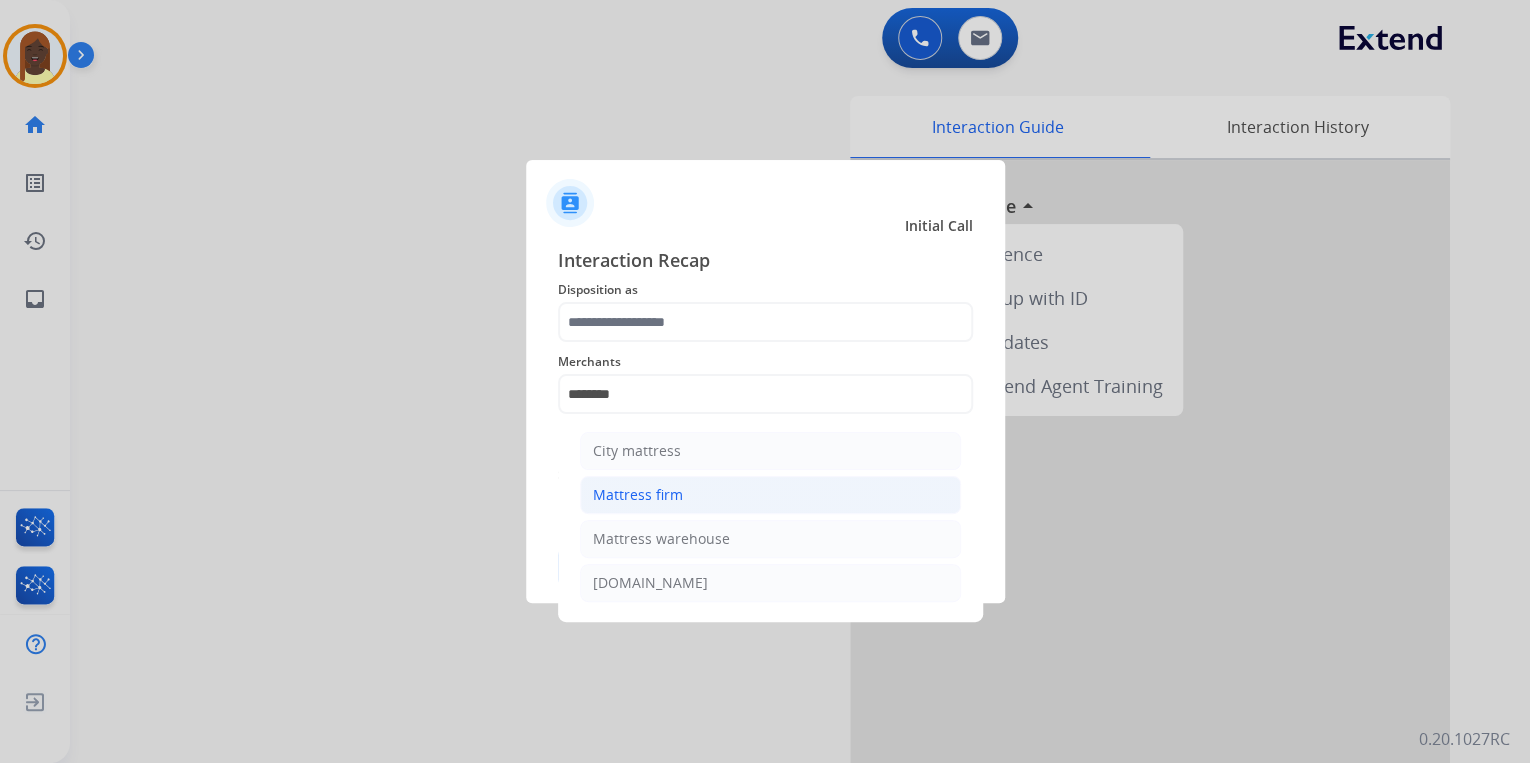 click on "Mattress firm" 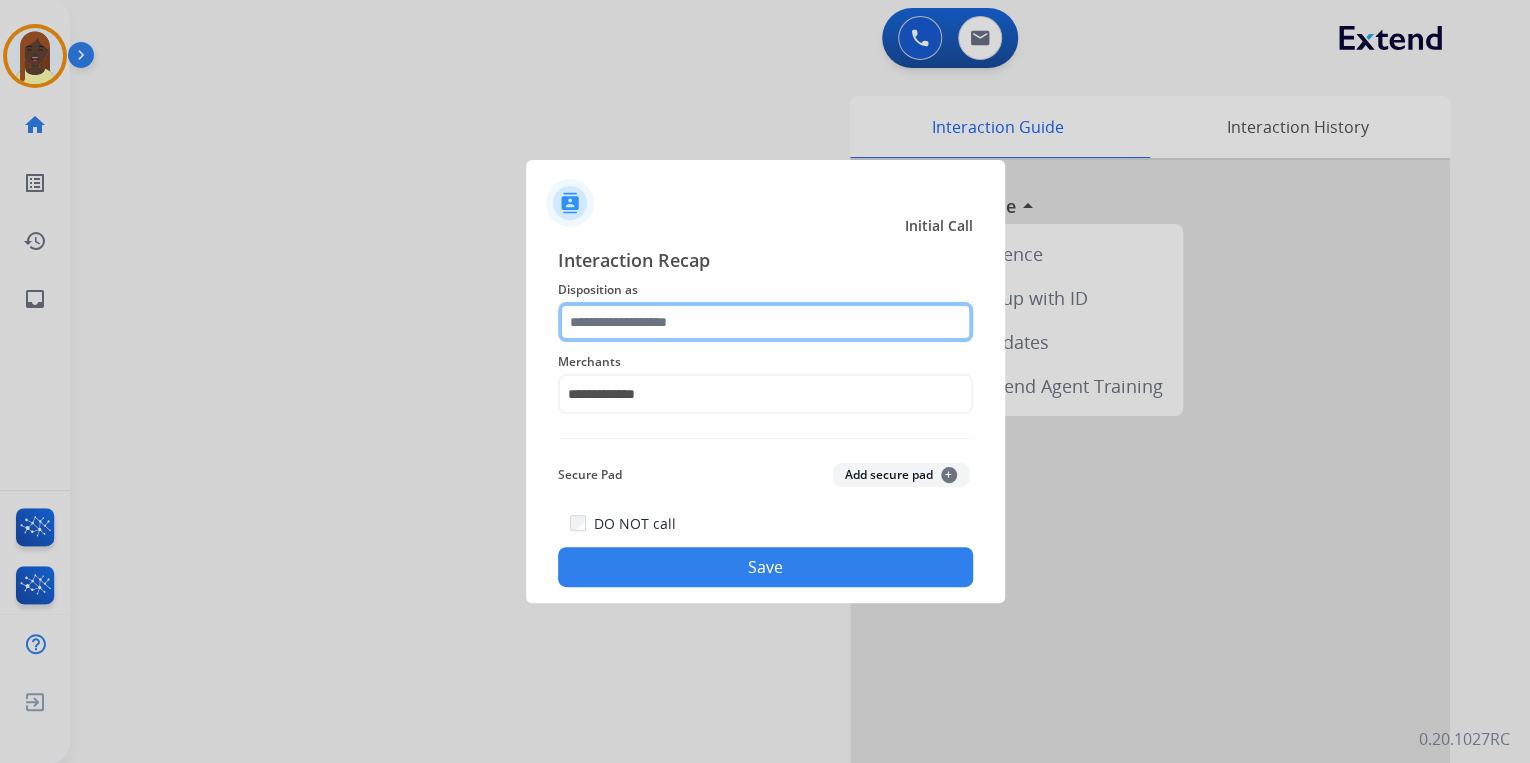 click 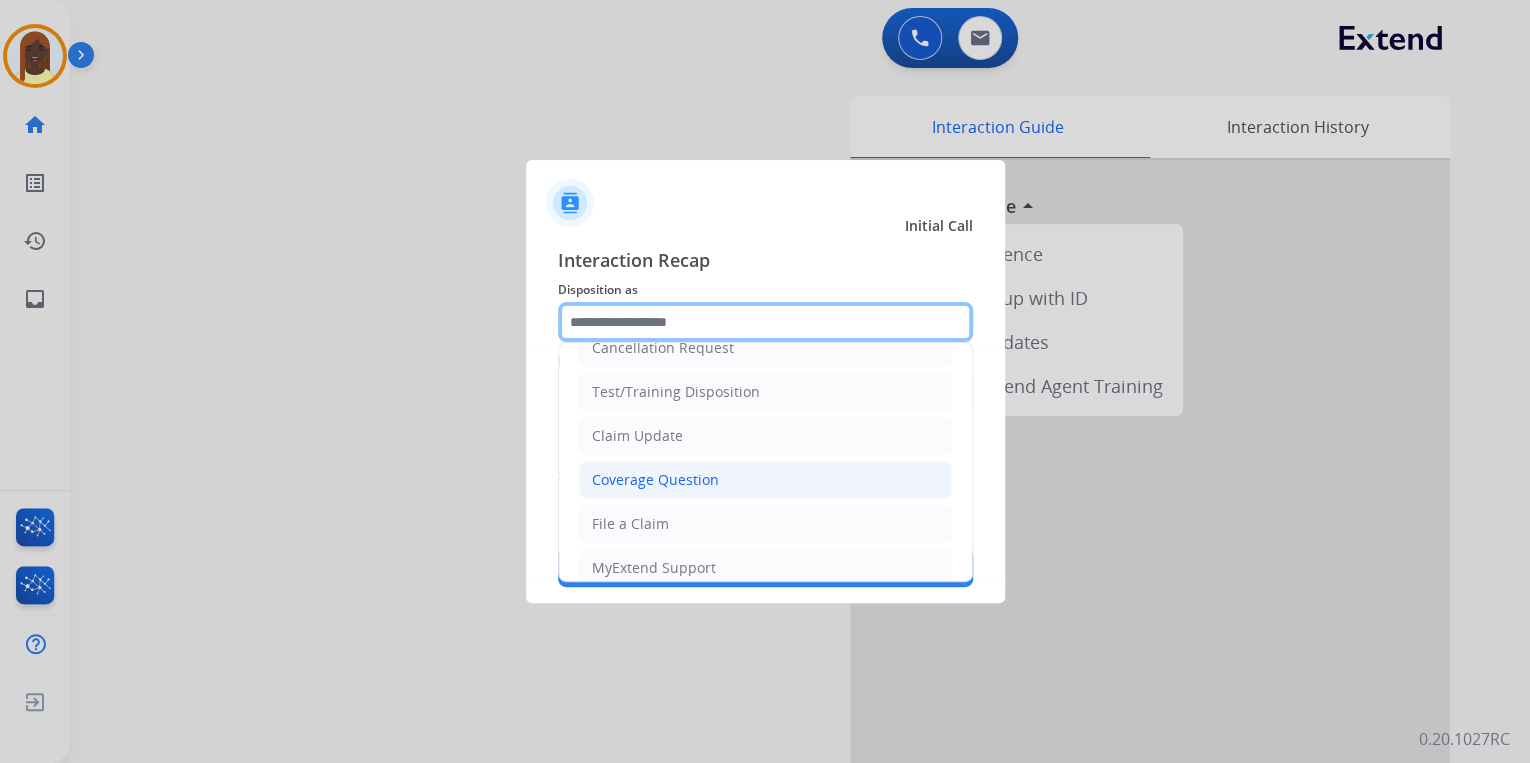 scroll, scrollTop: 0, scrollLeft: 0, axis: both 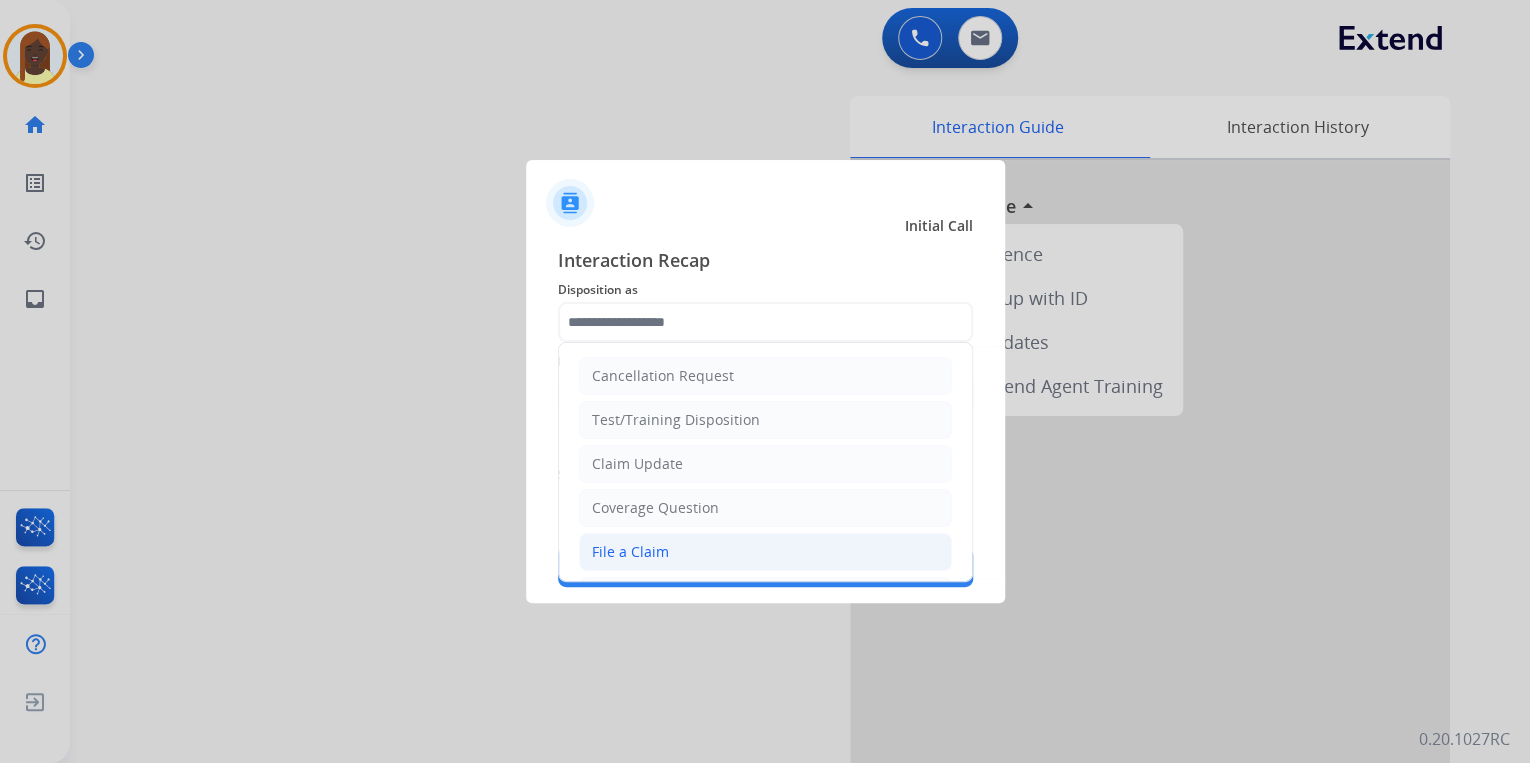 click on "File a Claim" 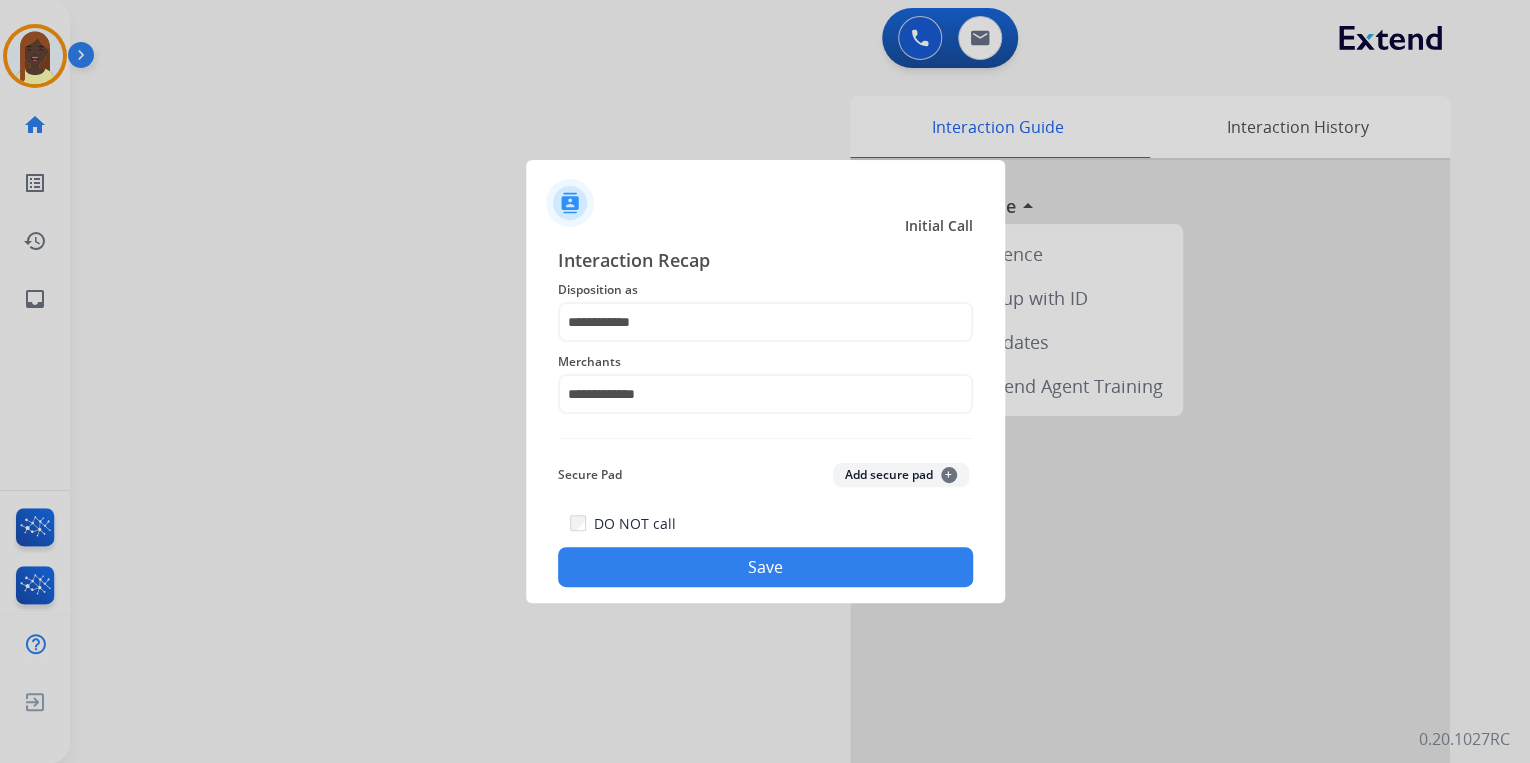 click on "Save" 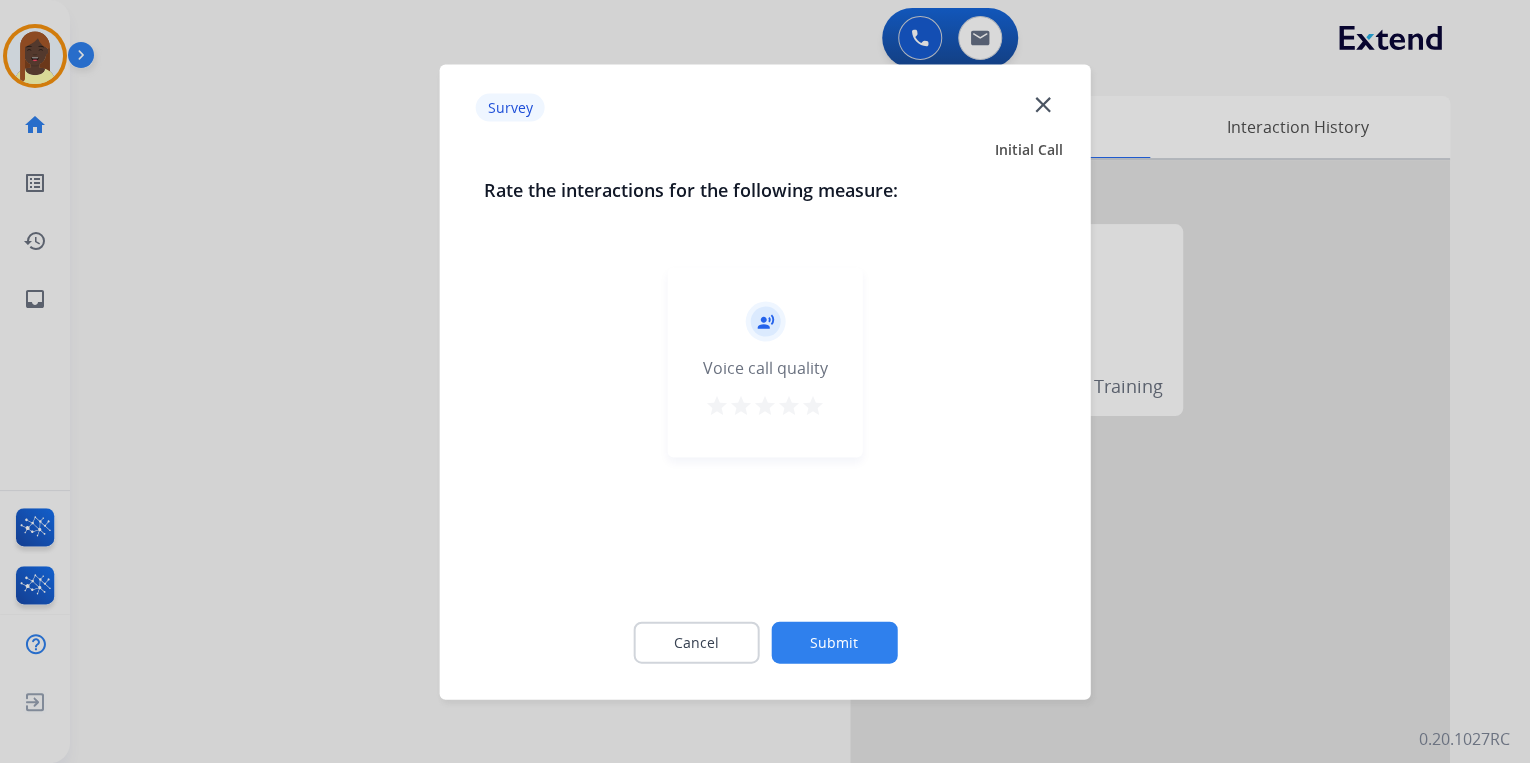 drag, startPoint x: 808, startPoint y: 403, endPoint x: 817, endPoint y: 424, distance: 22.847319 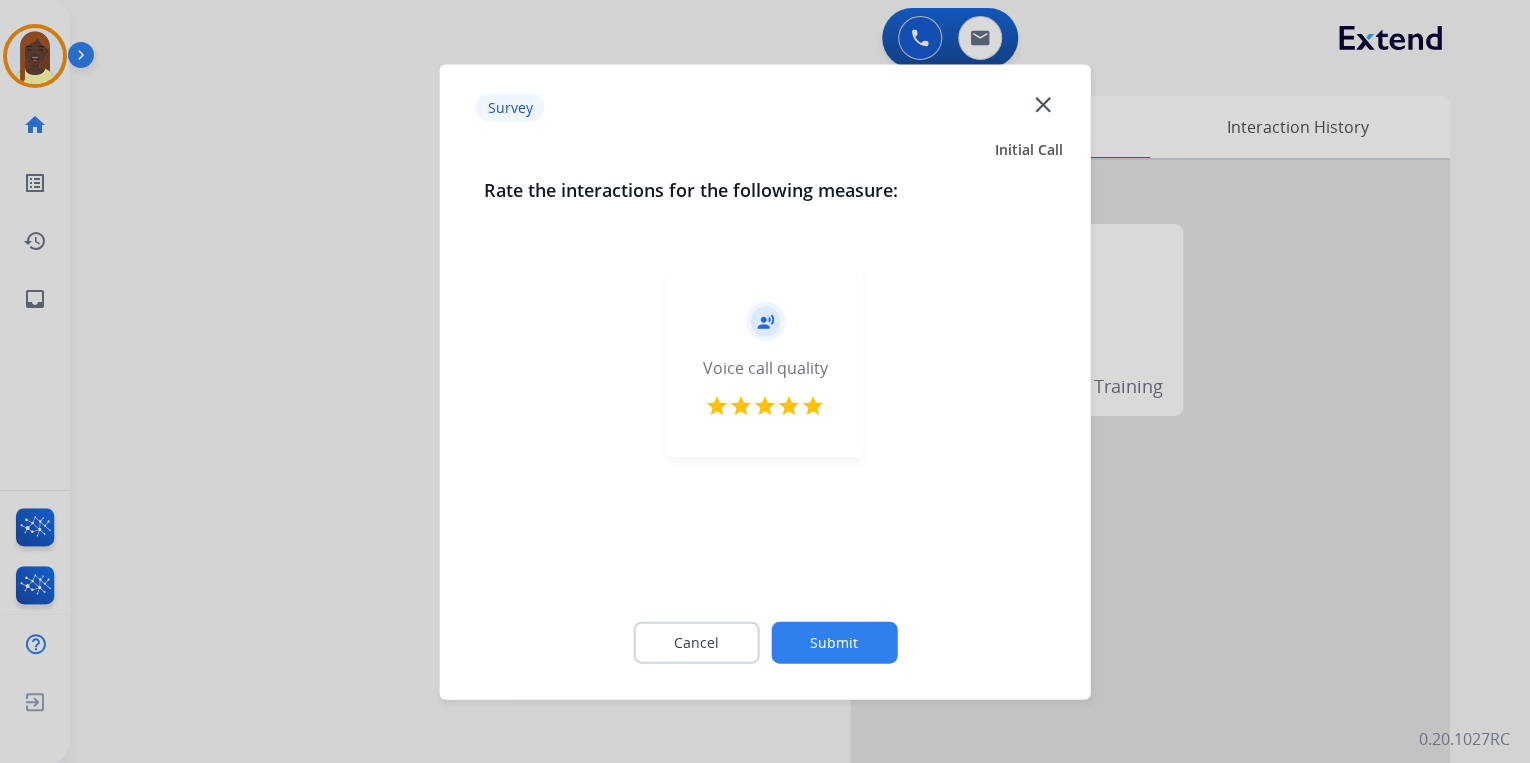 click on "Submit" 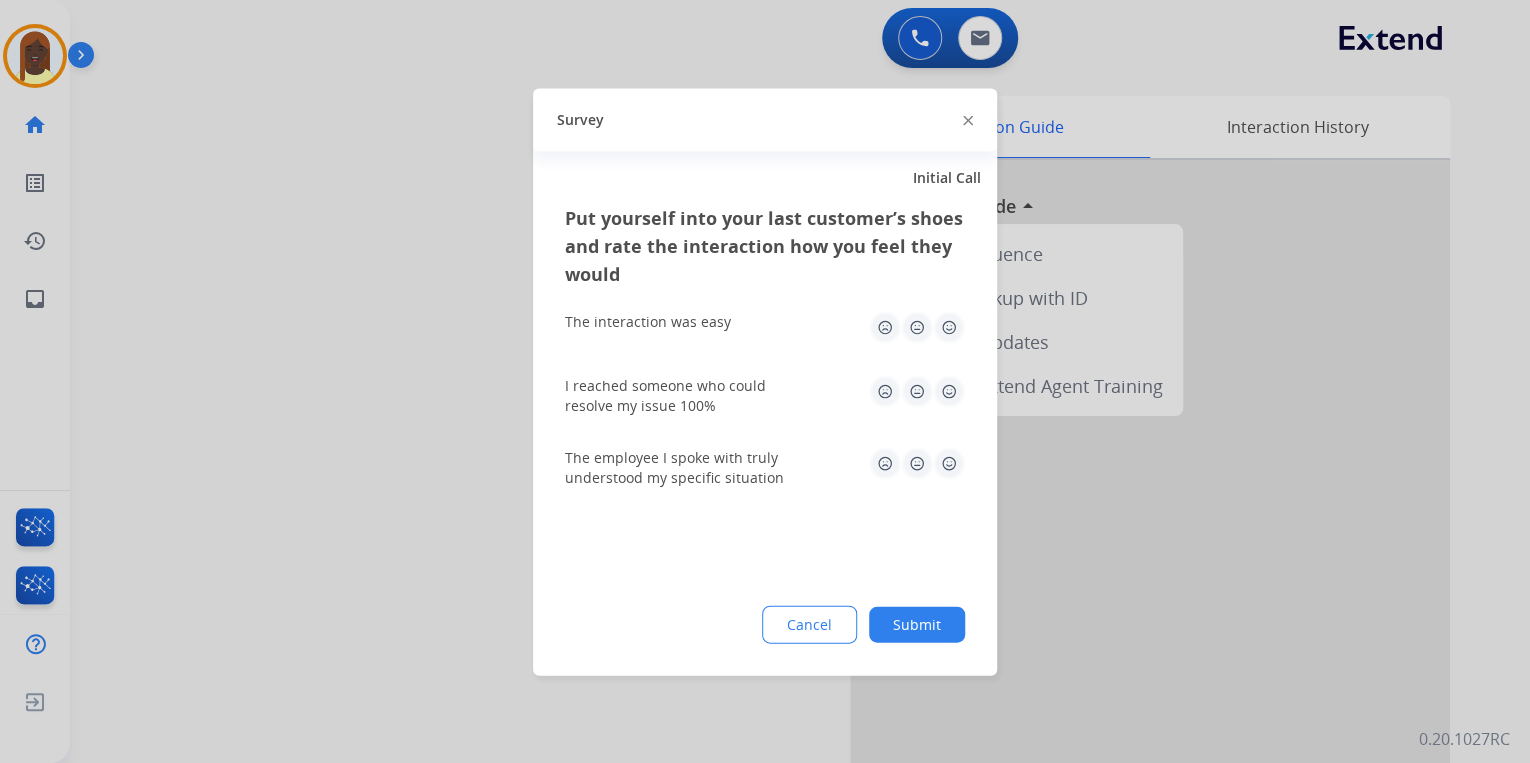 click 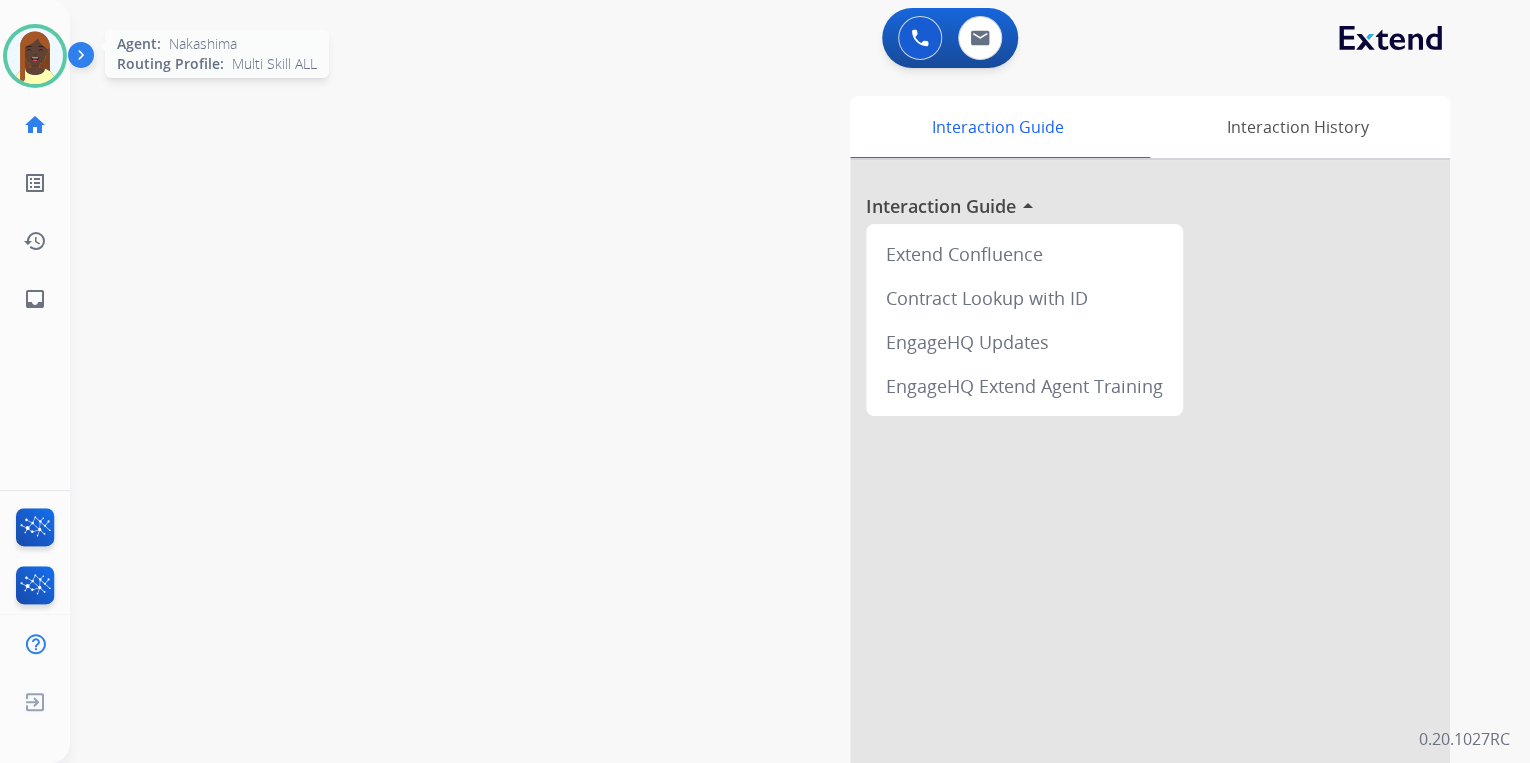click at bounding box center [35, 56] 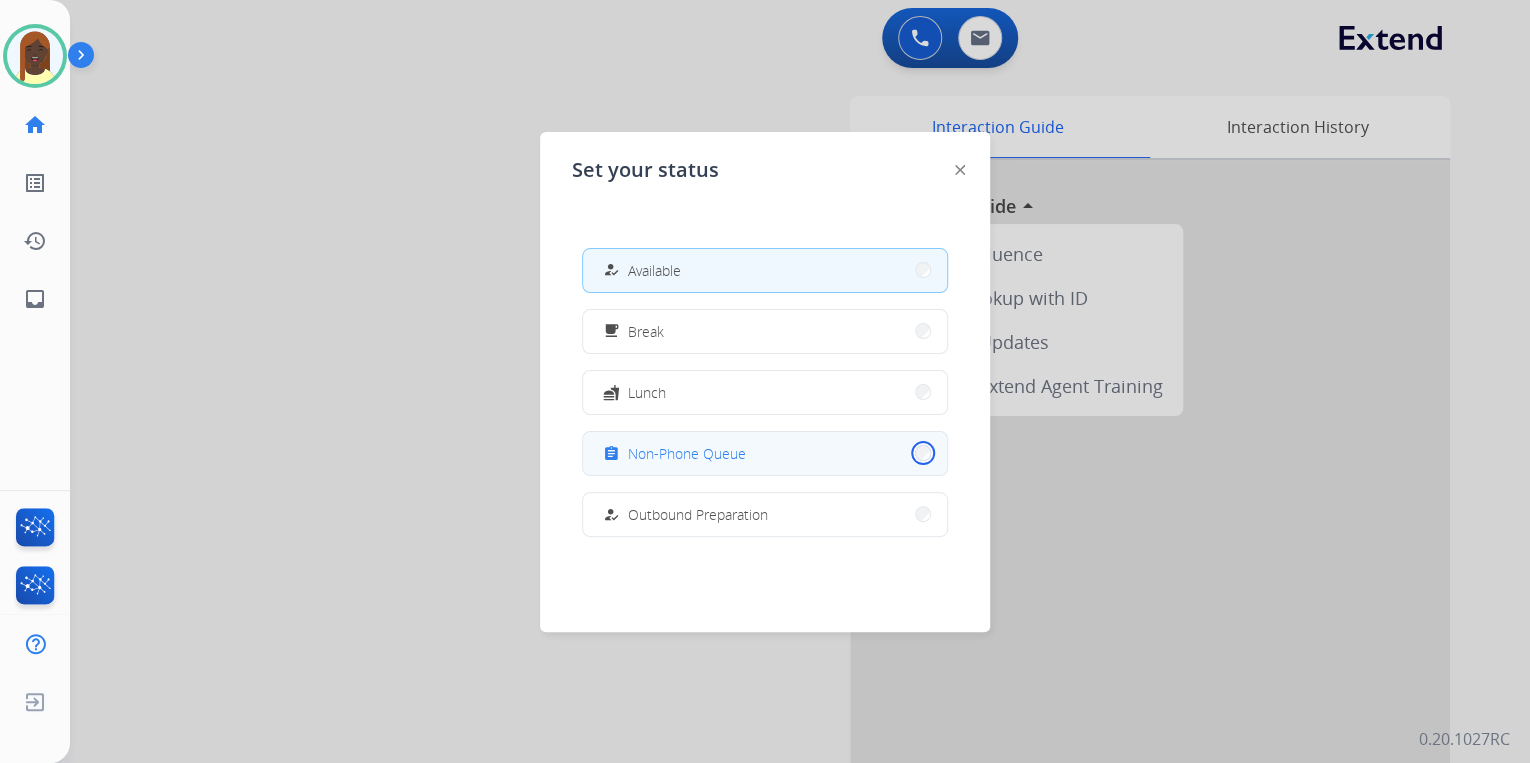 click on "assignment Non-Phone Queue" at bounding box center (765, 453) 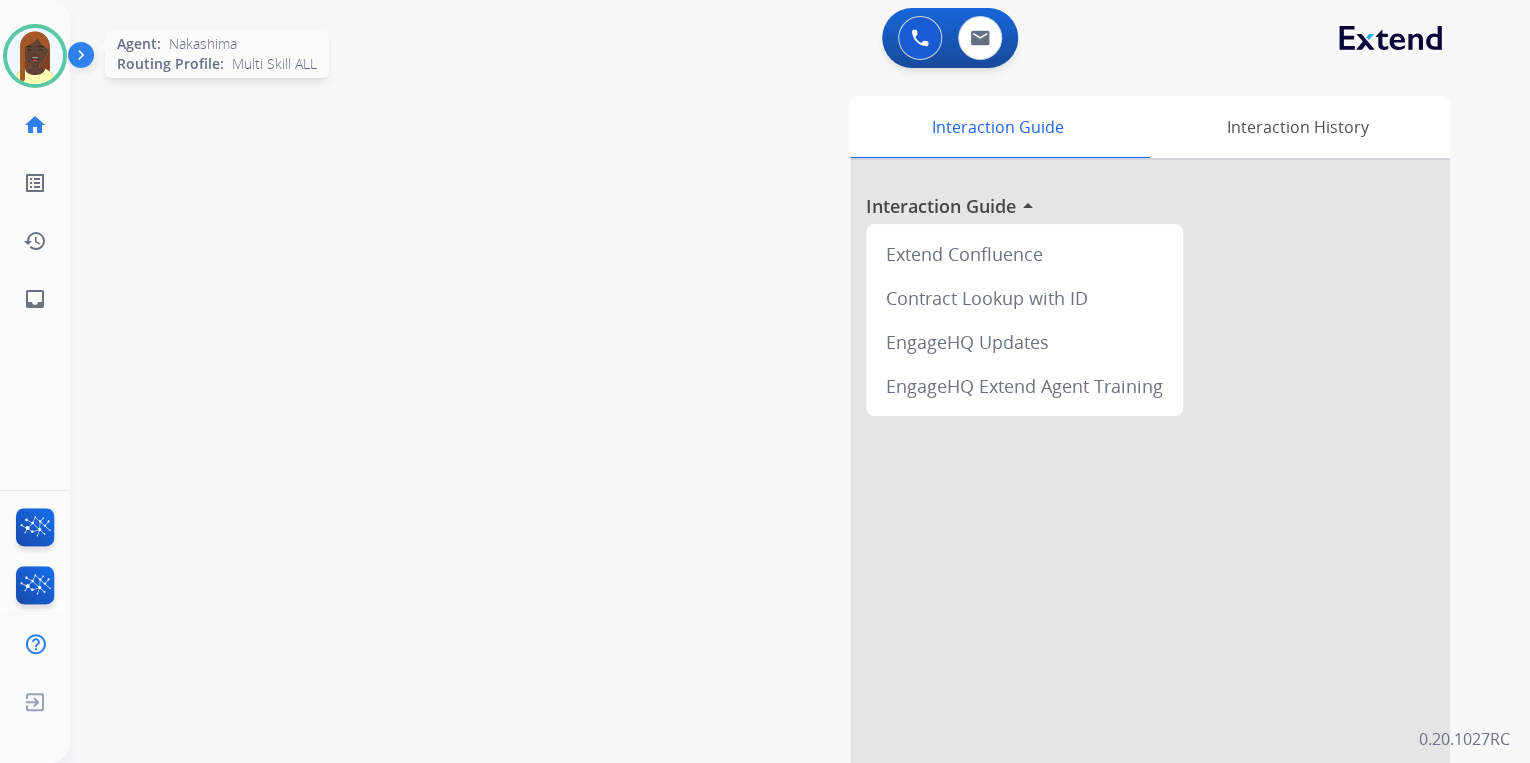 click at bounding box center [35, 56] 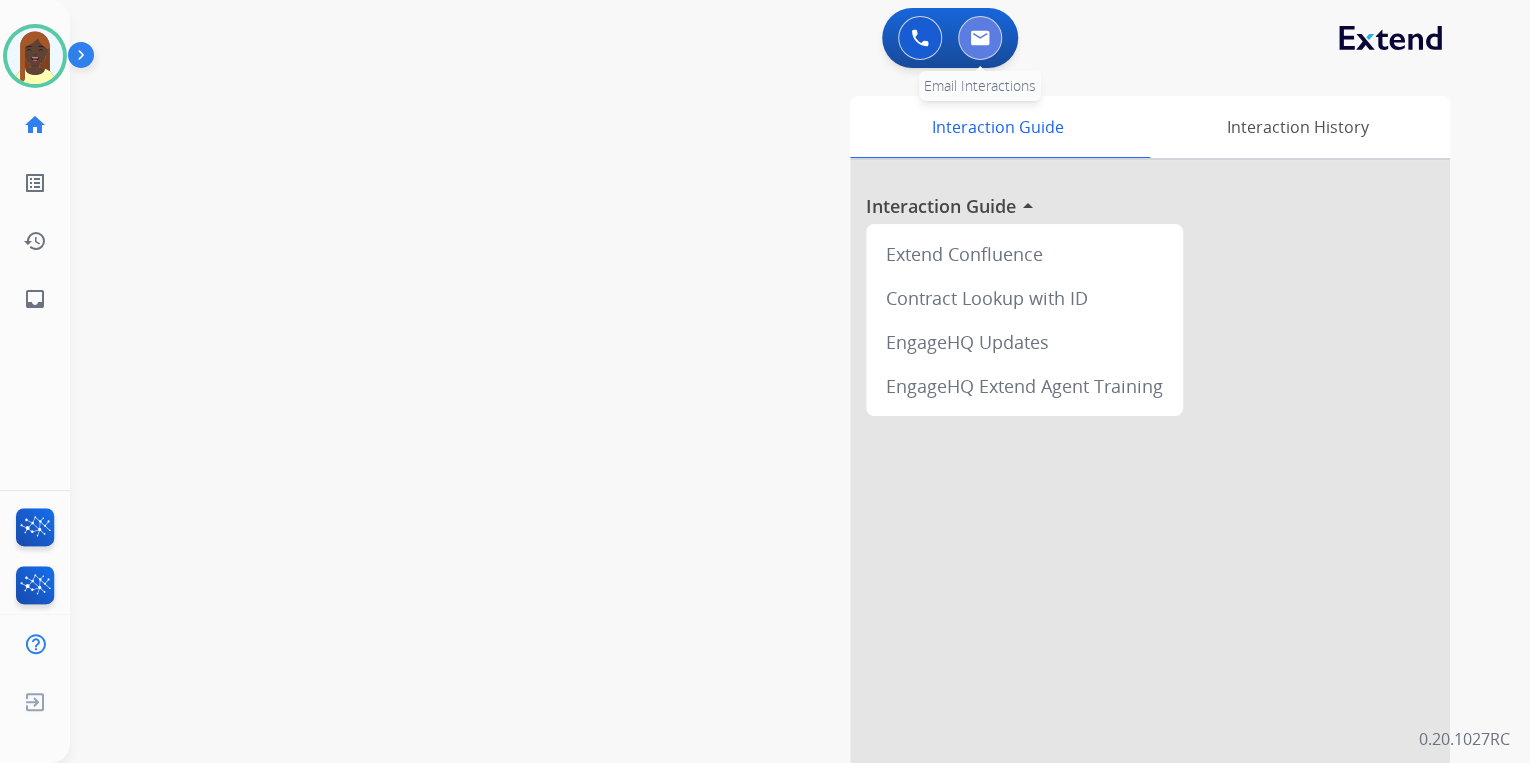 click at bounding box center (980, 38) 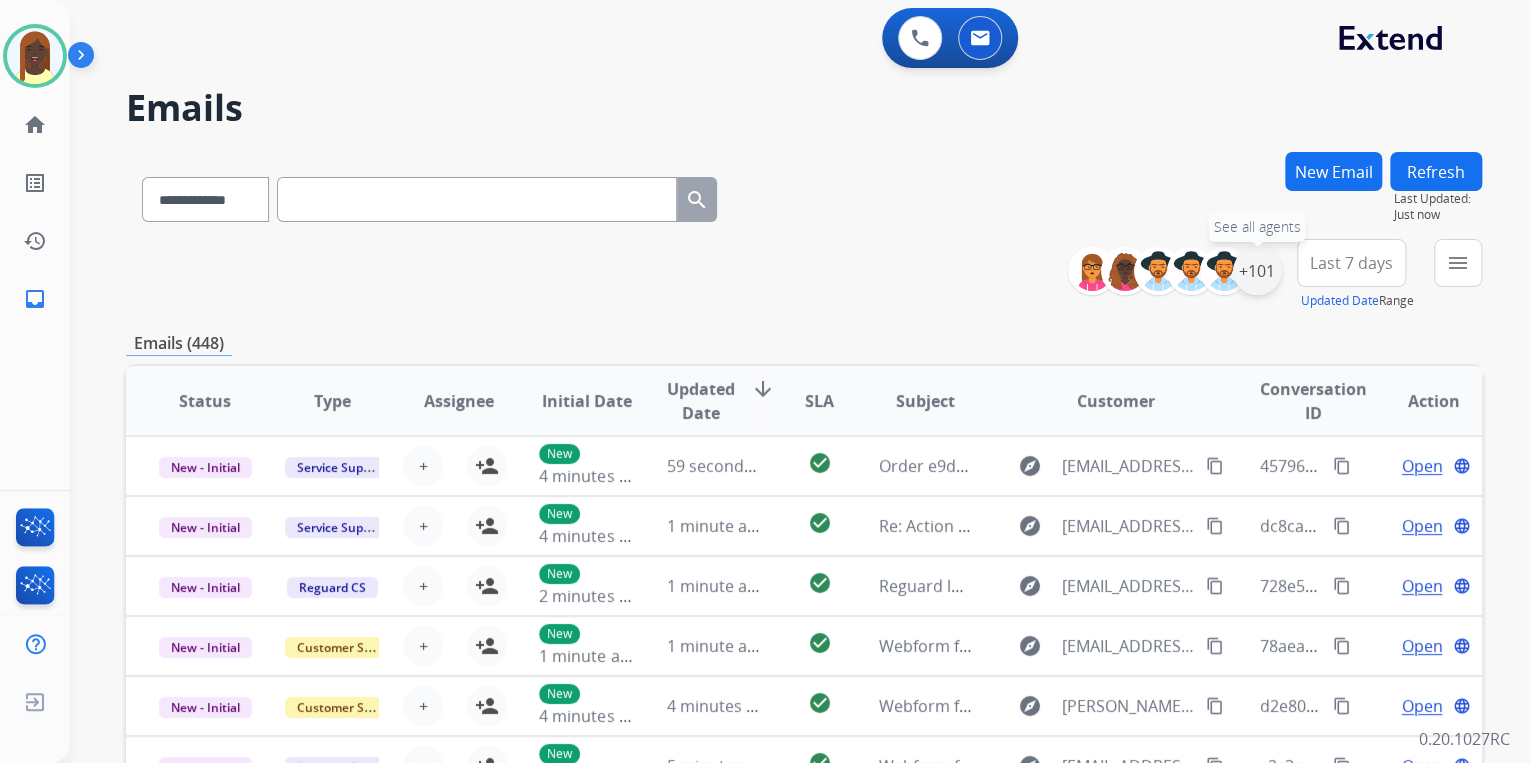 click on "+101" at bounding box center [1257, 271] 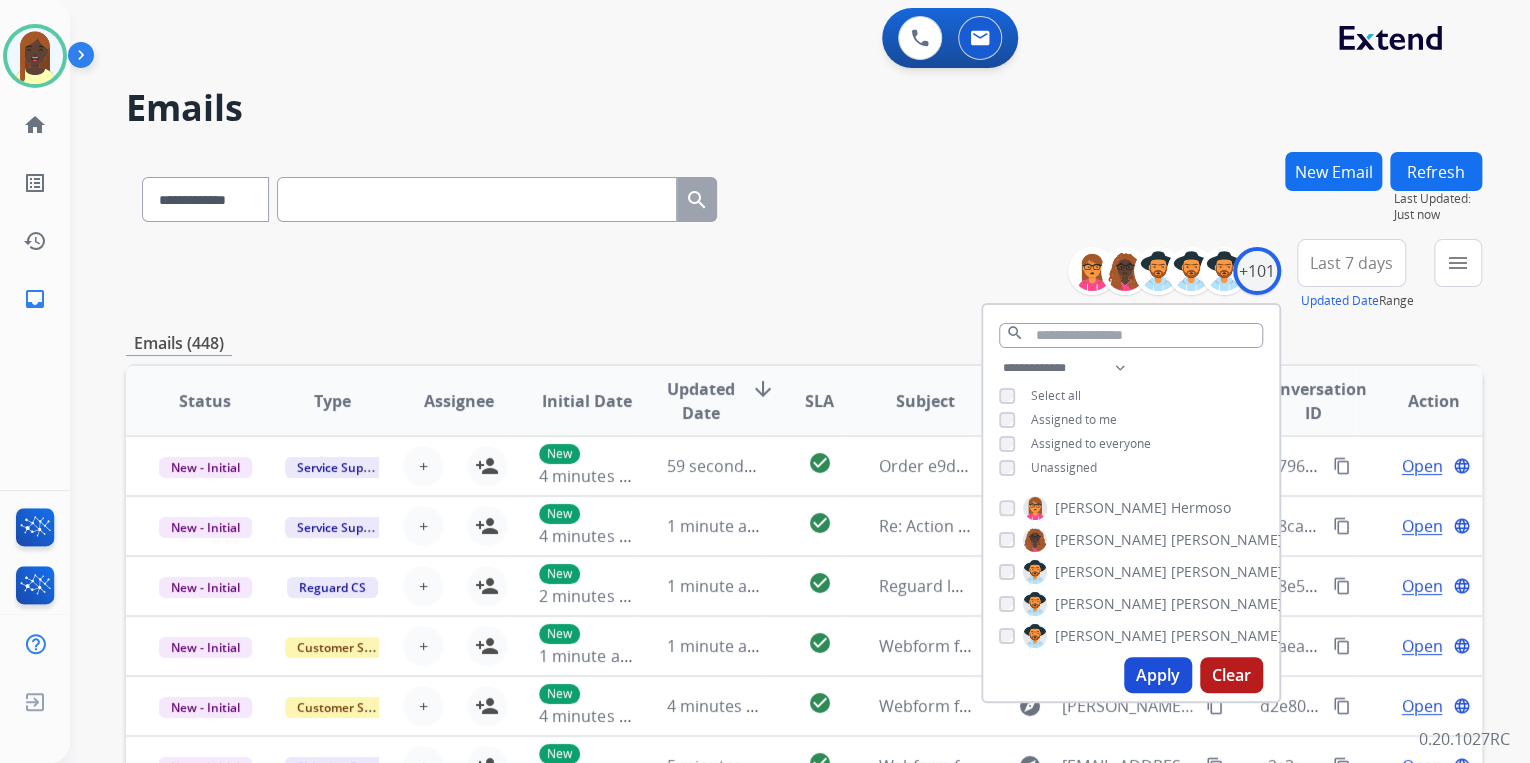 drag, startPoint x: 1153, startPoint y: 679, endPoint x: 1151, endPoint y: 660, distance: 19.104973 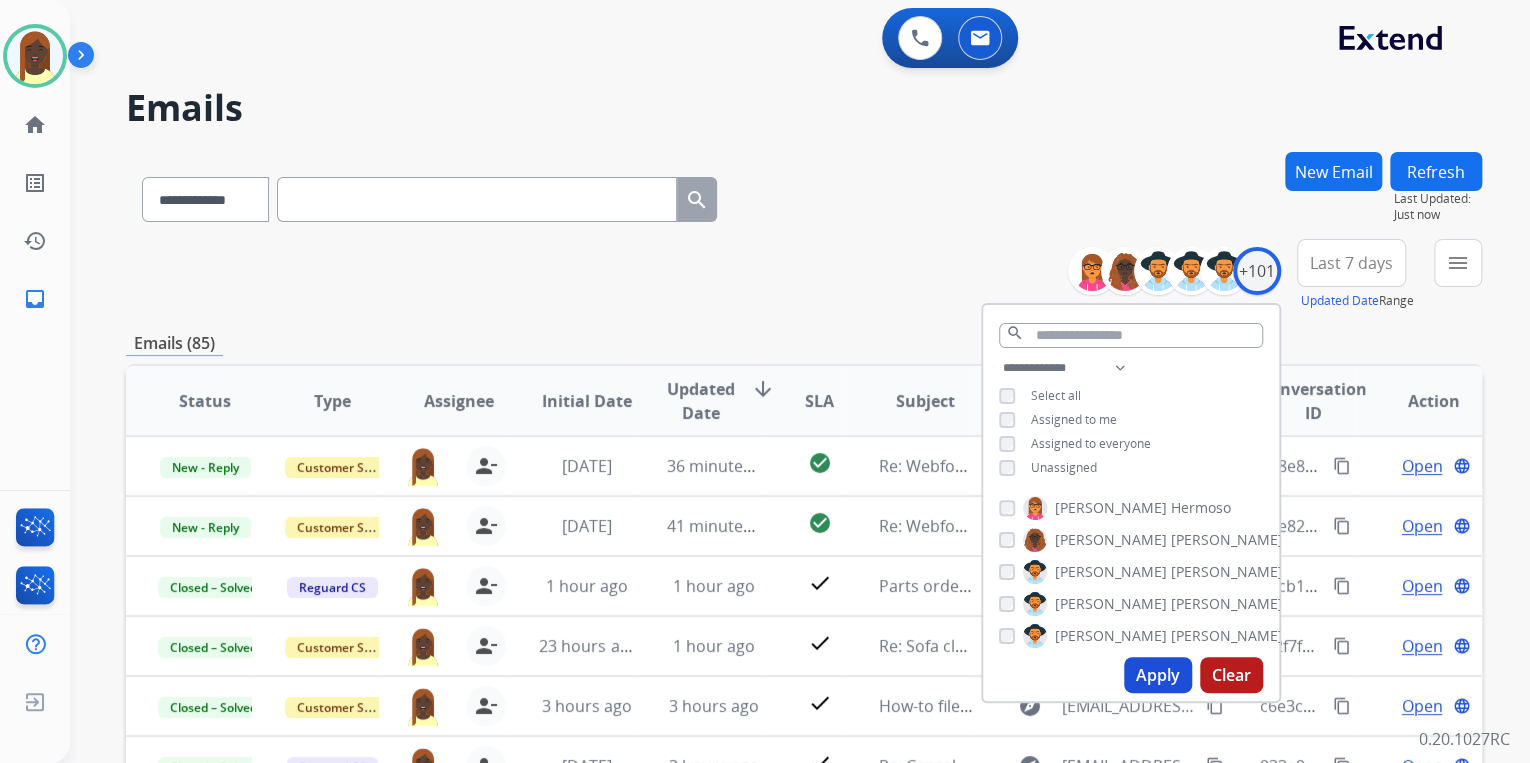 click on "**********" at bounding box center (804, 645) 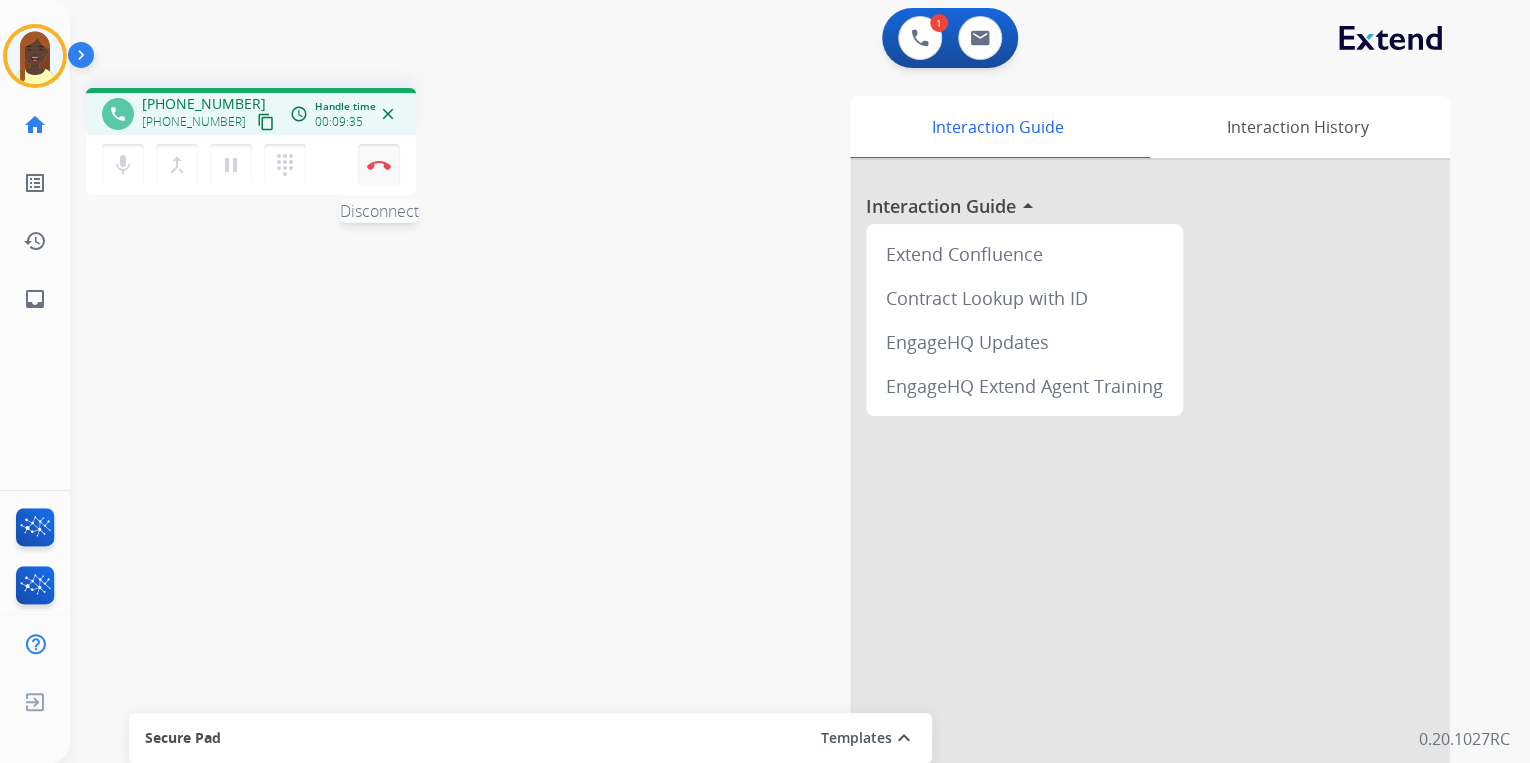 click at bounding box center [379, 165] 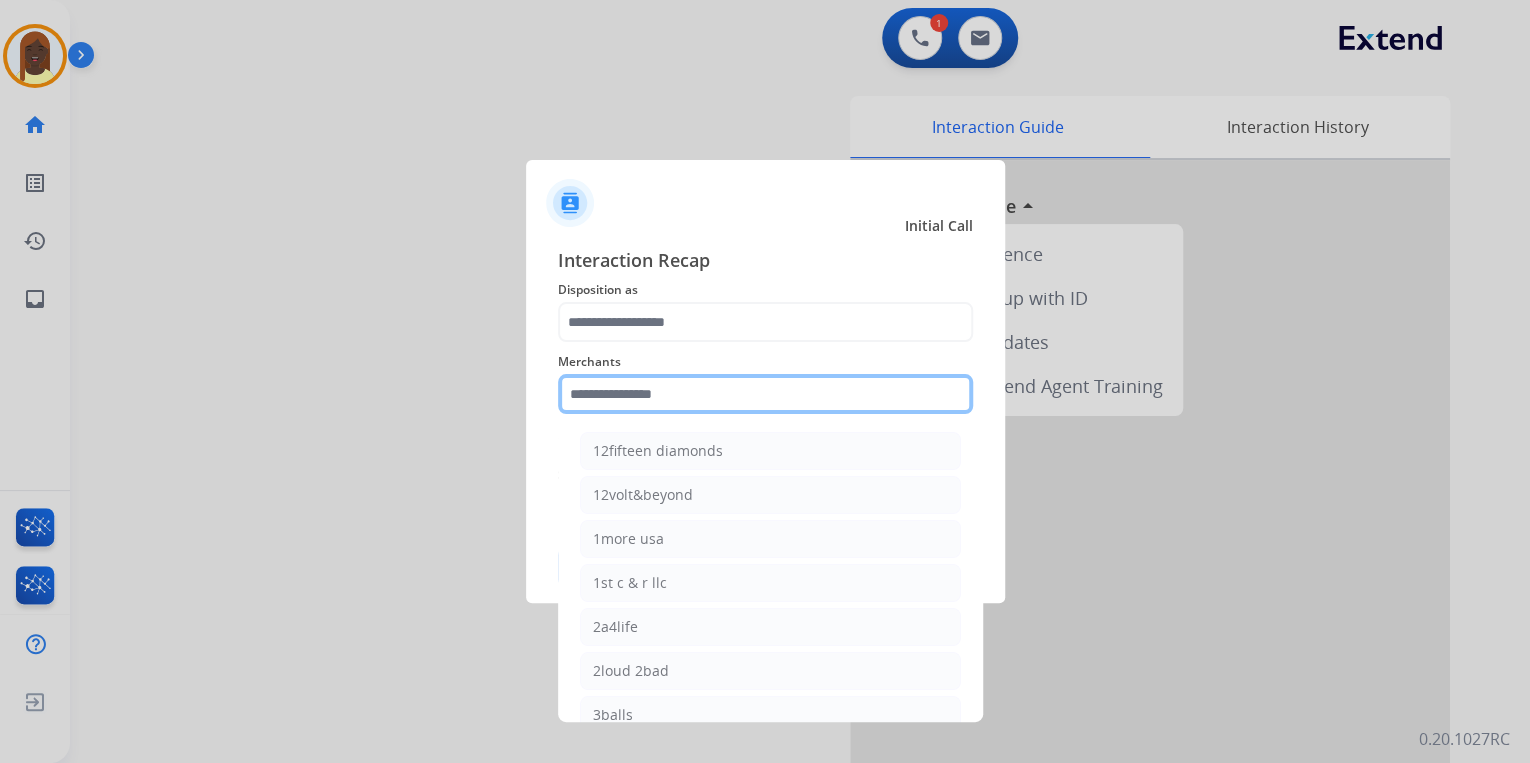 click 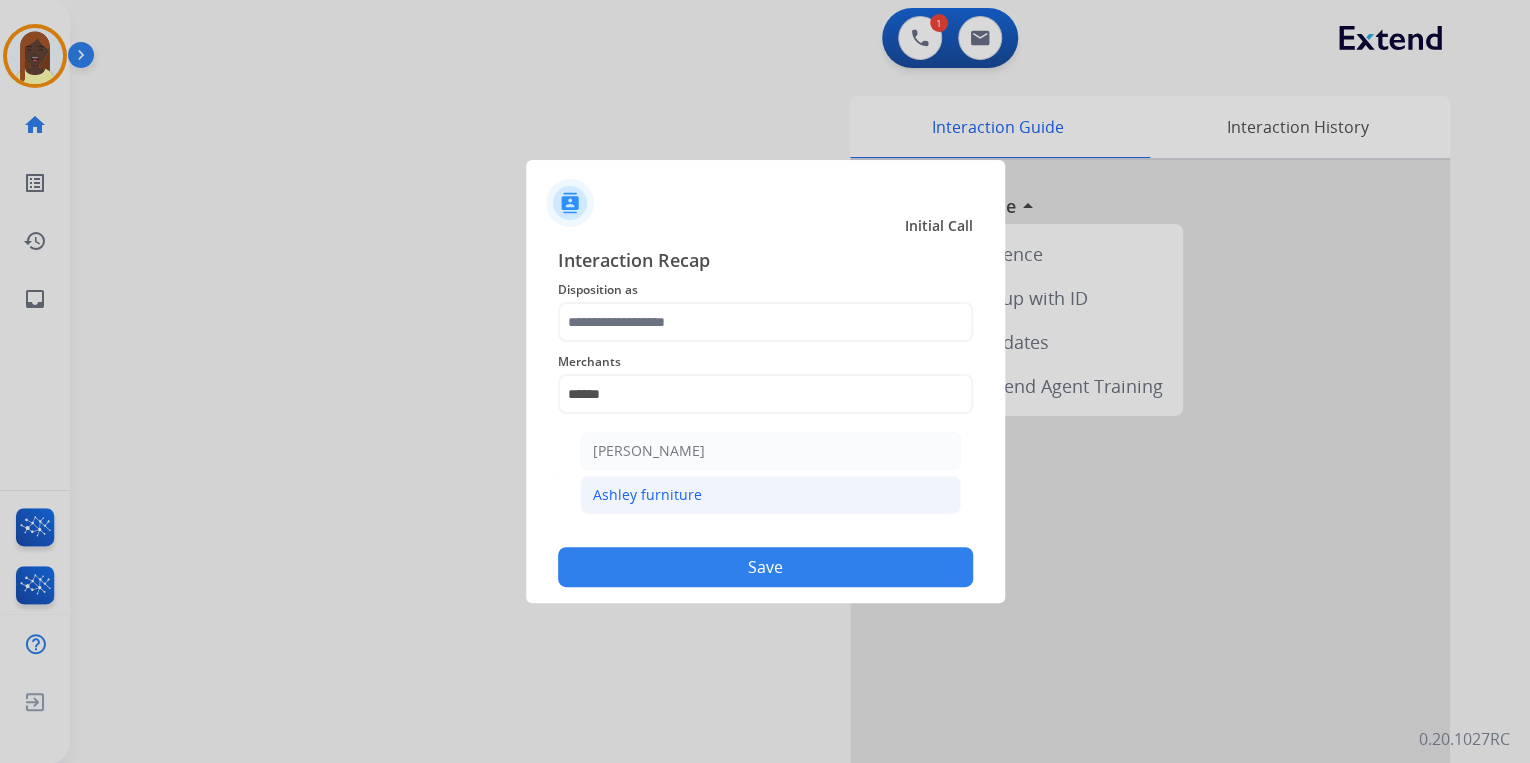 click on "Ashley furniture" 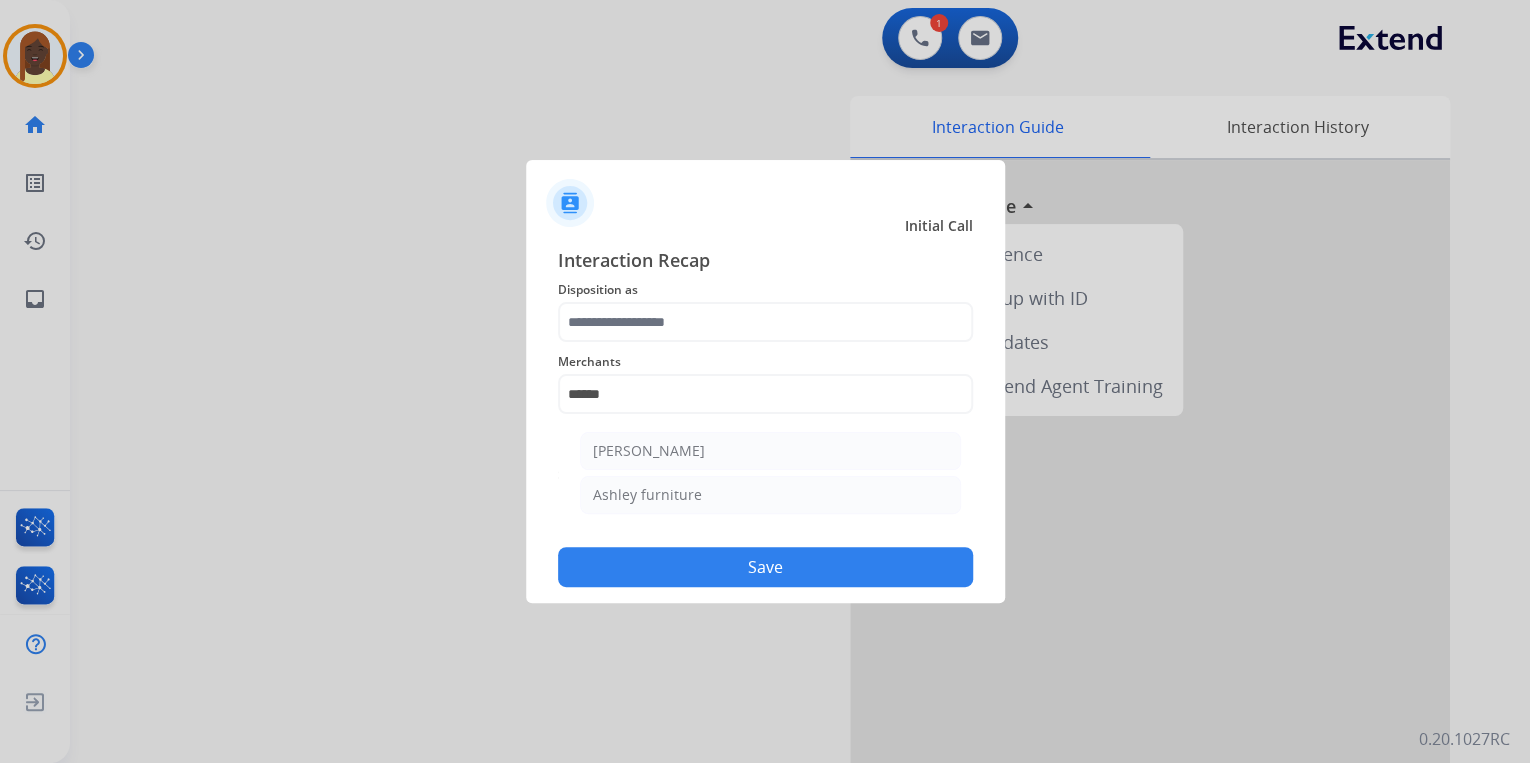 type on "**********" 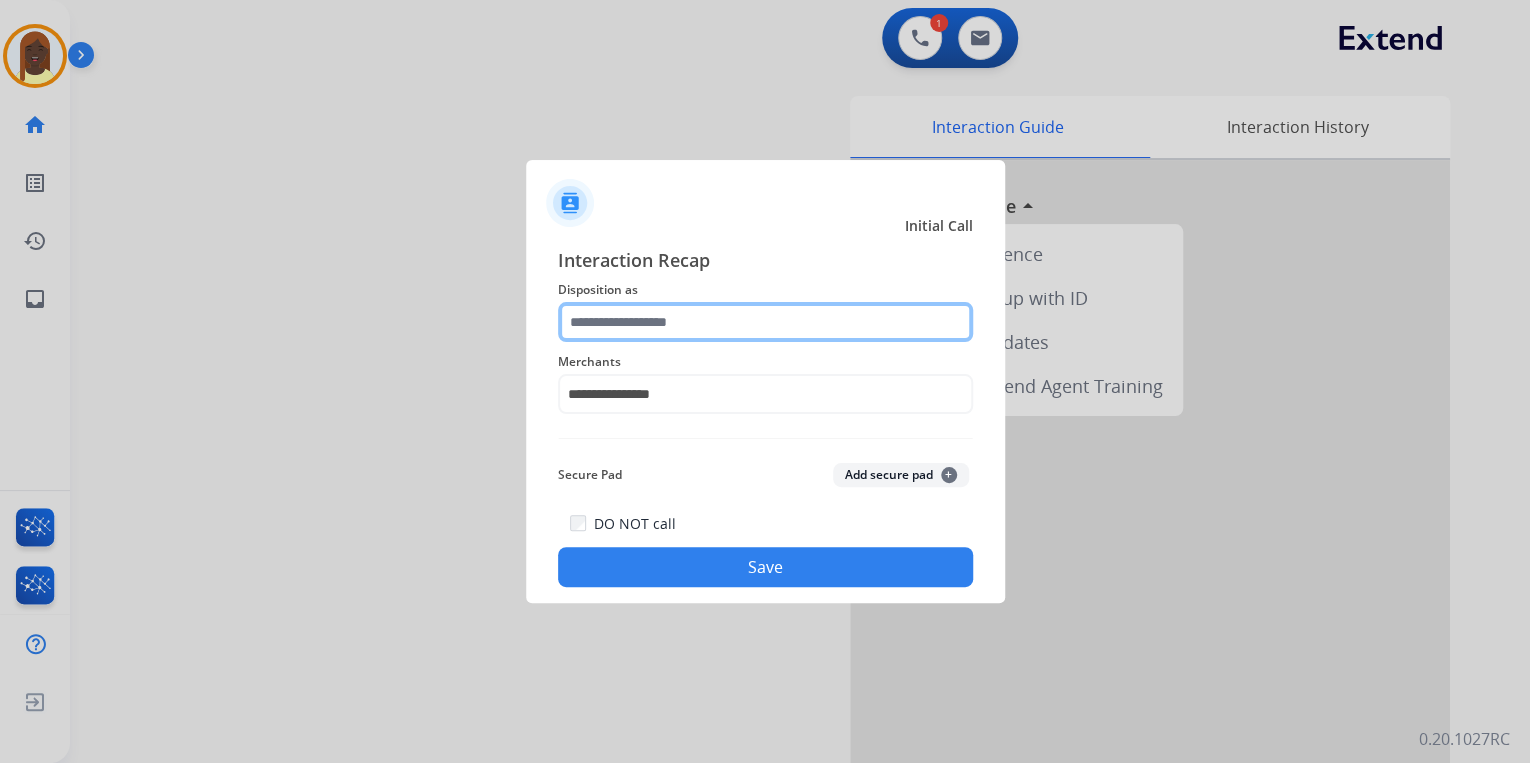 click 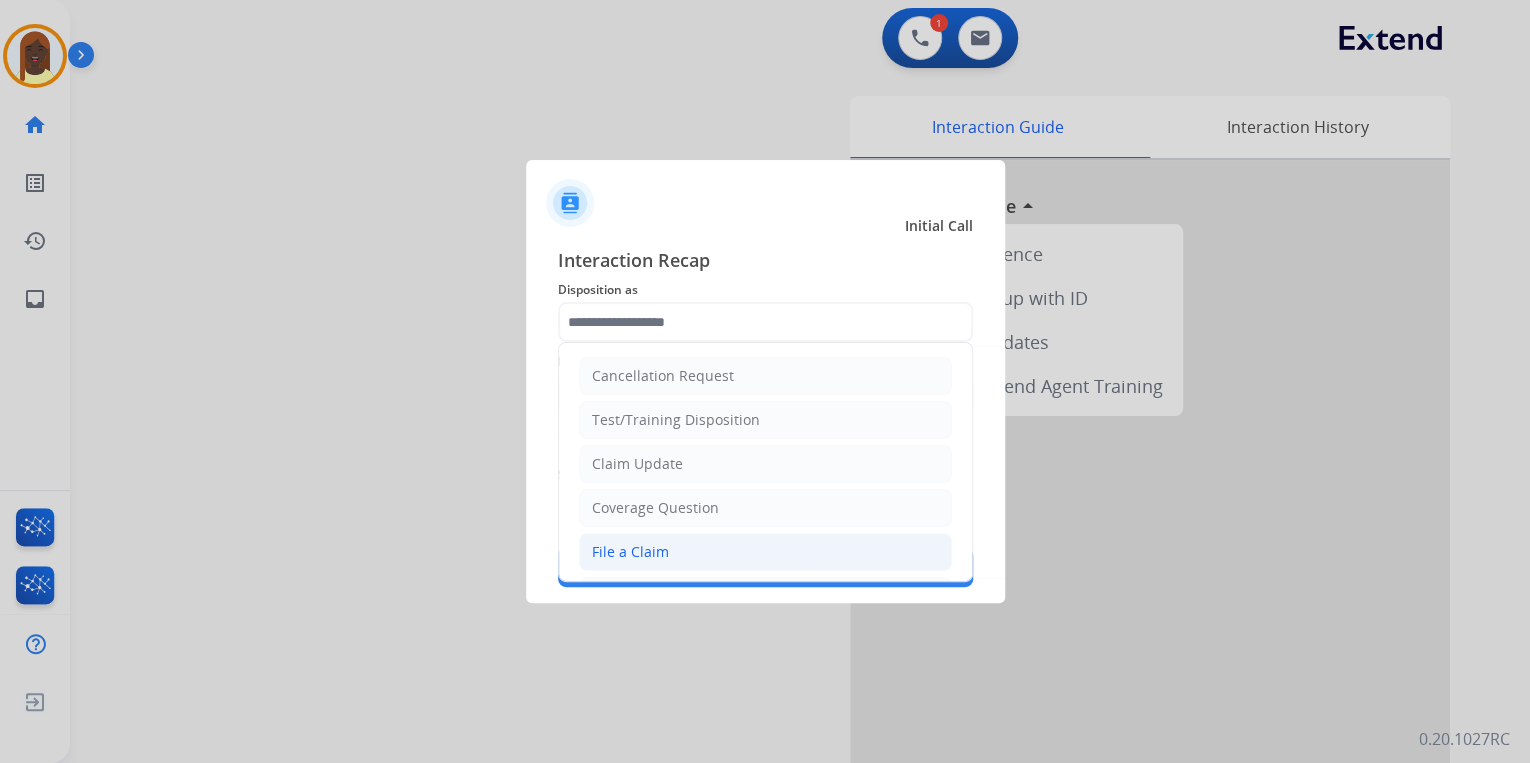 click on "File a Claim" 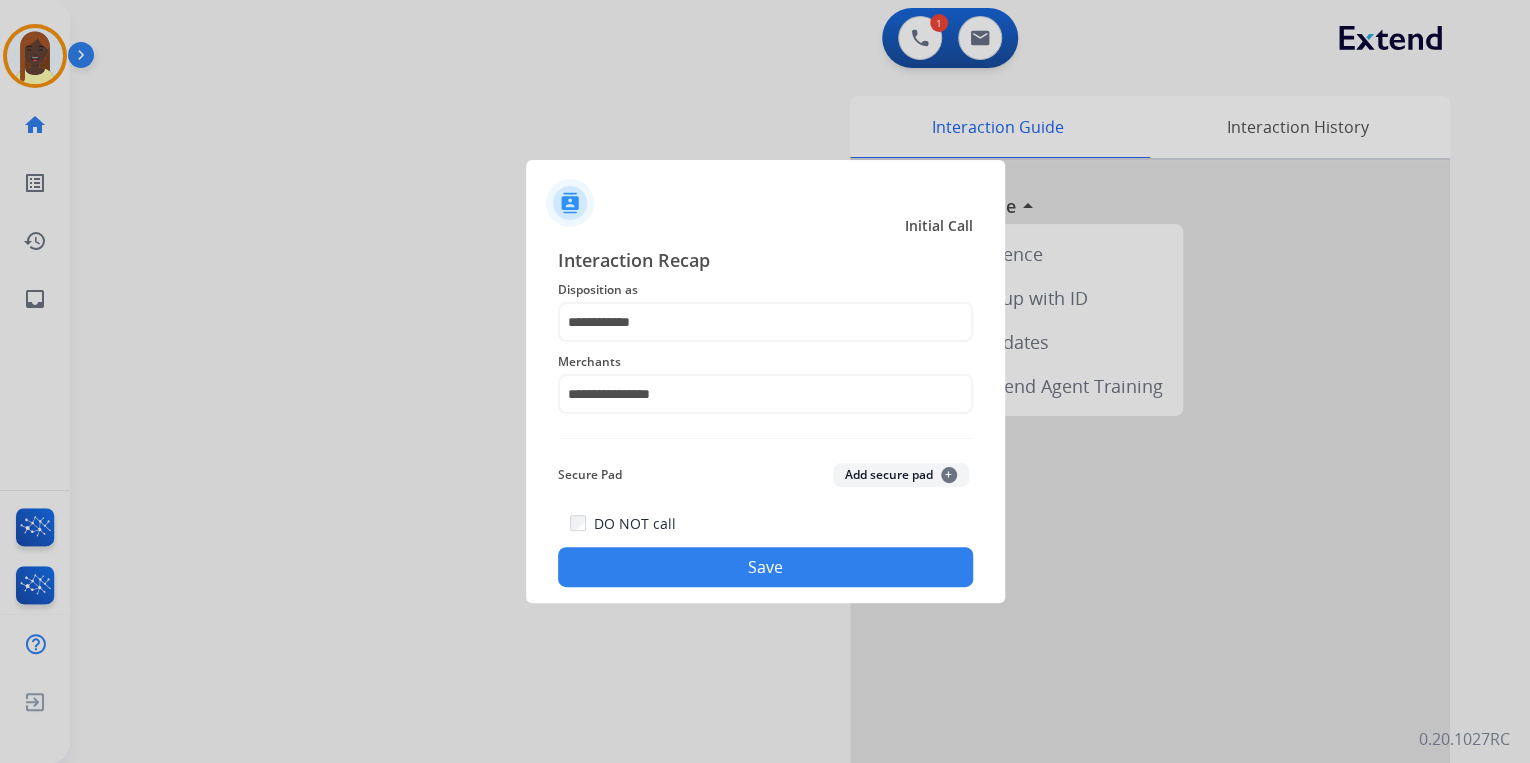 click on "Save" 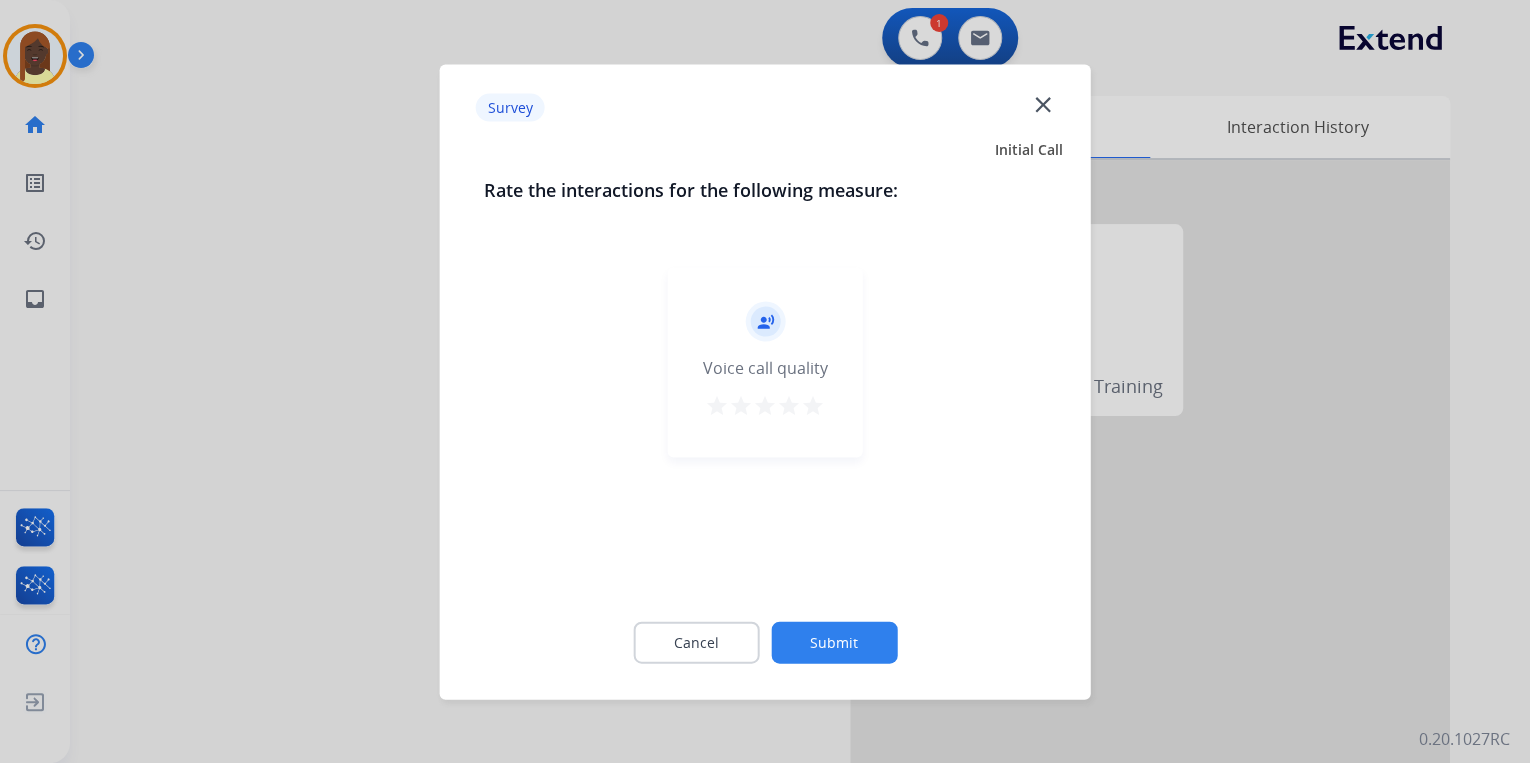 click on "star" at bounding box center [813, 405] 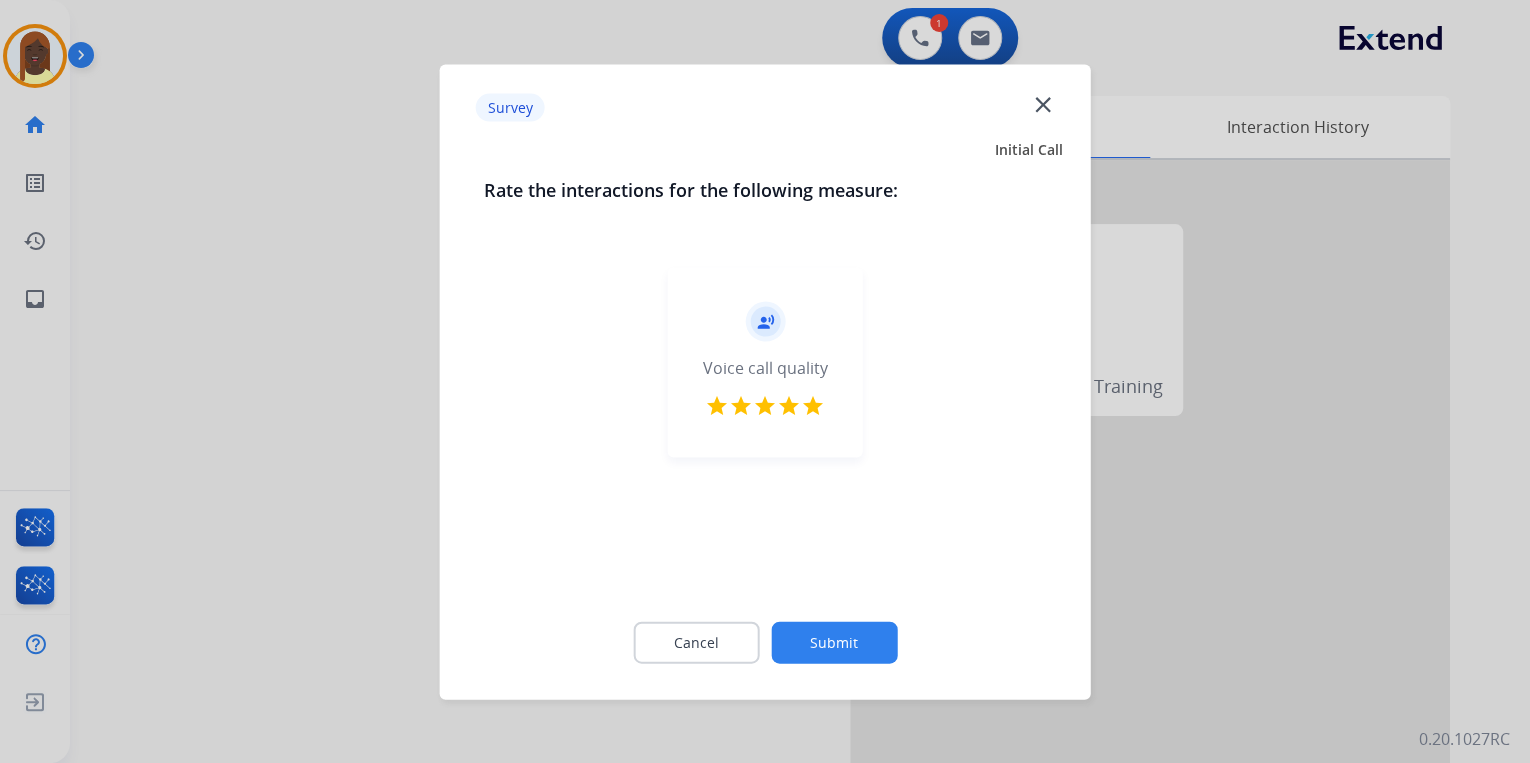 click on "Submit" 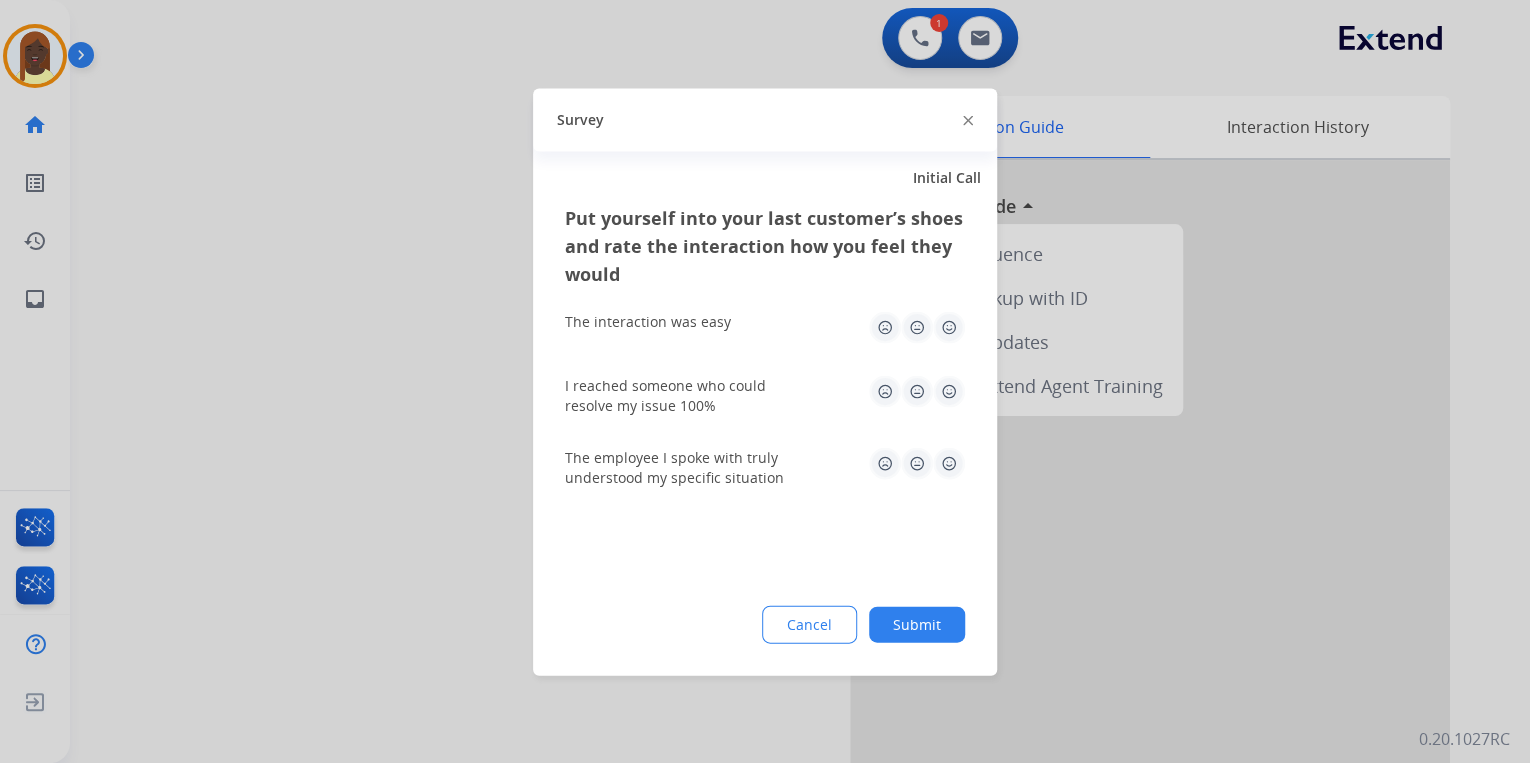 click 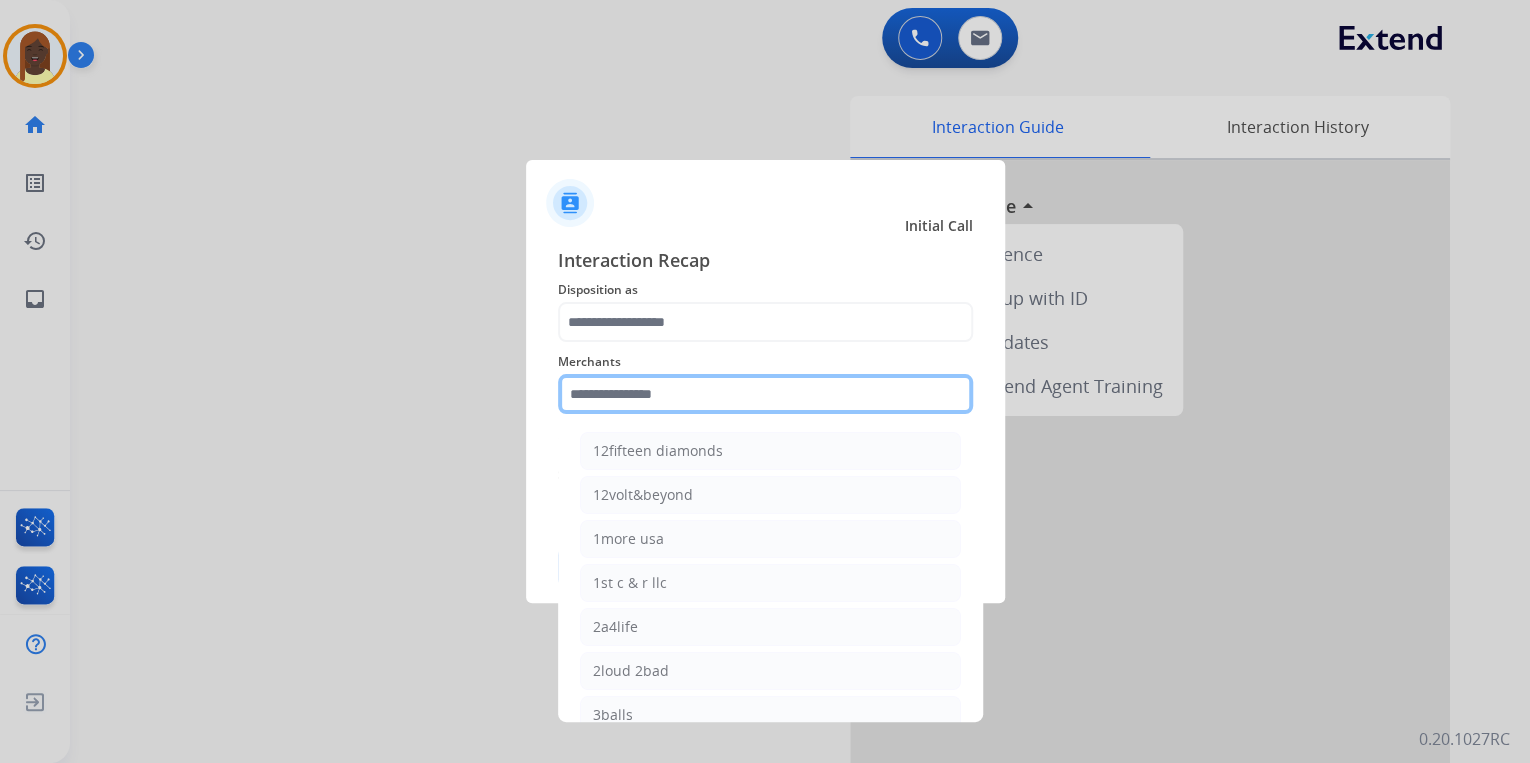 click 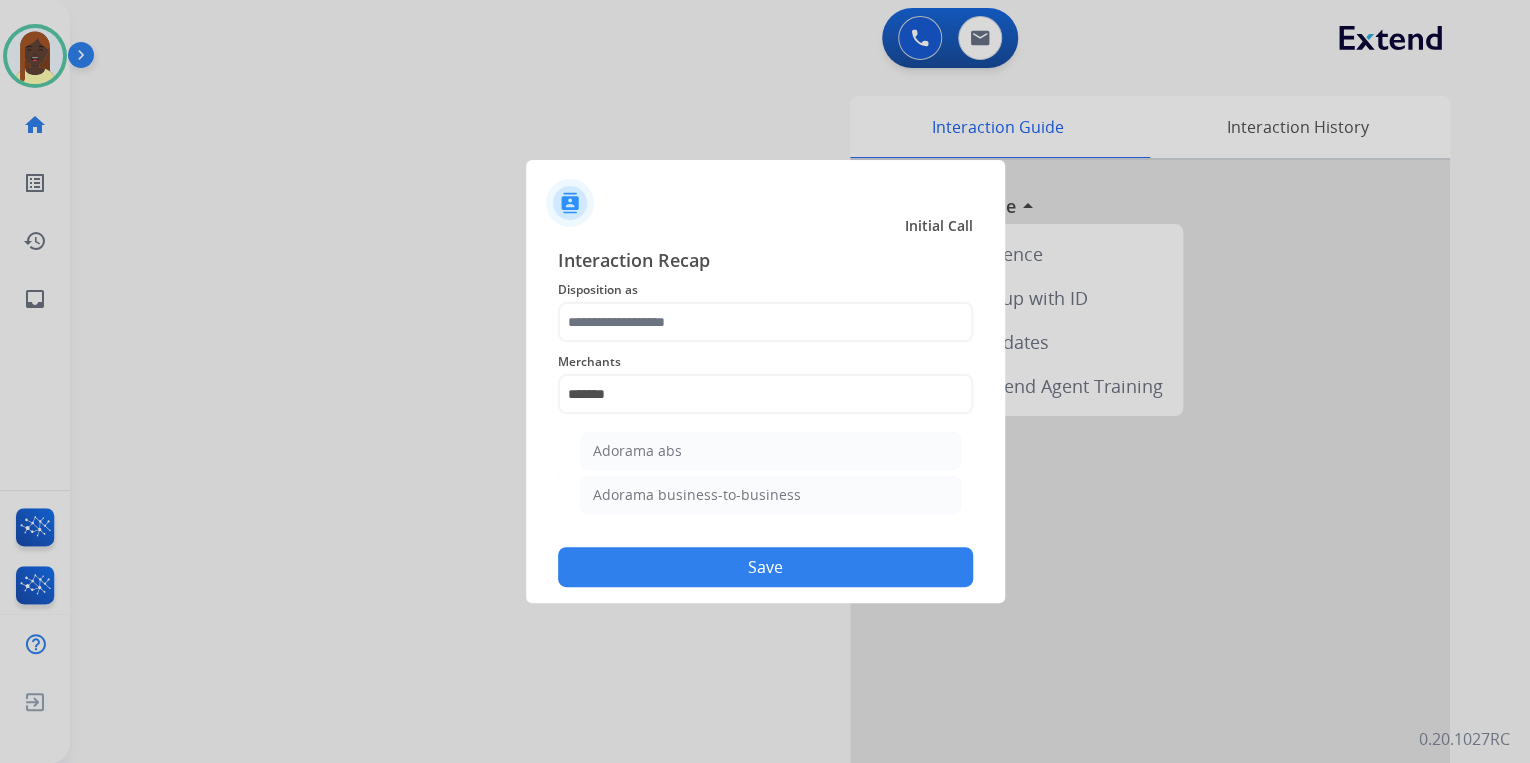 click on "Adorama business-to-business" 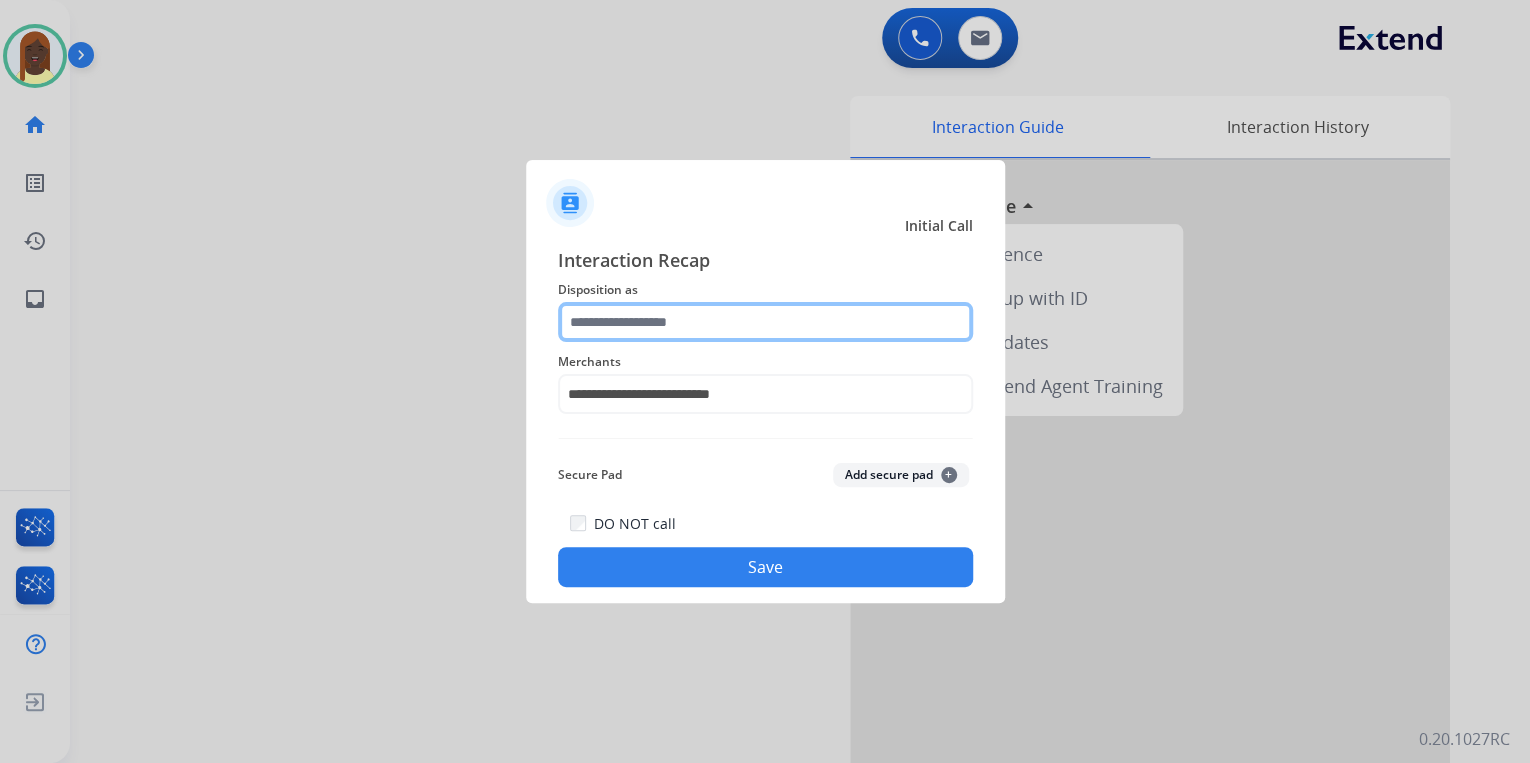 click 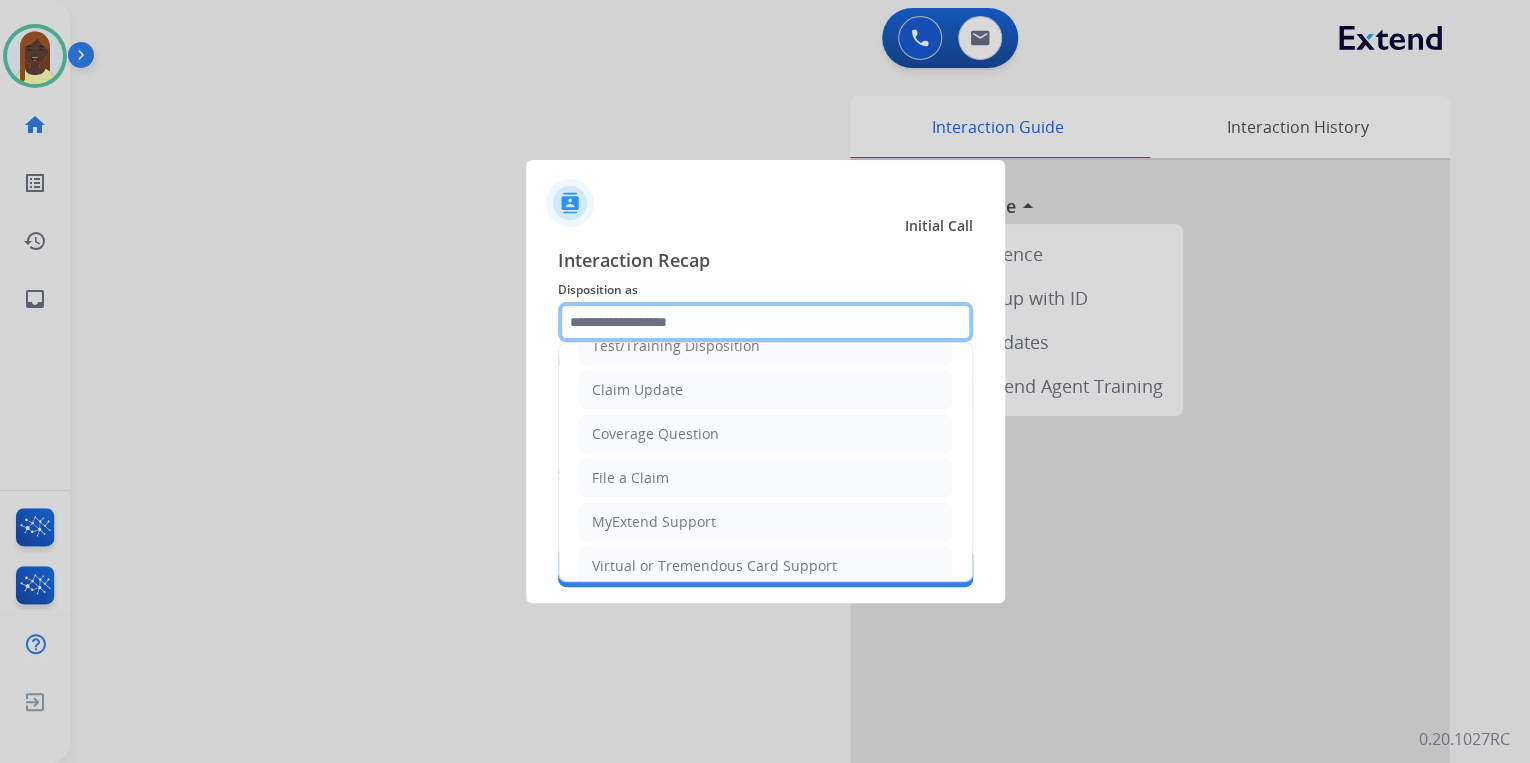 scroll, scrollTop: 240, scrollLeft: 0, axis: vertical 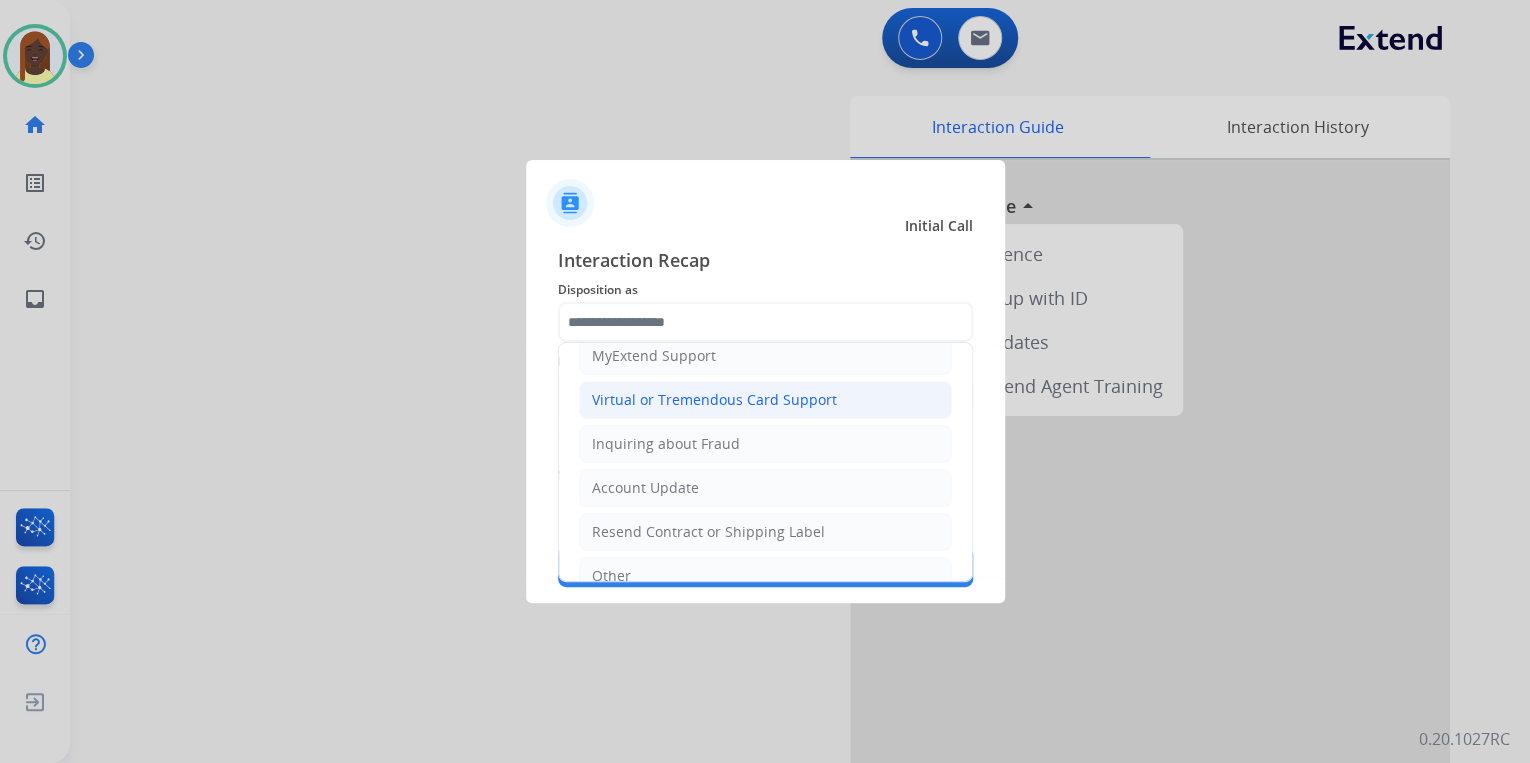 click on "Virtual or Tremendous Card Support" 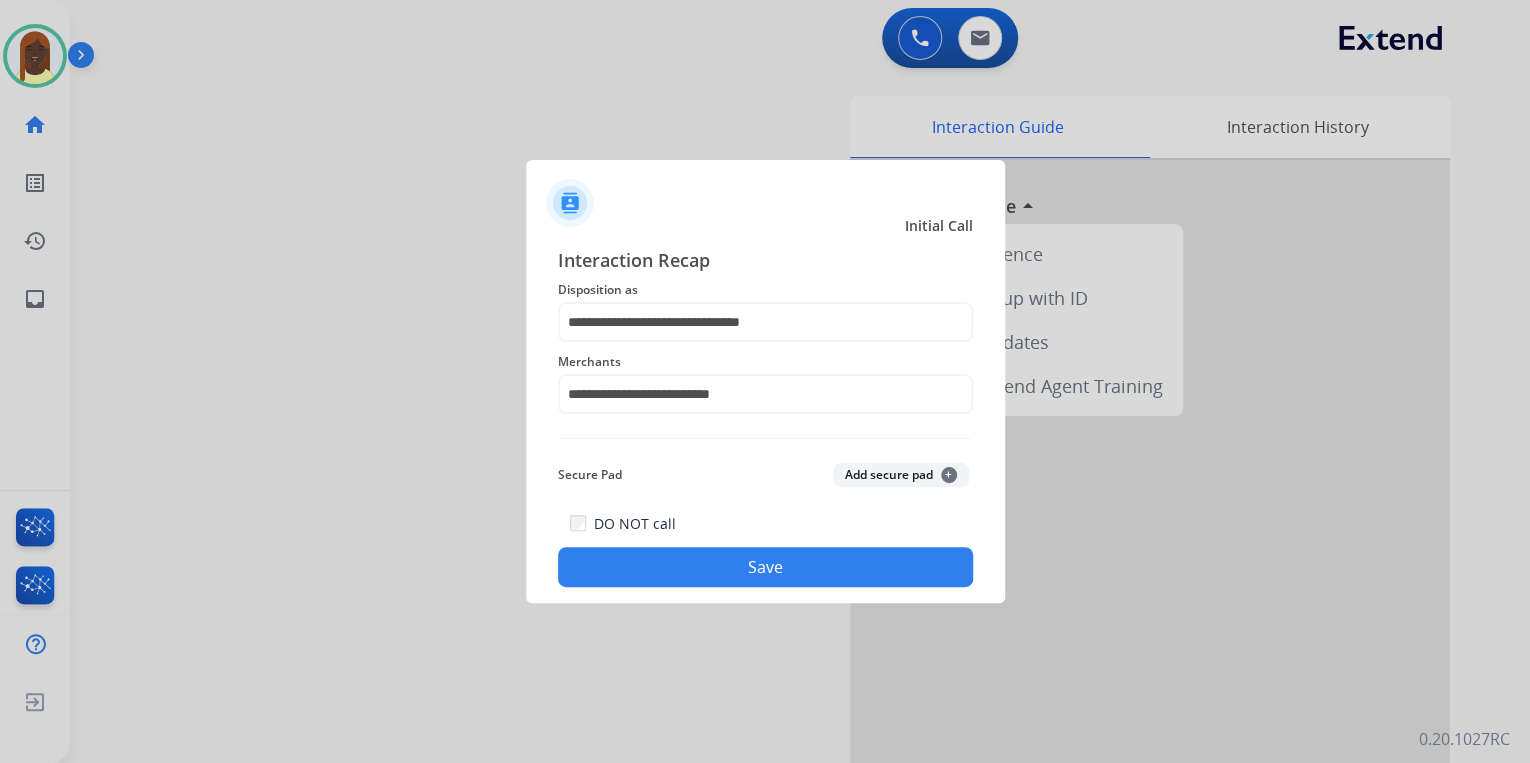 click on "Save" 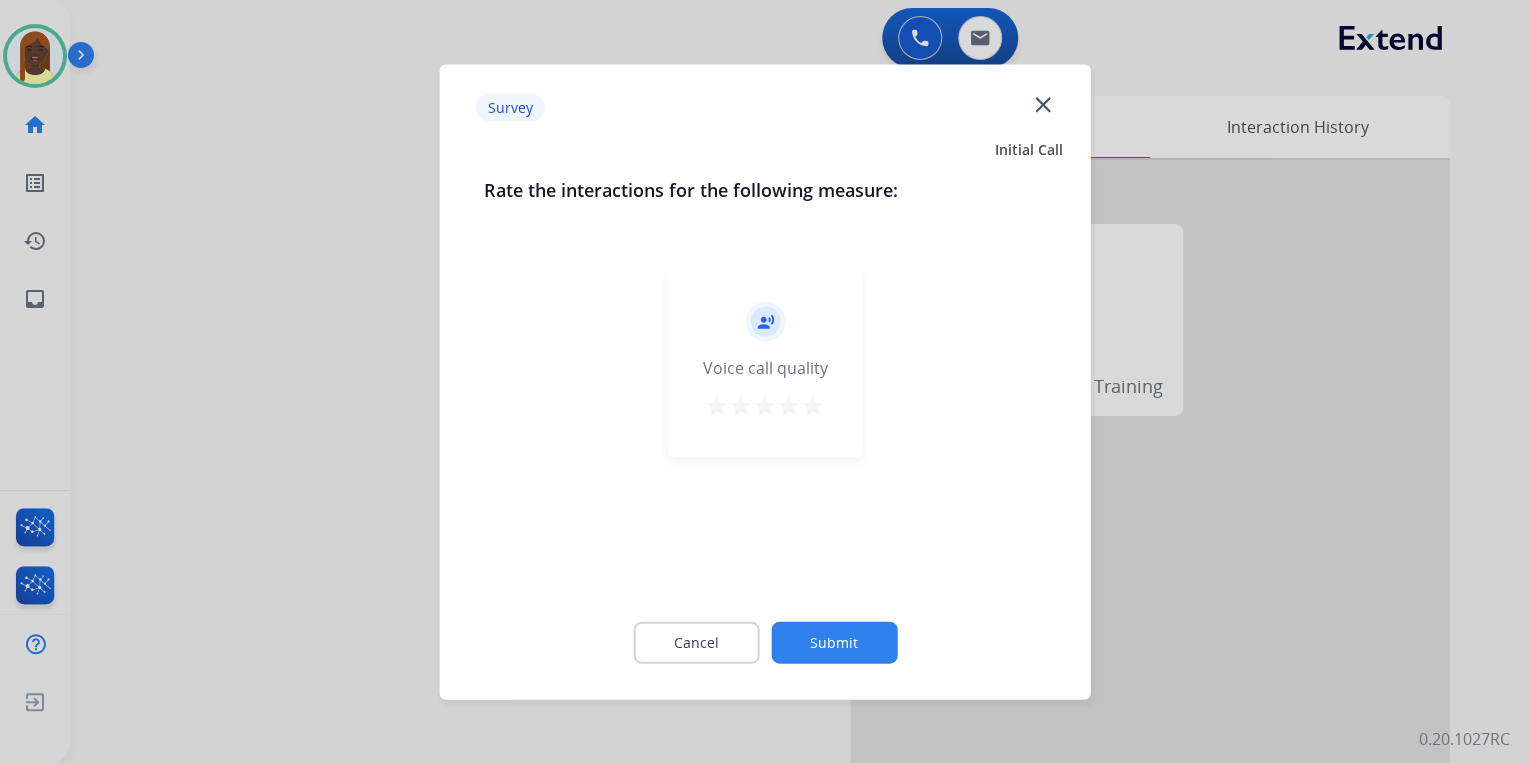 click on "star" at bounding box center [813, 405] 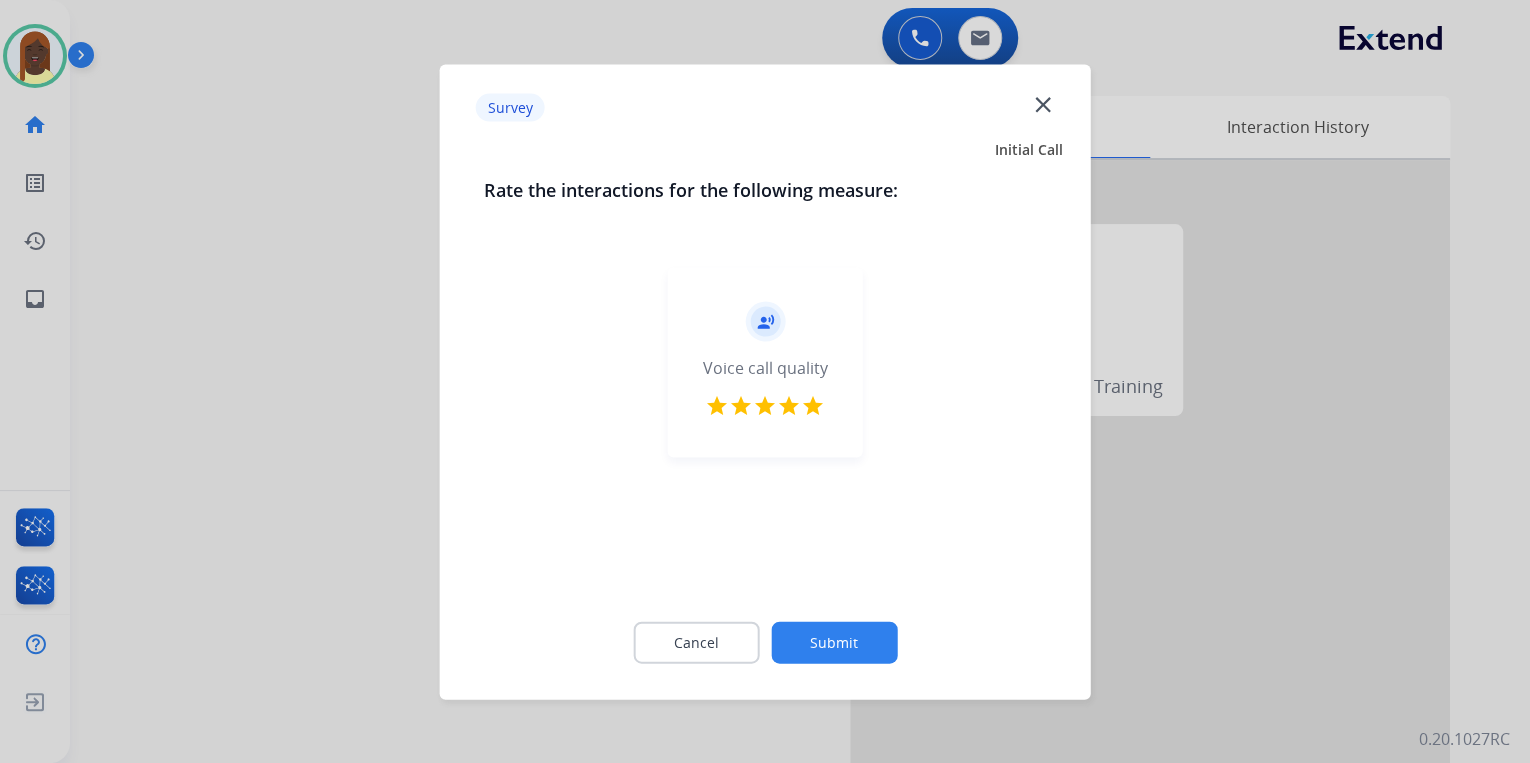 click on "Submit" 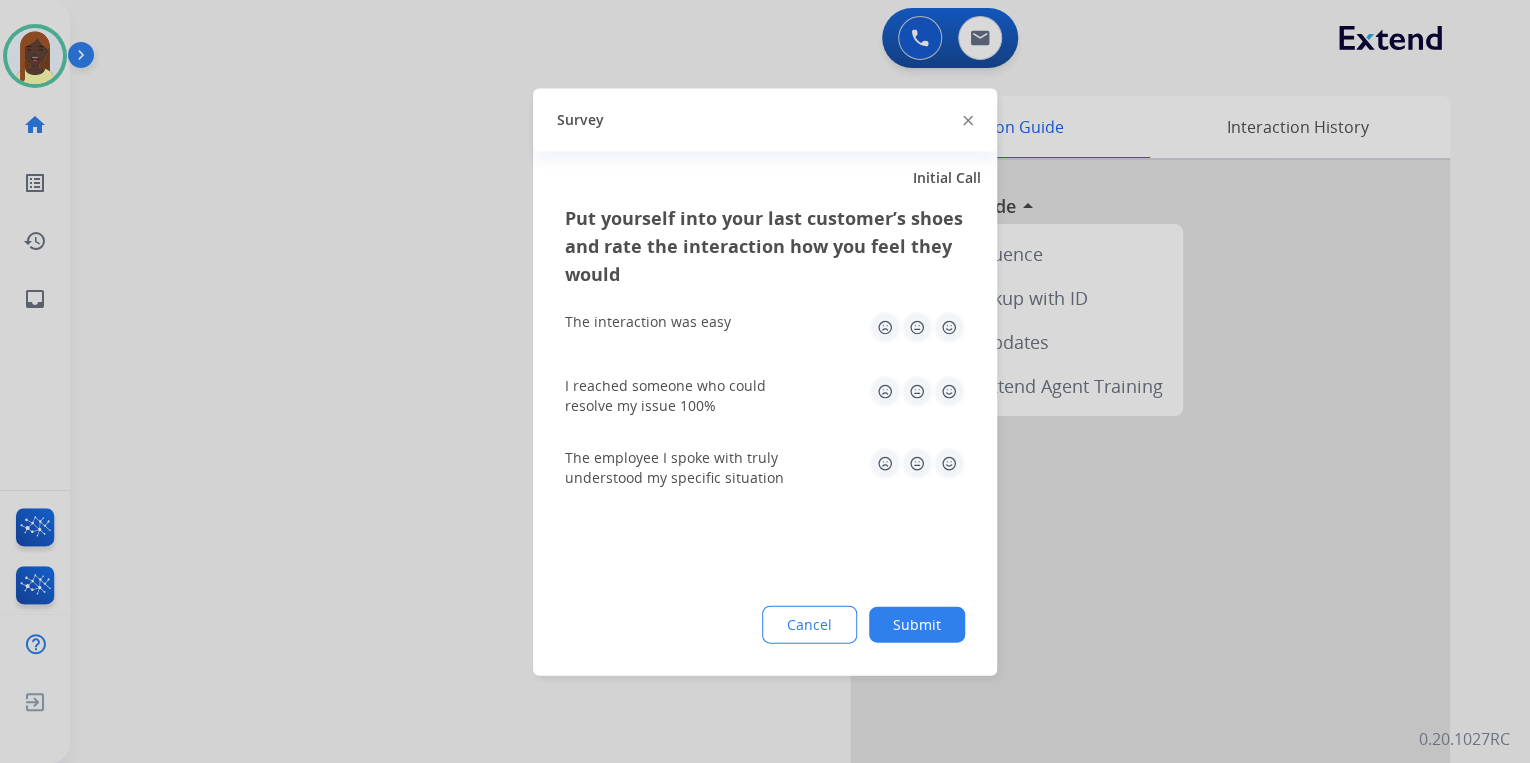 click 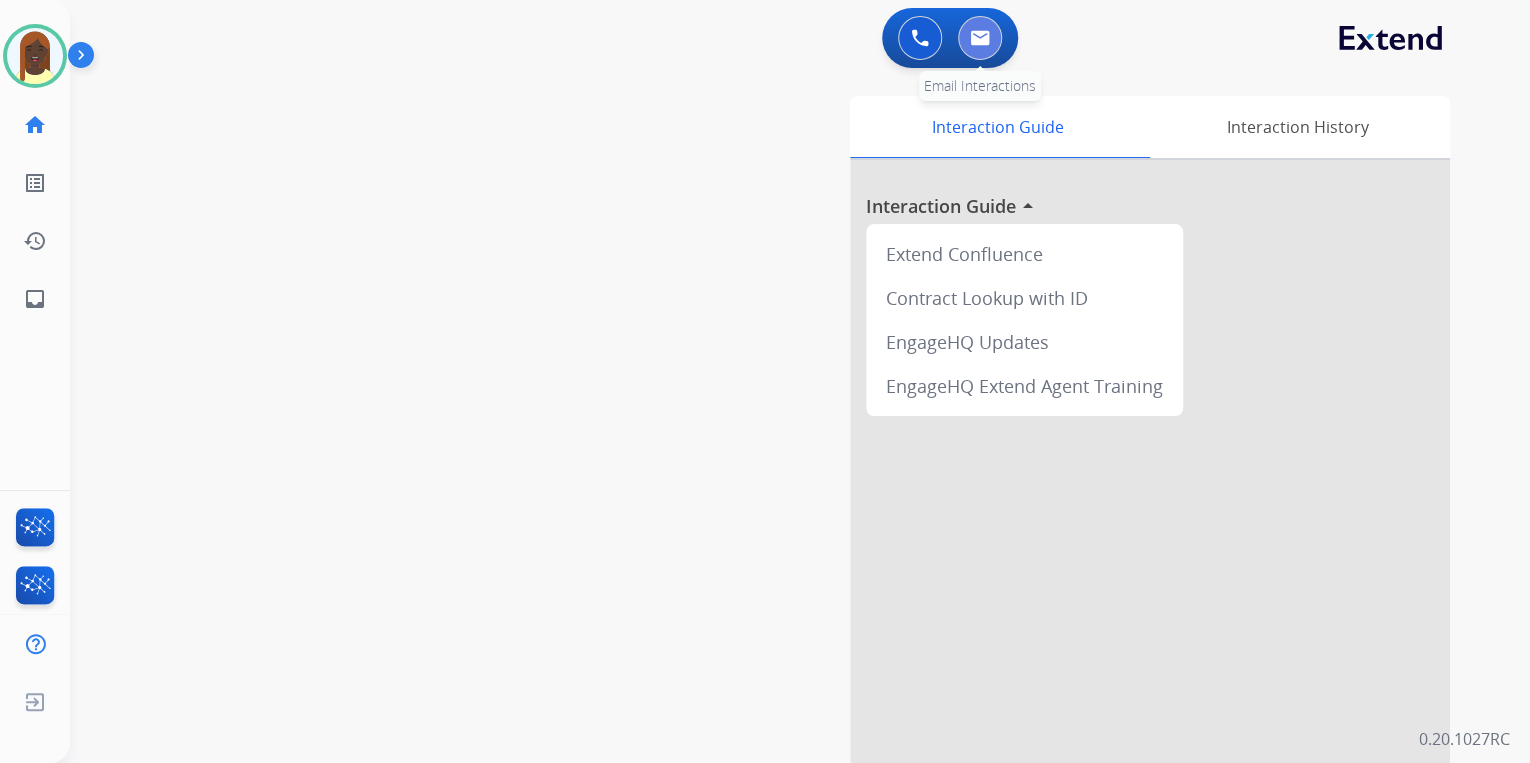 click at bounding box center [980, 38] 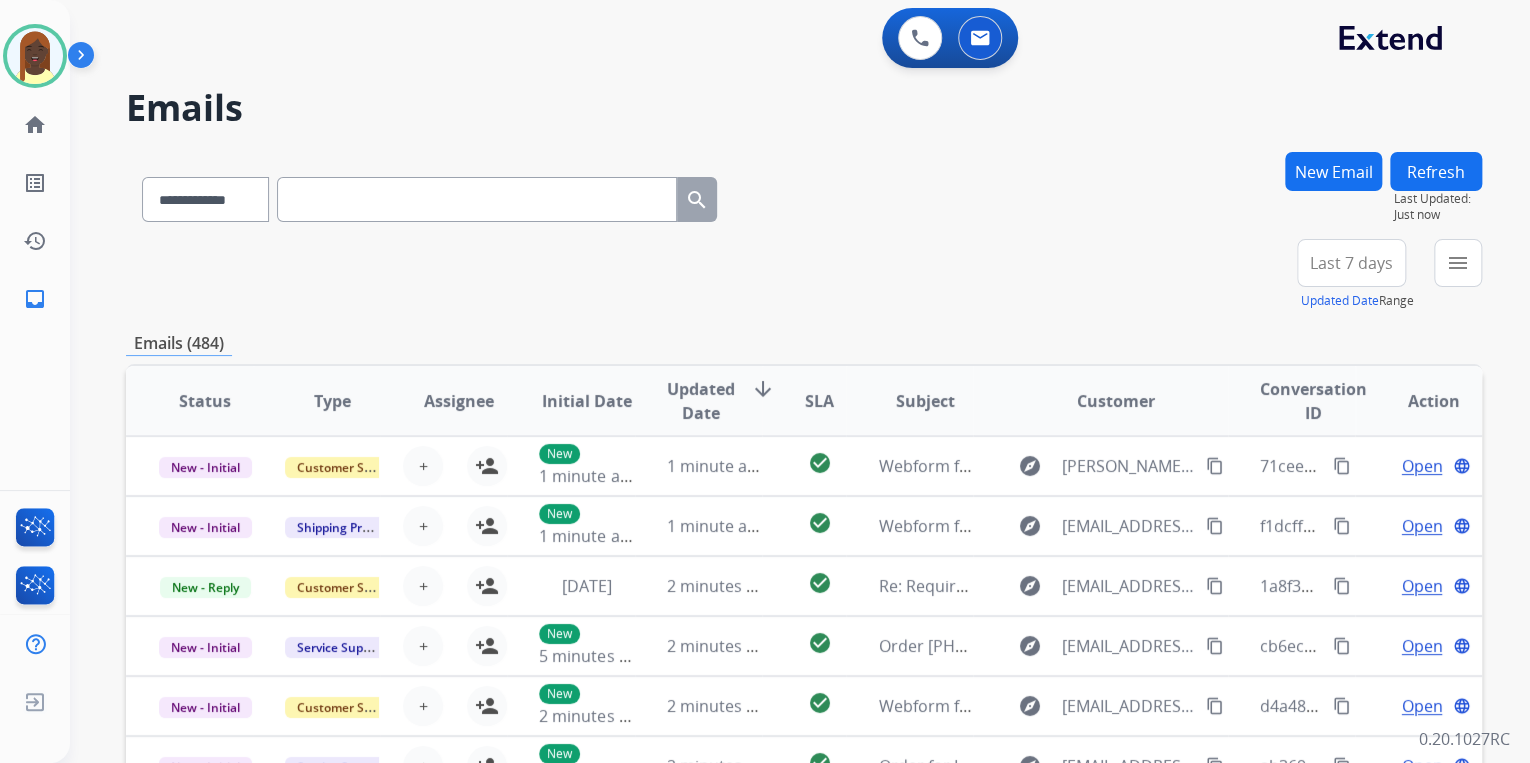 click at bounding box center (980, 38) 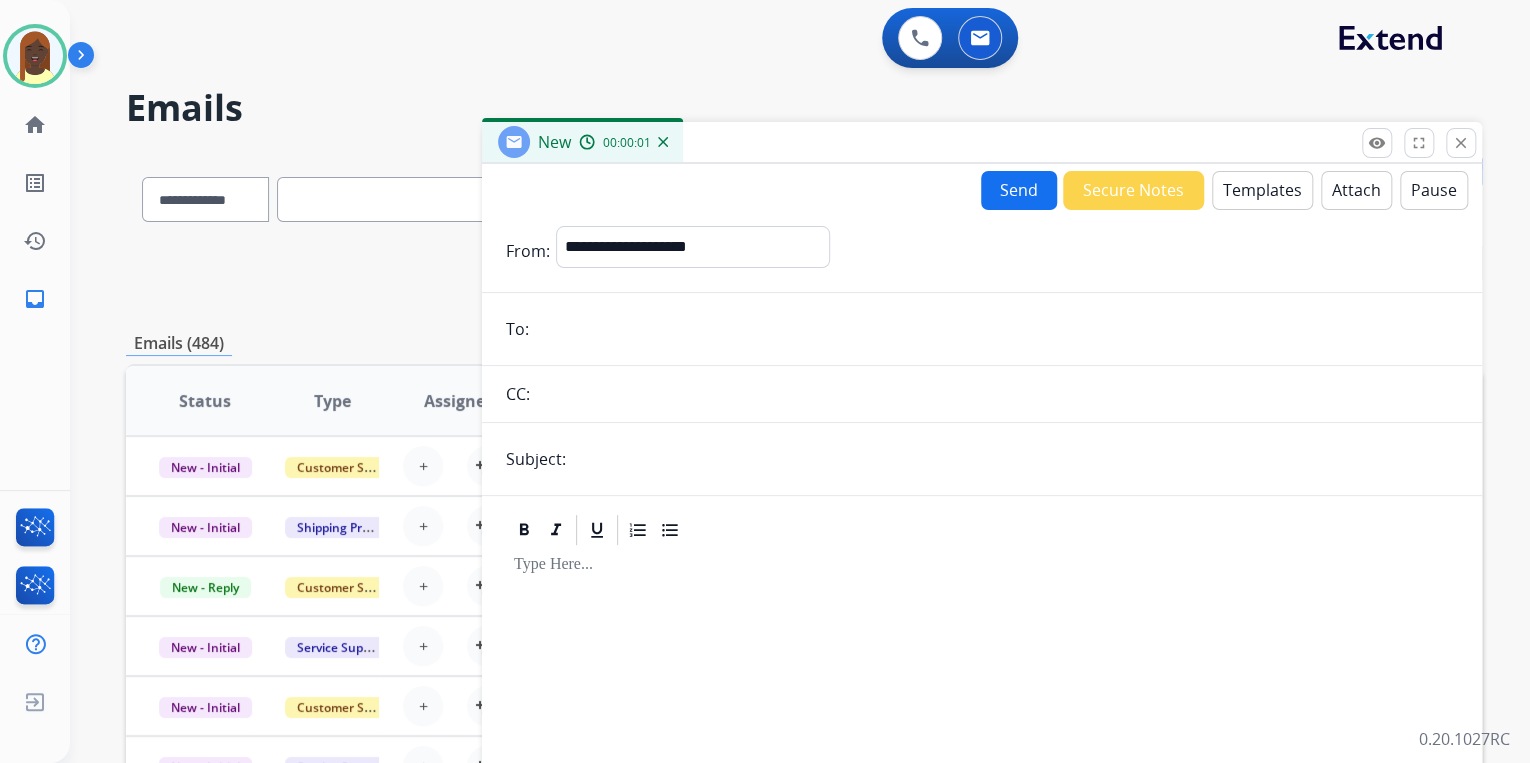 click on "Templates" at bounding box center [1262, 190] 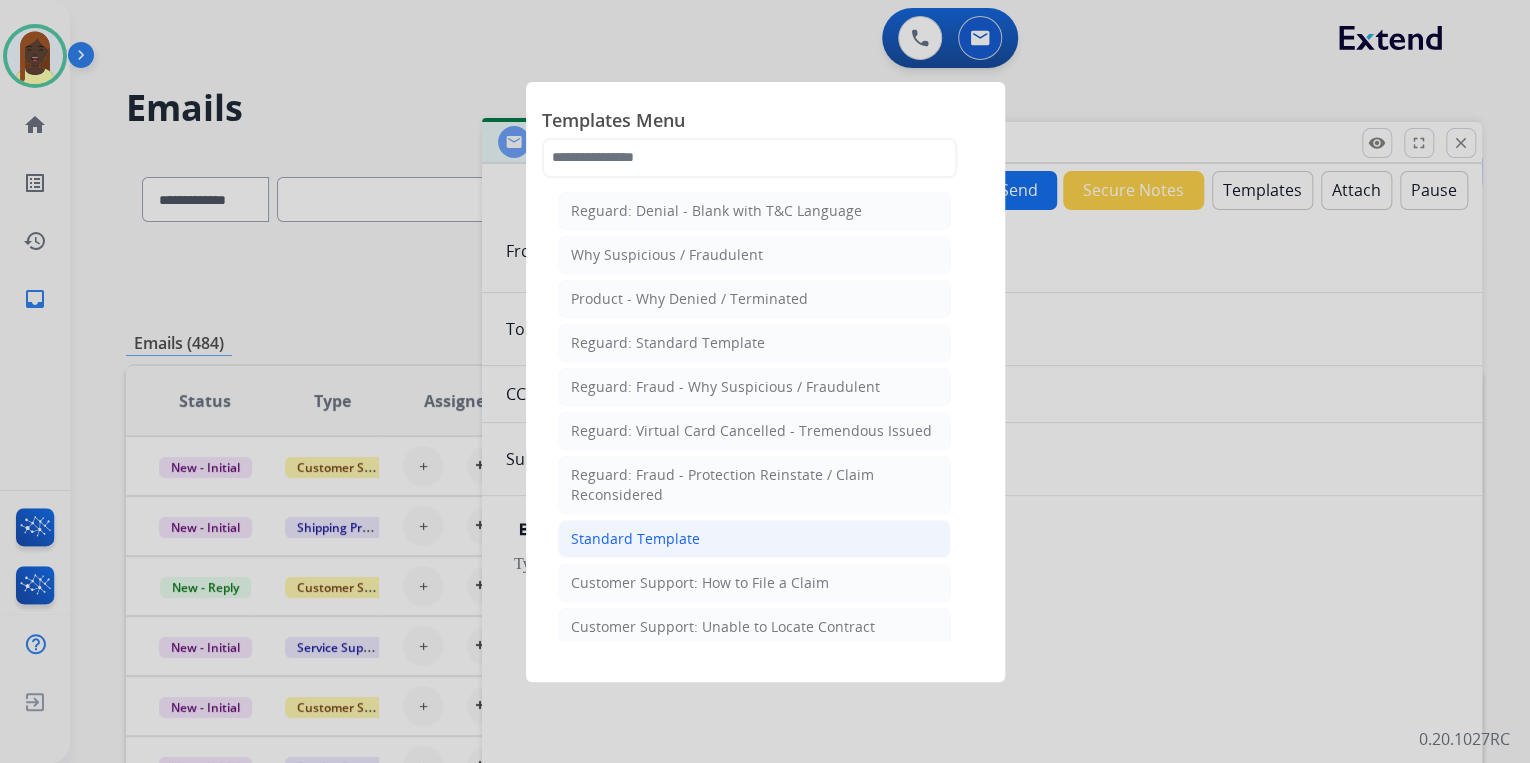 click on "Standard Template" 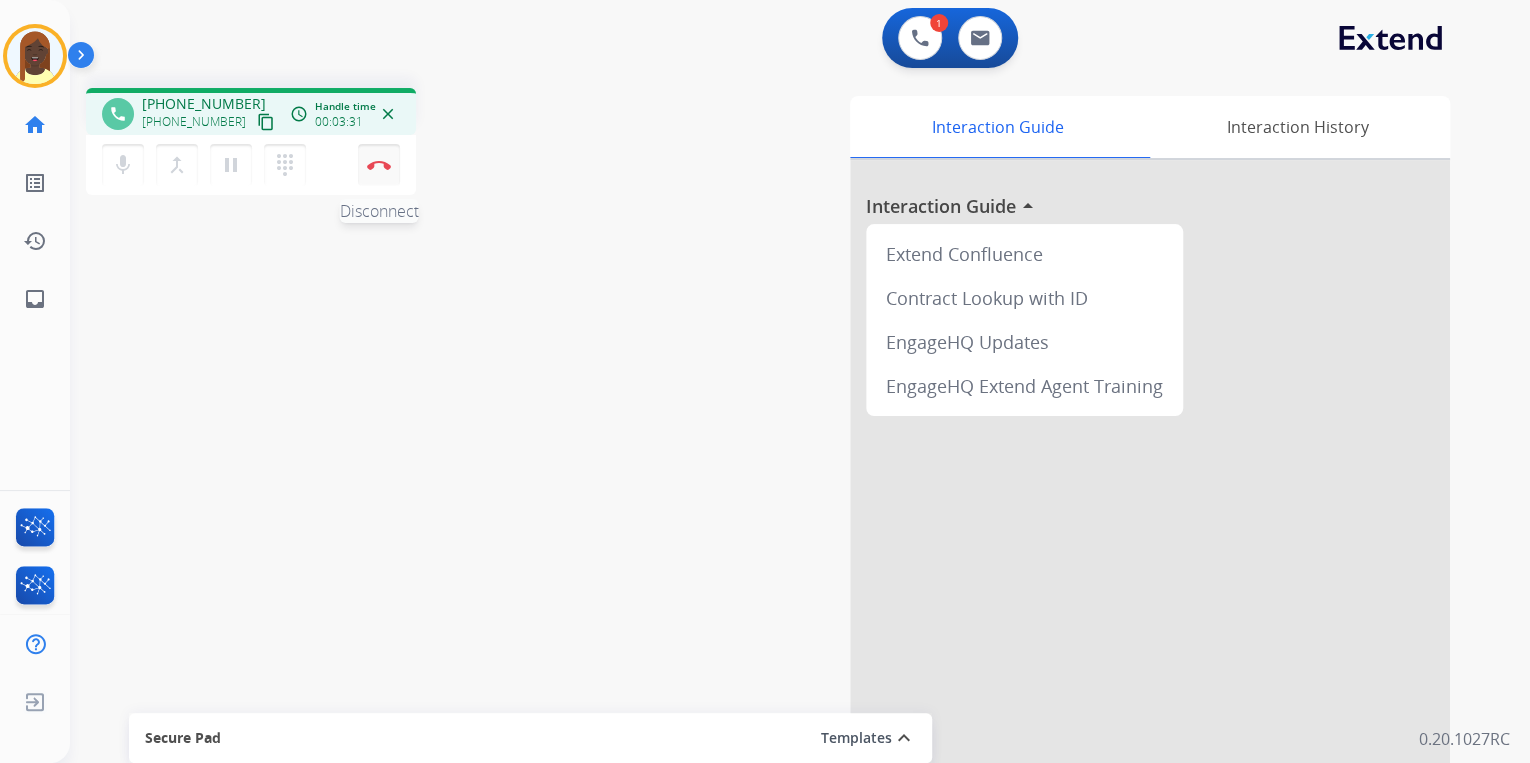 click at bounding box center (379, 165) 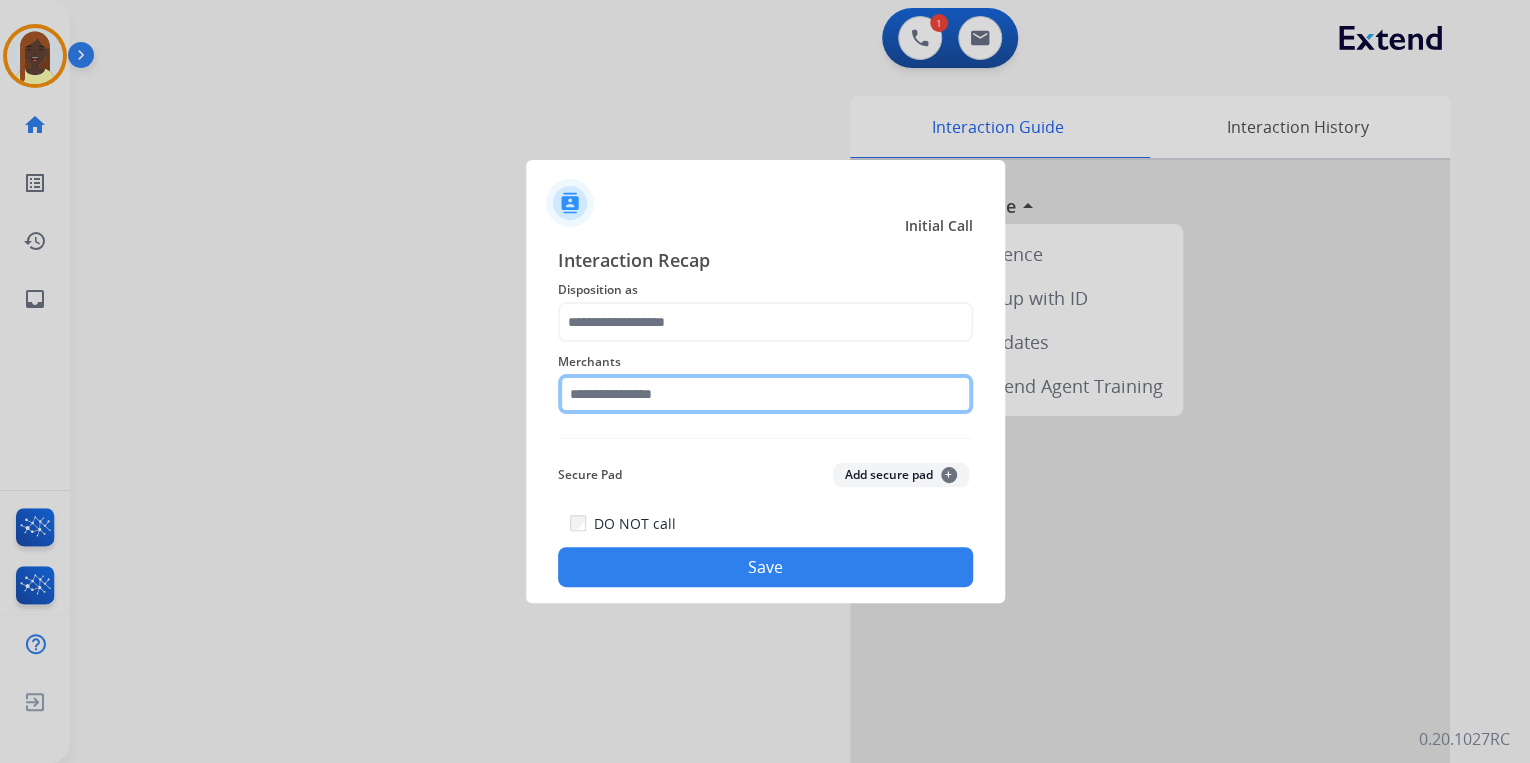 click 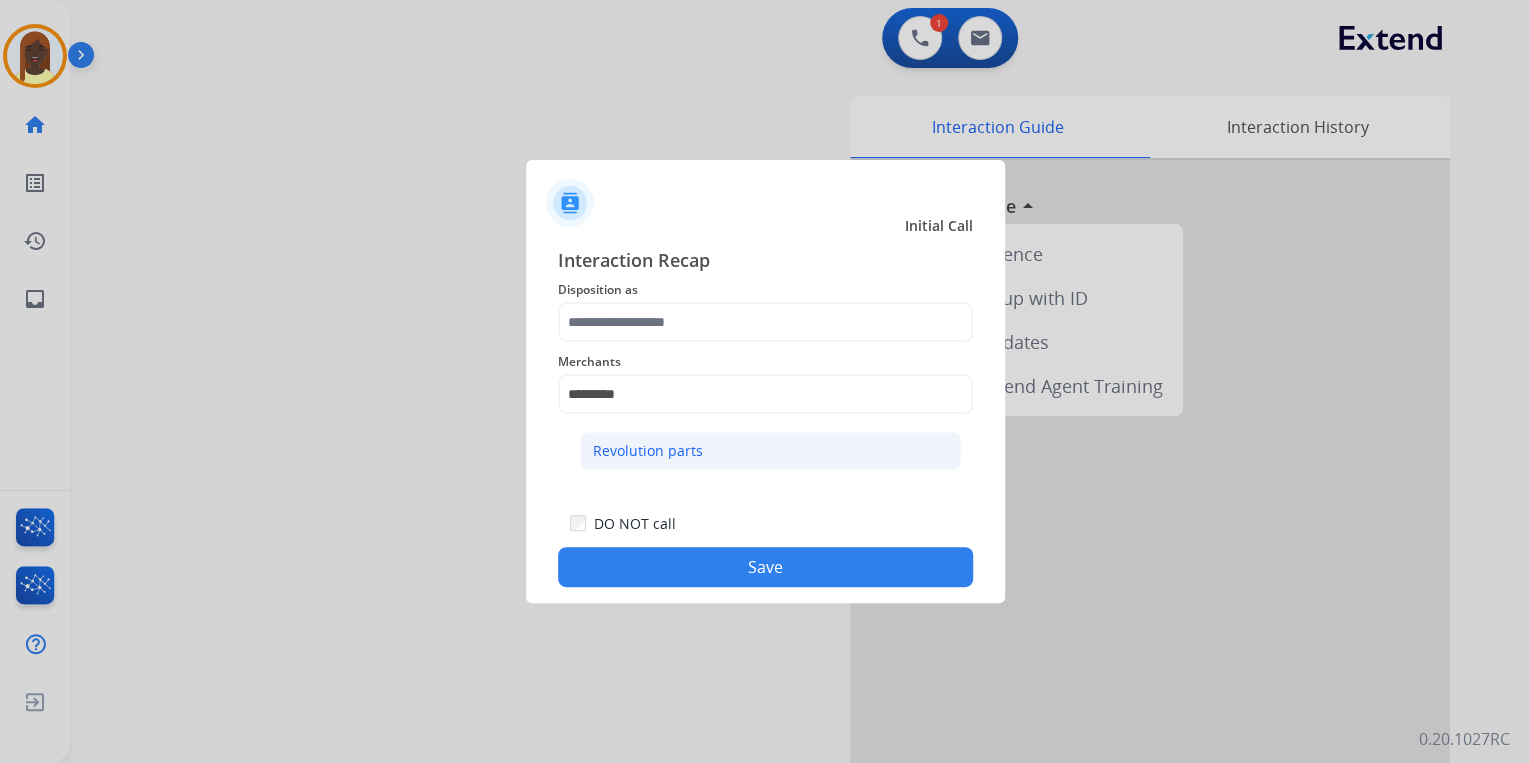 click on "Revolution parts" 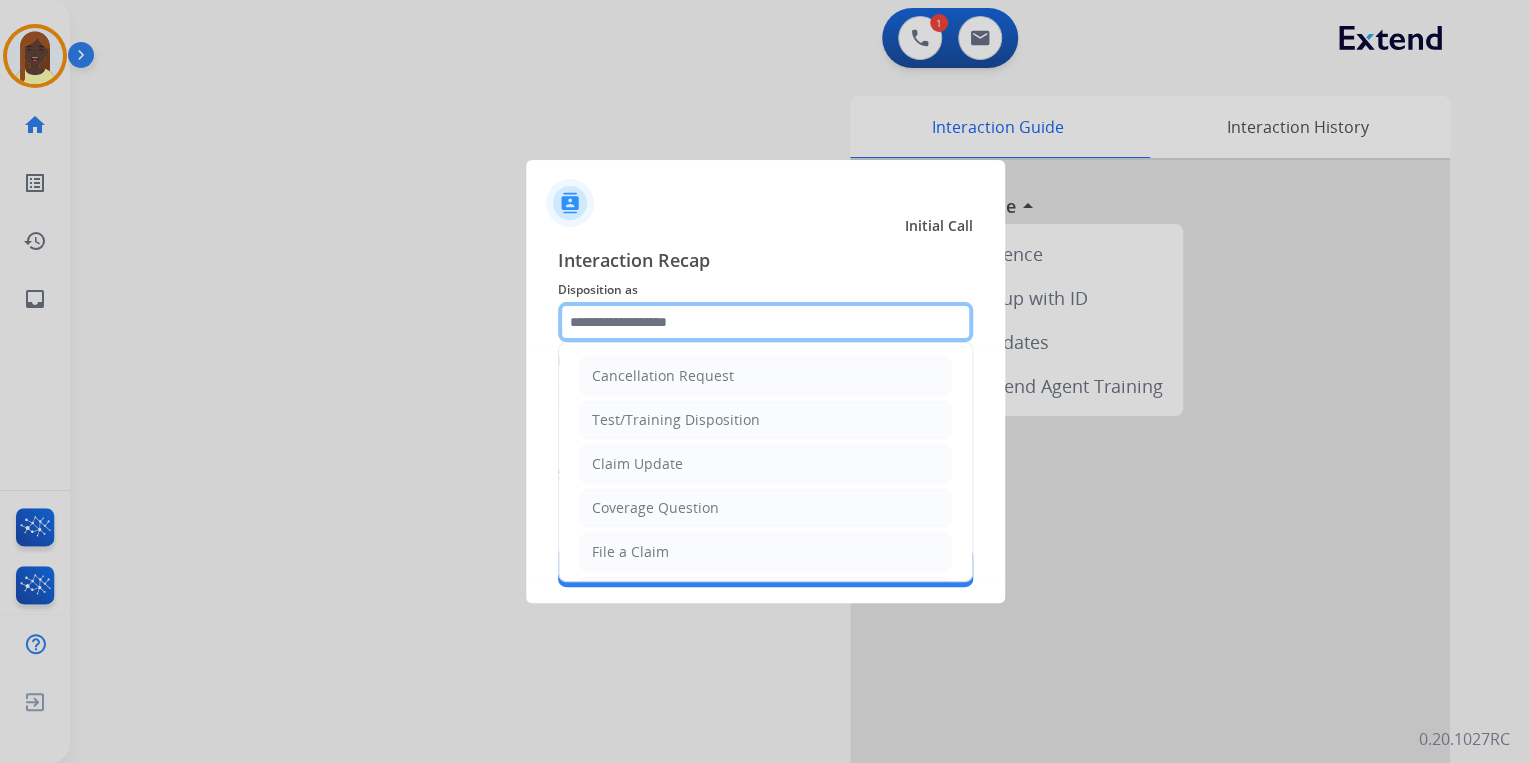 click 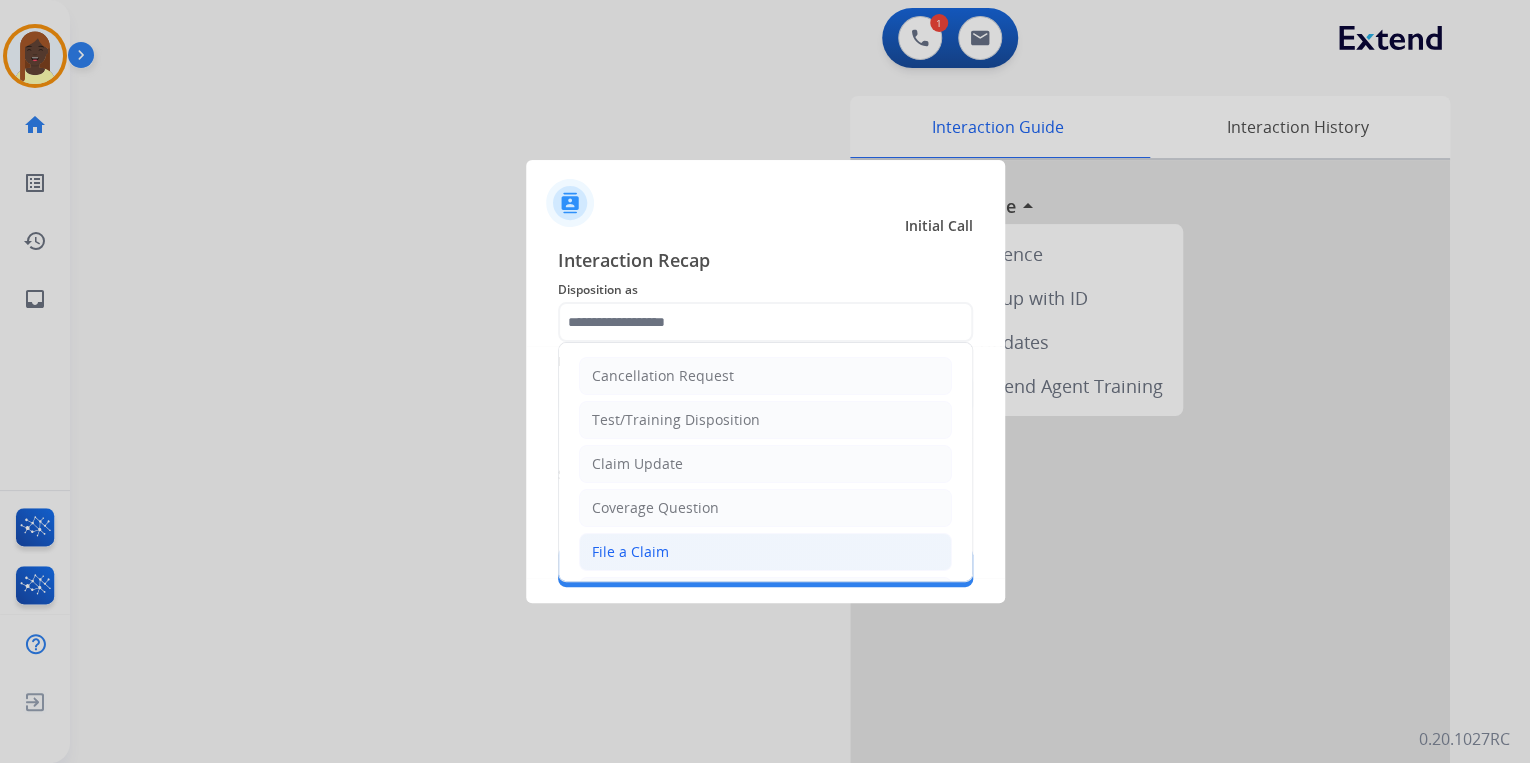 click on "File a Claim" 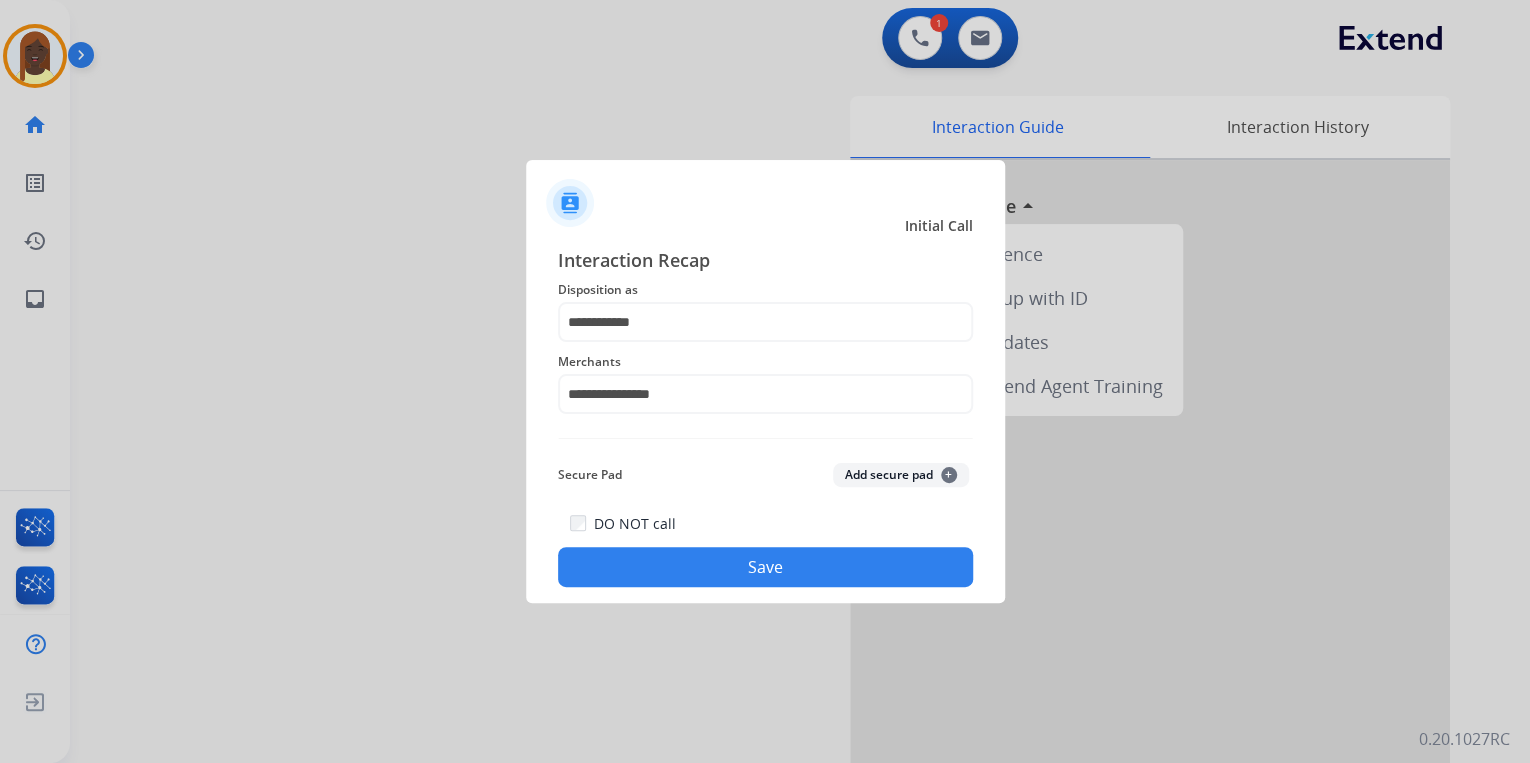 click on "Save" 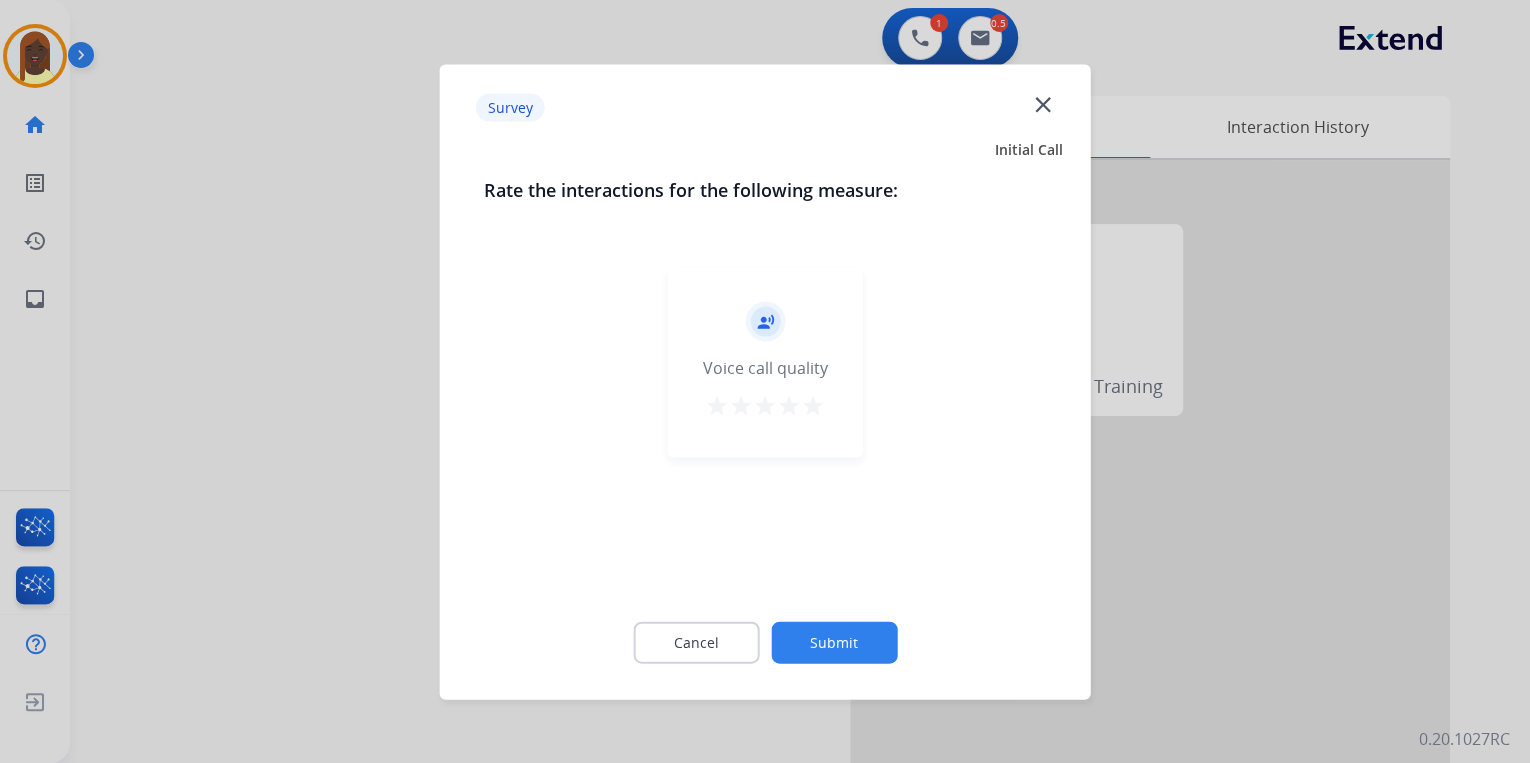 click on "star" at bounding box center (813, 405) 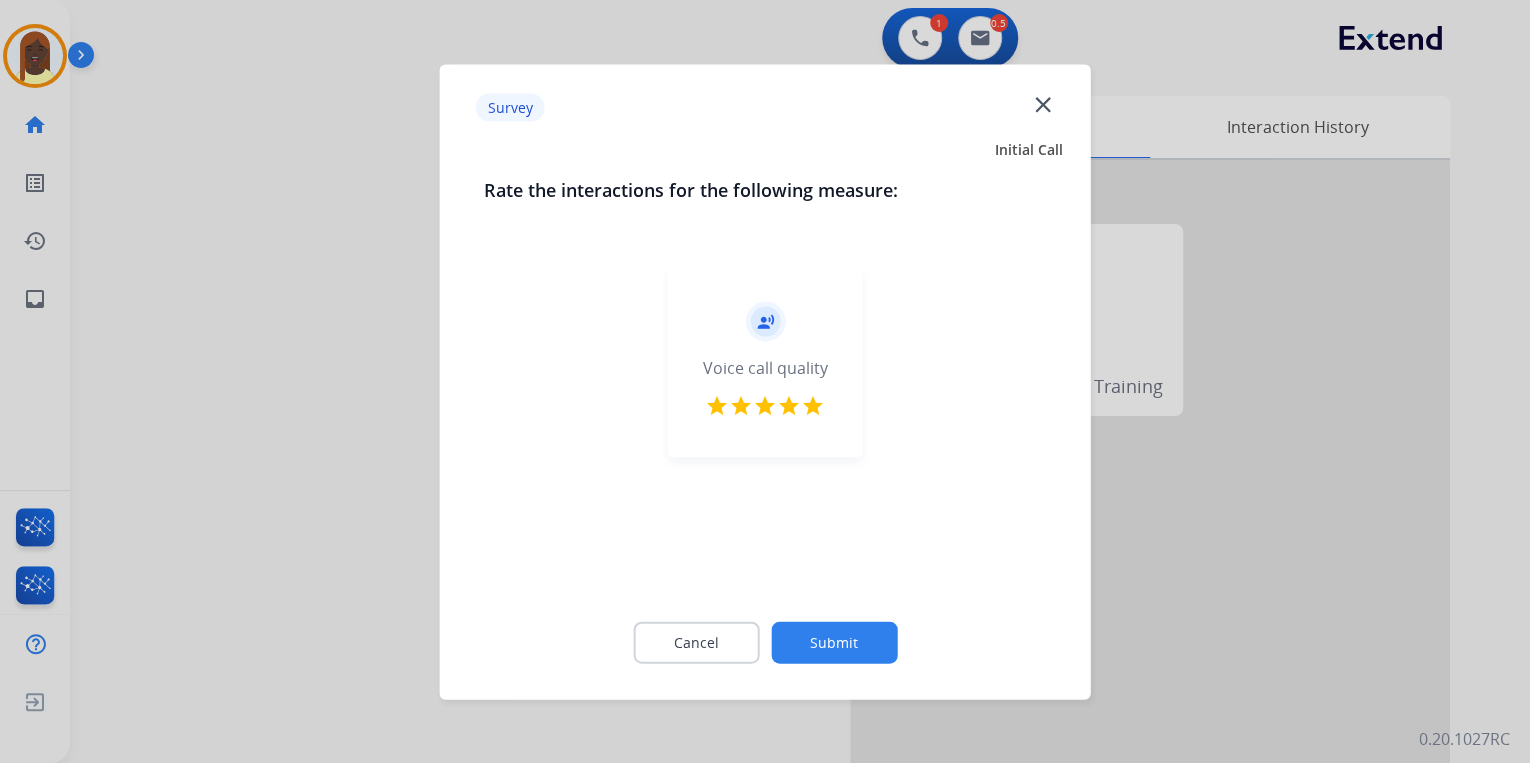 click on "Submit" 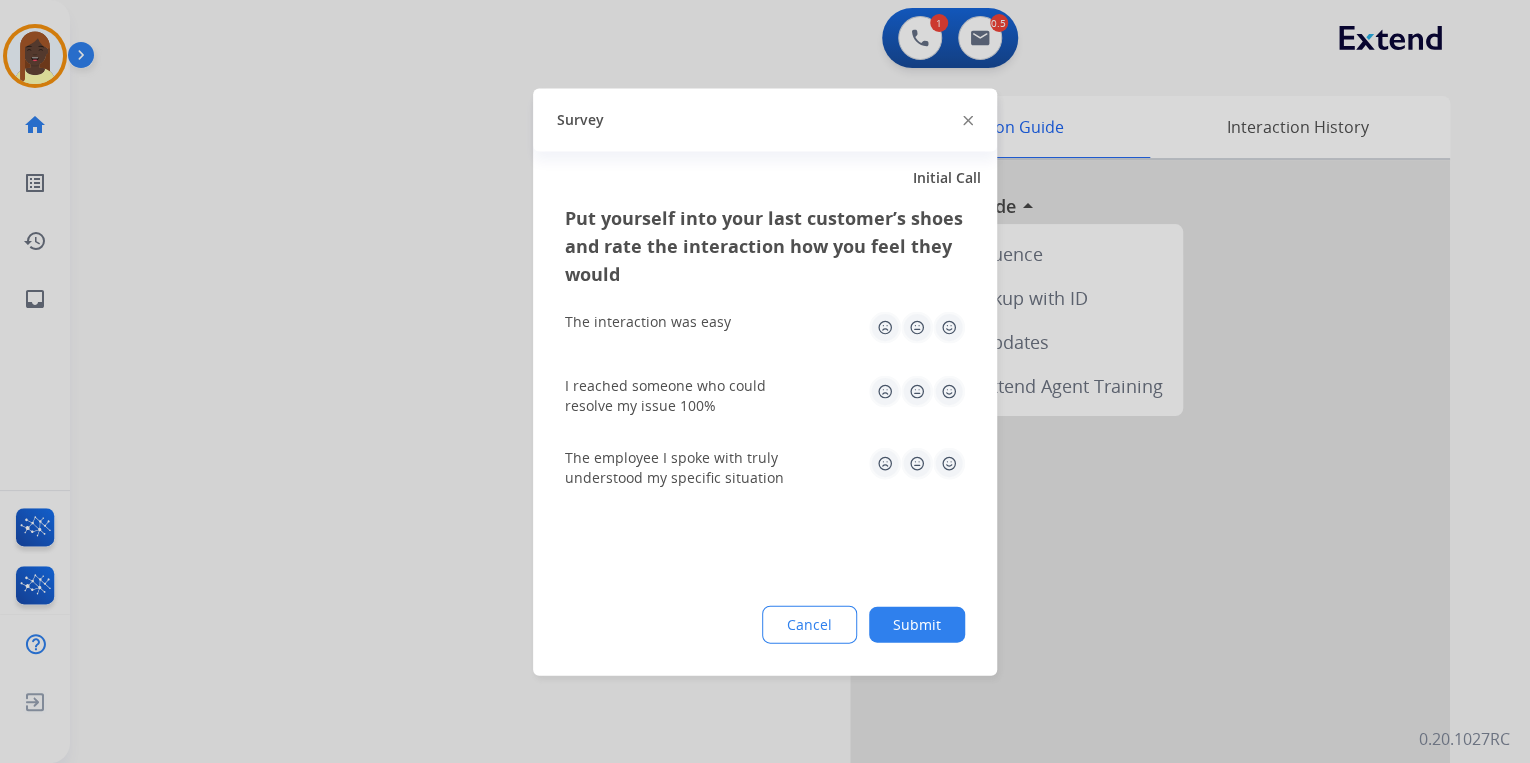 click on "Survey" 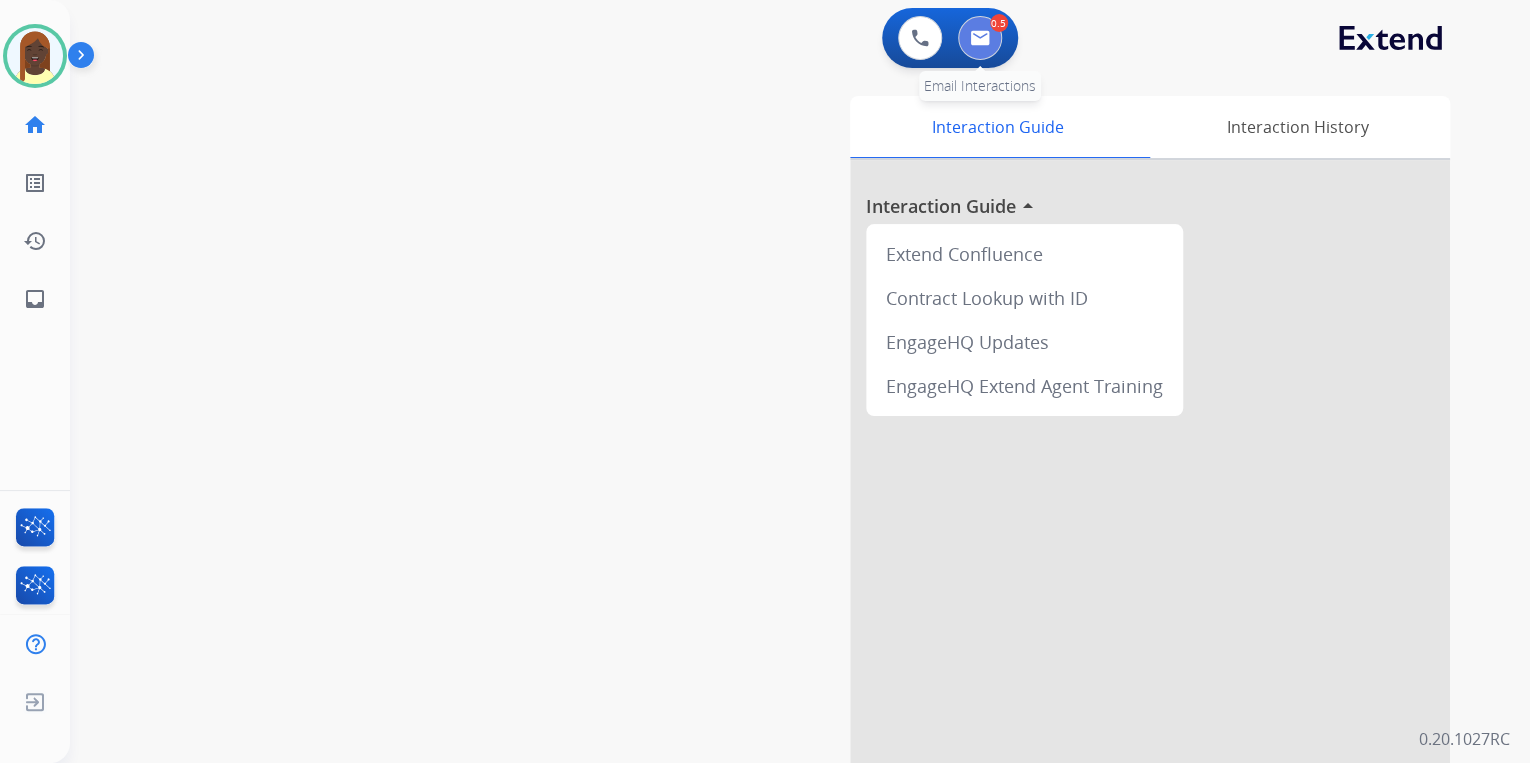 click at bounding box center (980, 38) 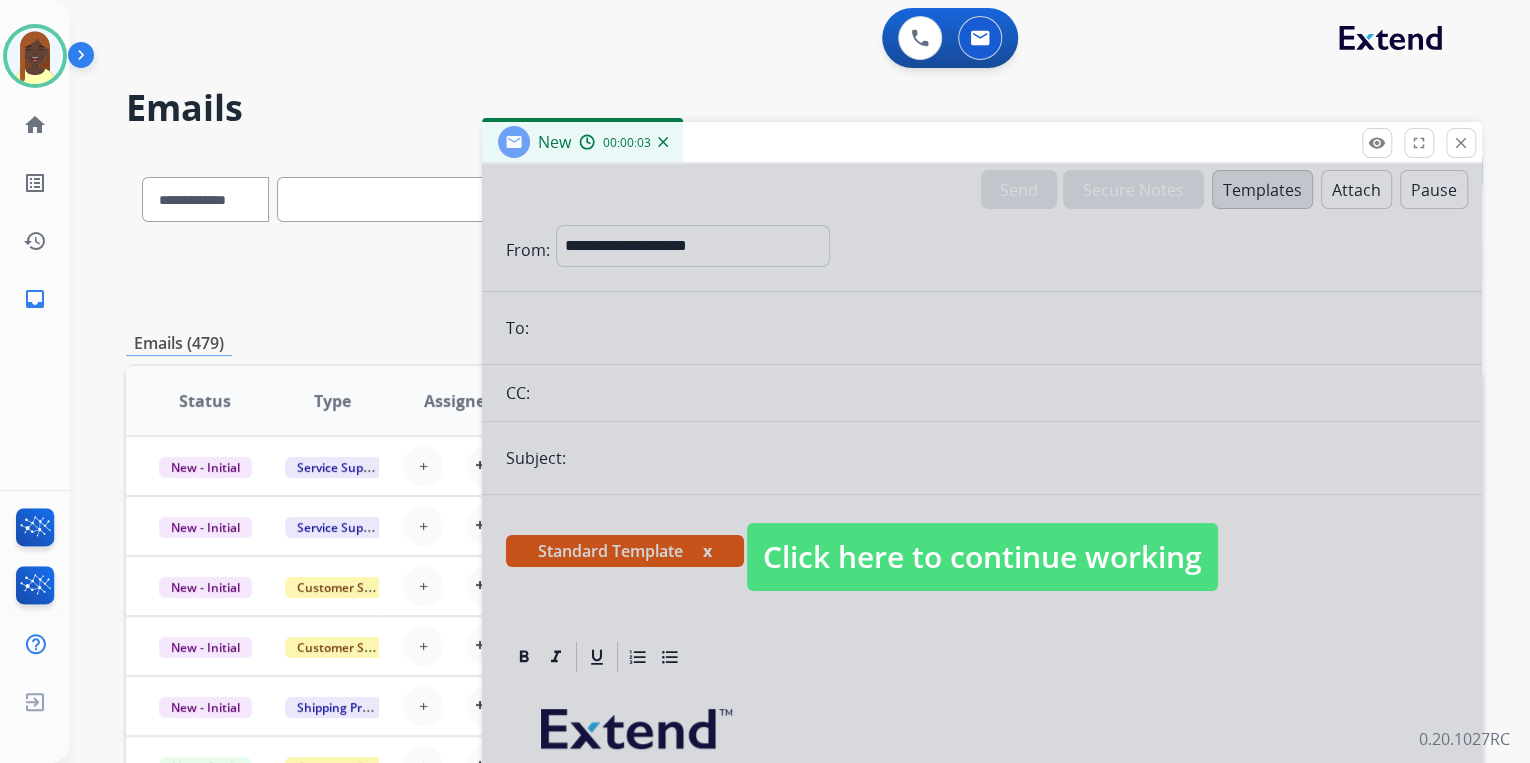 click on "Click here to continue working" at bounding box center [982, 557] 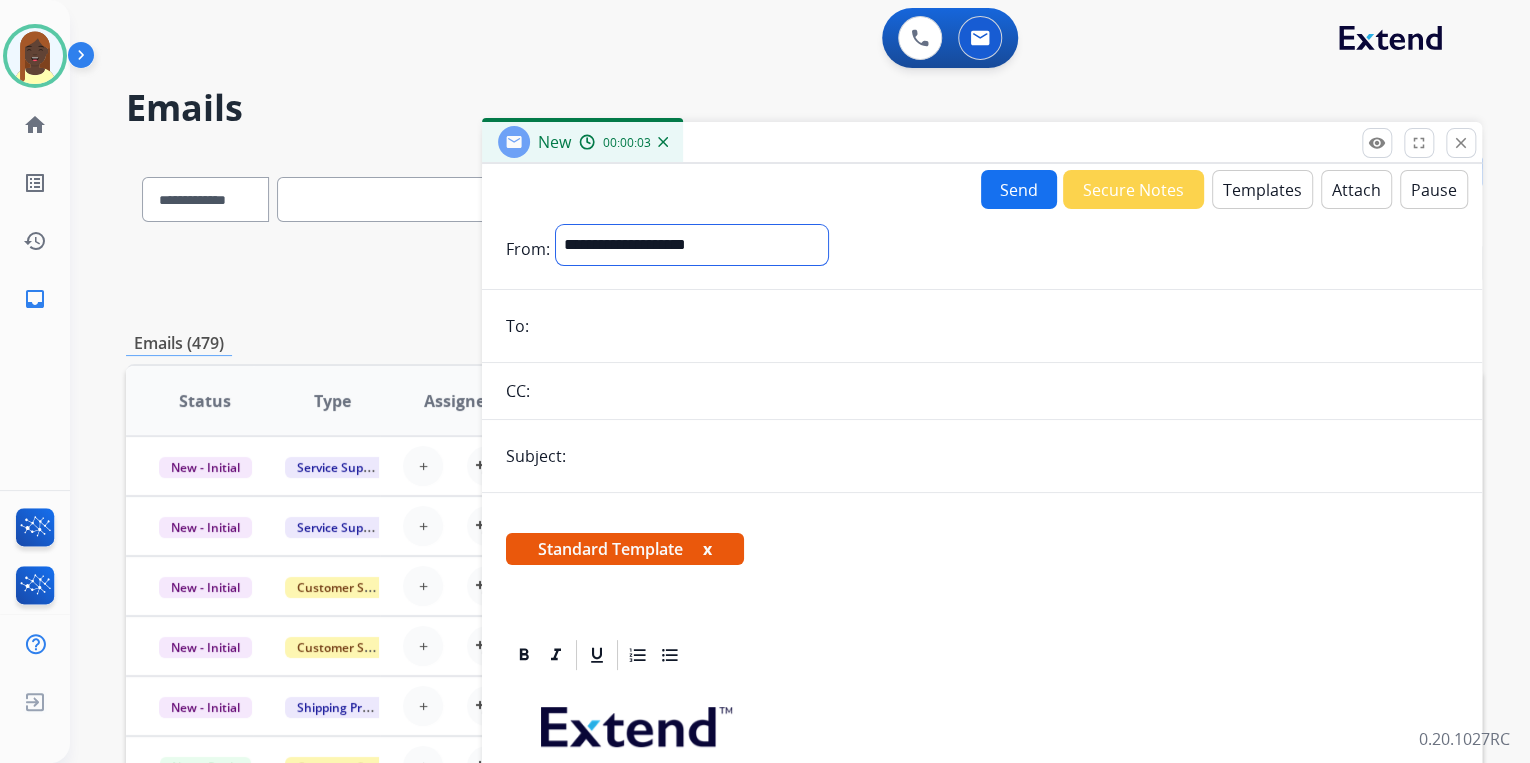 click on "**********" at bounding box center [692, 245] 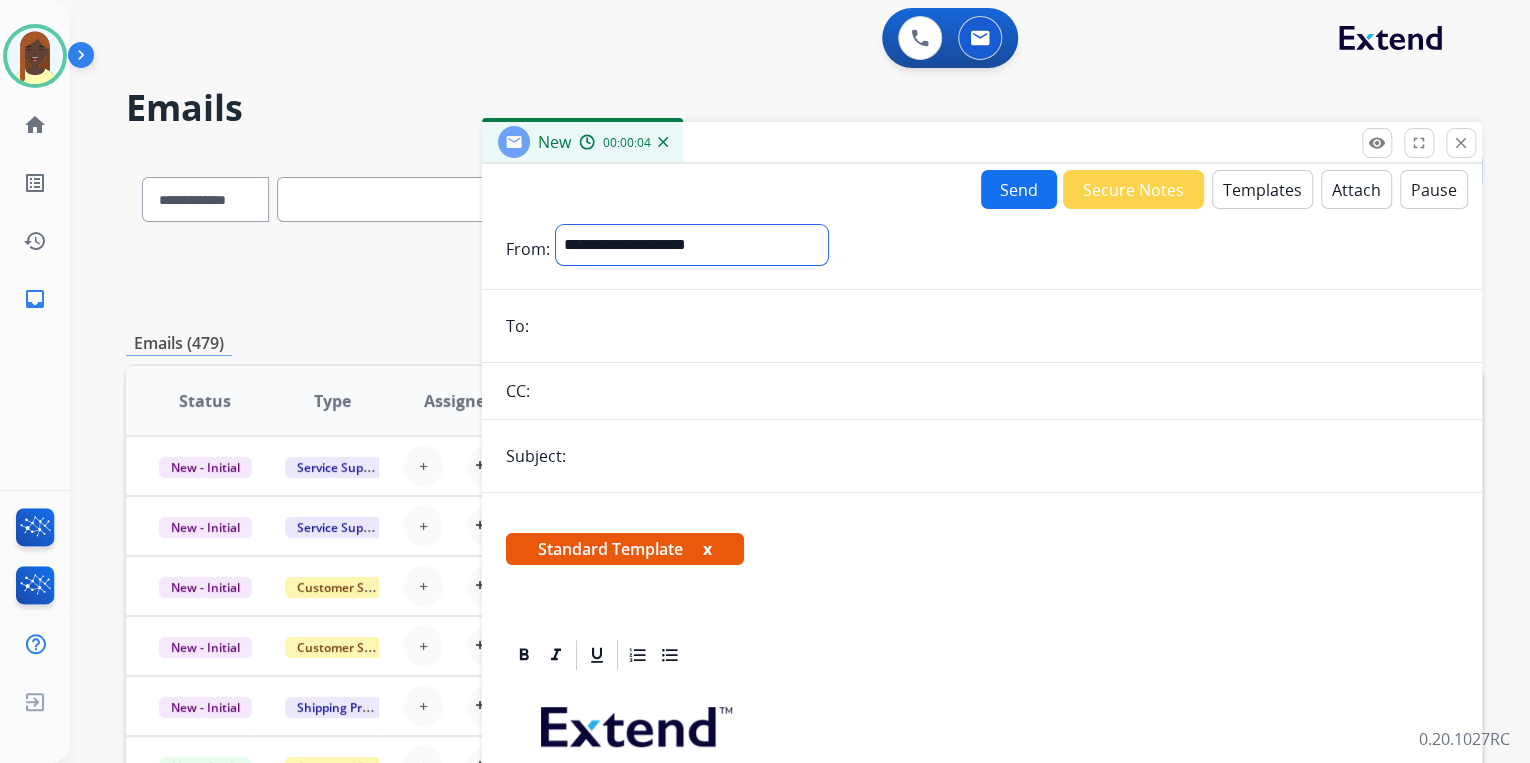 select on "**********" 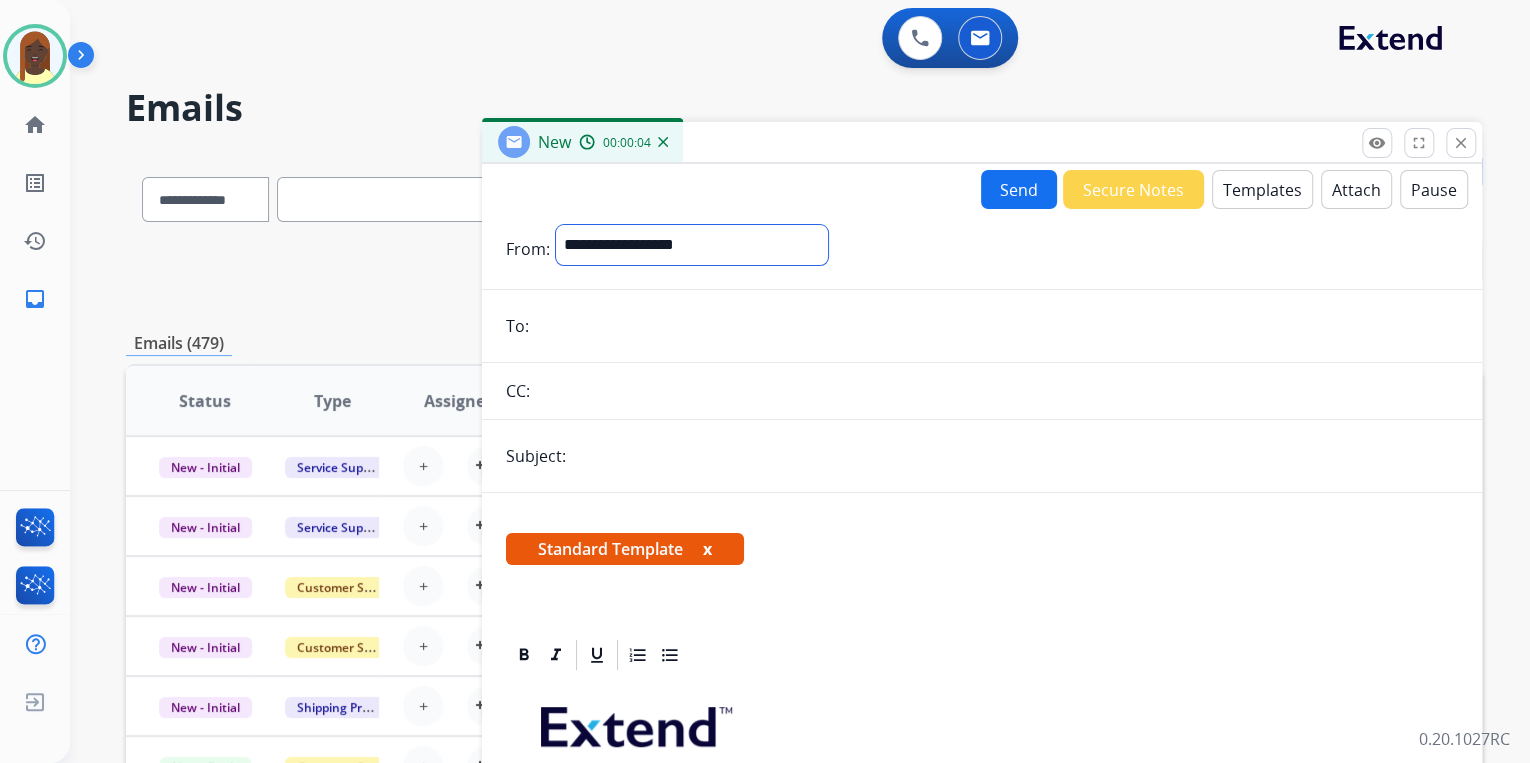 click on "**********" at bounding box center (692, 245) 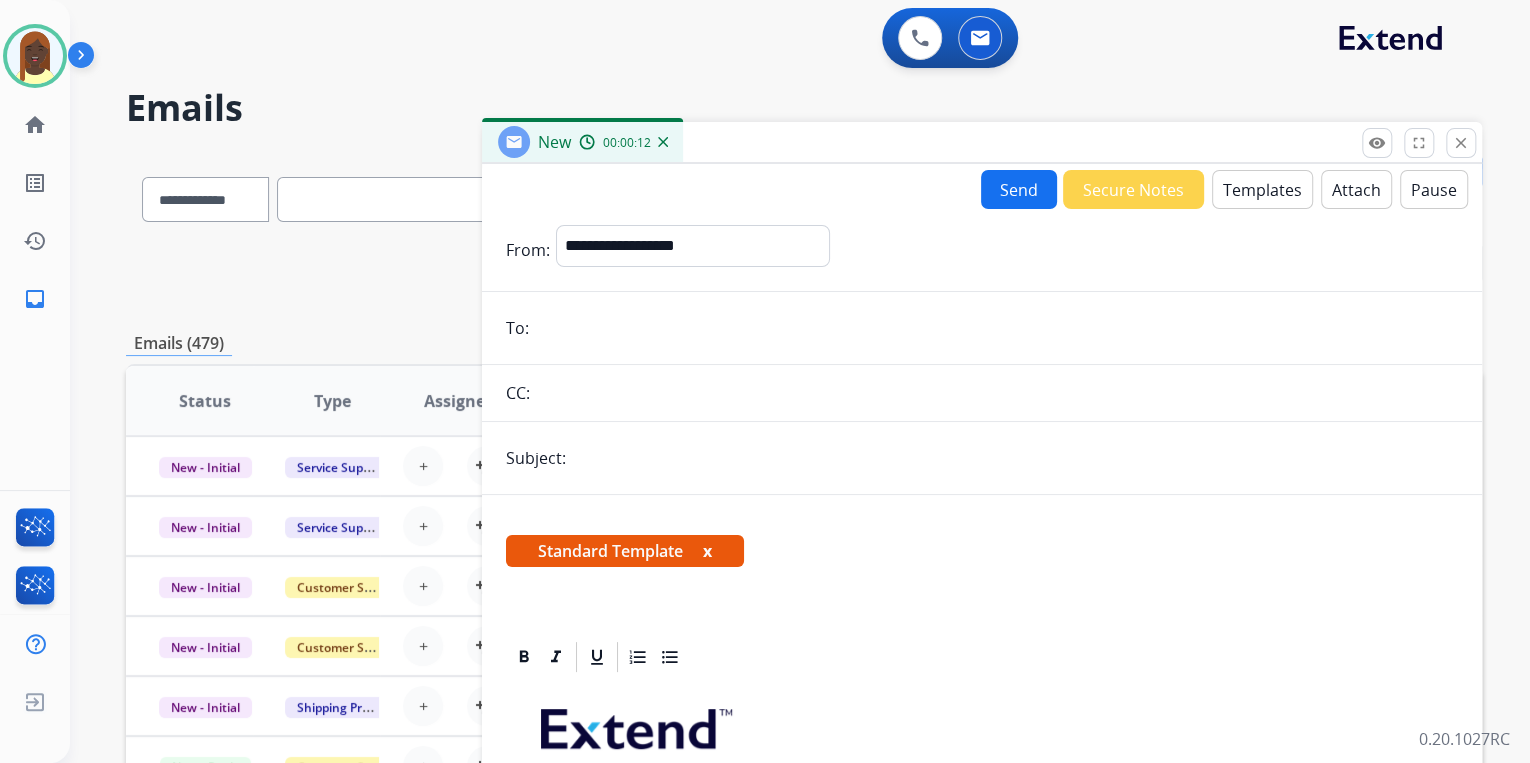 click at bounding box center [996, 328] 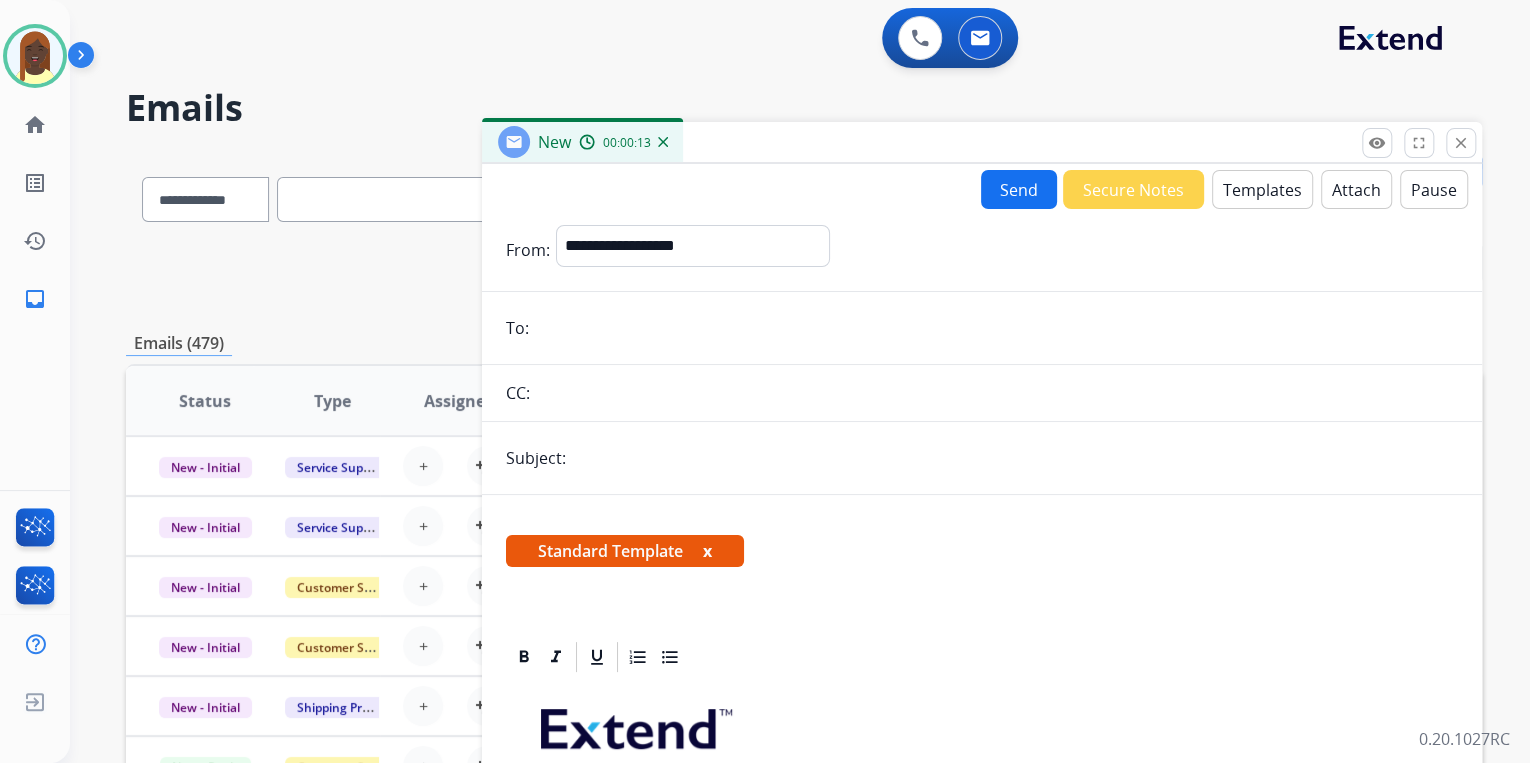 paste on "**********" 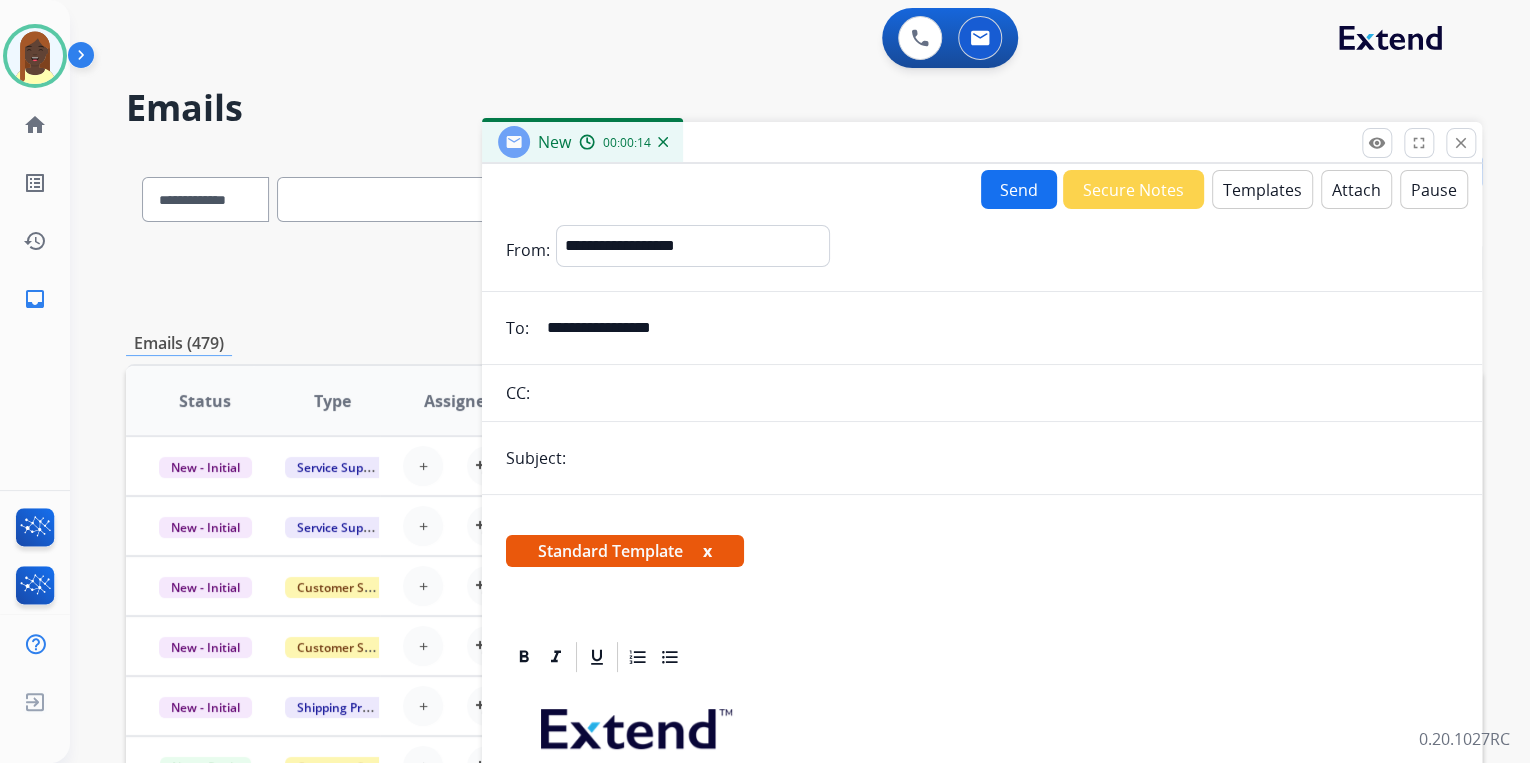 type on "**********" 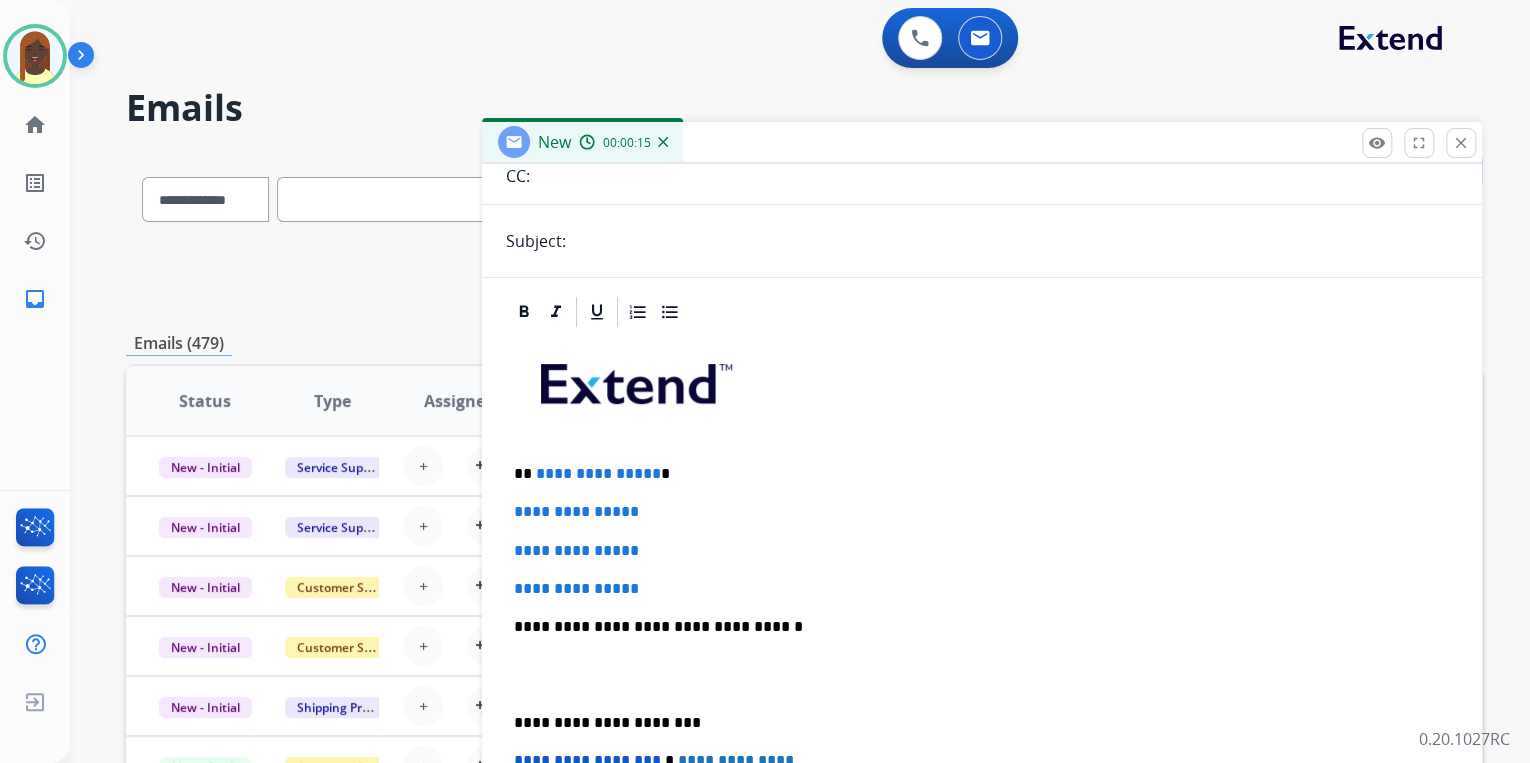 scroll, scrollTop: 240, scrollLeft: 0, axis: vertical 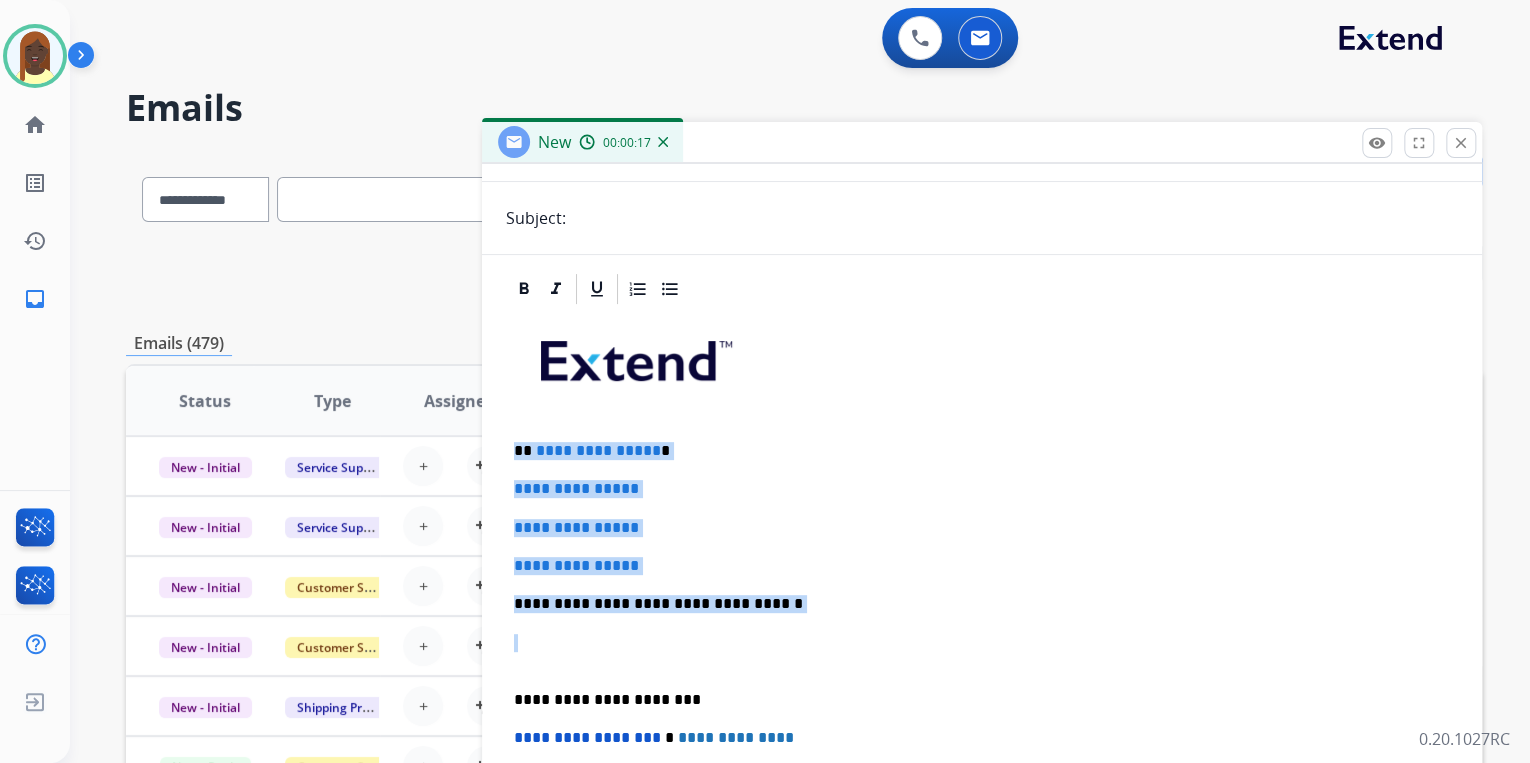 drag, startPoint x: 514, startPoint y: 448, endPoint x: 815, endPoint y: 615, distance: 344.22375 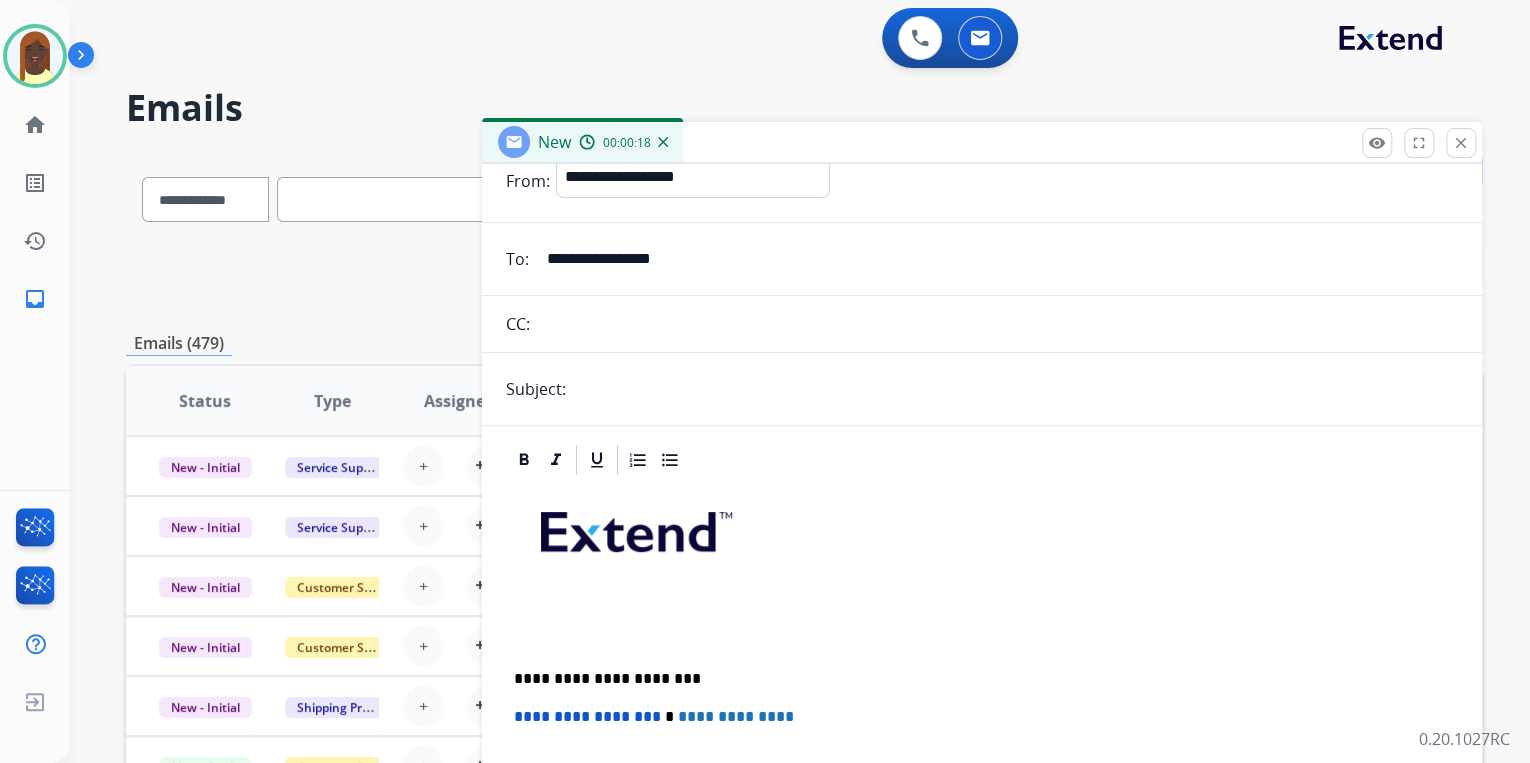 scroll, scrollTop: 0, scrollLeft: 0, axis: both 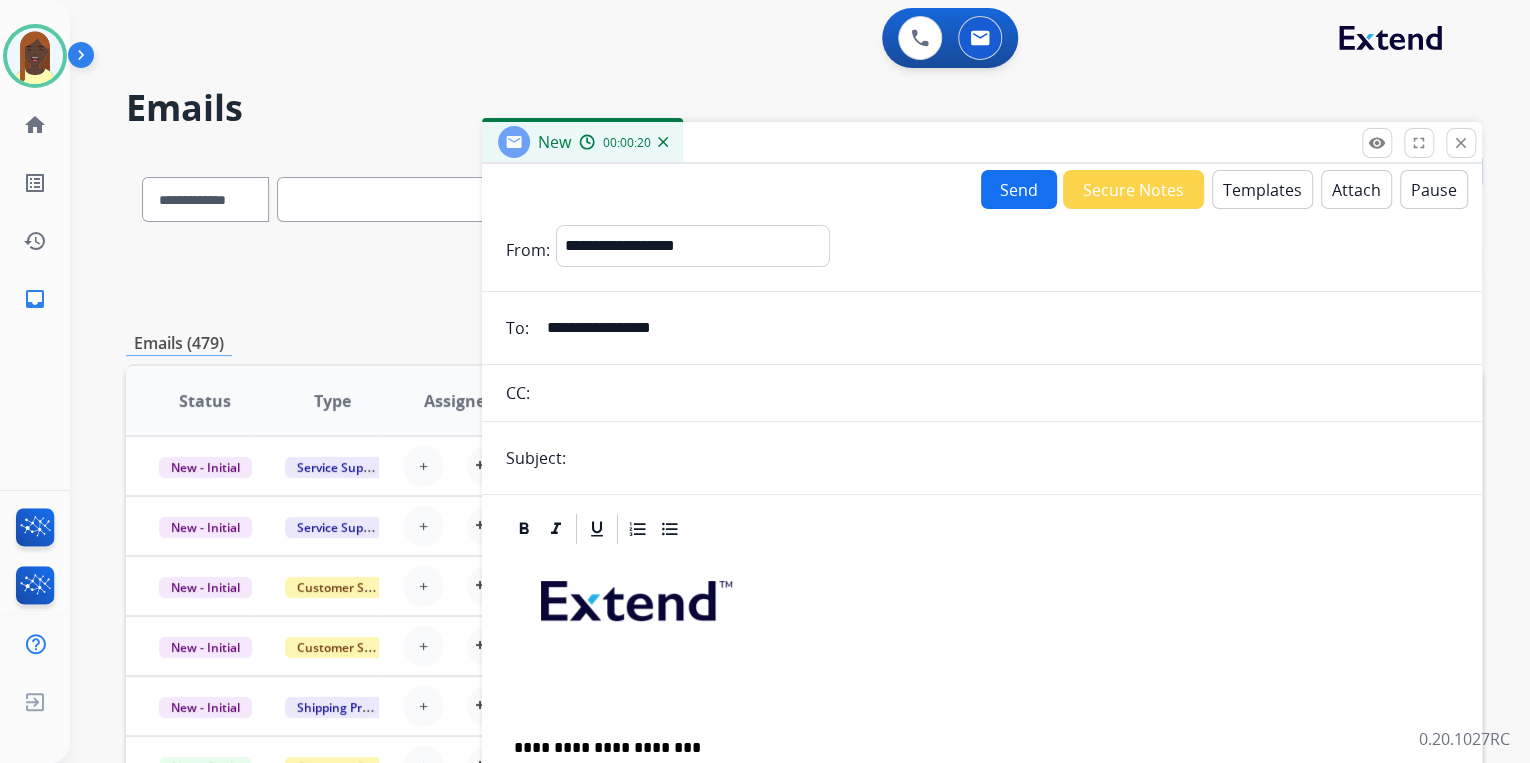 click on "Templates" at bounding box center [1262, 189] 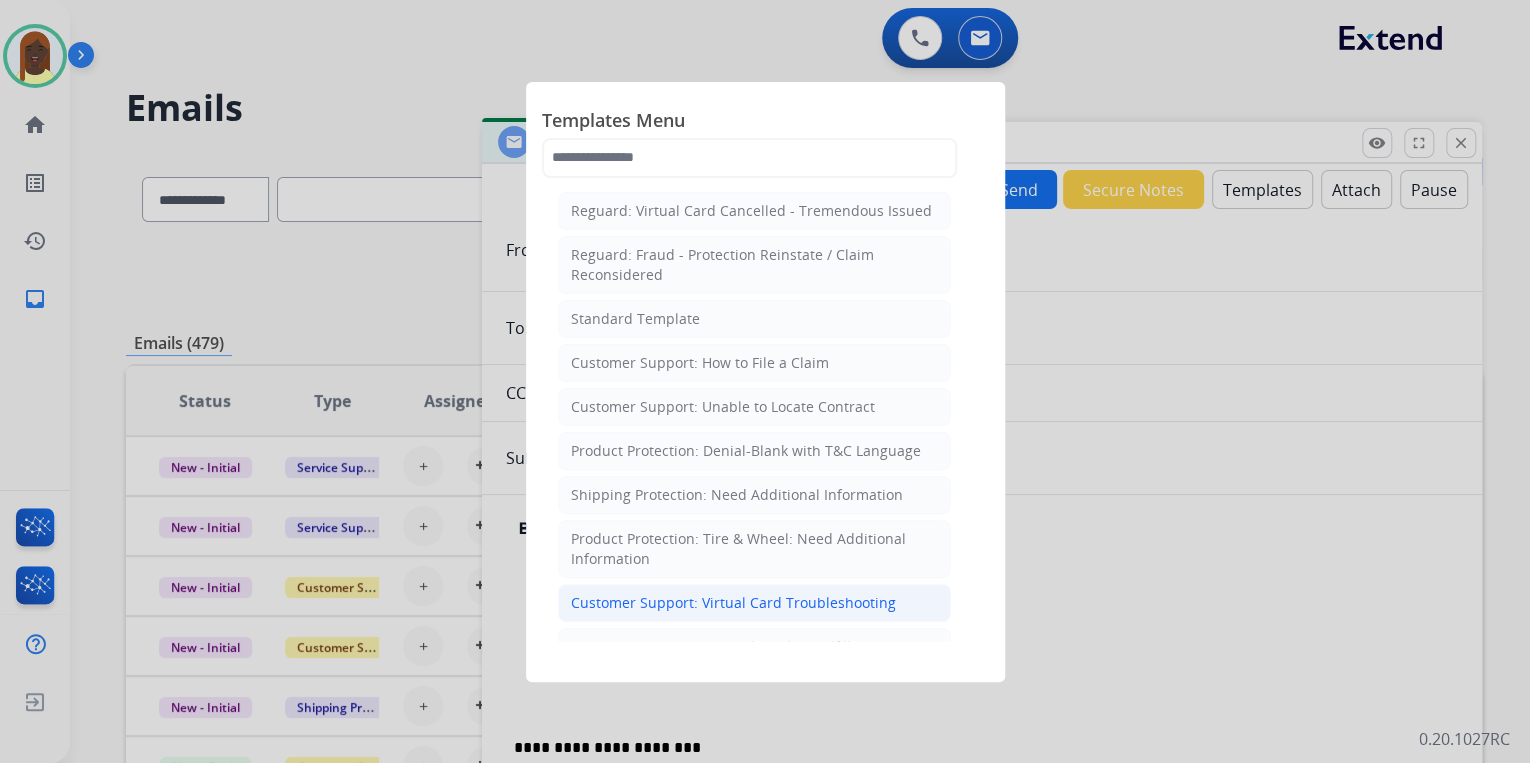 scroll, scrollTop: 240, scrollLeft: 0, axis: vertical 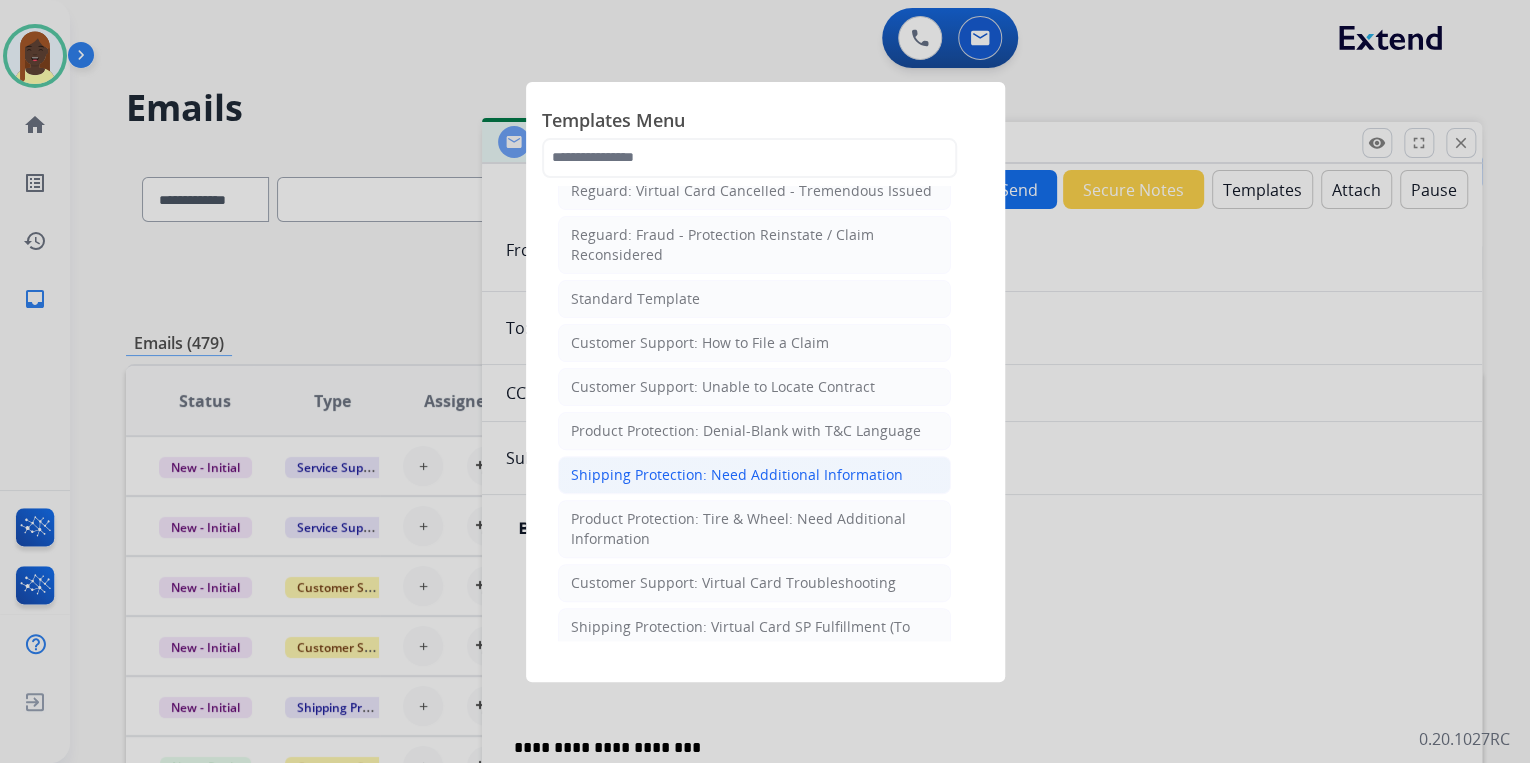 click on "Shipping Protection: Need Additional Information" 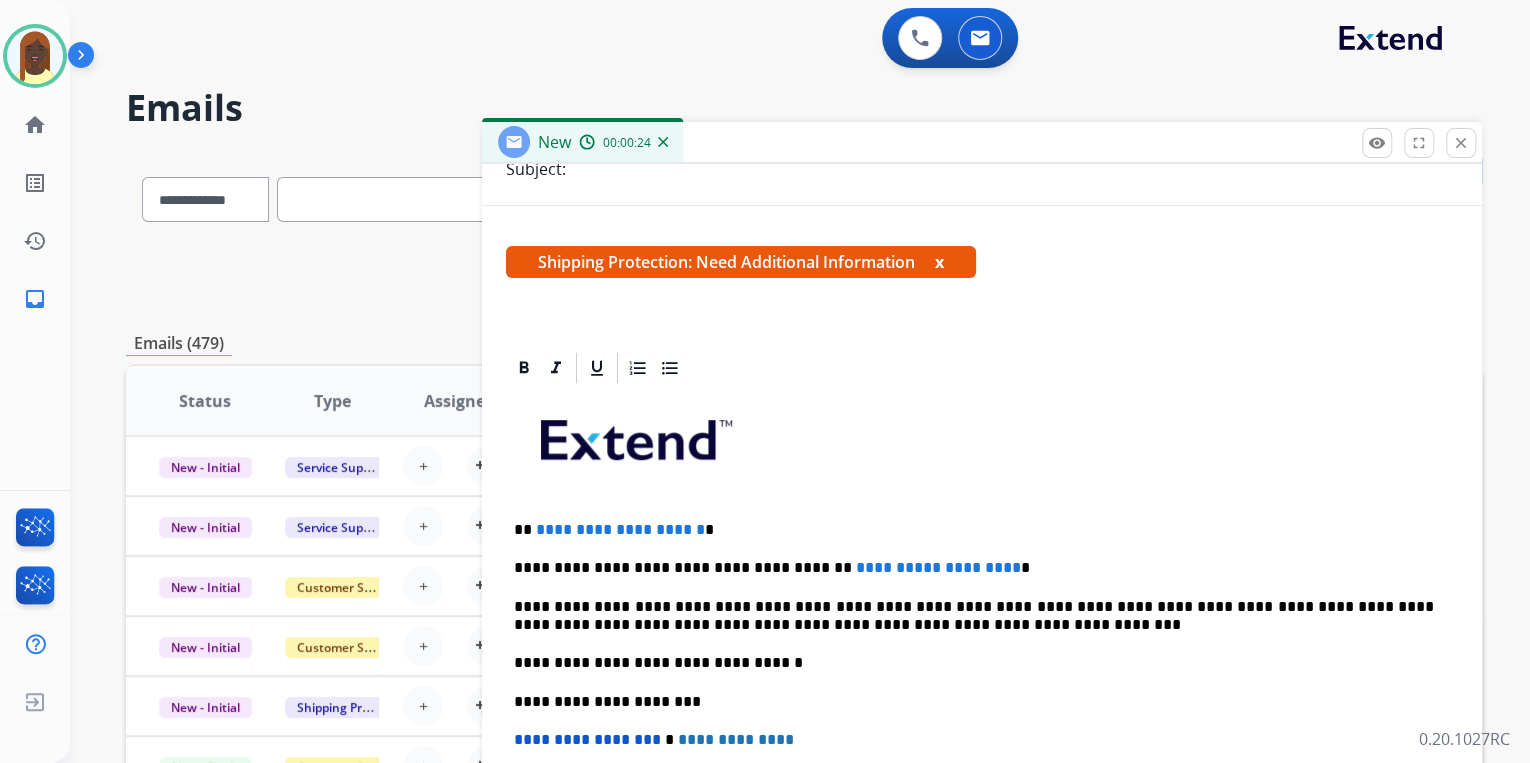 scroll, scrollTop: 320, scrollLeft: 0, axis: vertical 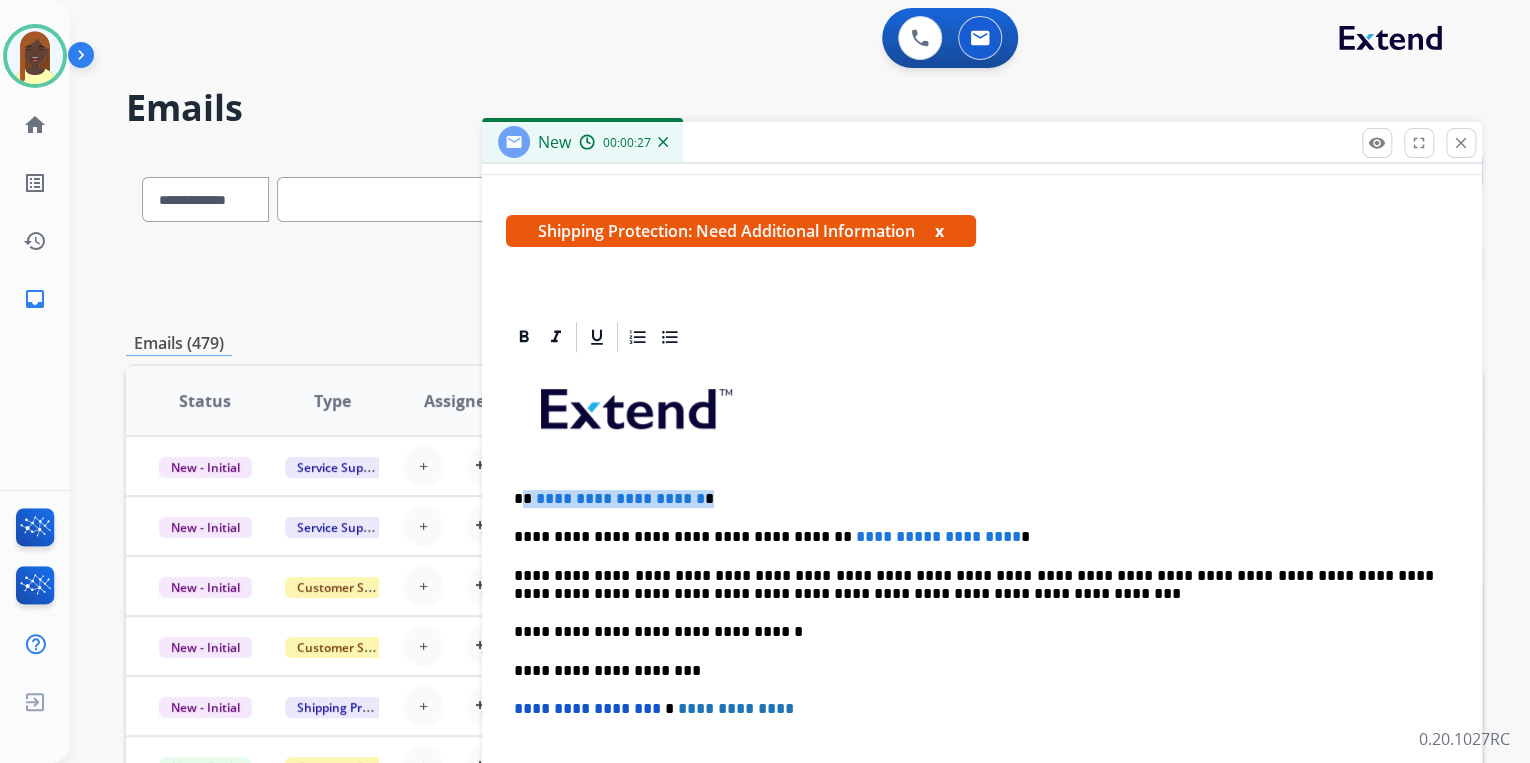 drag, startPoint x: 521, startPoint y: 497, endPoint x: 762, endPoint y: 492, distance: 241.05186 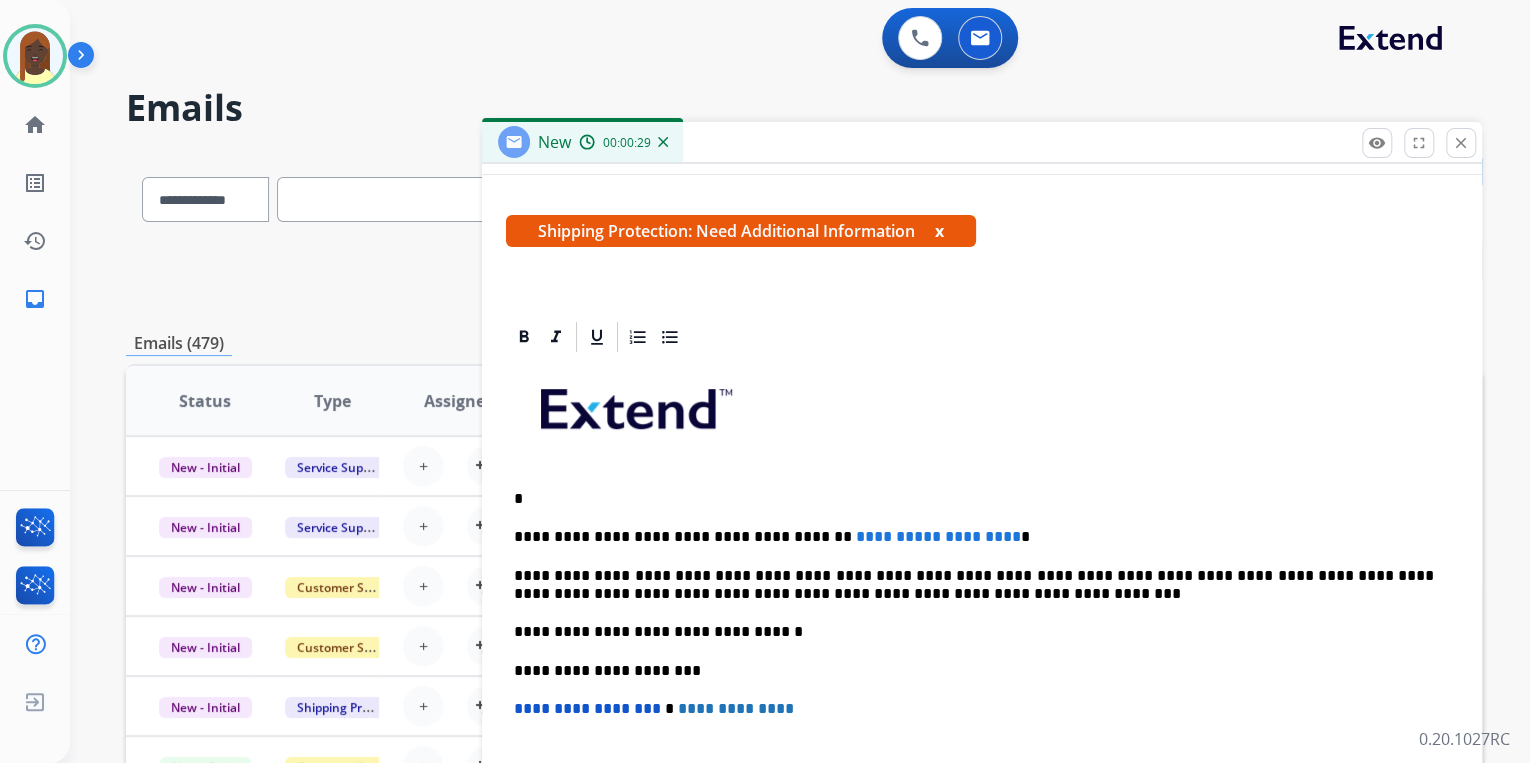 type 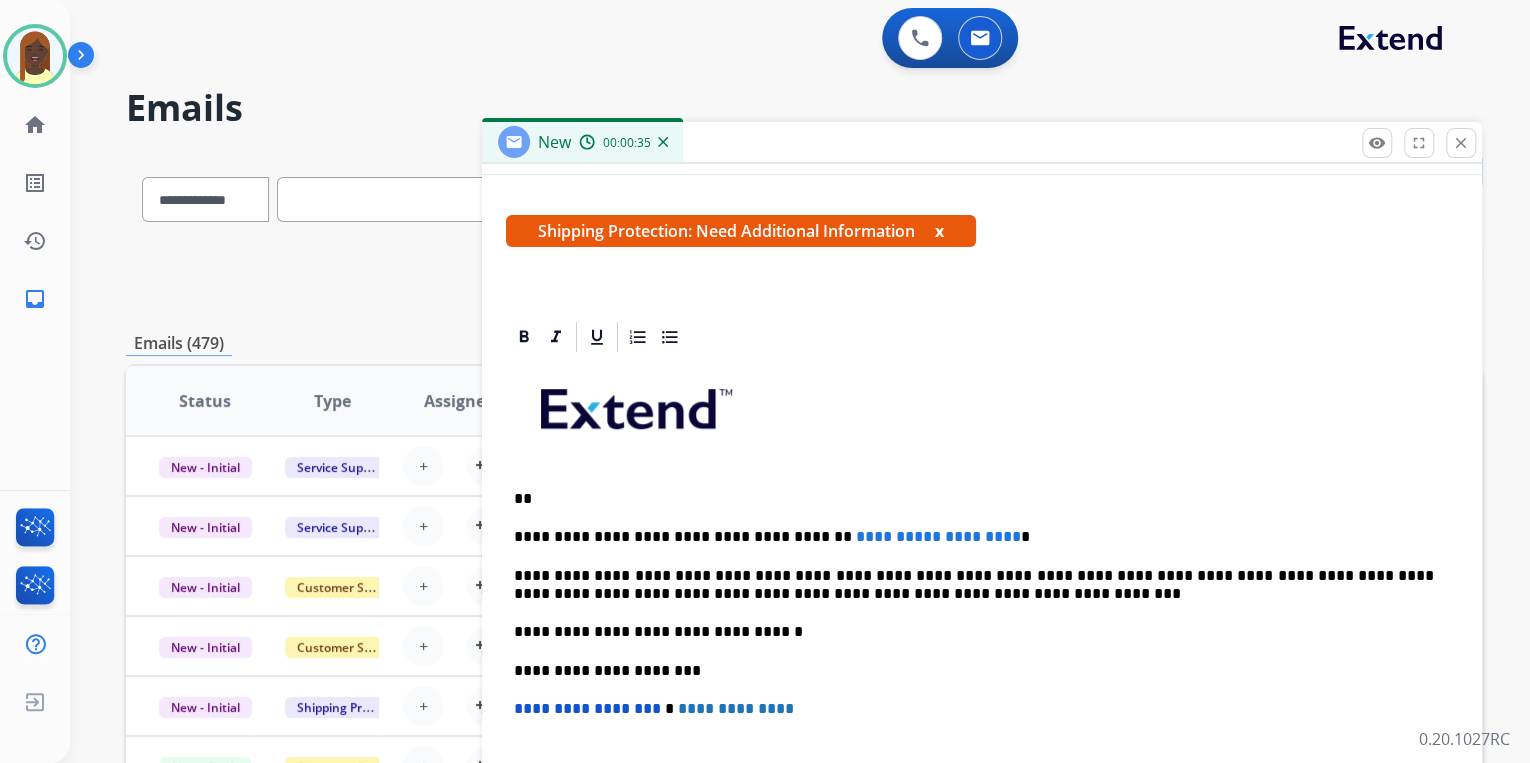 click on "**********" at bounding box center (982, 660) 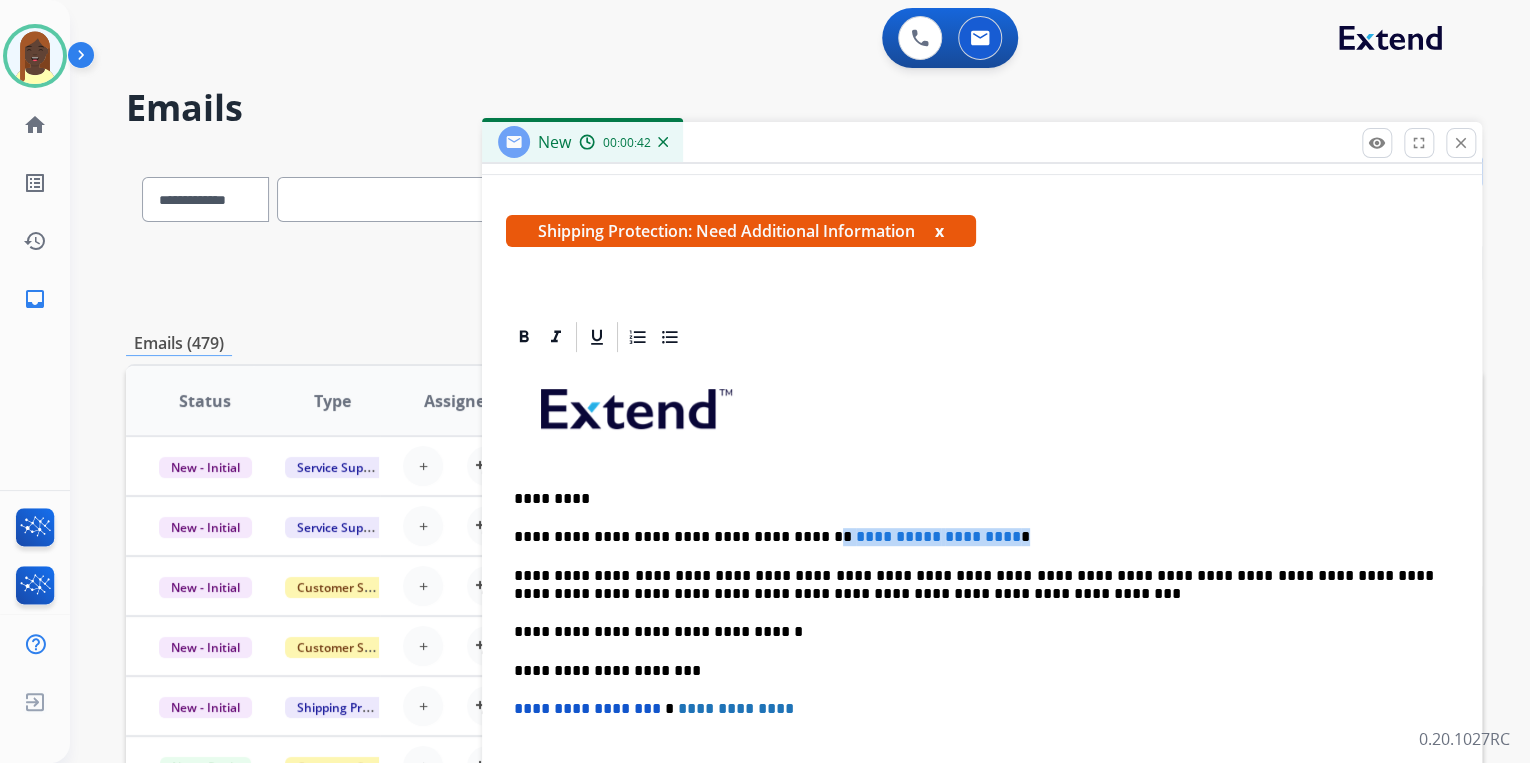 drag, startPoint x: 790, startPoint y: 537, endPoint x: 1004, endPoint y: 520, distance: 214.67418 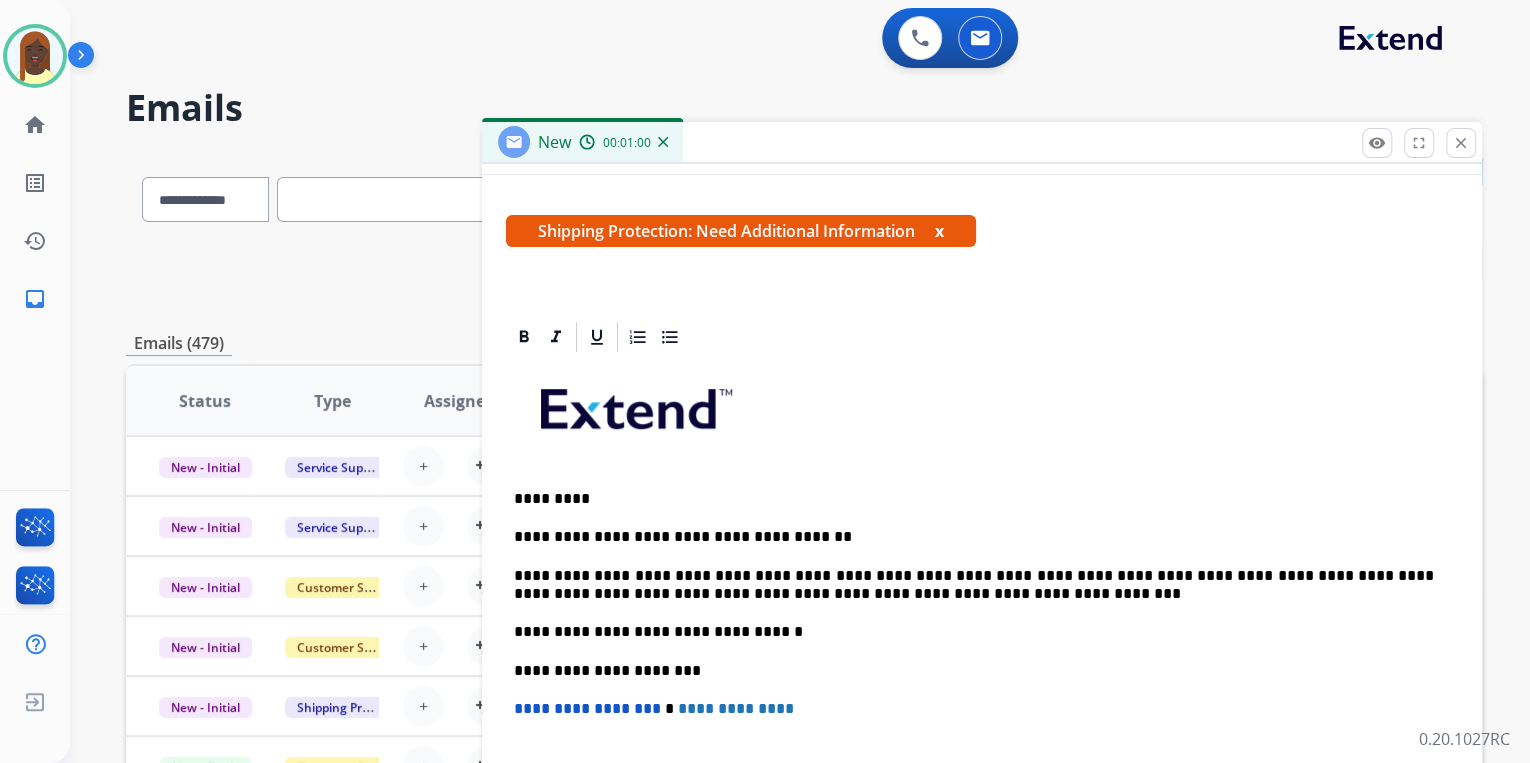 click on "**********" at bounding box center (974, 537) 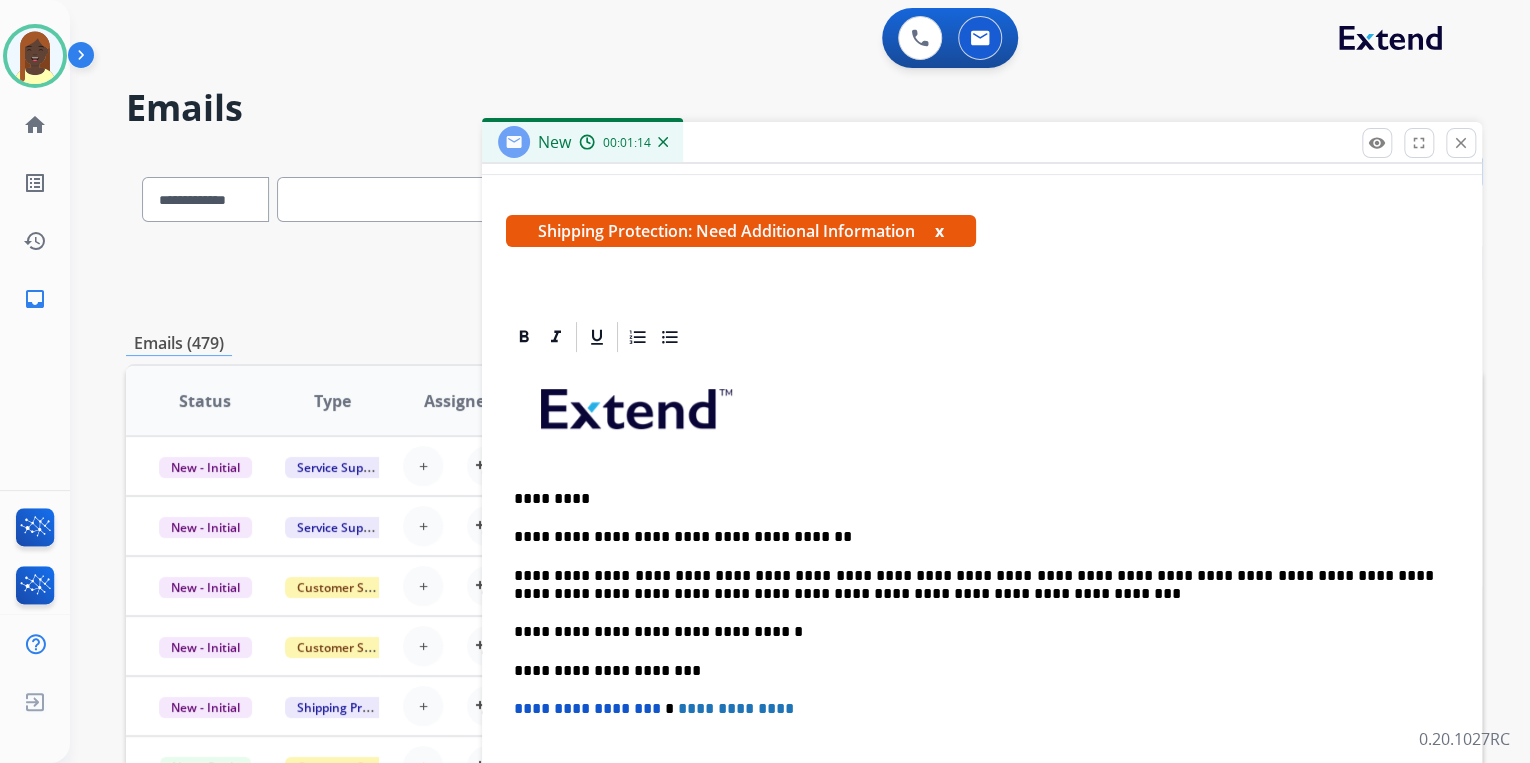 click on "**********" at bounding box center (974, 537) 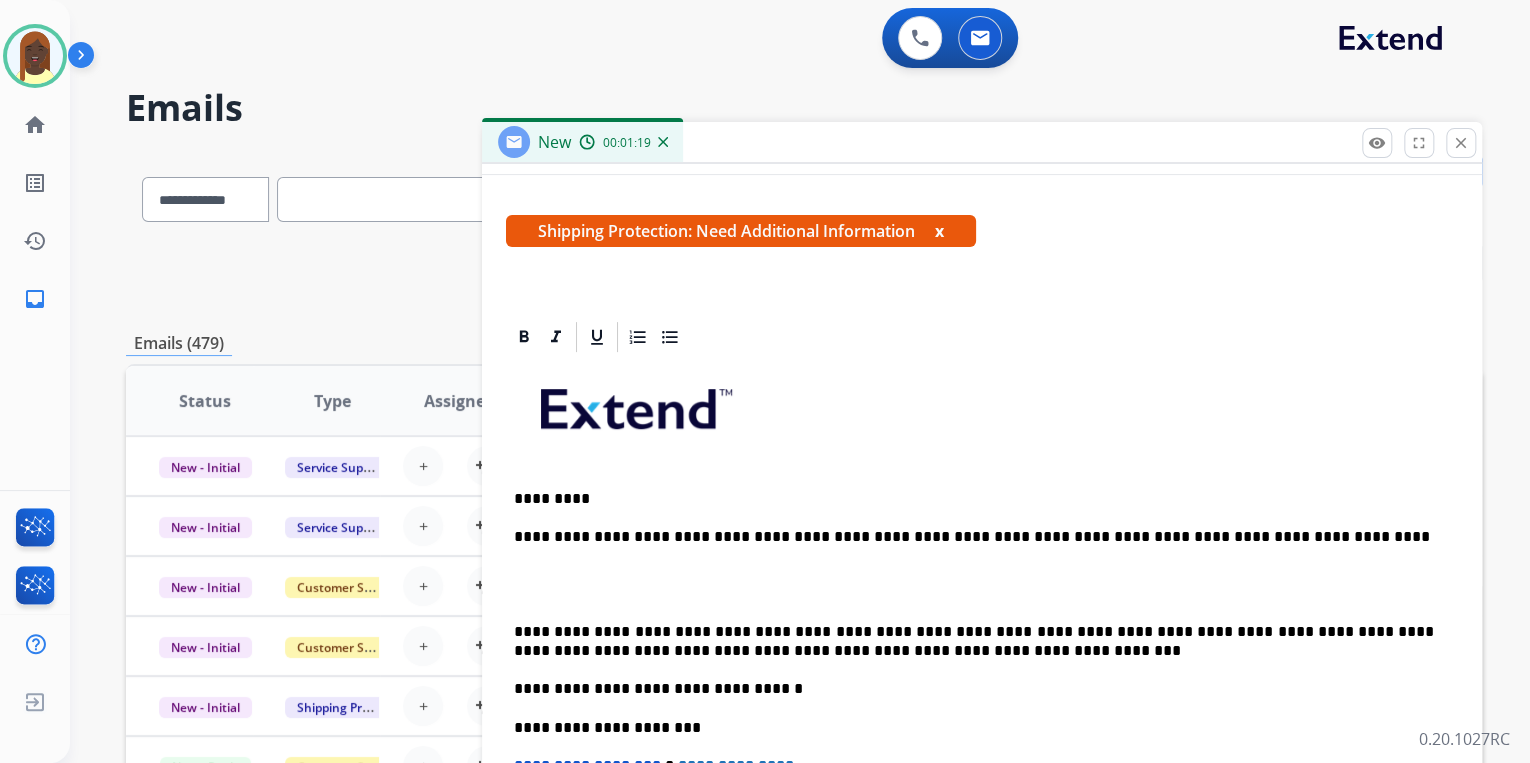 click at bounding box center (982, 585) 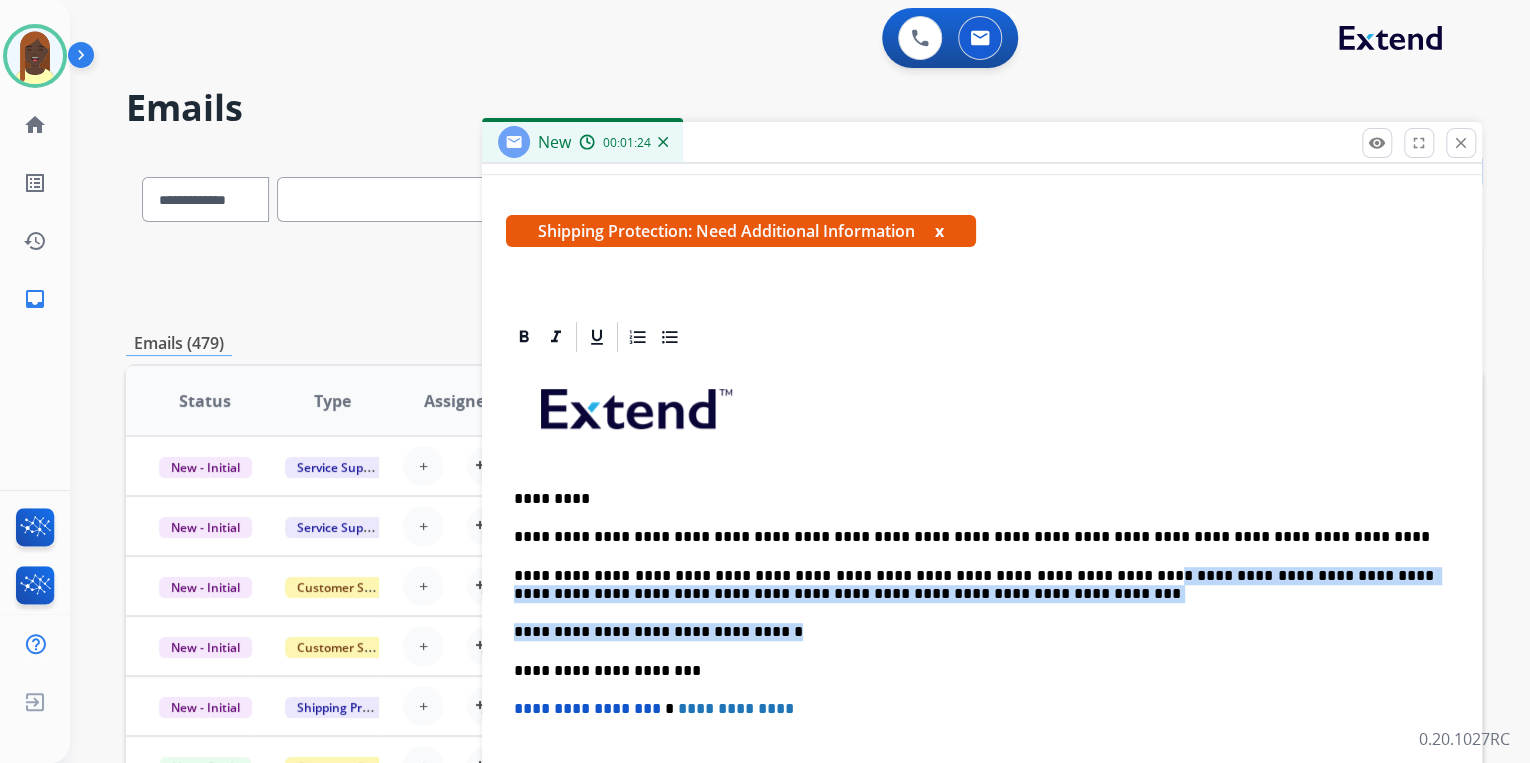 drag, startPoint x: 1072, startPoint y: 578, endPoint x: 1208, endPoint y: 612, distance: 140.1856 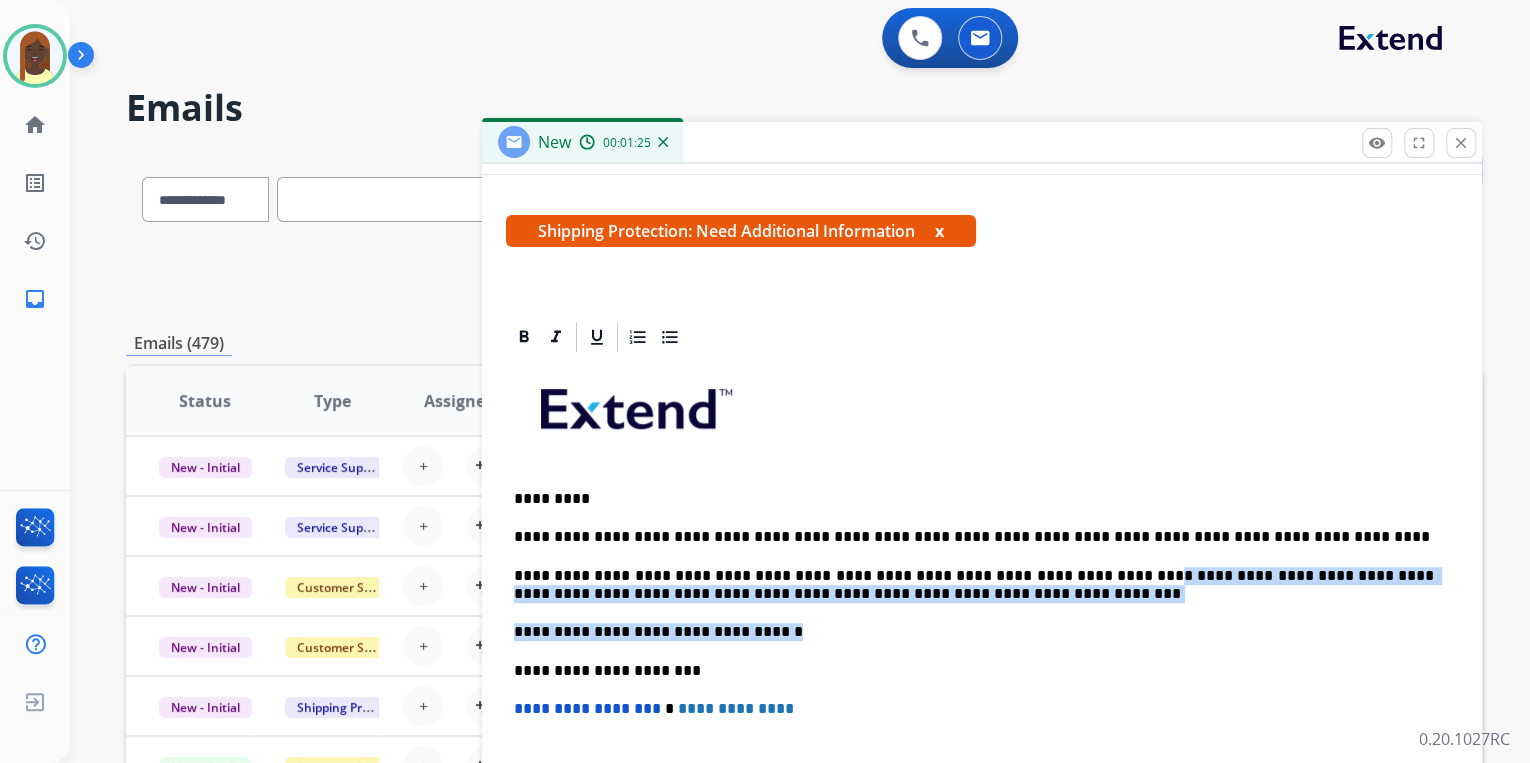click on "**********" at bounding box center [974, 632] 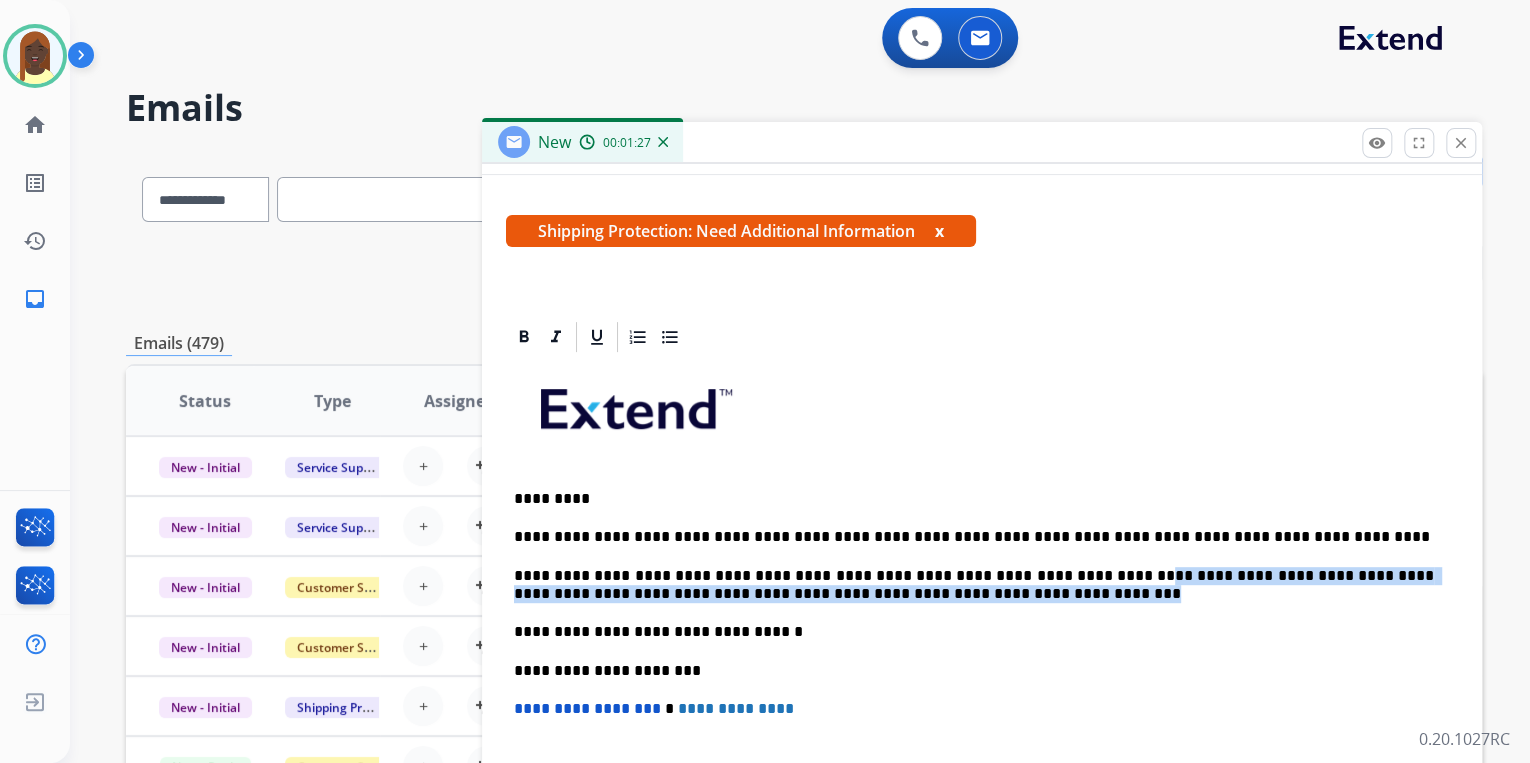 drag, startPoint x: 1071, startPoint y: 575, endPoint x: 1156, endPoint y: 586, distance: 85.70881 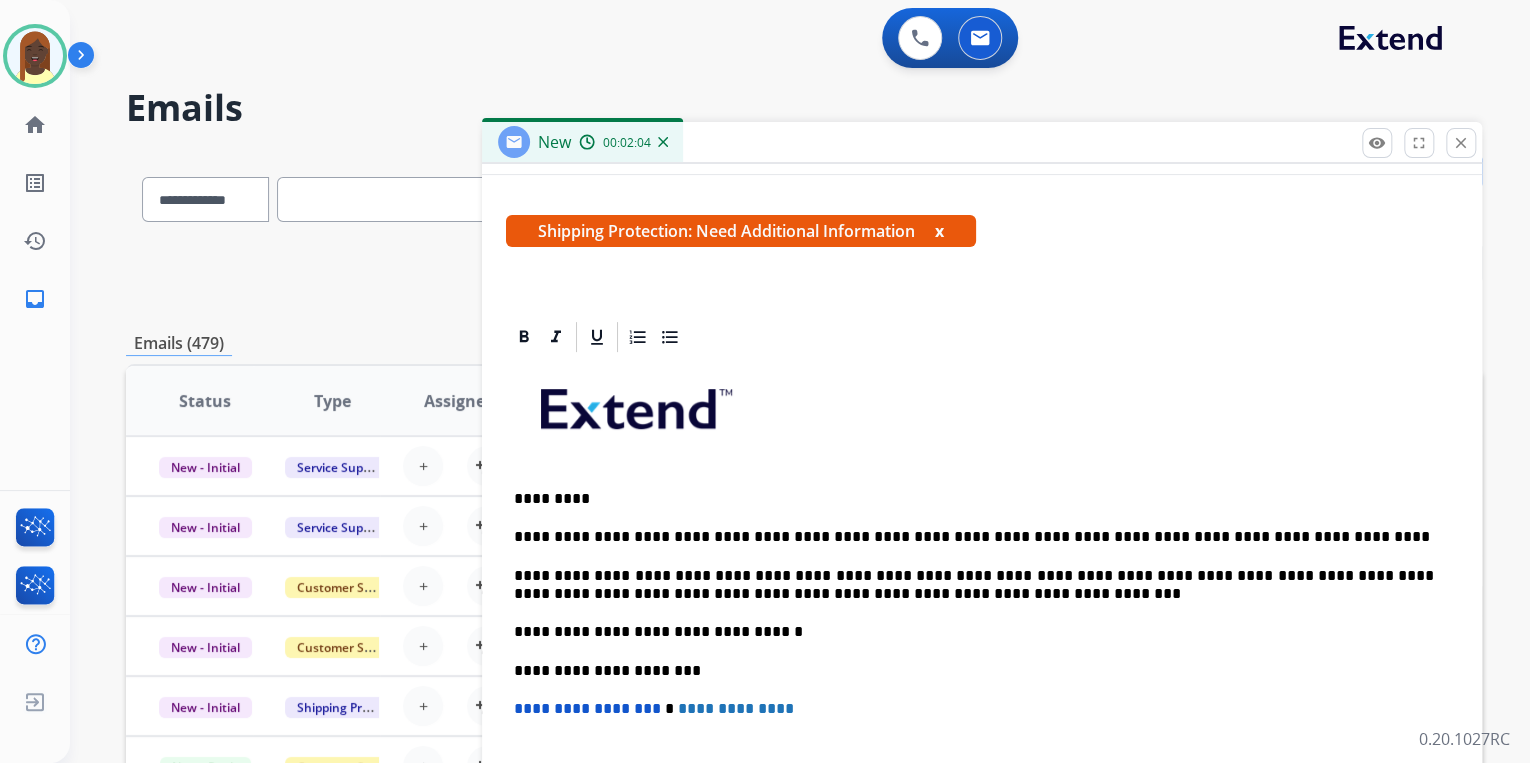 click on "**********" at bounding box center [974, 585] 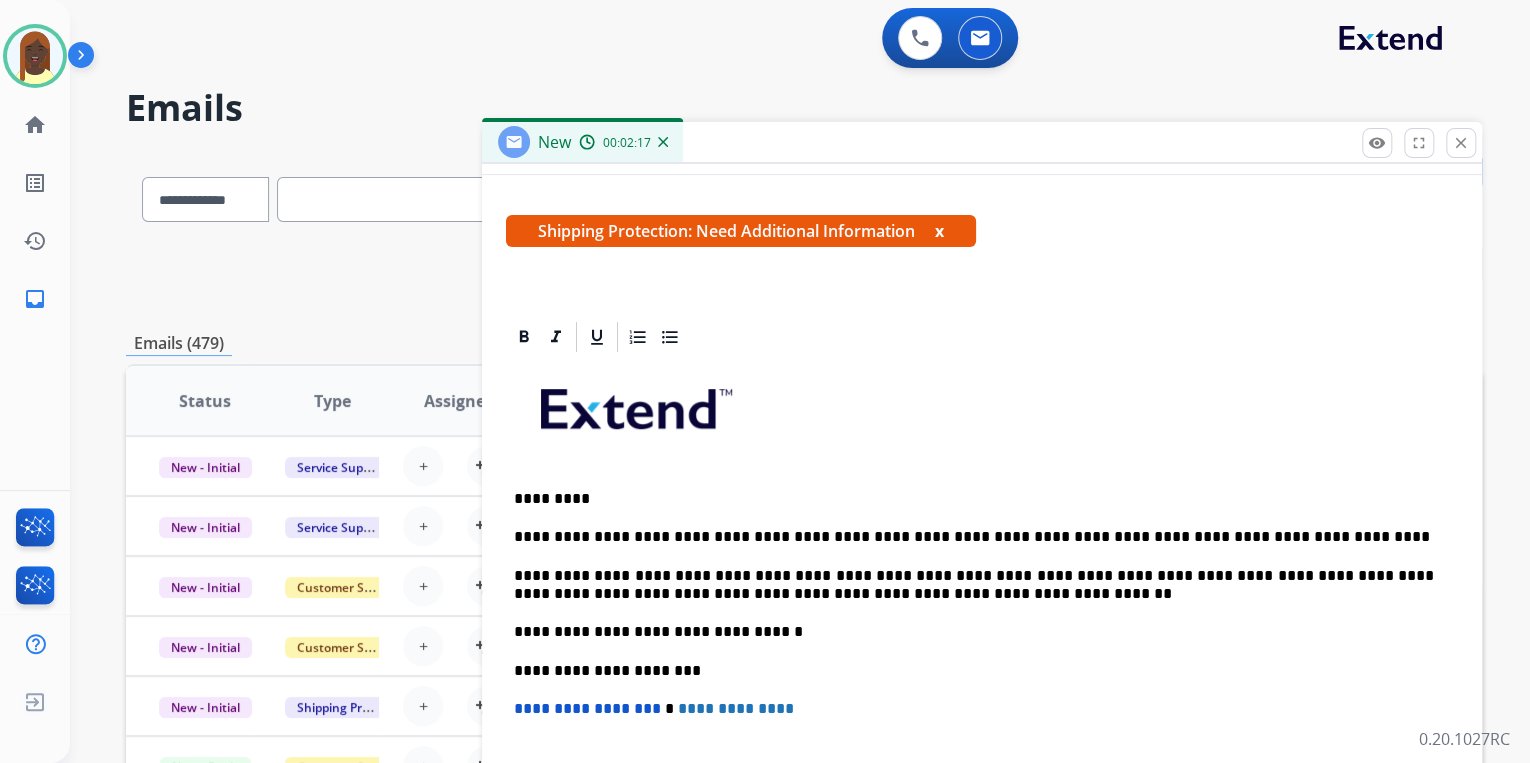 click at bounding box center (982, 416) 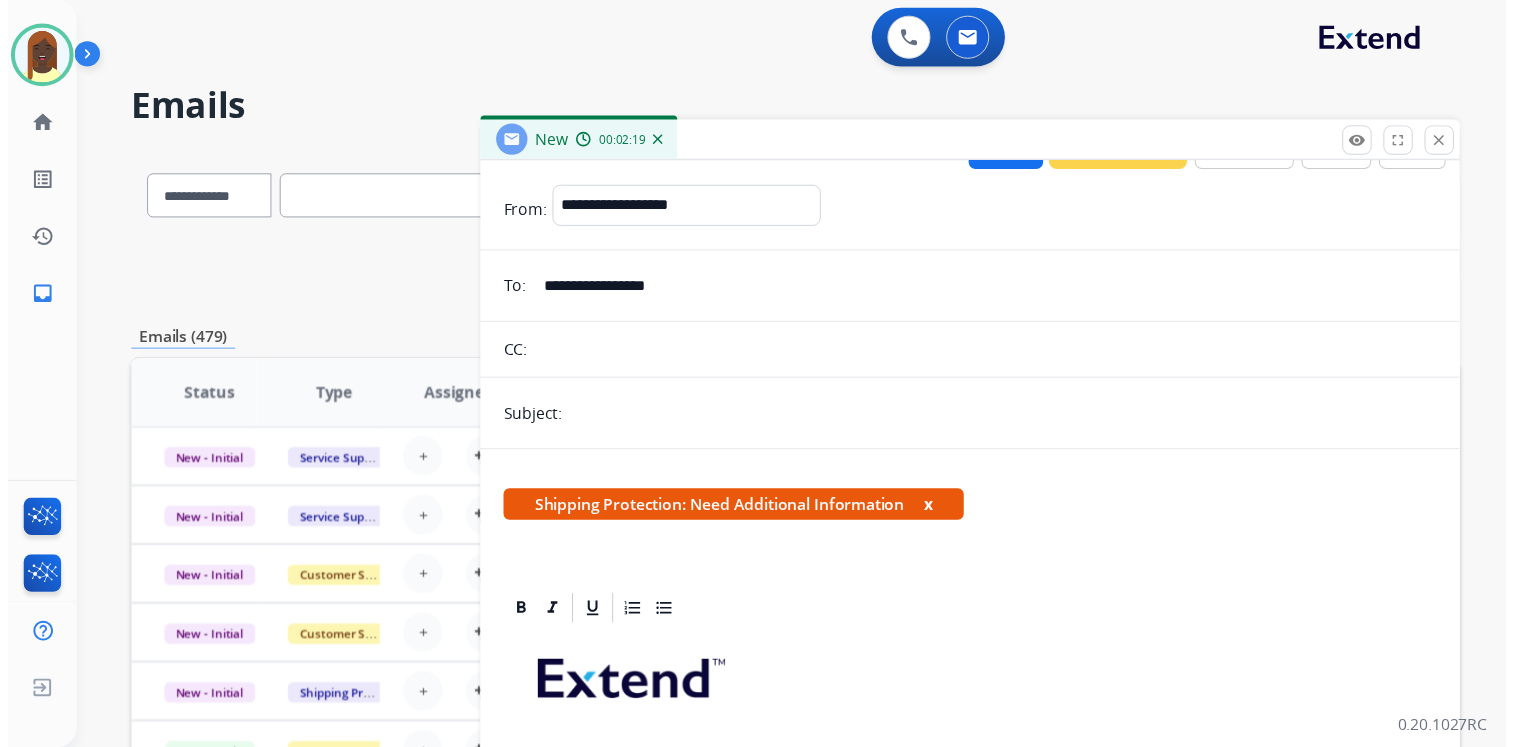 scroll, scrollTop: 0, scrollLeft: 0, axis: both 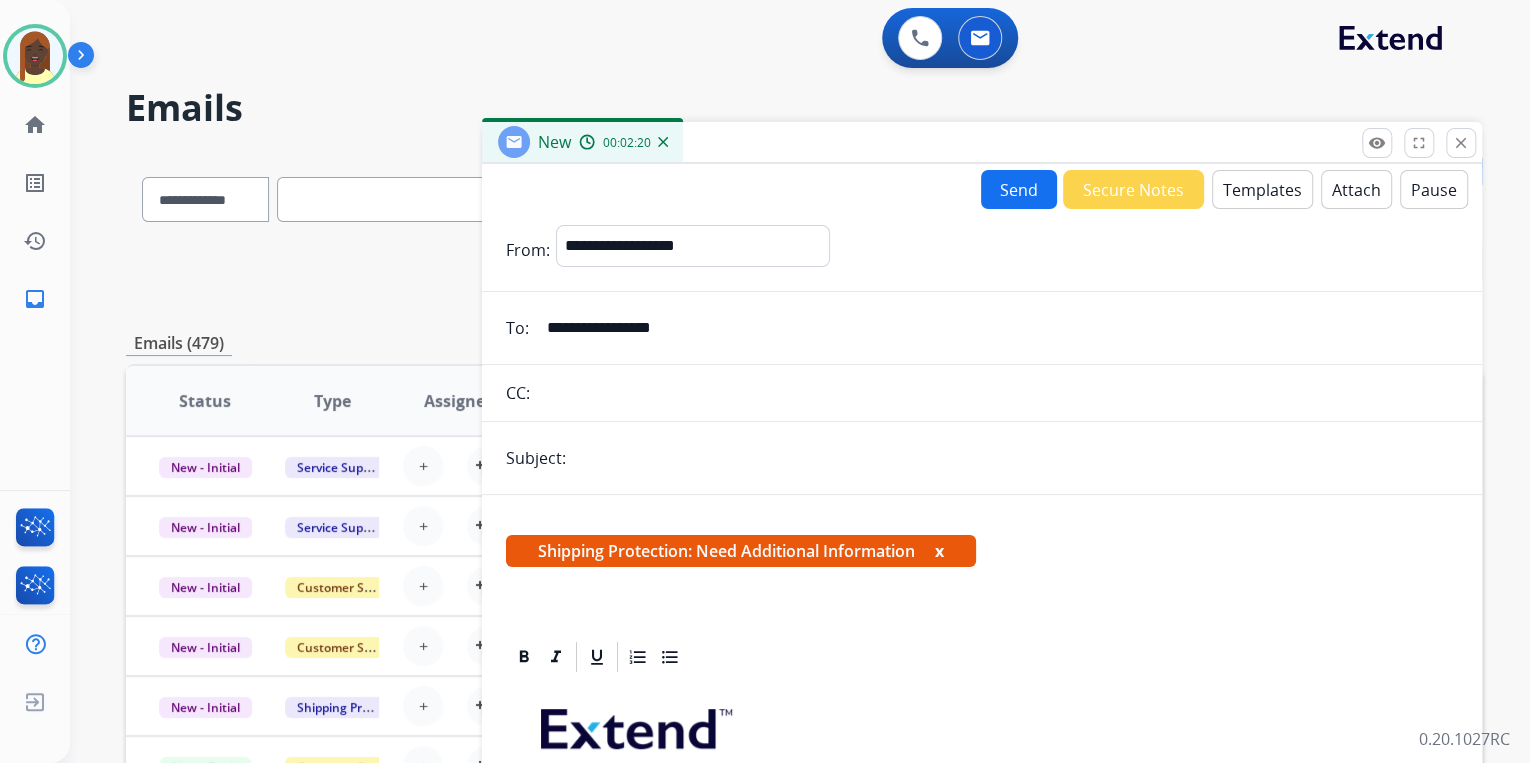 click on "Send" at bounding box center (1019, 189) 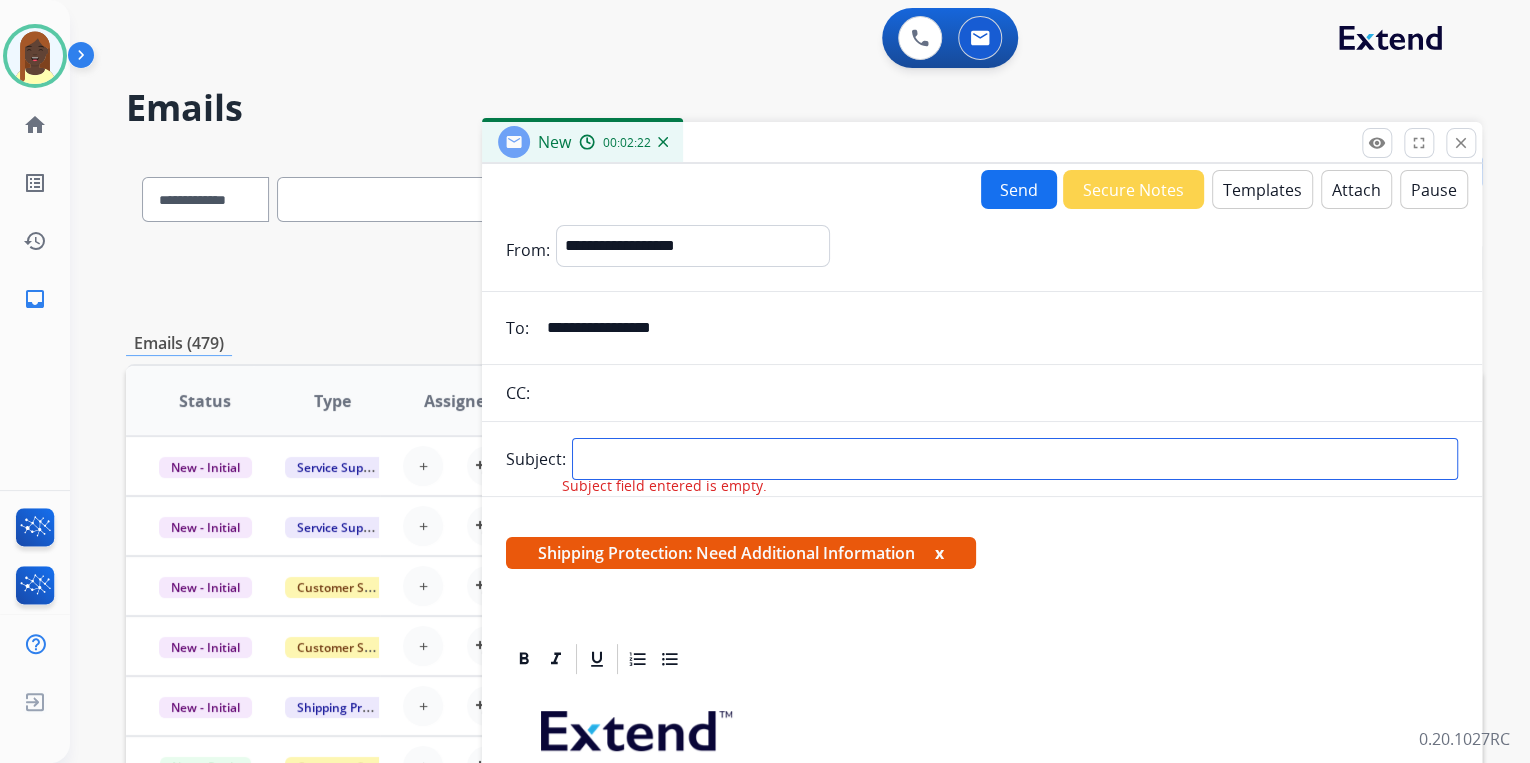 click at bounding box center (1015, 459) 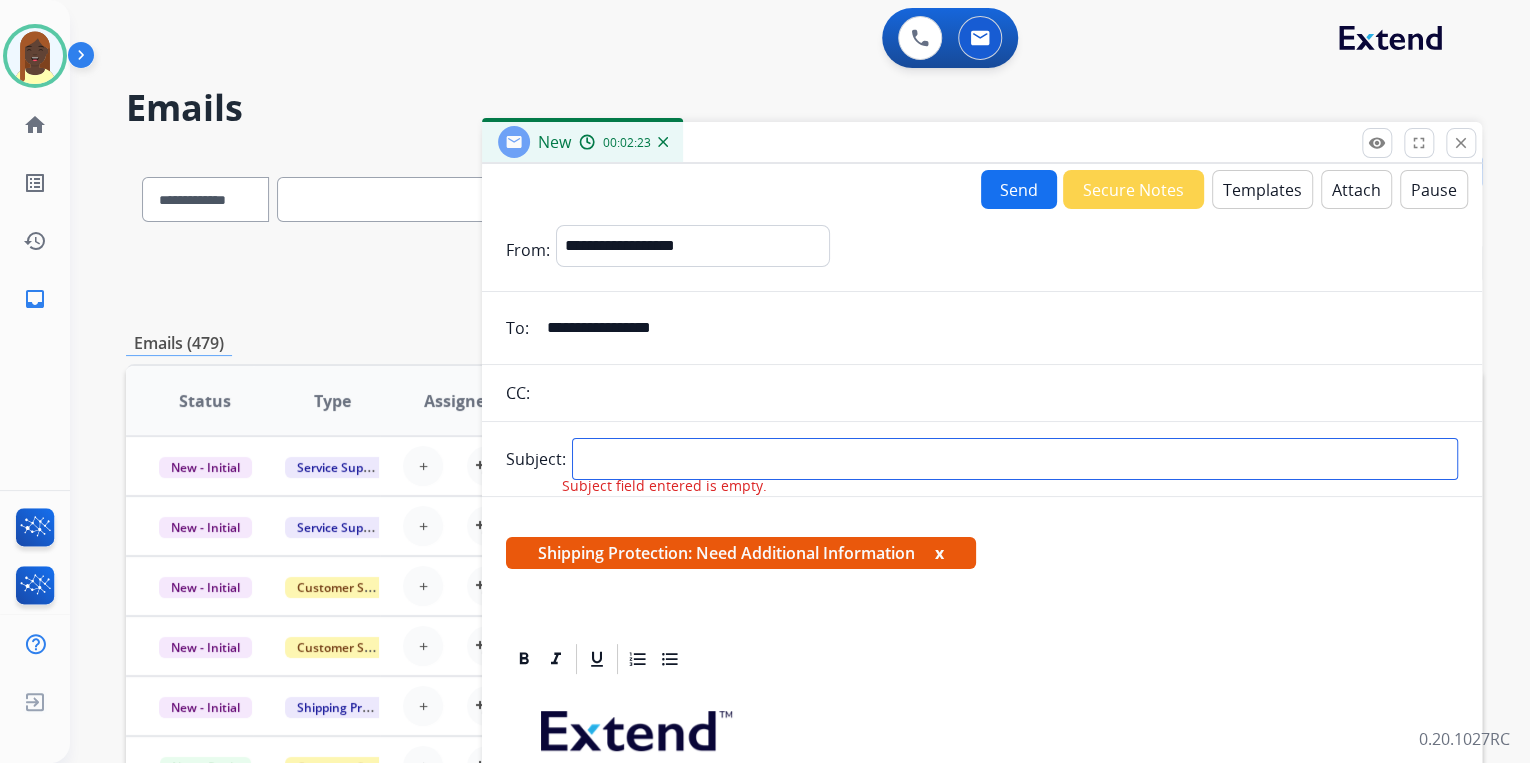 type on "**********" 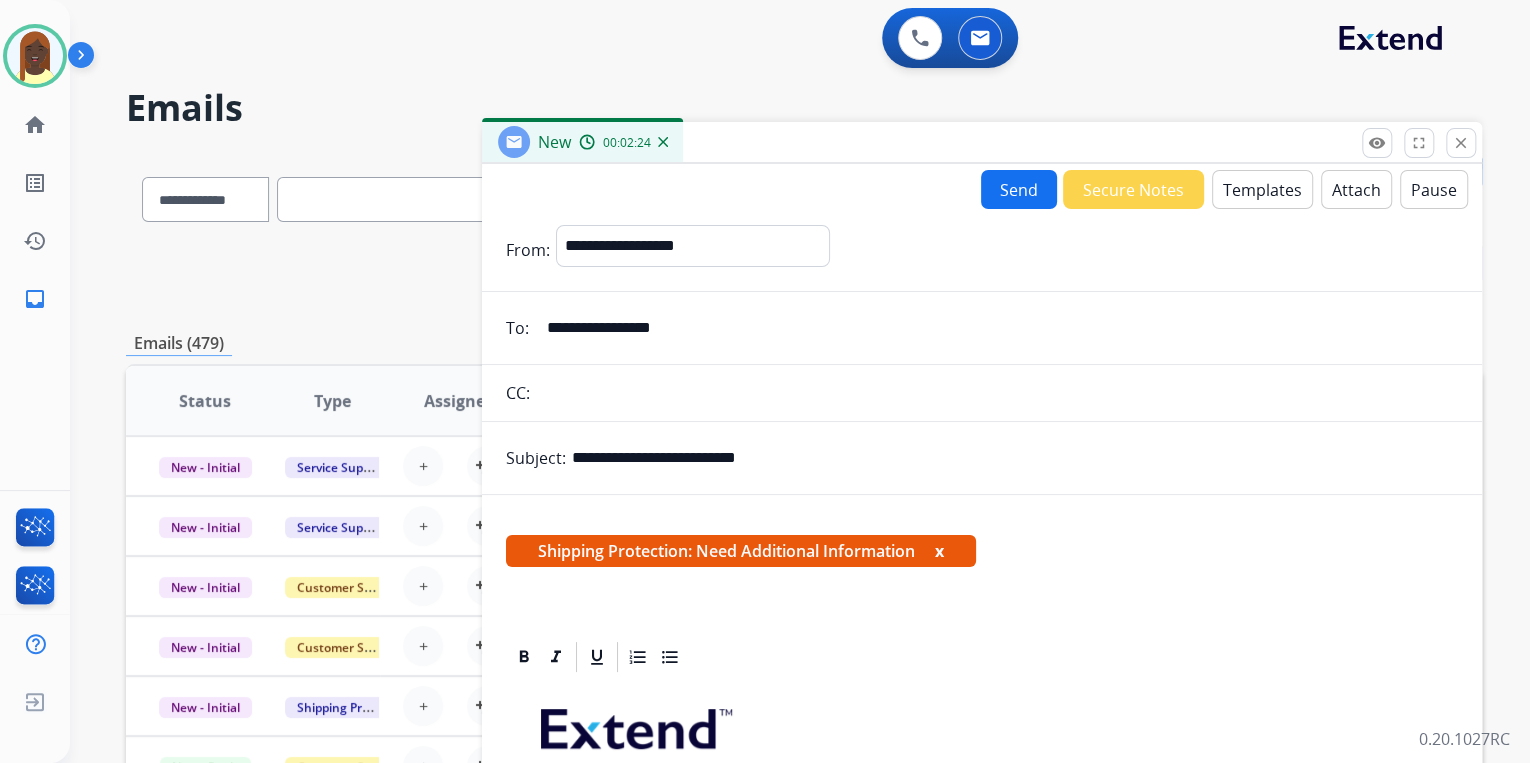 click on "Send" at bounding box center [1019, 189] 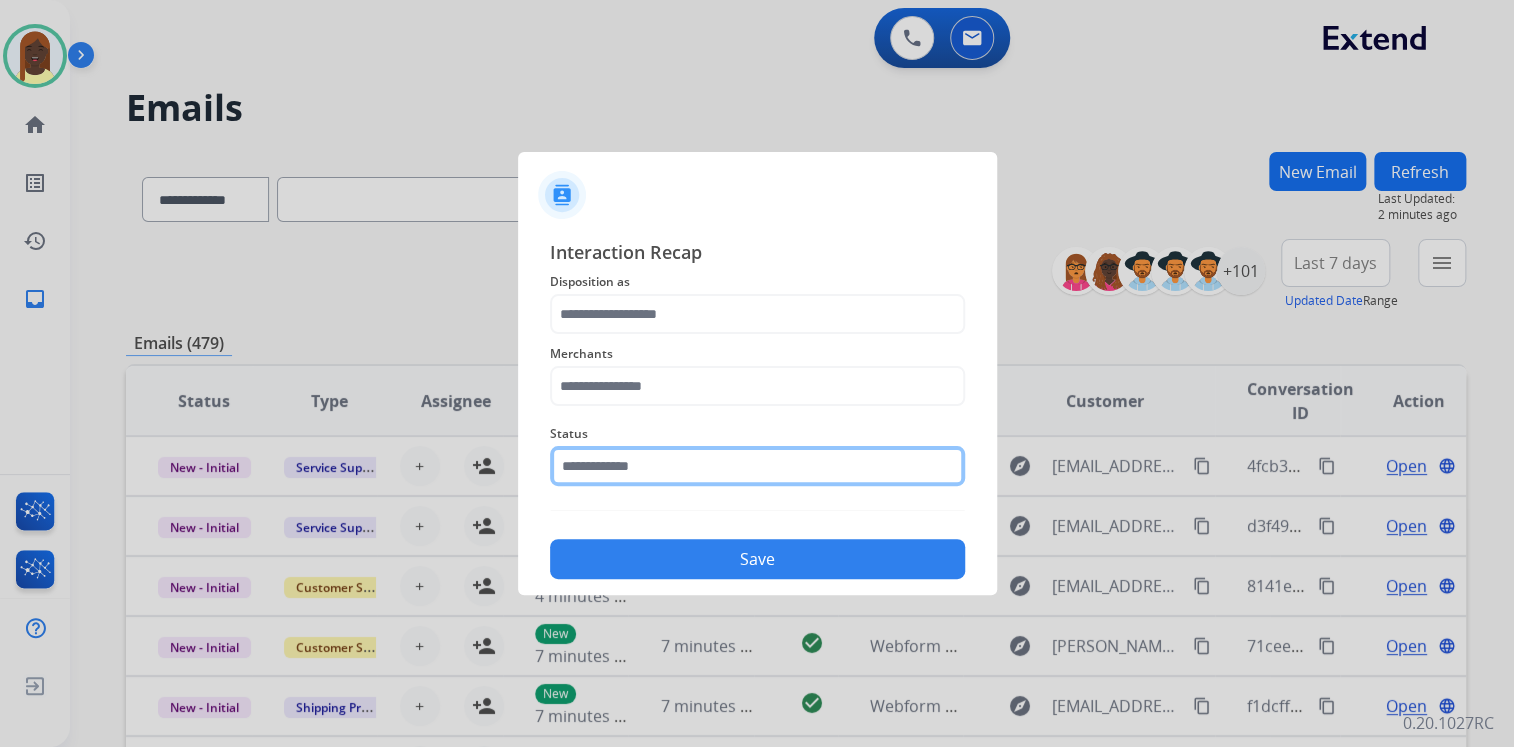 click 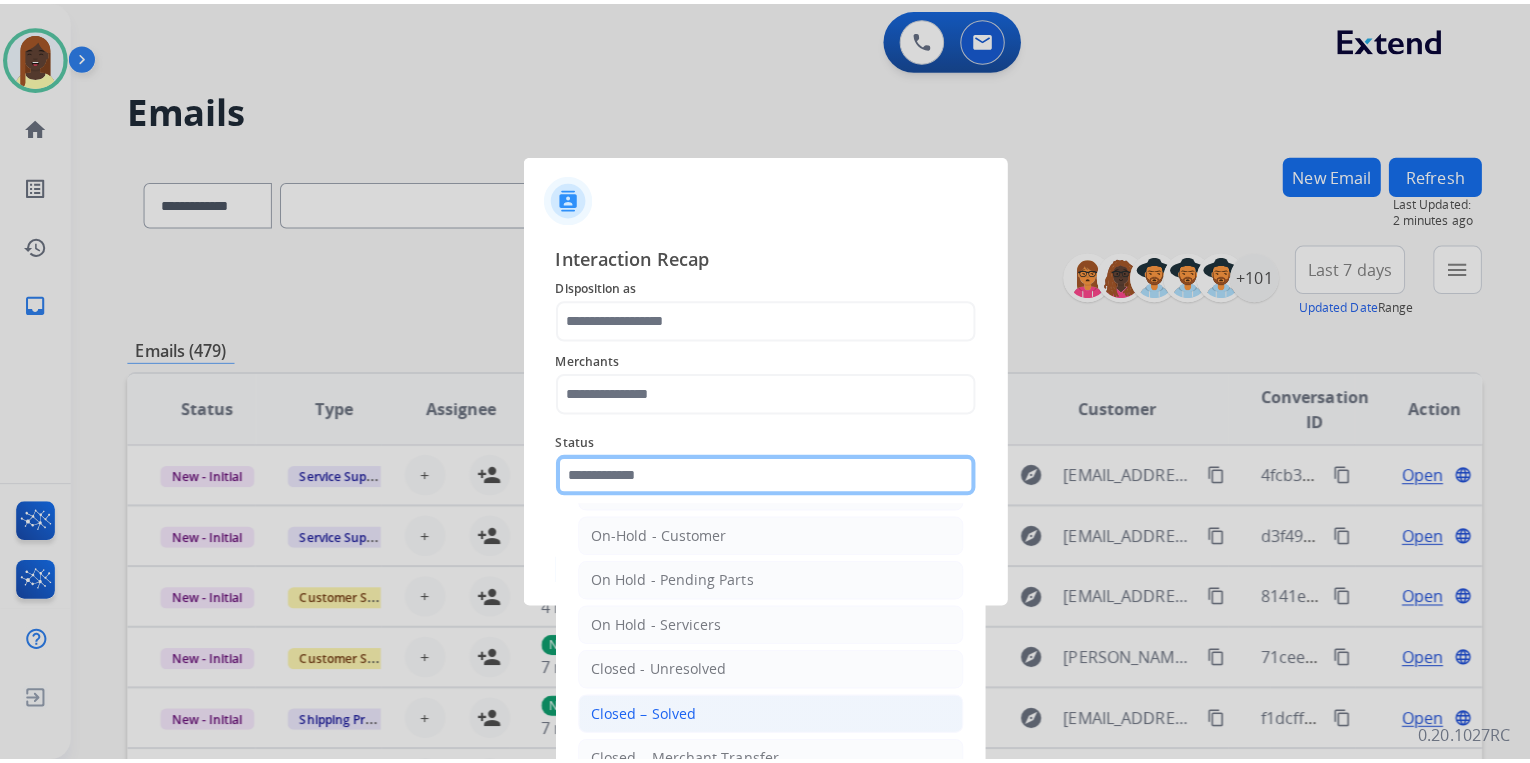 scroll, scrollTop: 116, scrollLeft: 0, axis: vertical 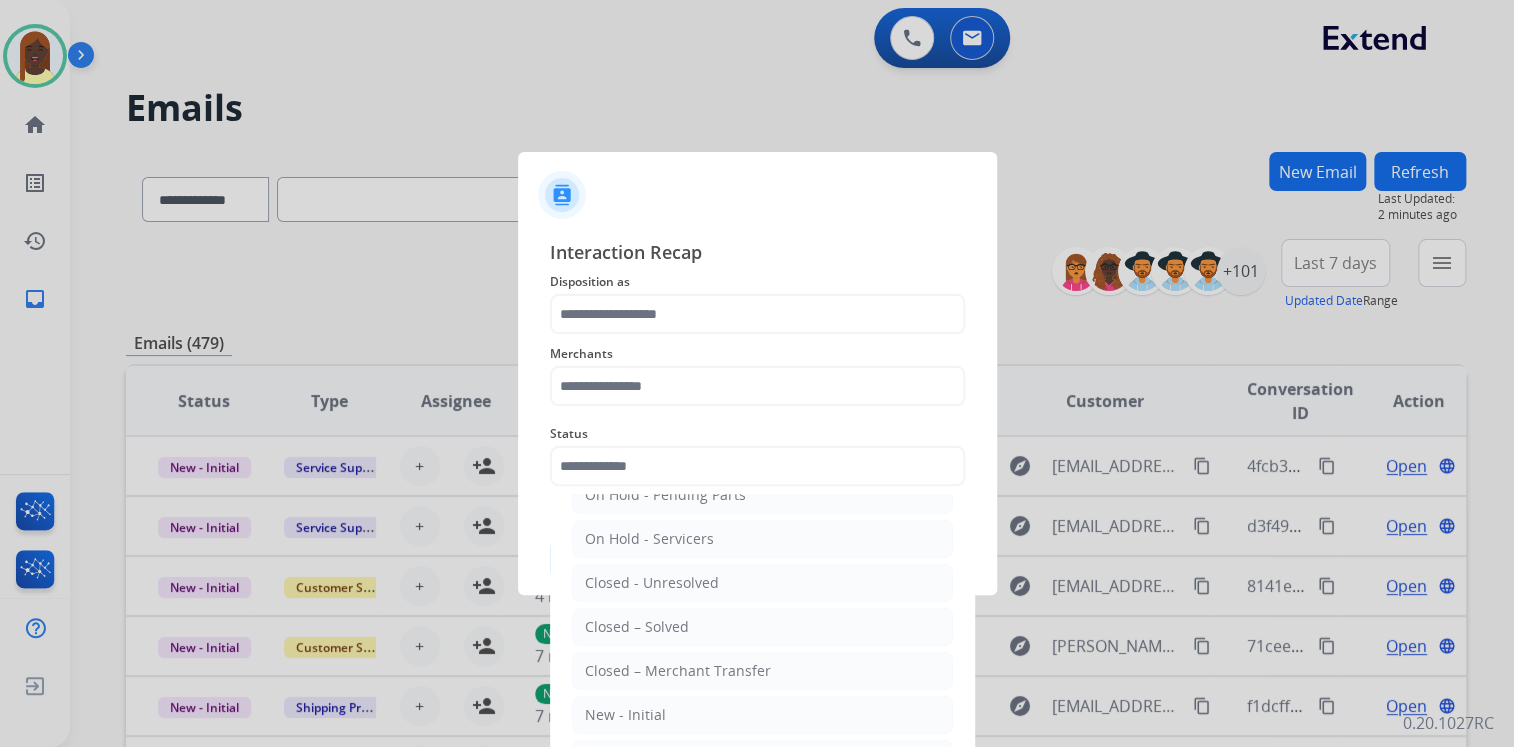 drag, startPoint x: 668, startPoint y: 623, endPoint x: 634, endPoint y: 530, distance: 99.0202 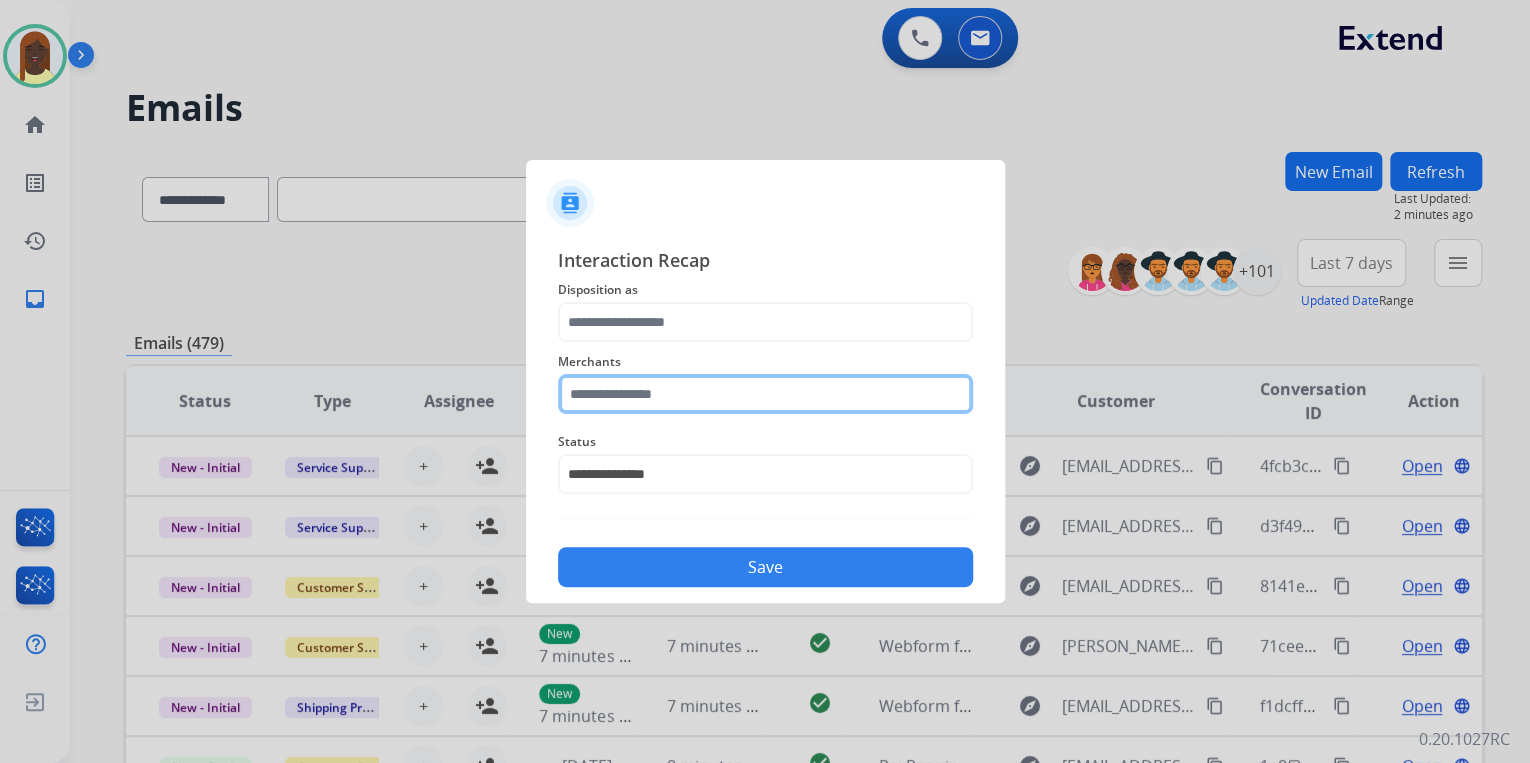click 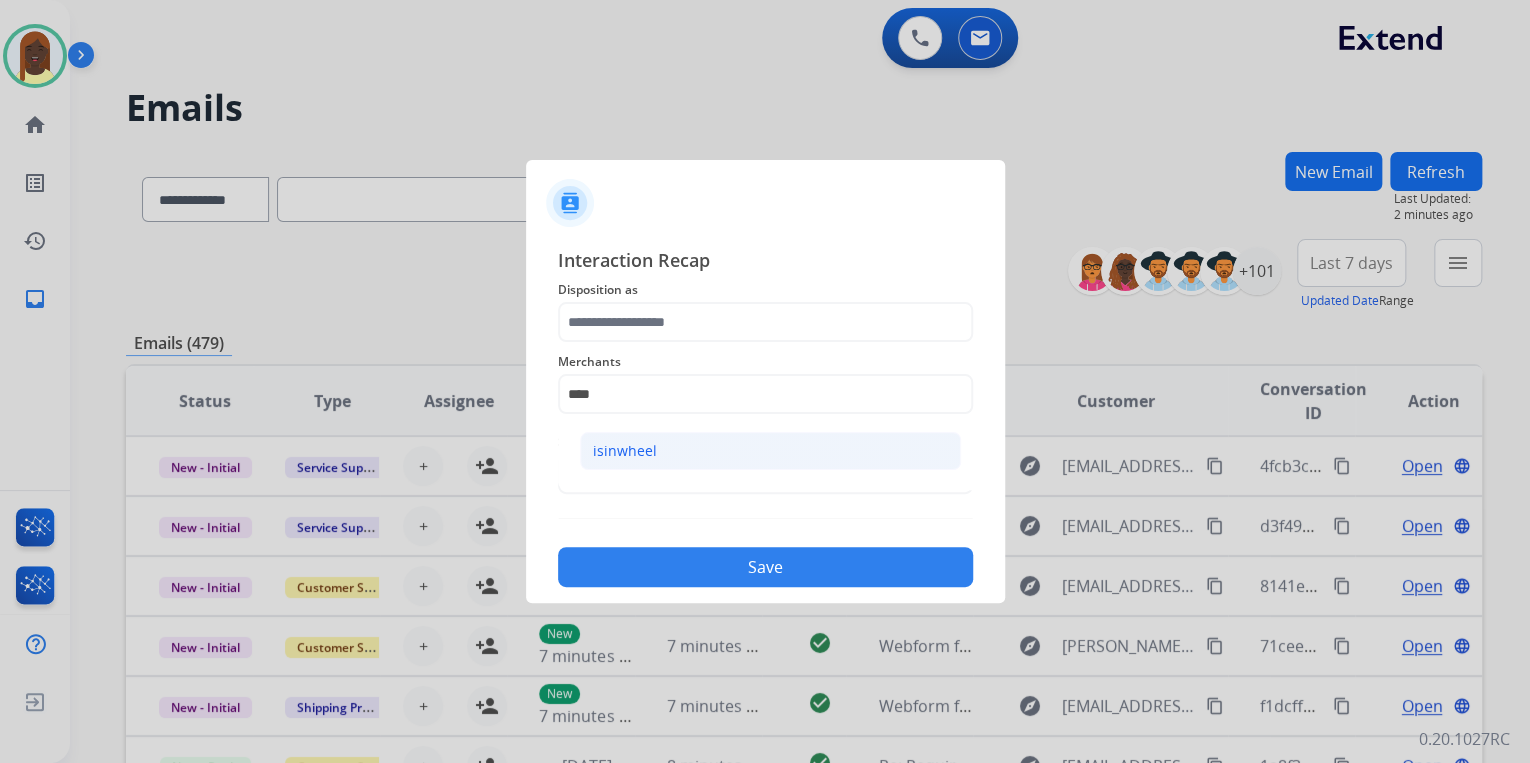 click on "isinwheel" 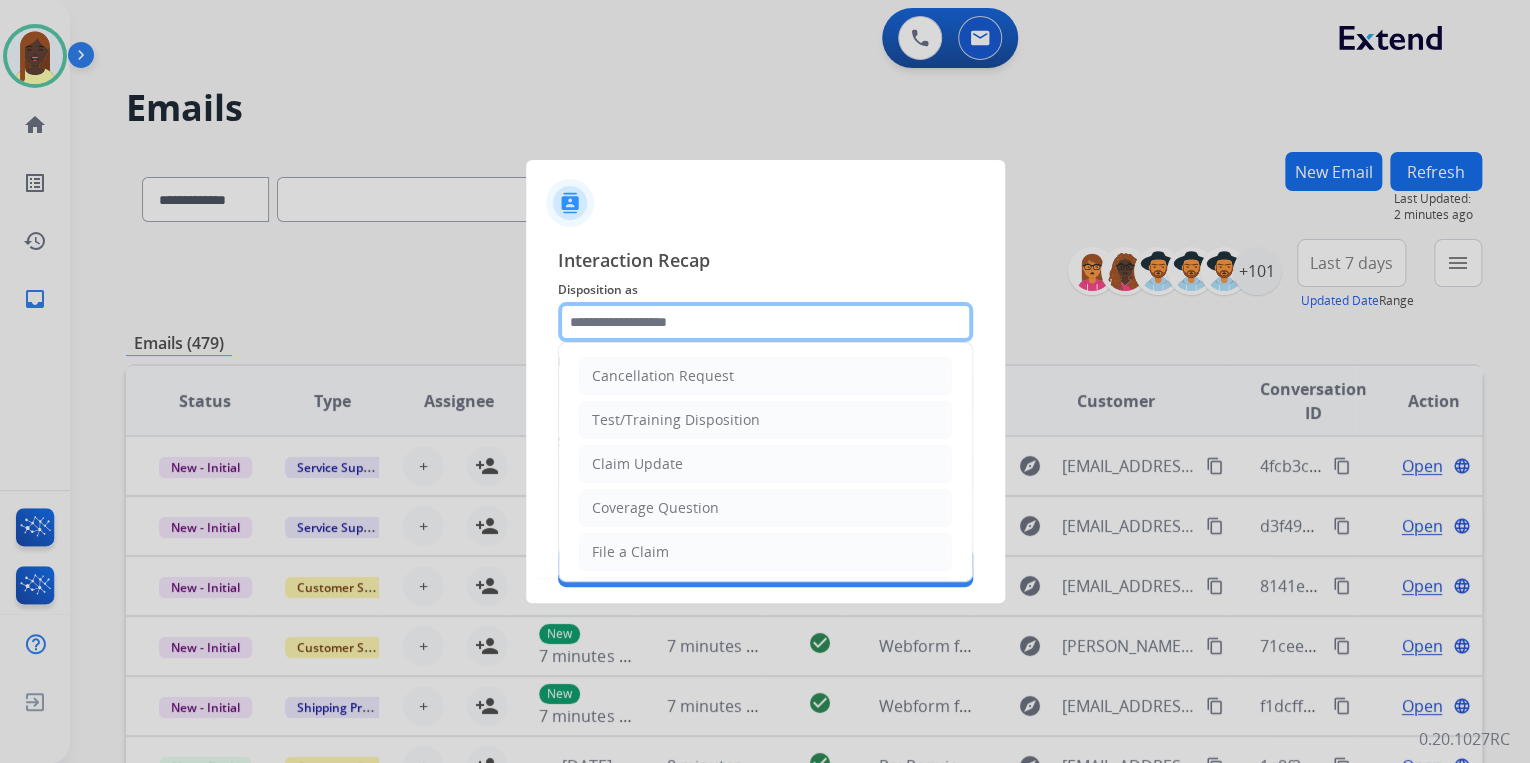 click 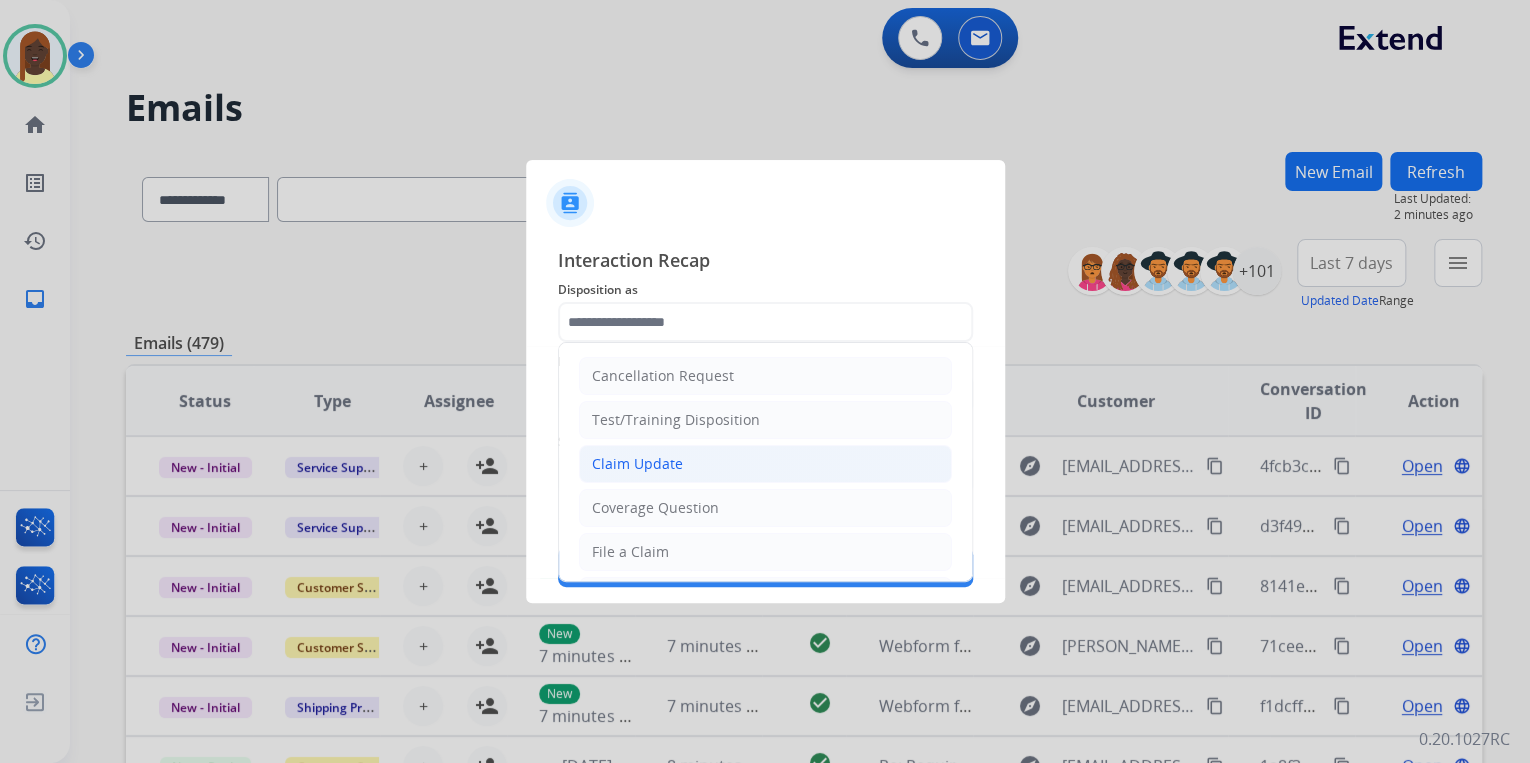 click on "Claim Update" 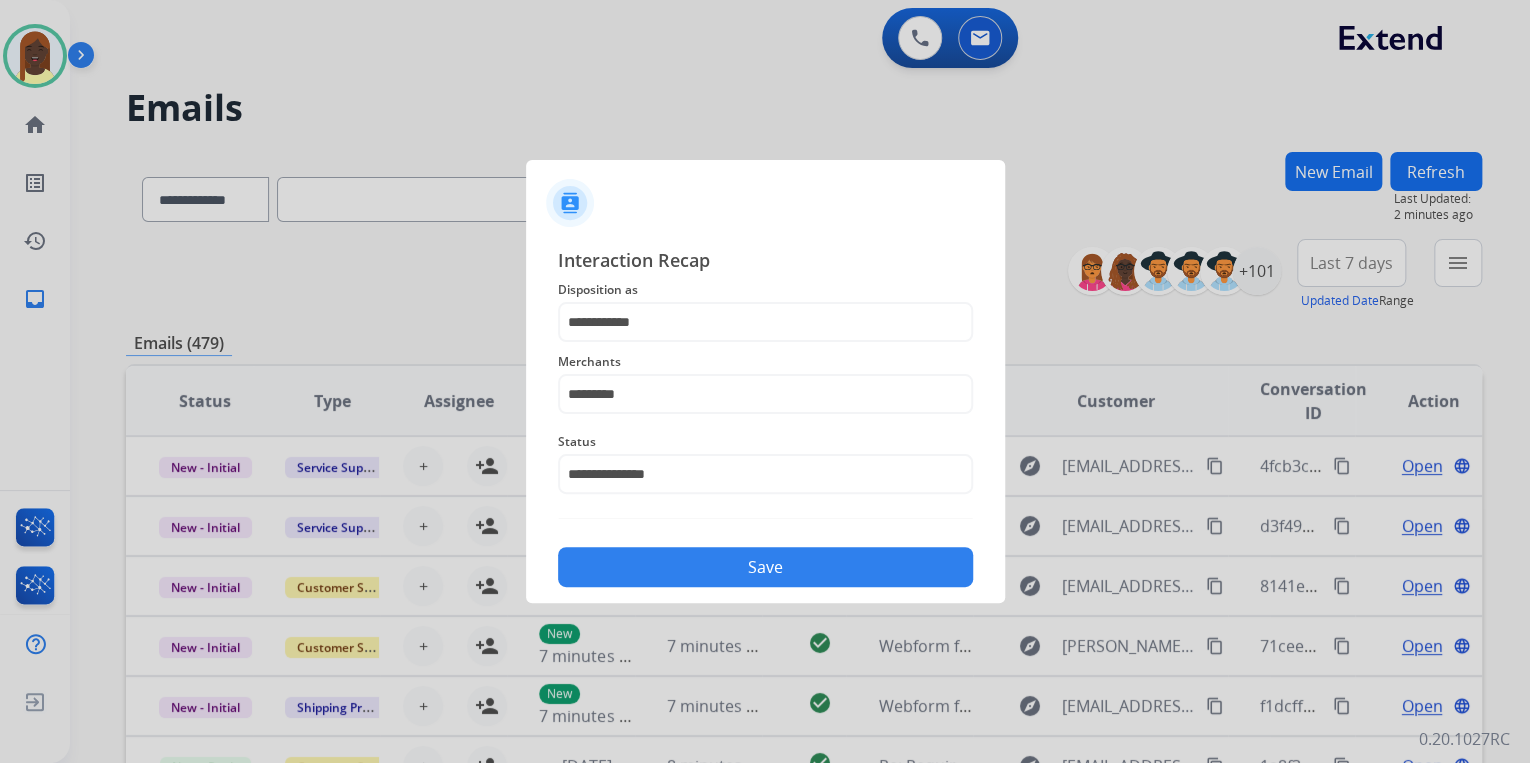 click on "Save" 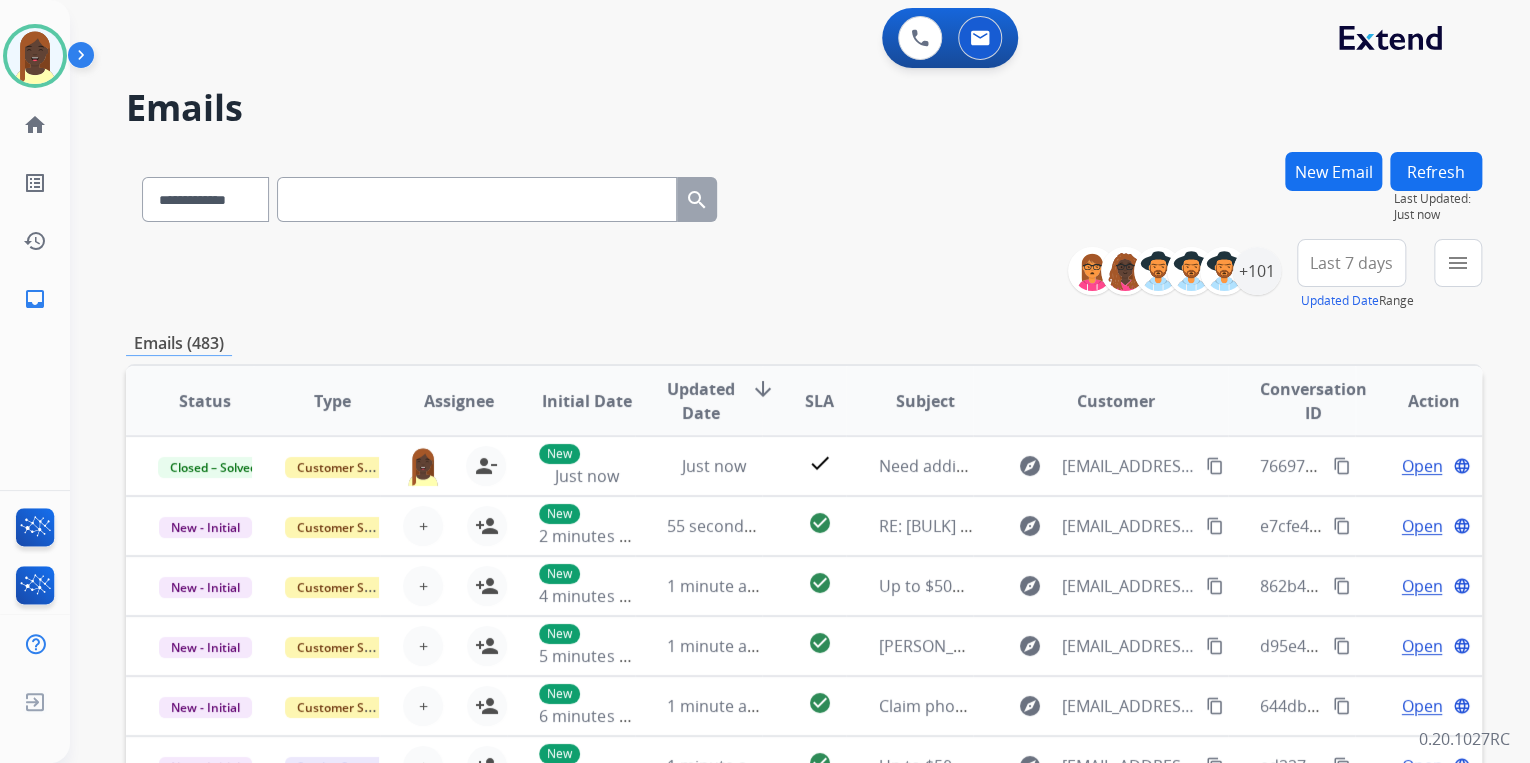 click on "**********" at bounding box center [804, 275] 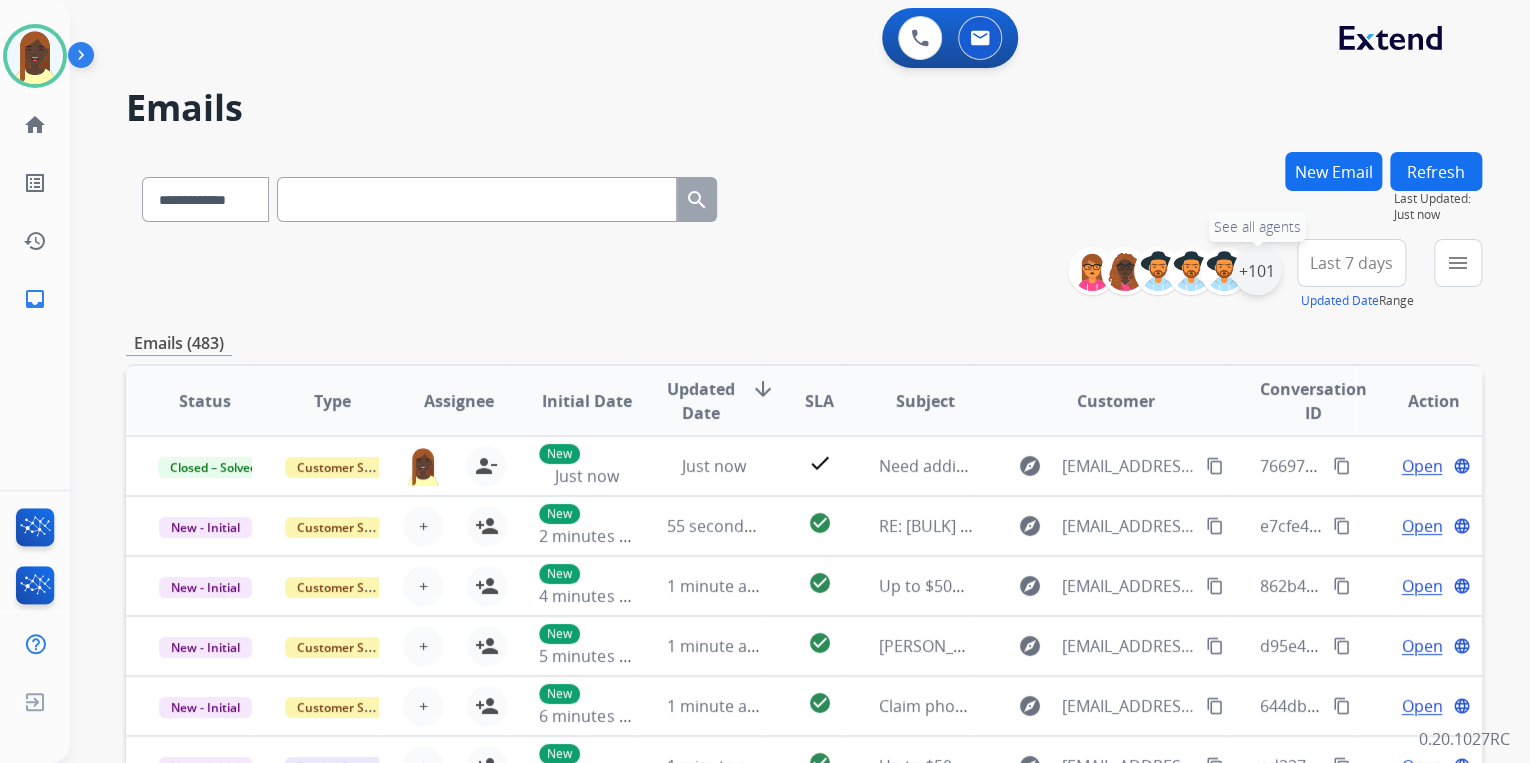 click on "+101" at bounding box center (1257, 271) 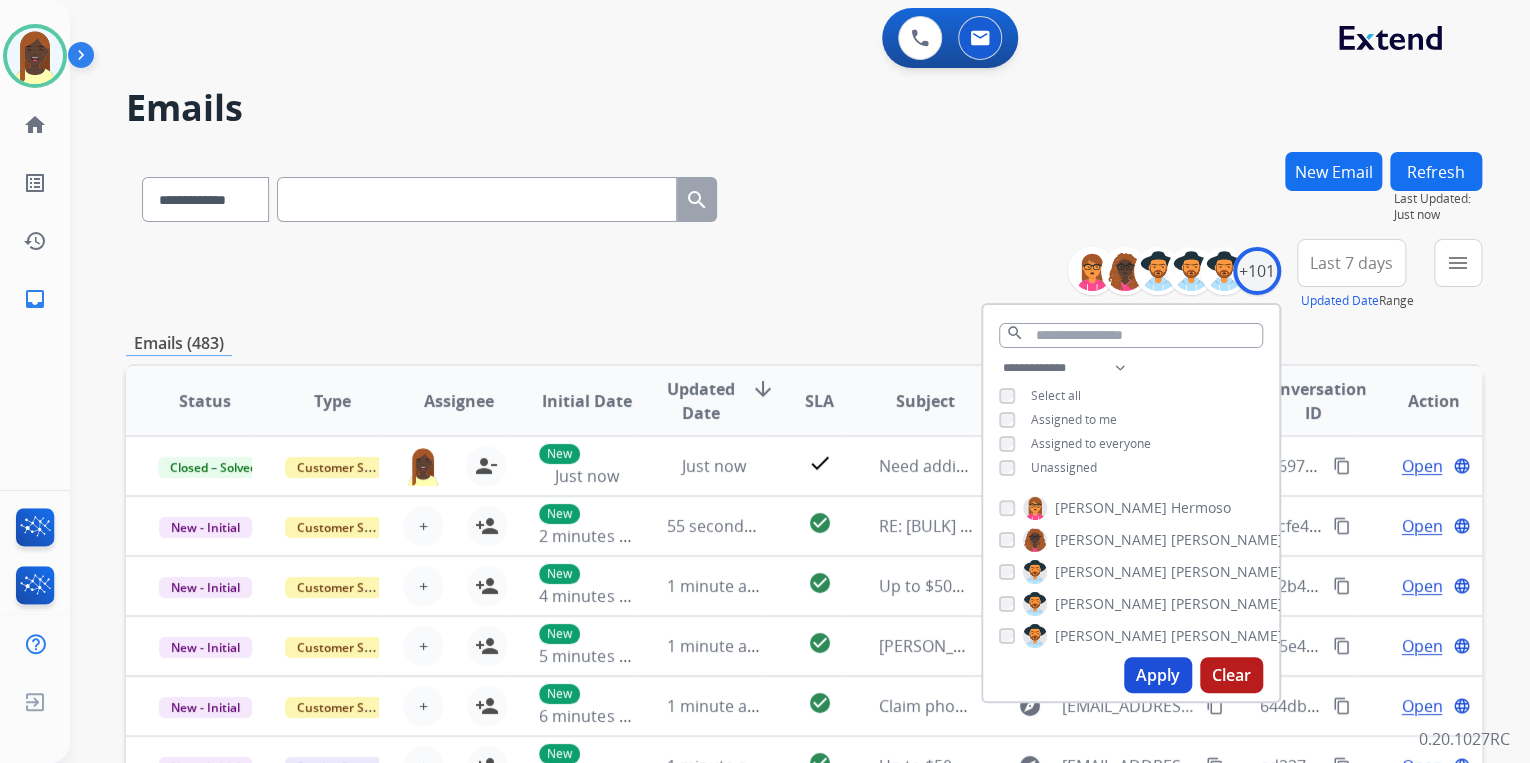 click on "Apply" at bounding box center (1158, 675) 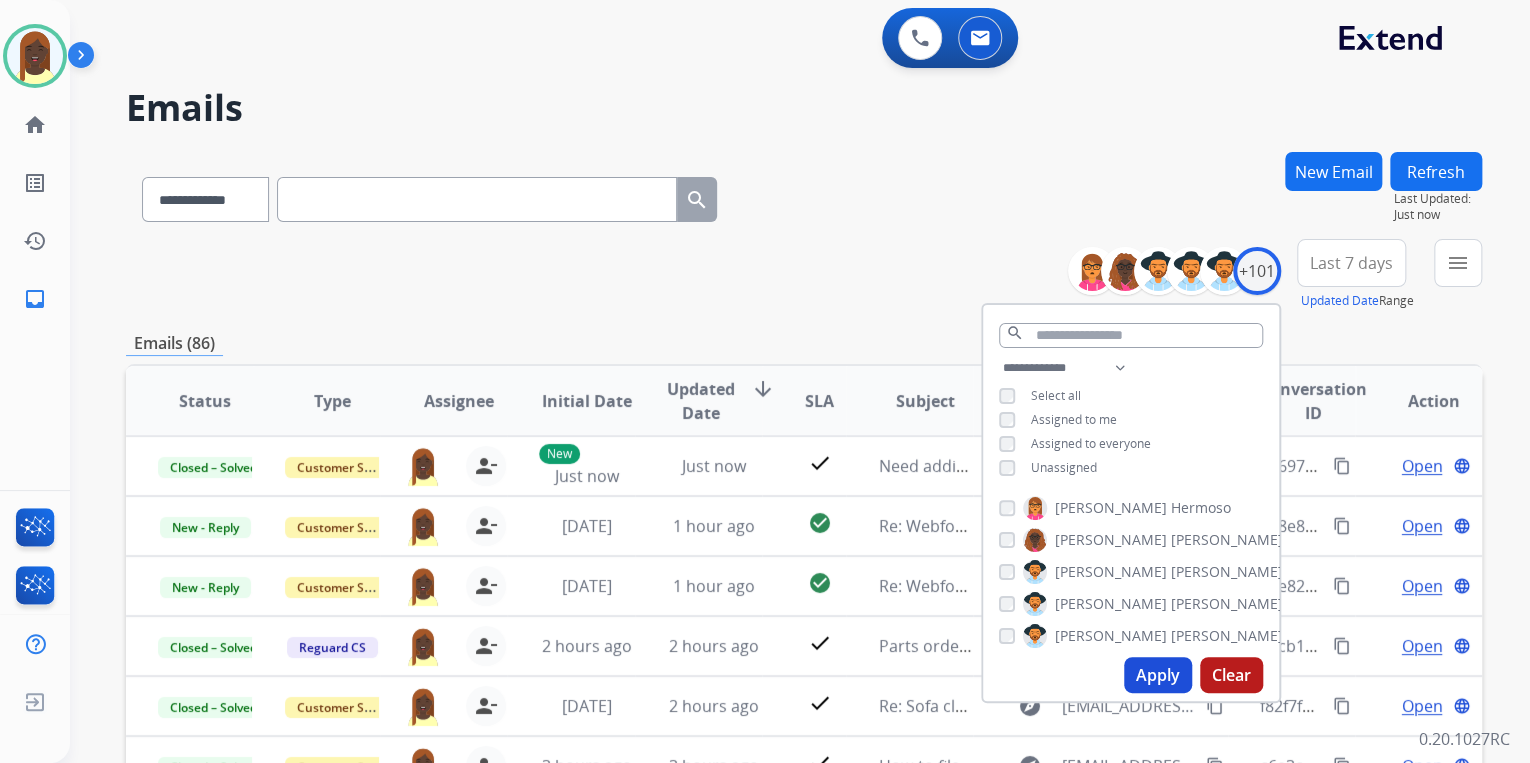 click on "**********" at bounding box center (804, 275) 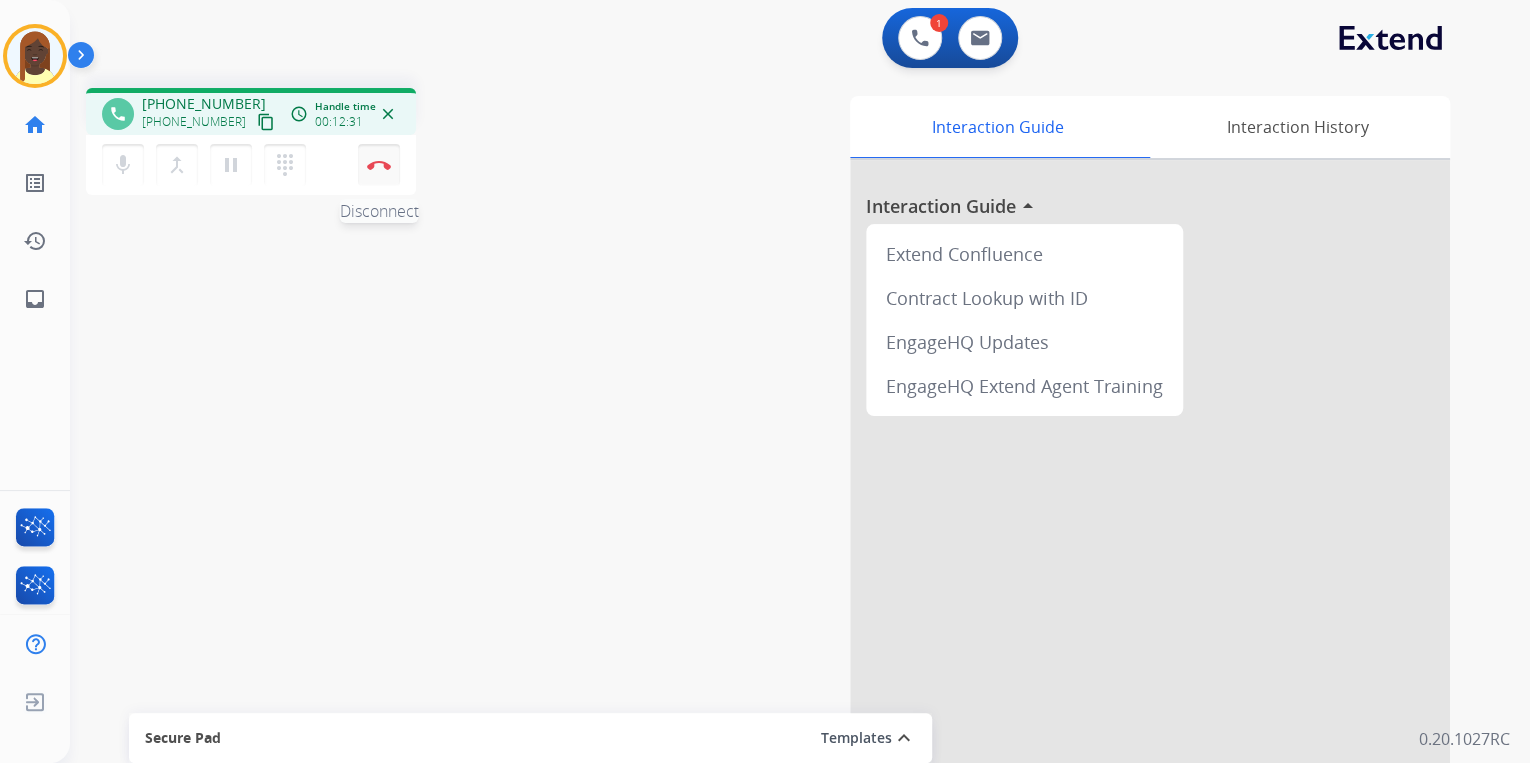 click on "Disconnect" at bounding box center (379, 165) 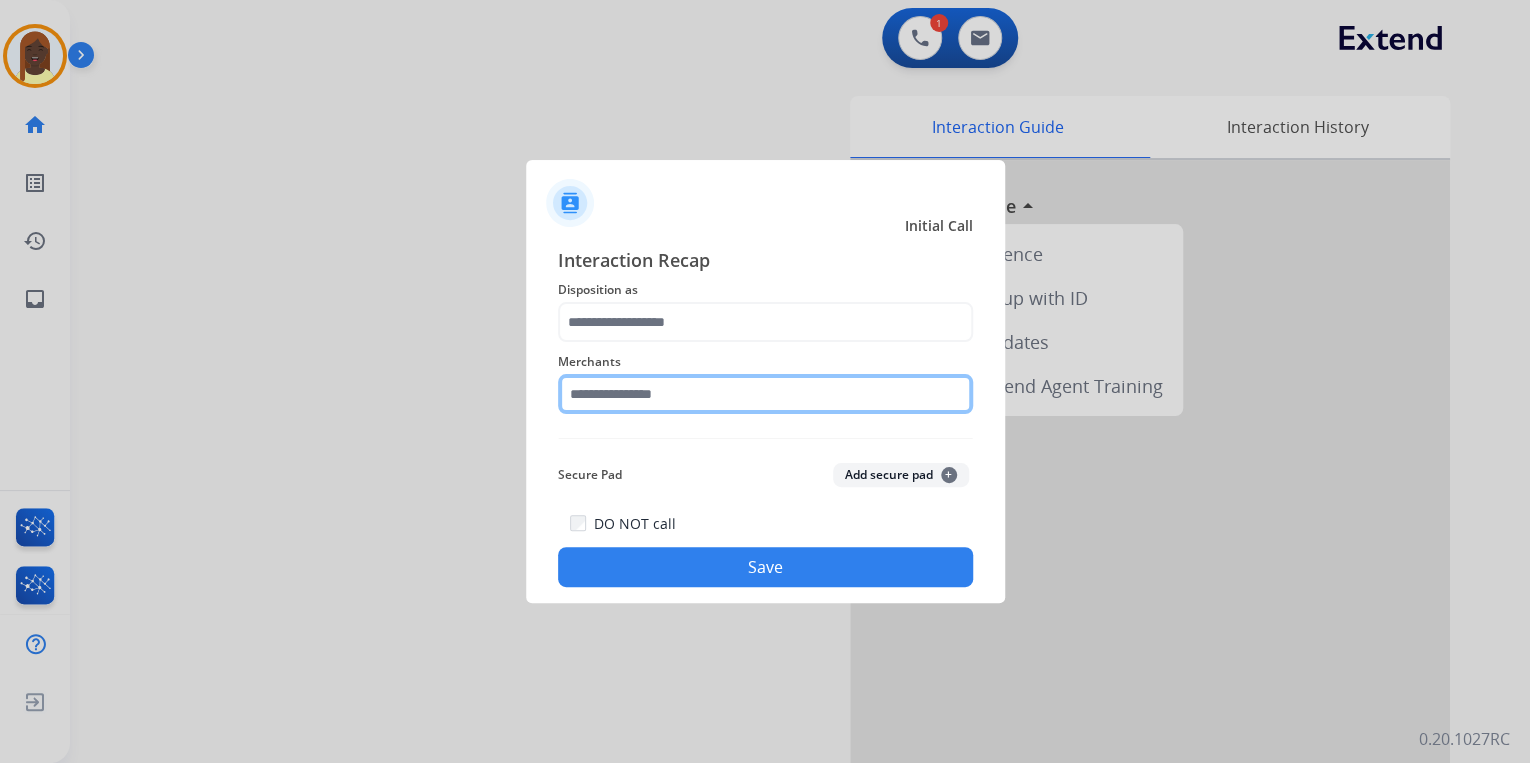click 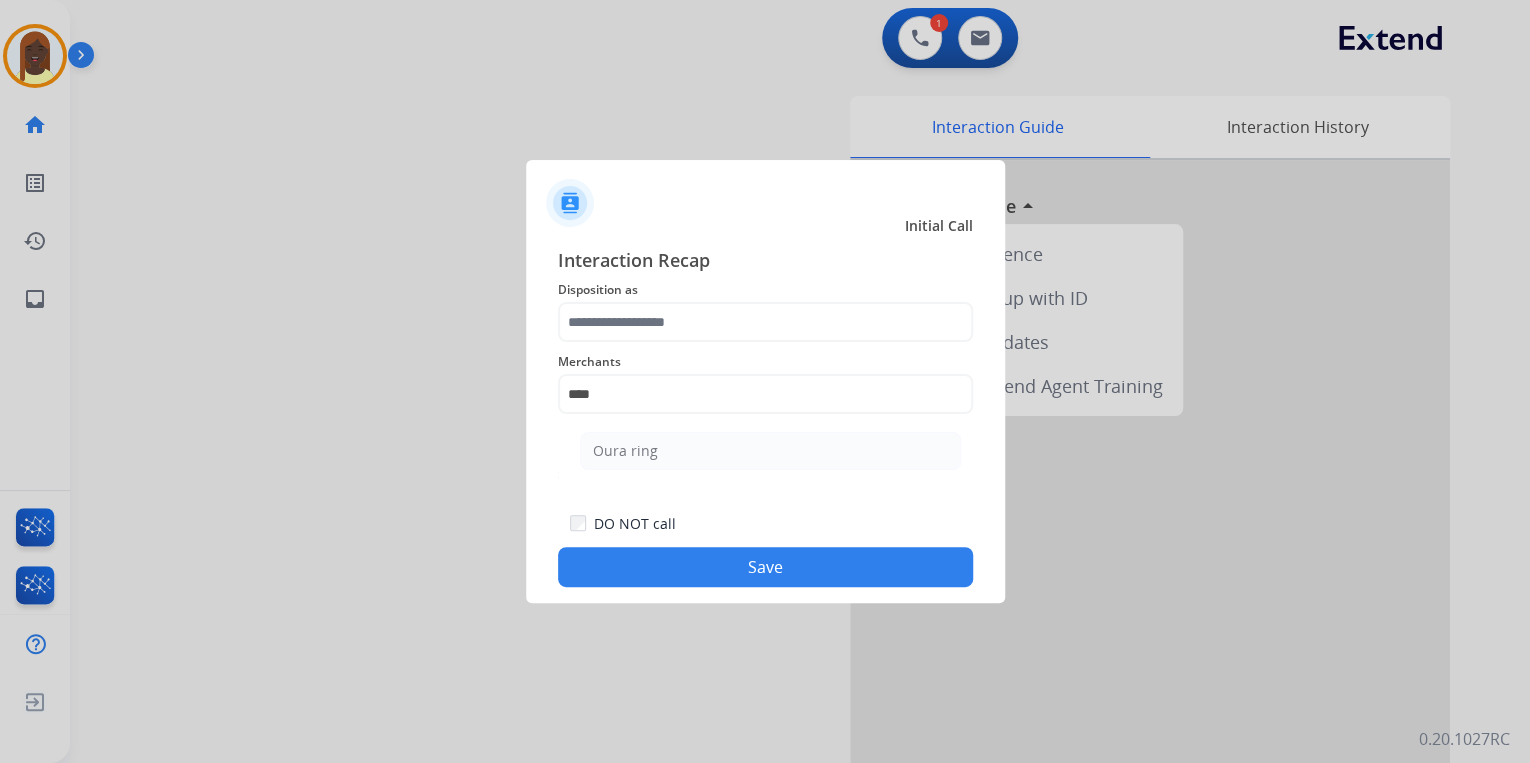drag, startPoint x: 650, startPoint y: 452, endPoint x: 655, endPoint y: 443, distance: 10.29563 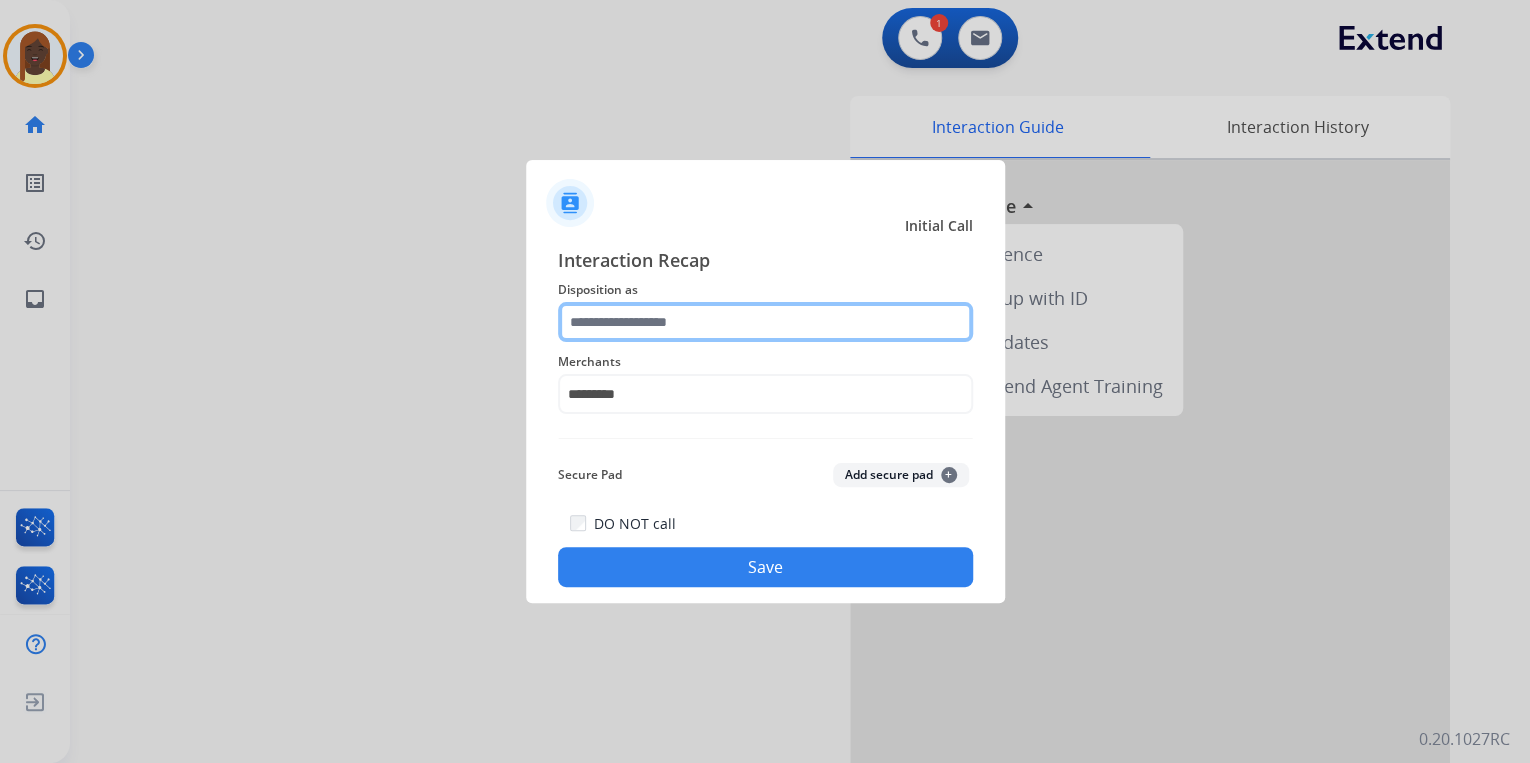 click 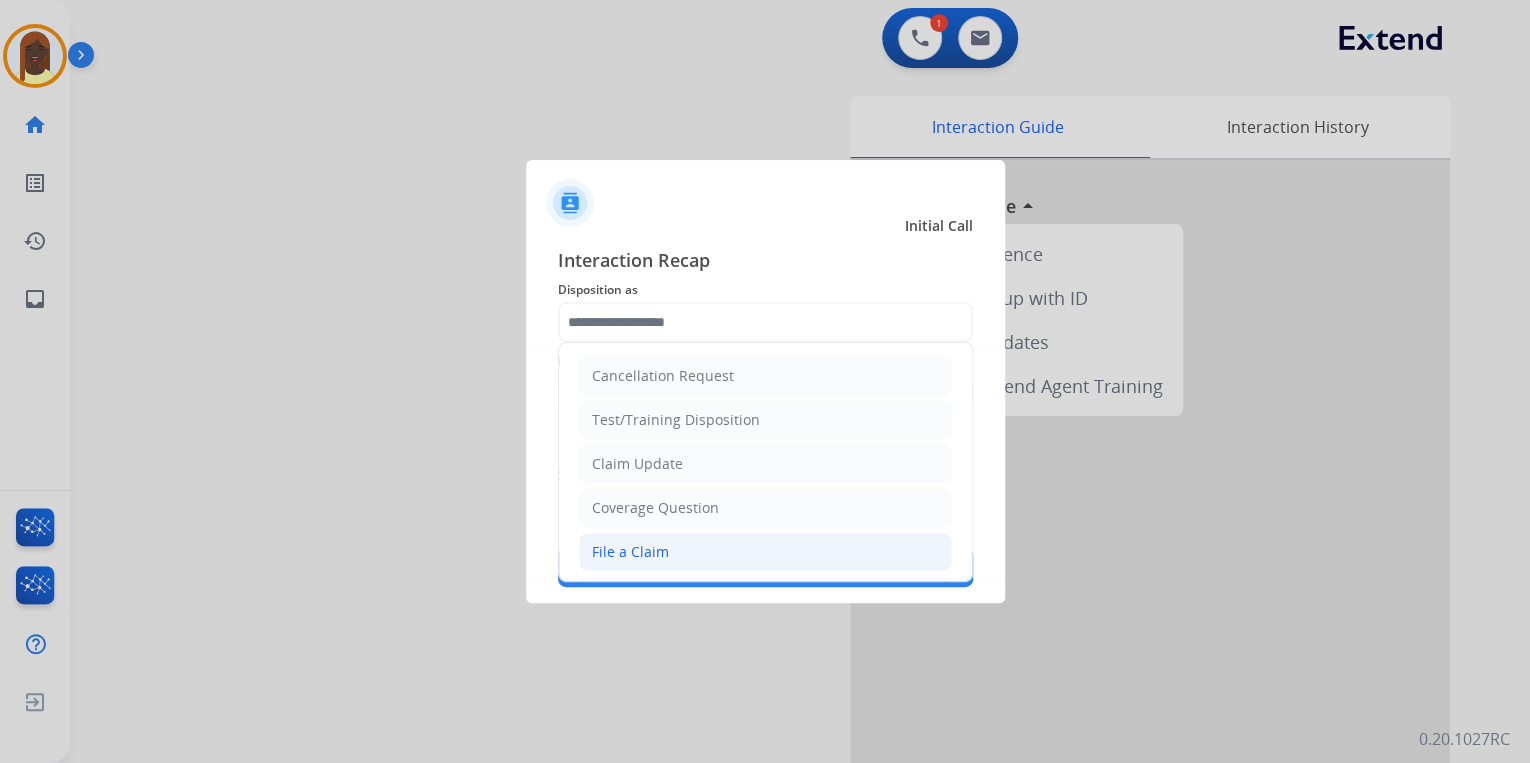click on "File a Claim" 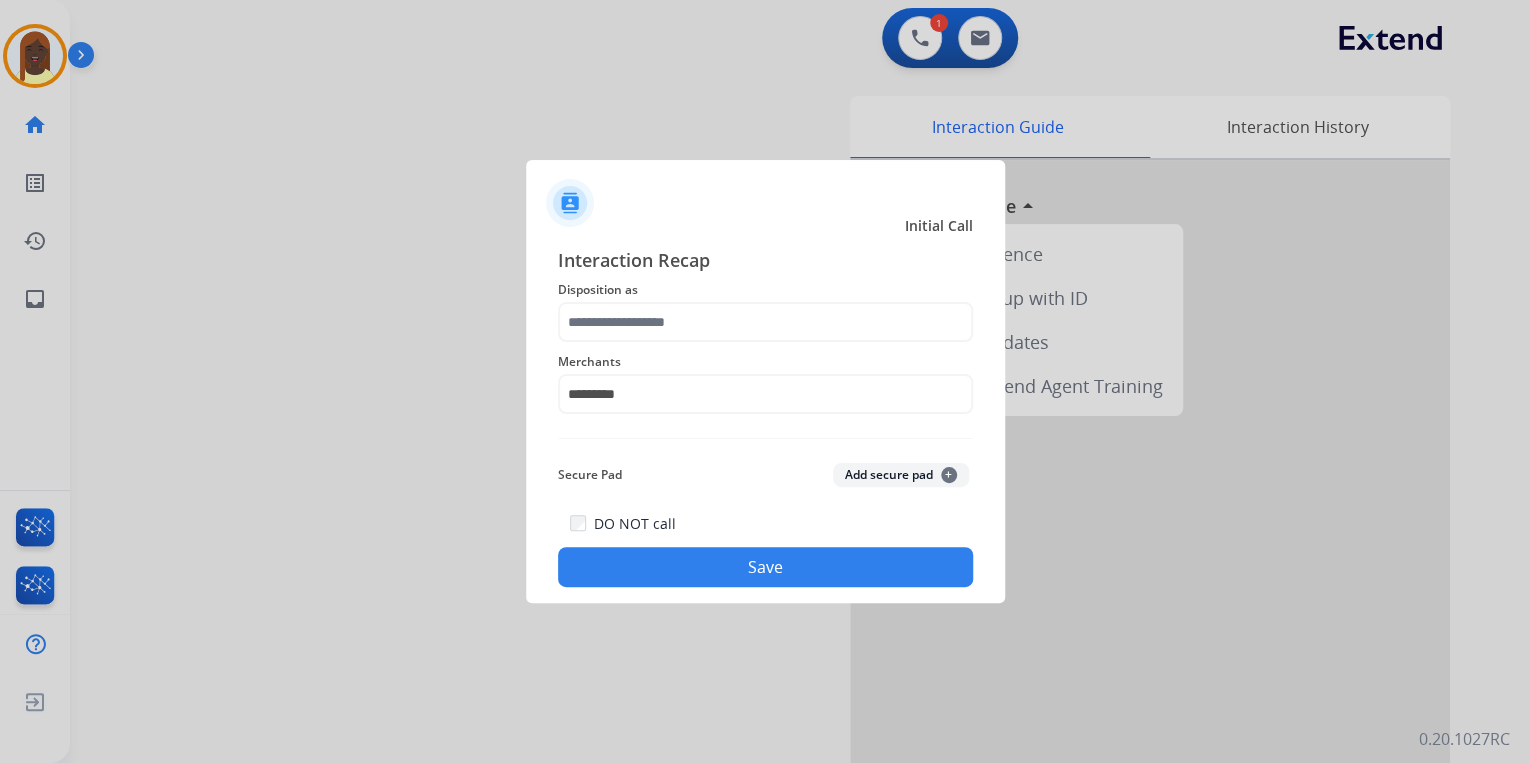 type on "**********" 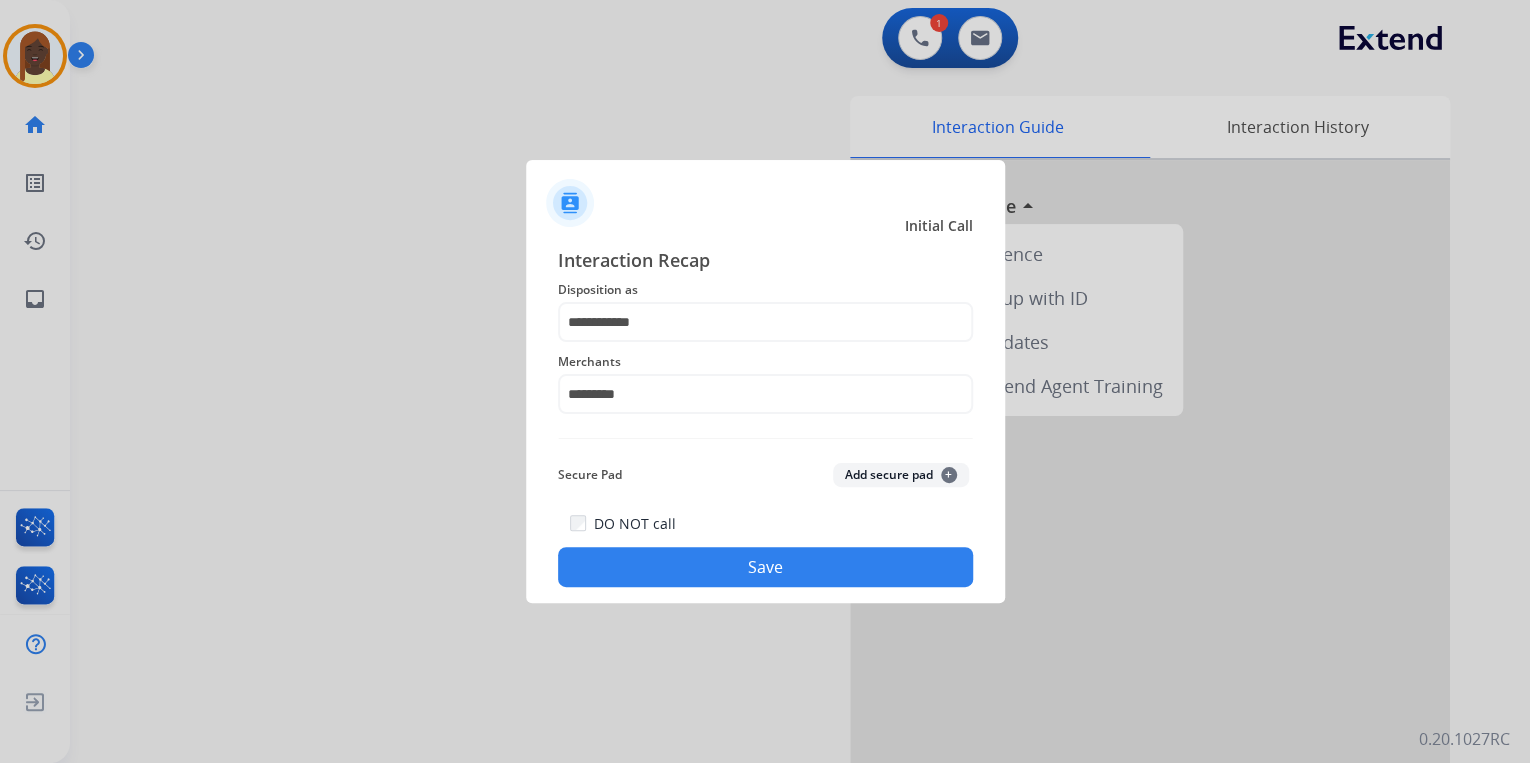 click on "Save" 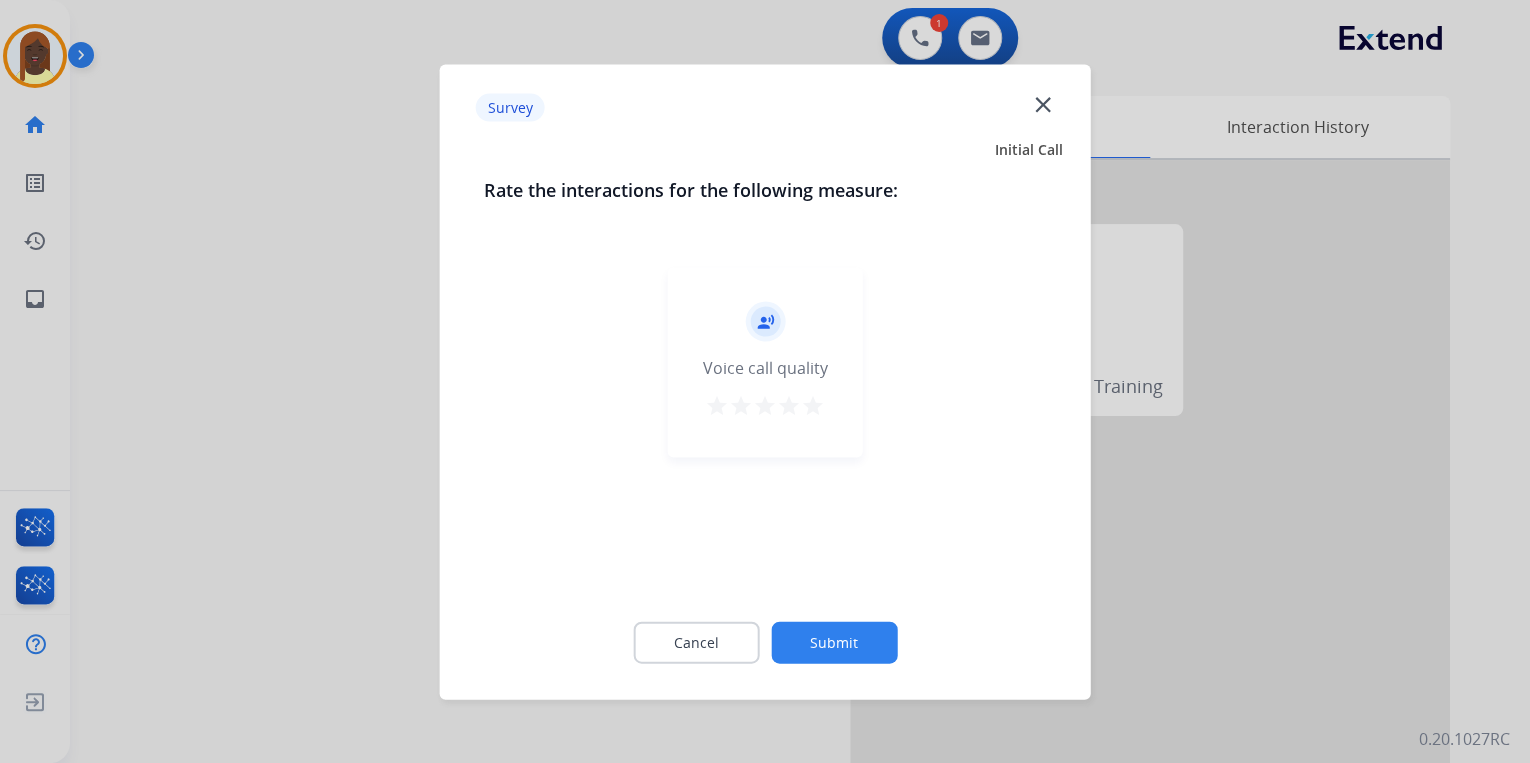 drag, startPoint x: 809, startPoint y: 404, endPoint x: 859, endPoint y: 556, distance: 160.0125 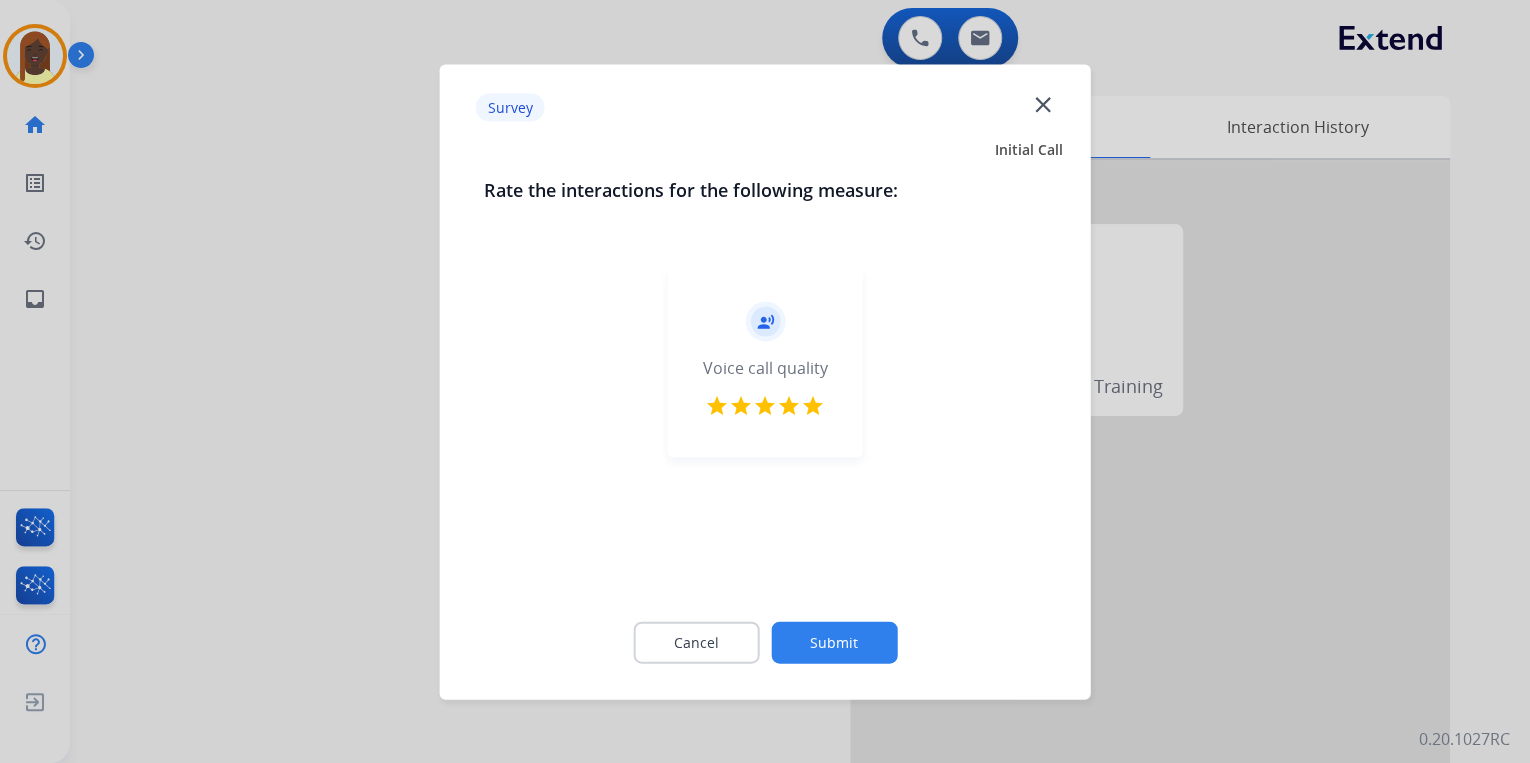 click on "Submit" 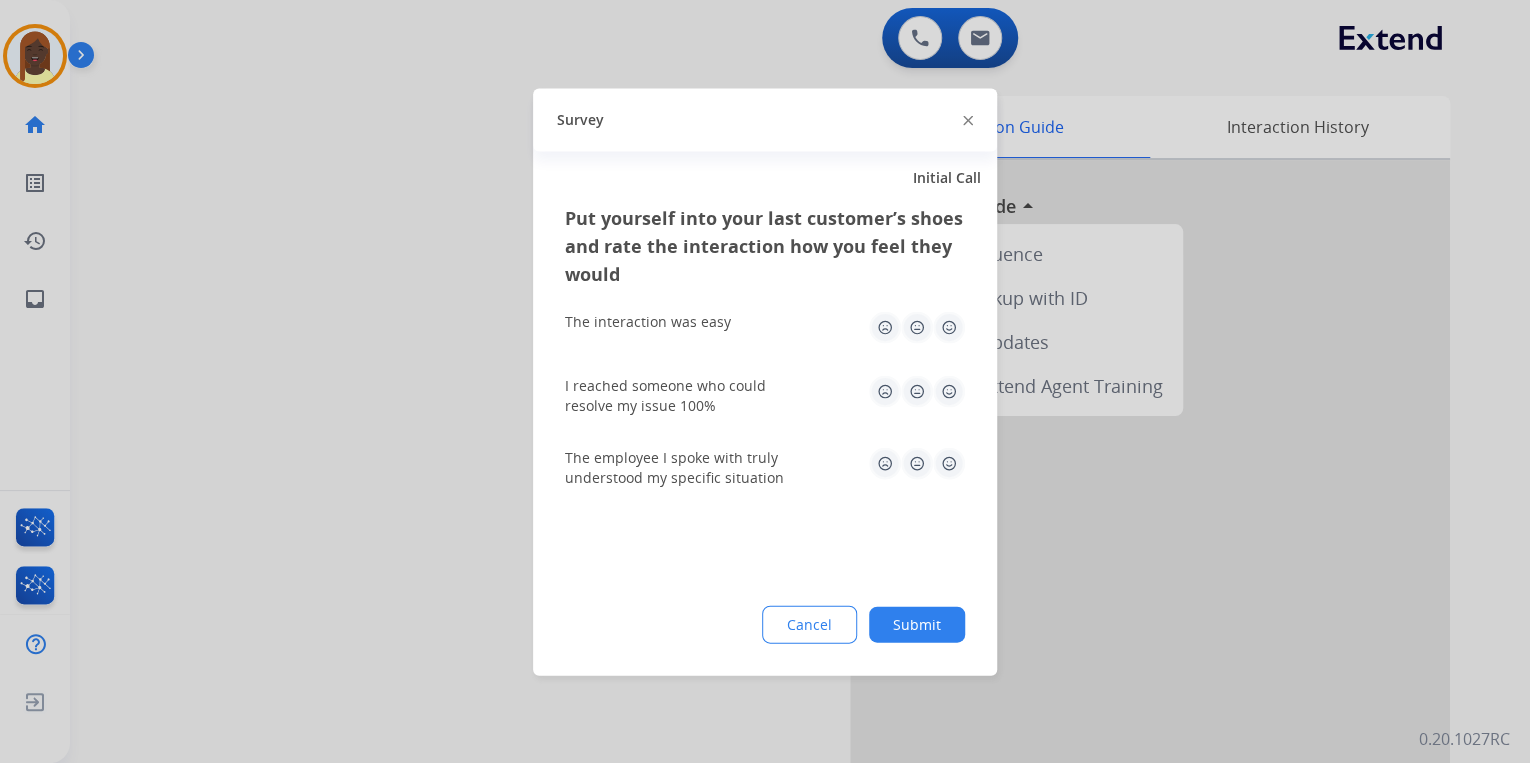 click 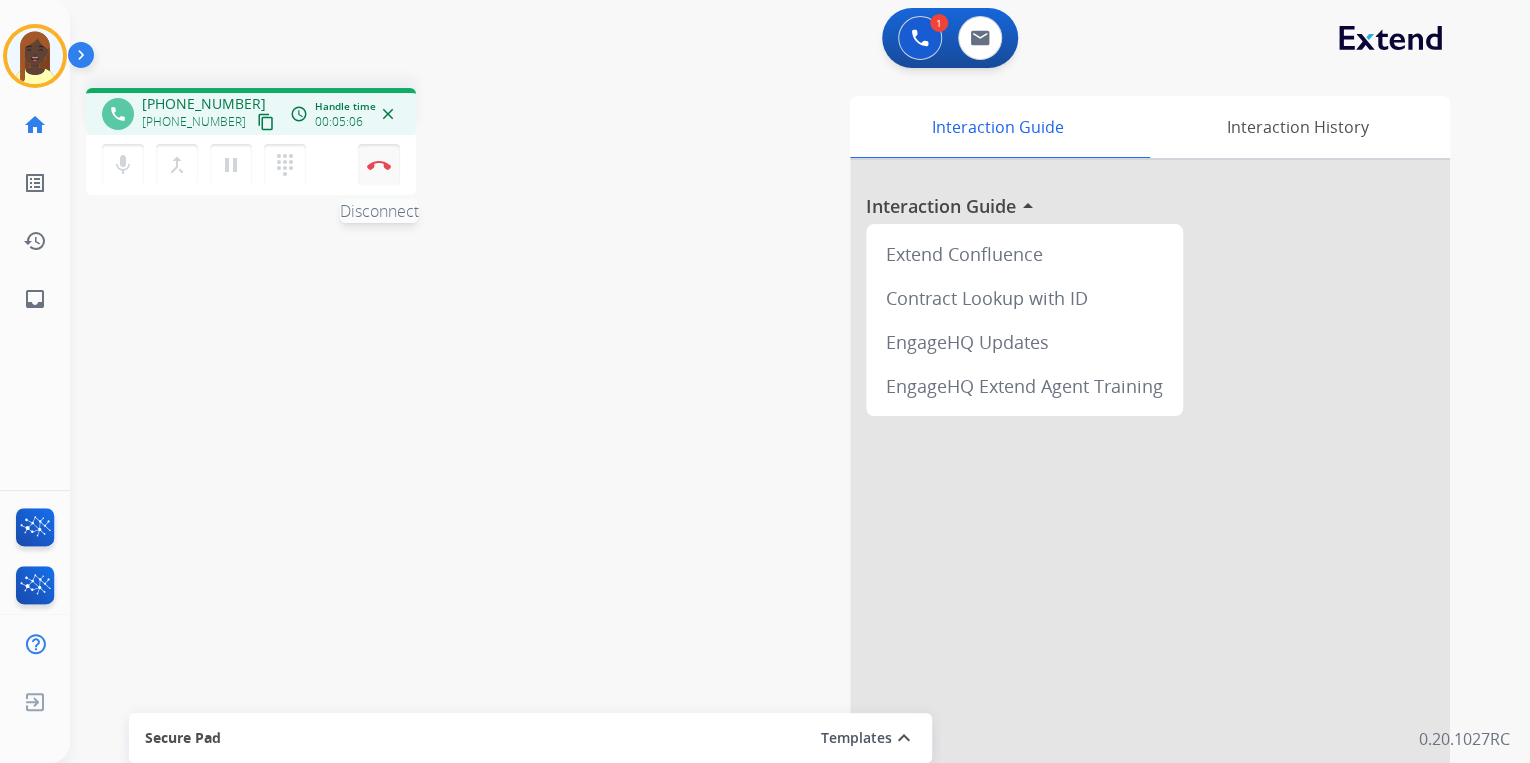 click at bounding box center (379, 165) 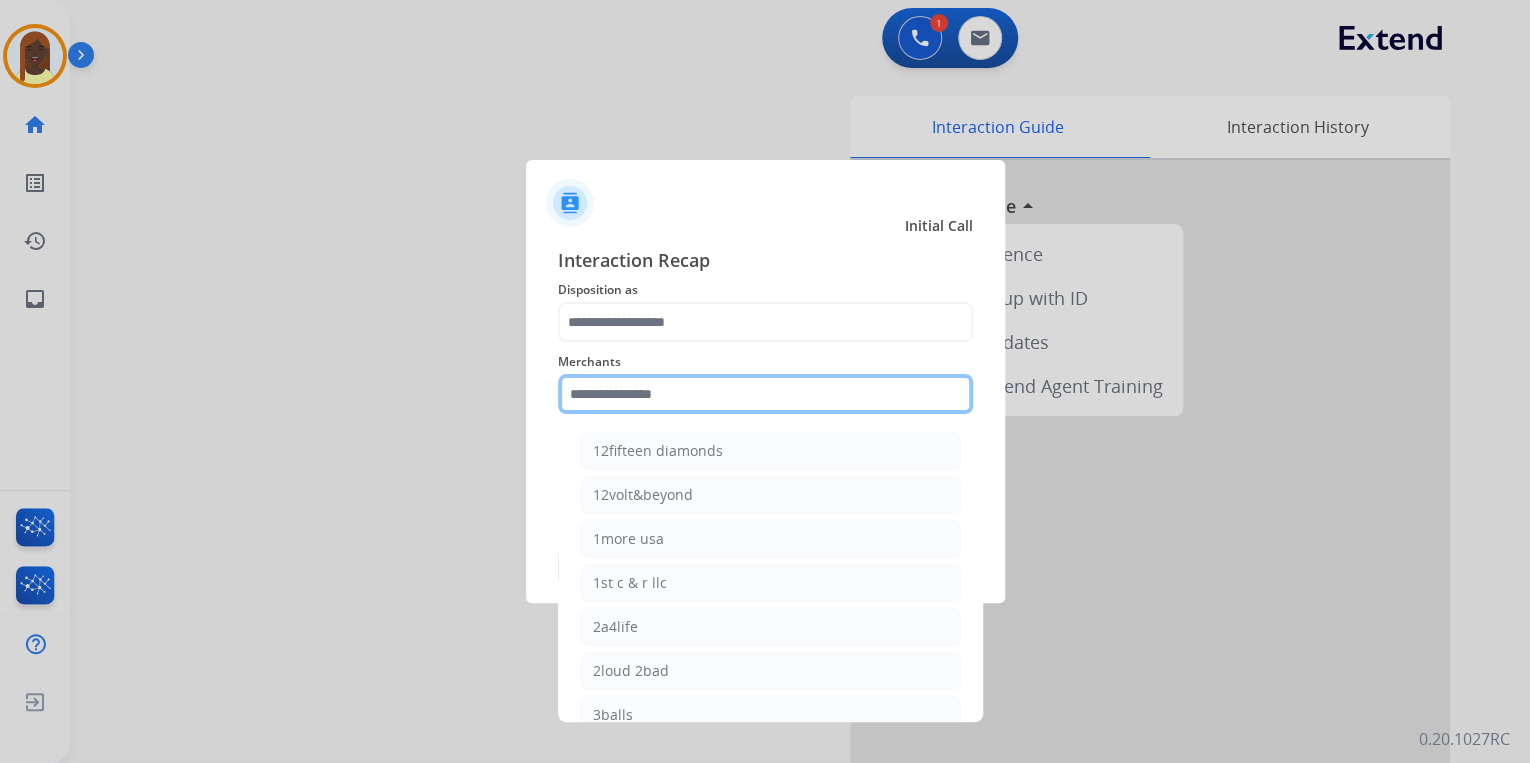 click 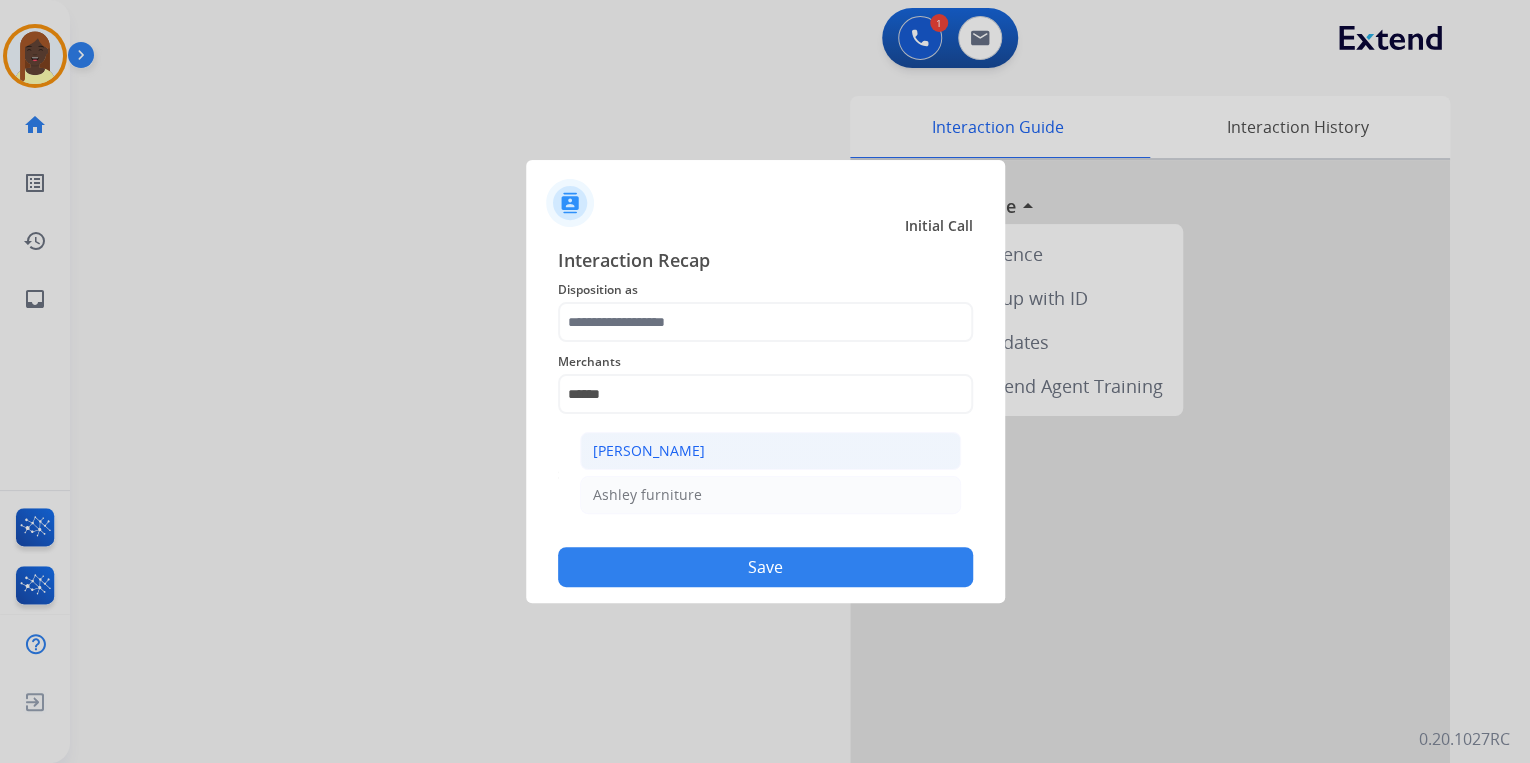 click on "[PERSON_NAME]" 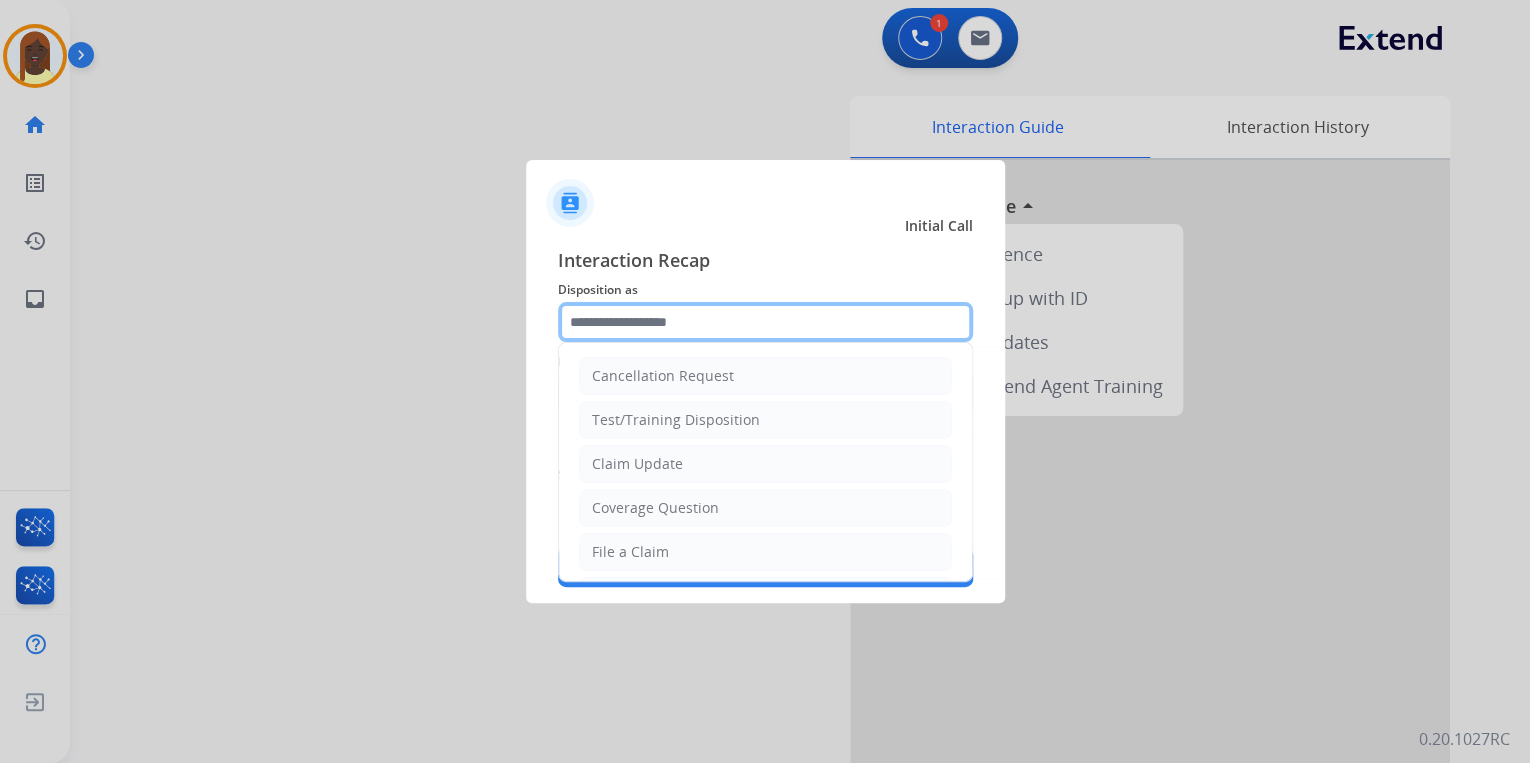 click 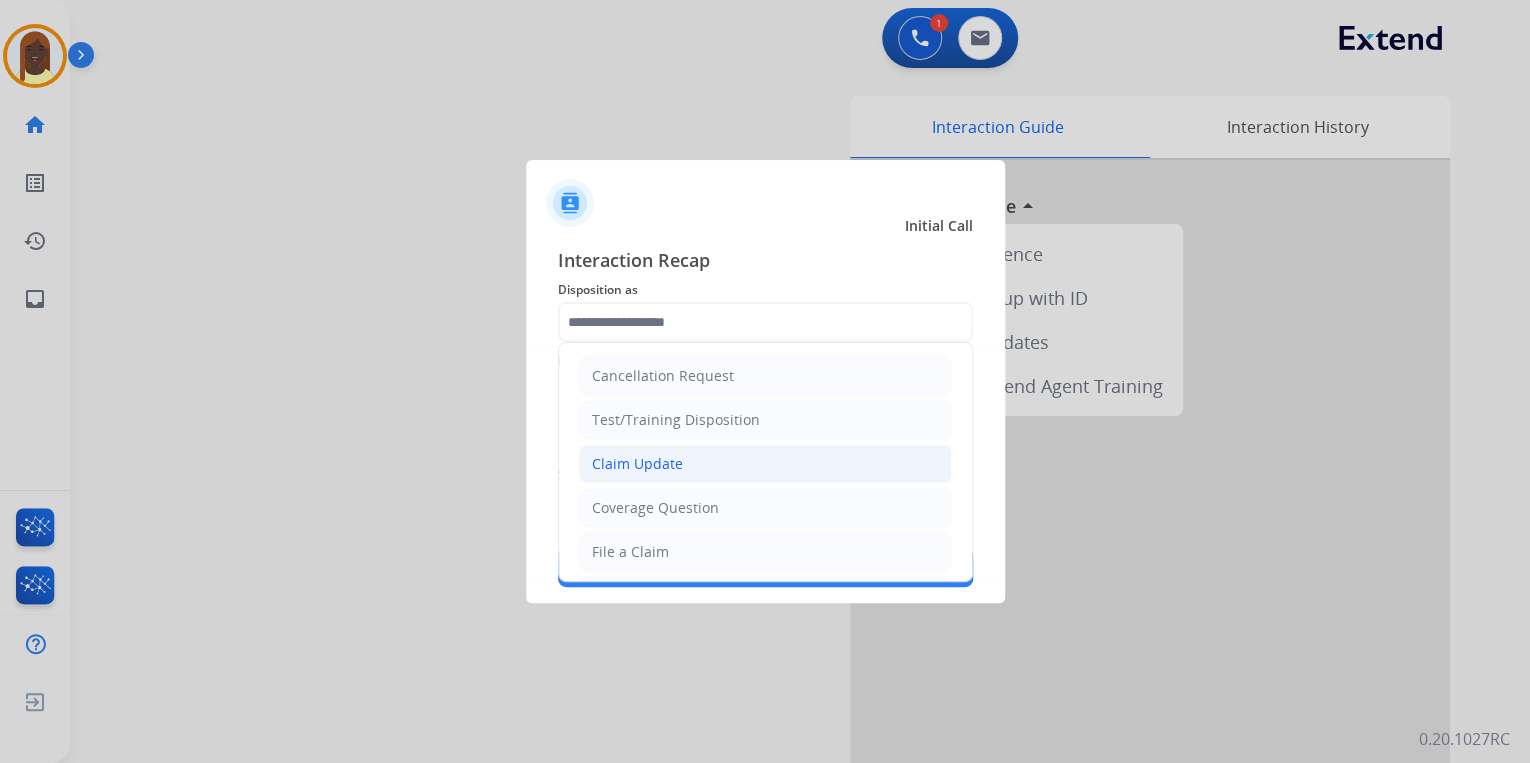 click on "Claim Update" 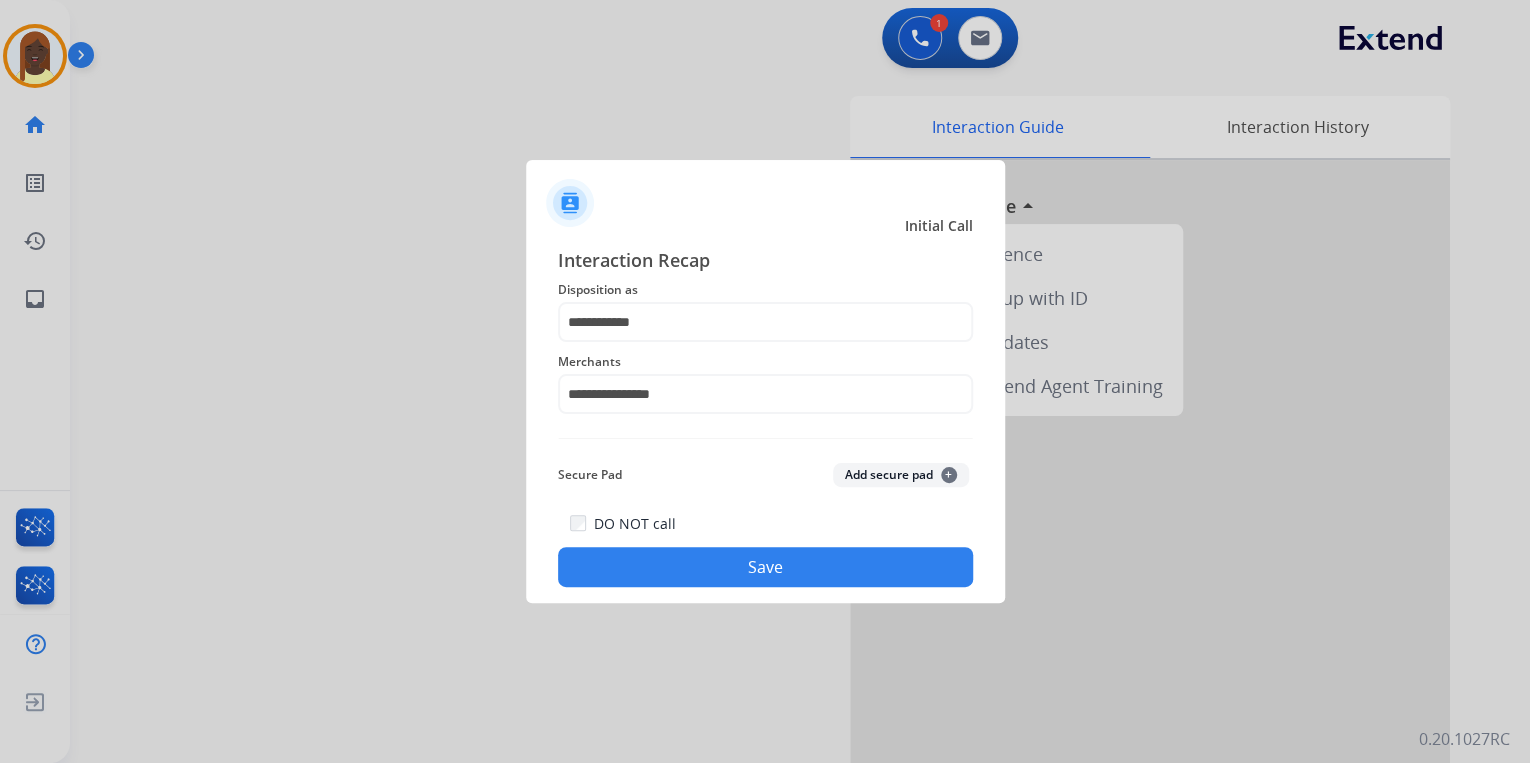 click on "Save" 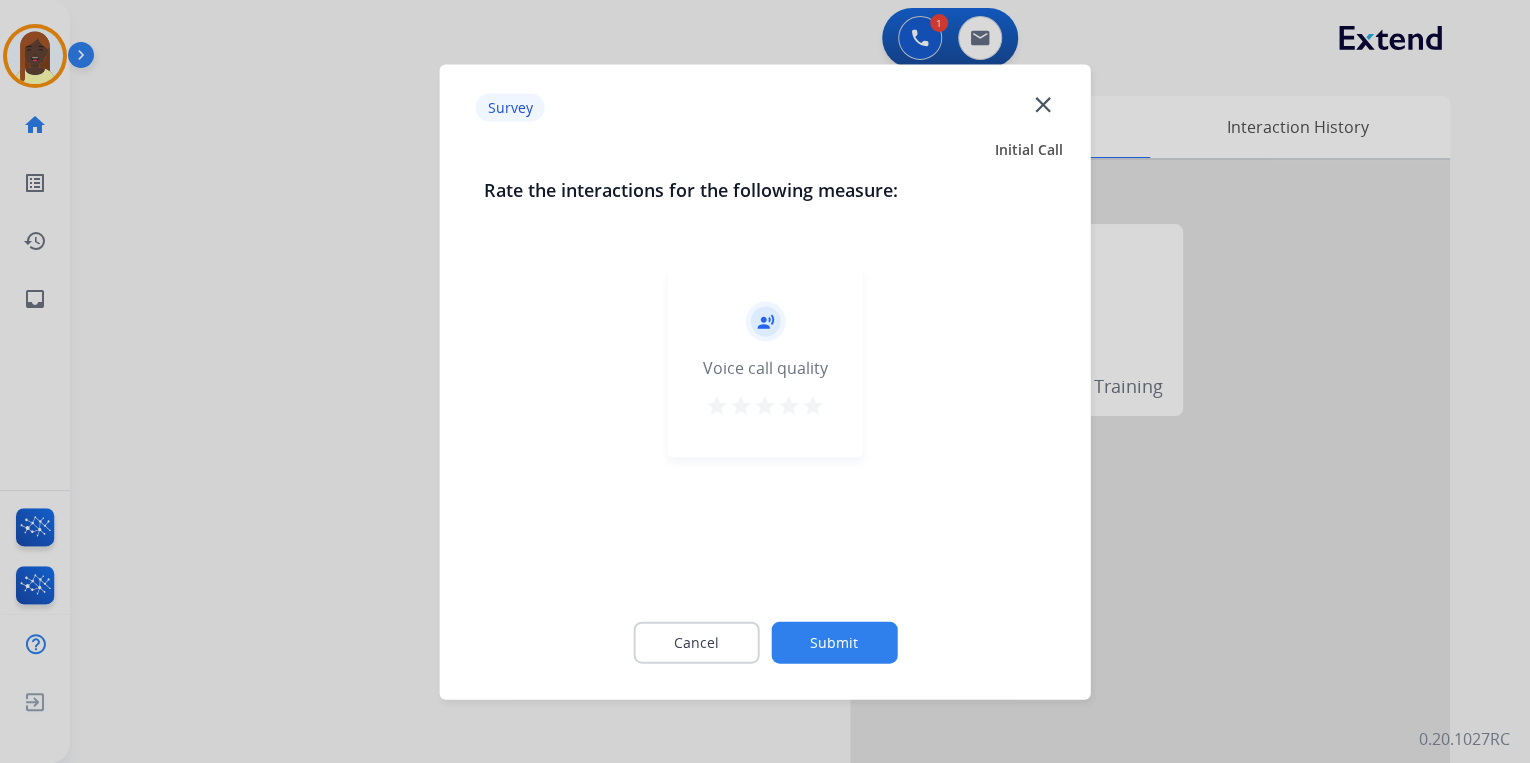 click on "star" at bounding box center [813, 405] 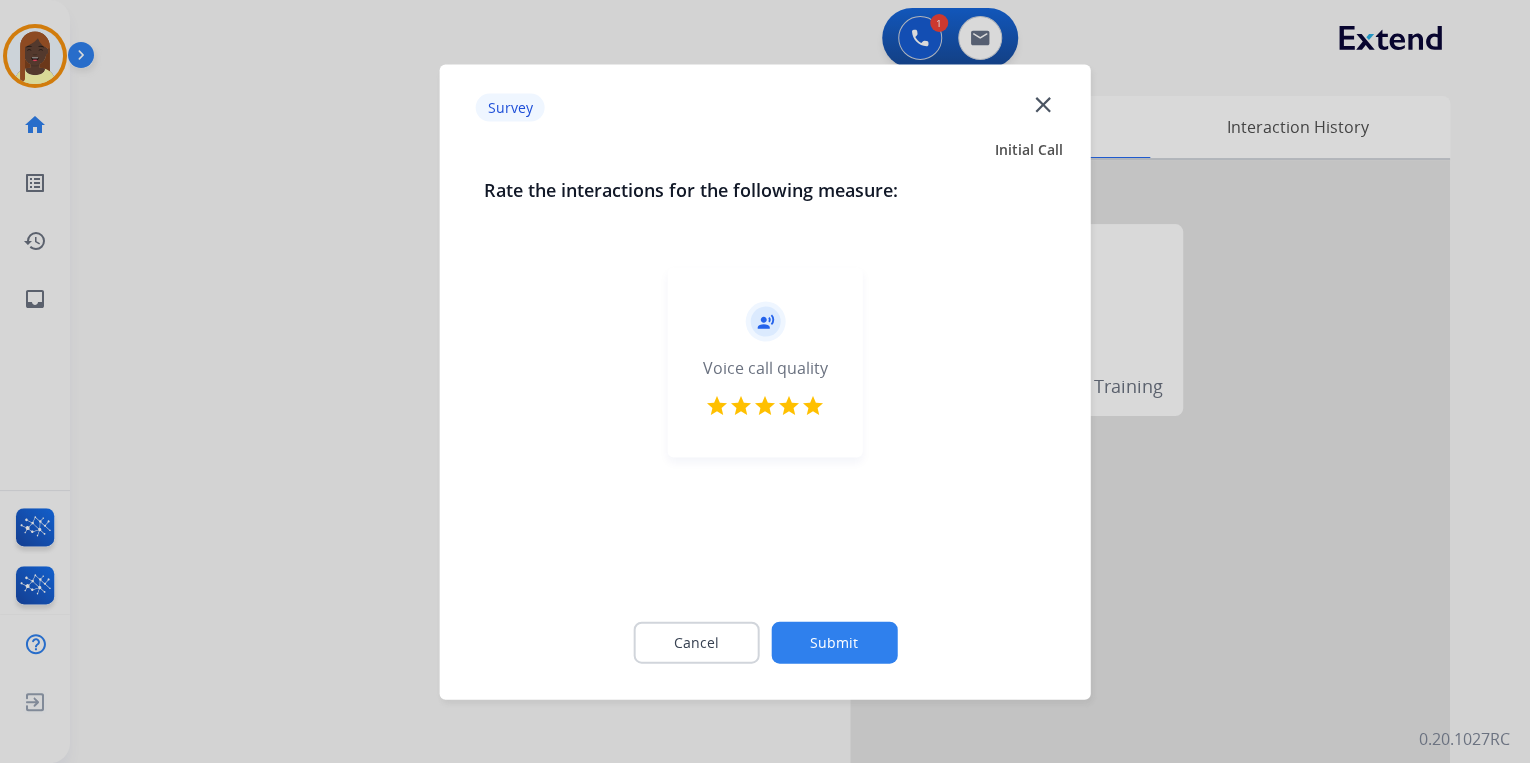 click on "Submit" 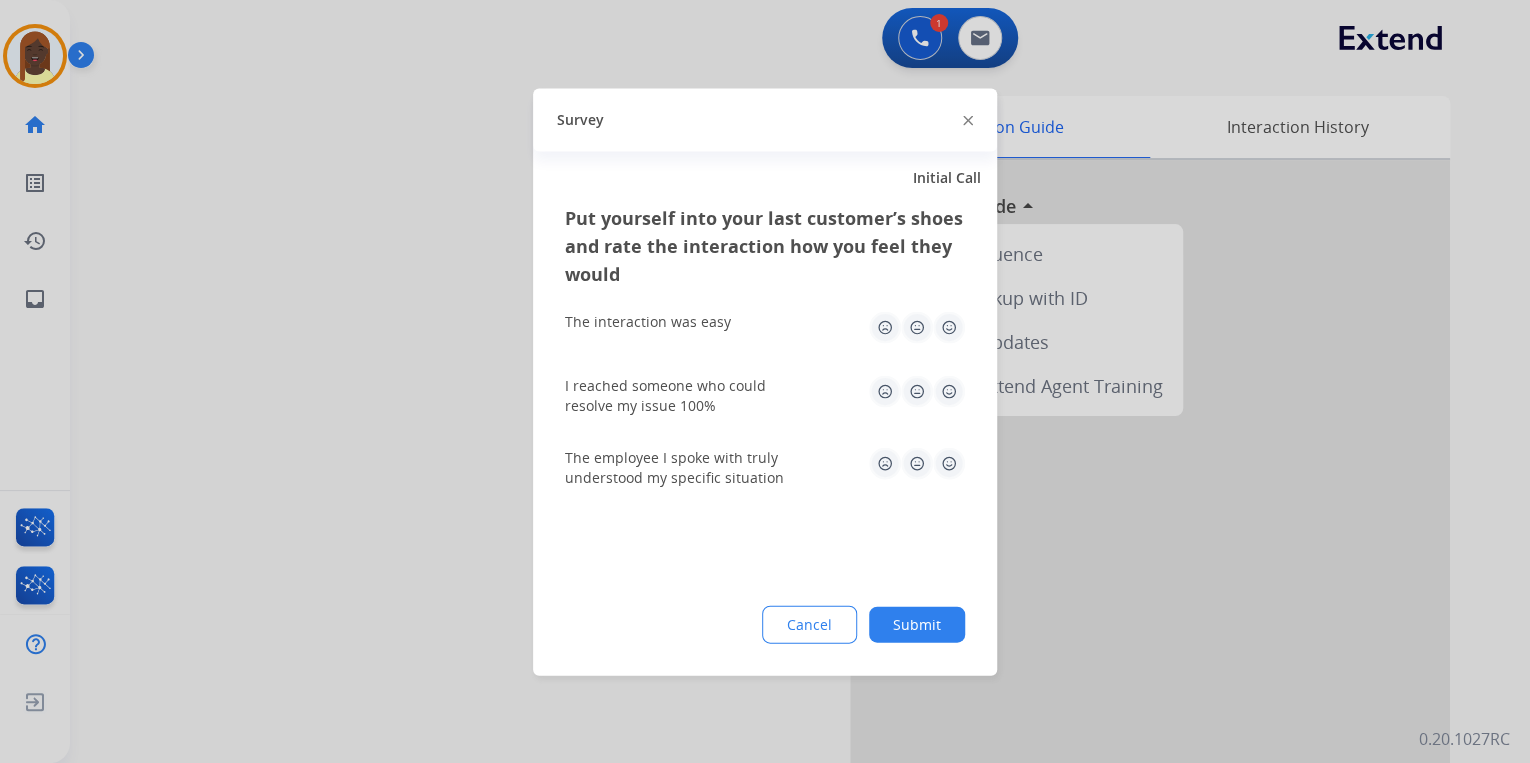 click 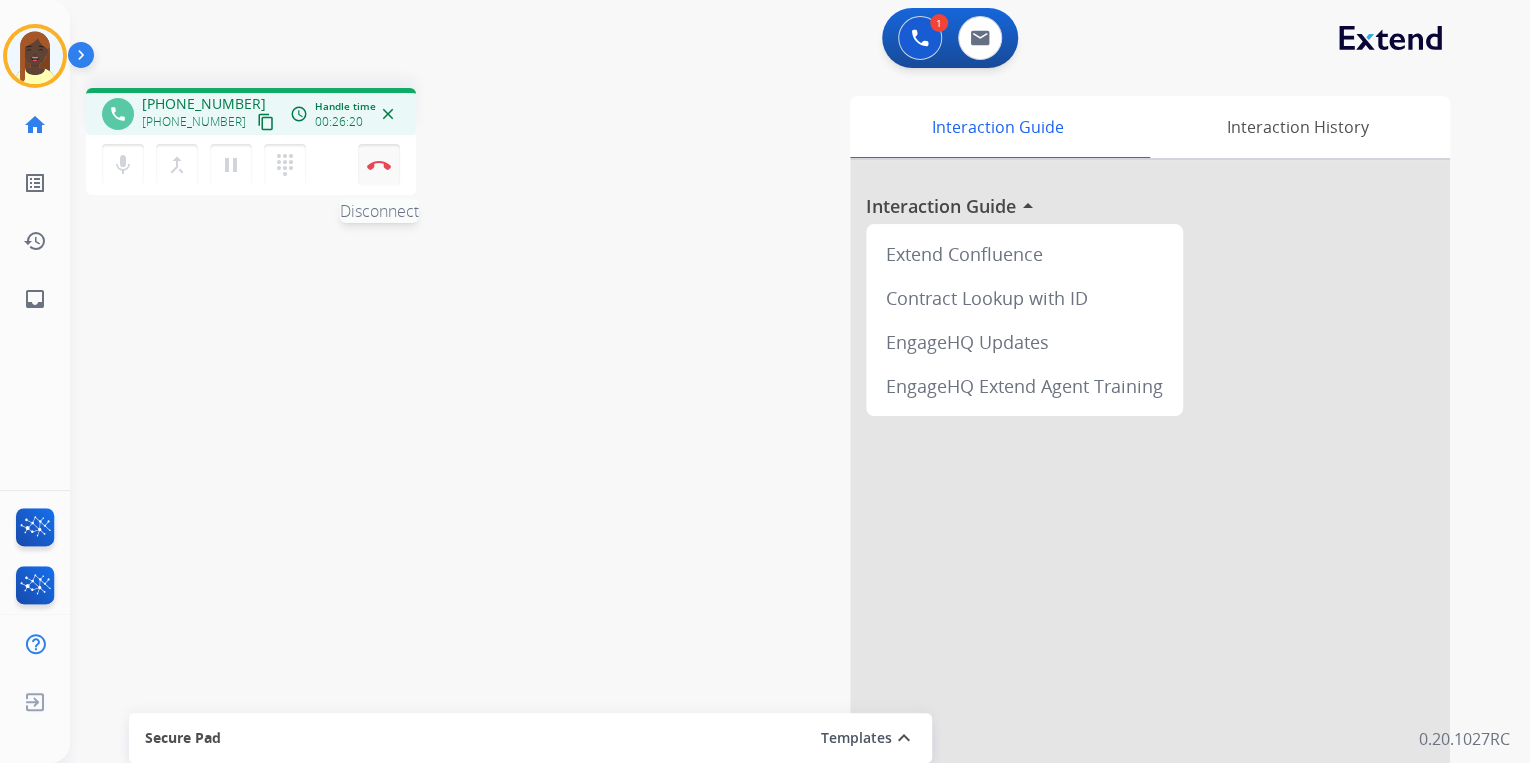 click at bounding box center (379, 165) 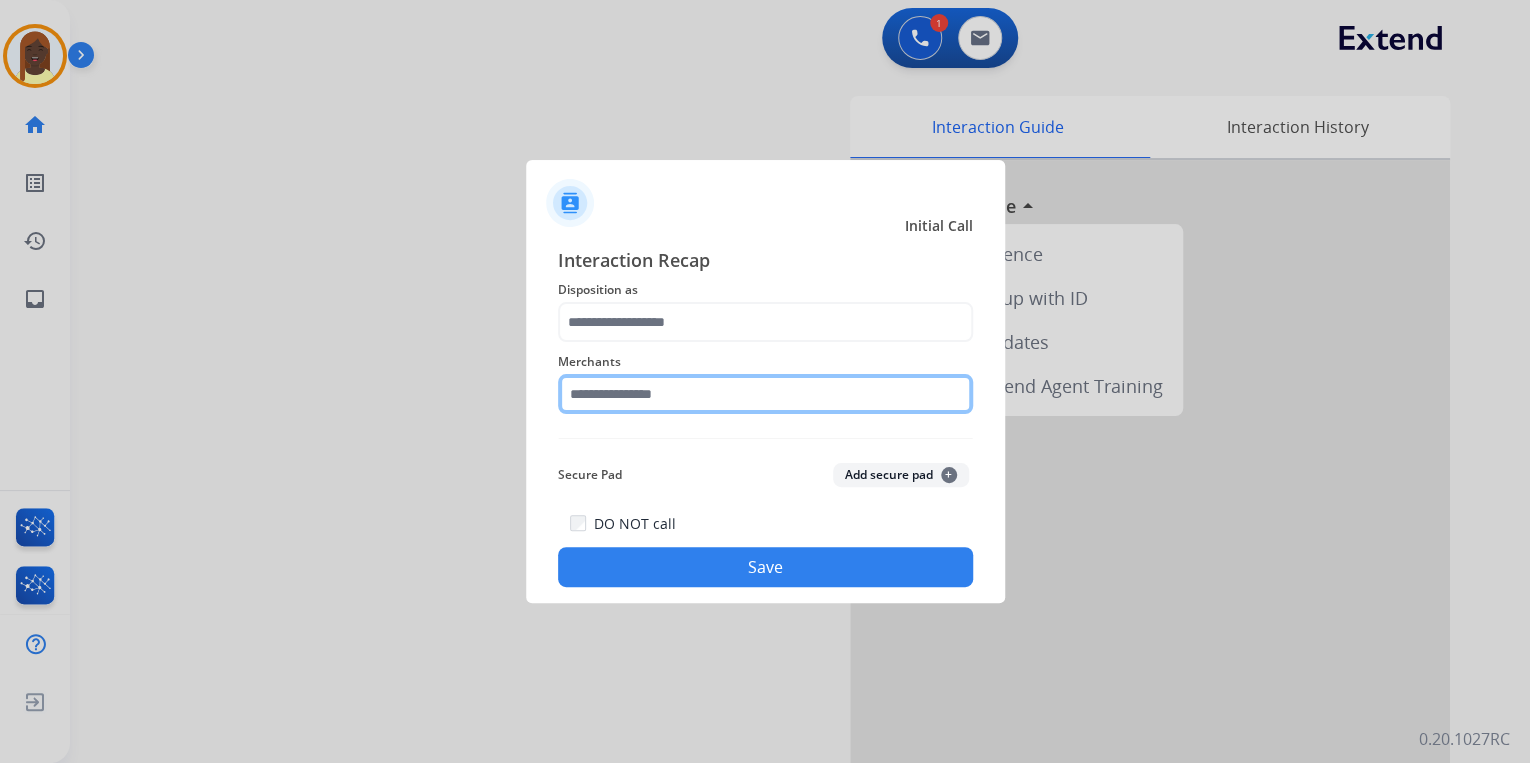click 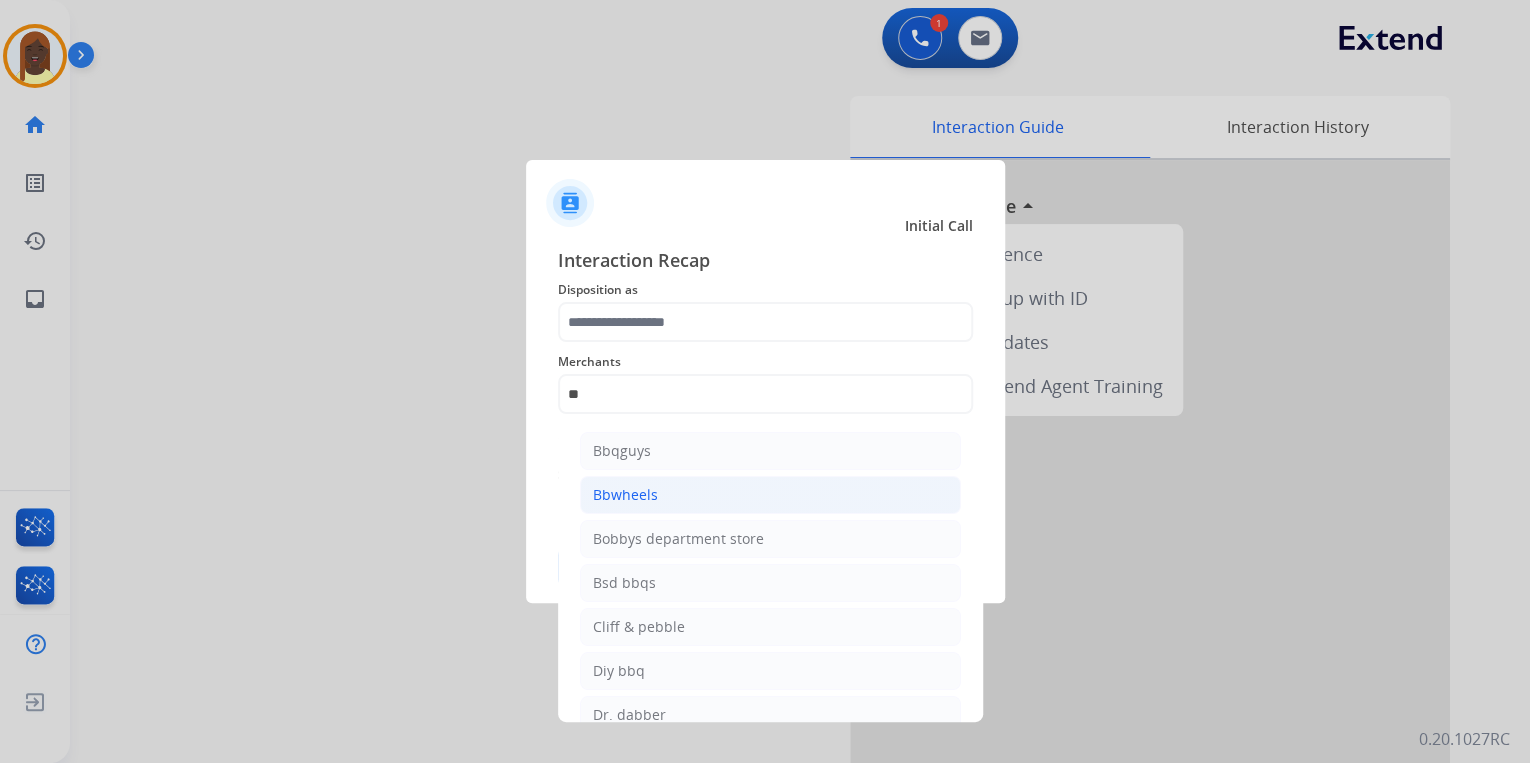 click on "Bbwheels" 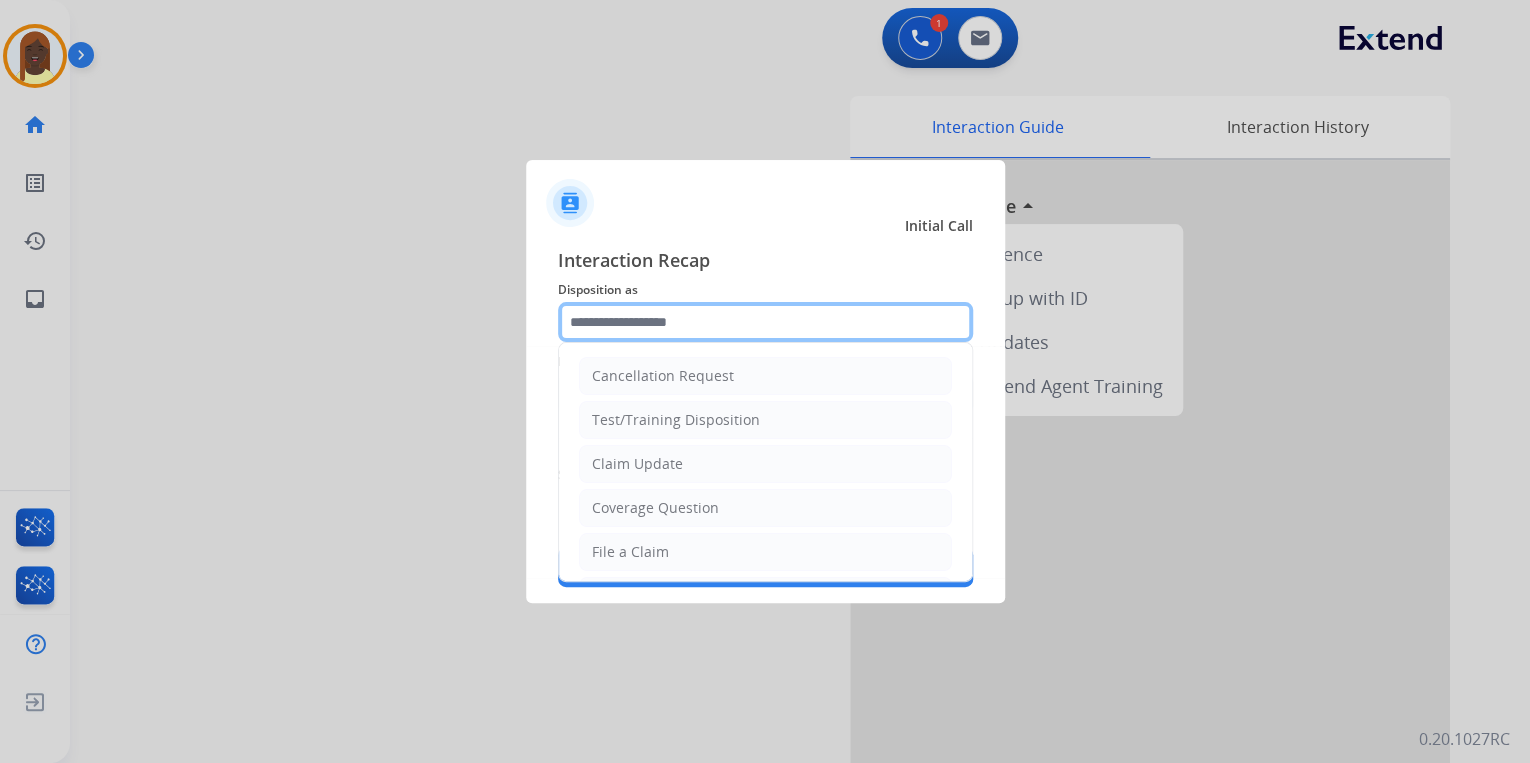 click 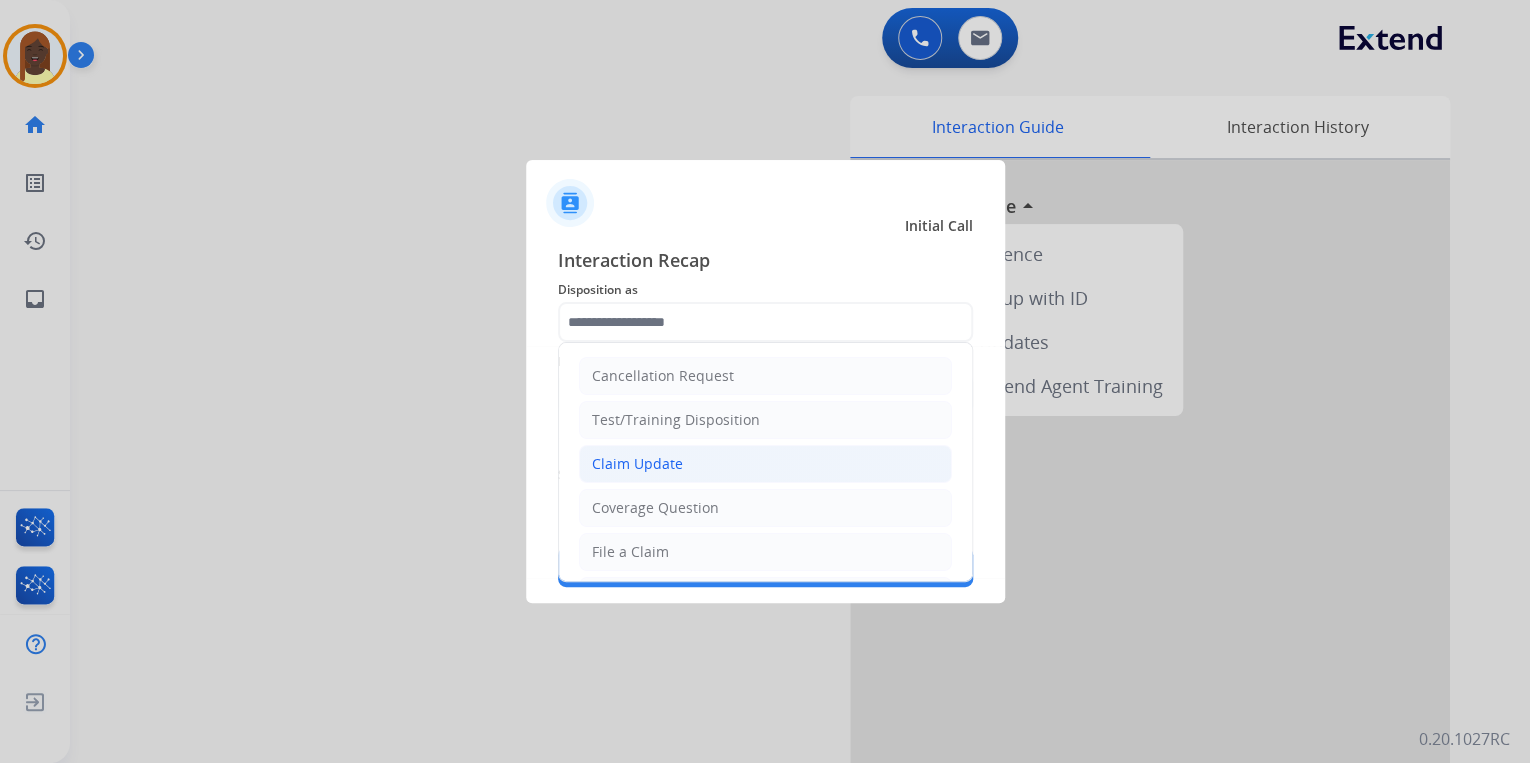 click on "Claim Update" 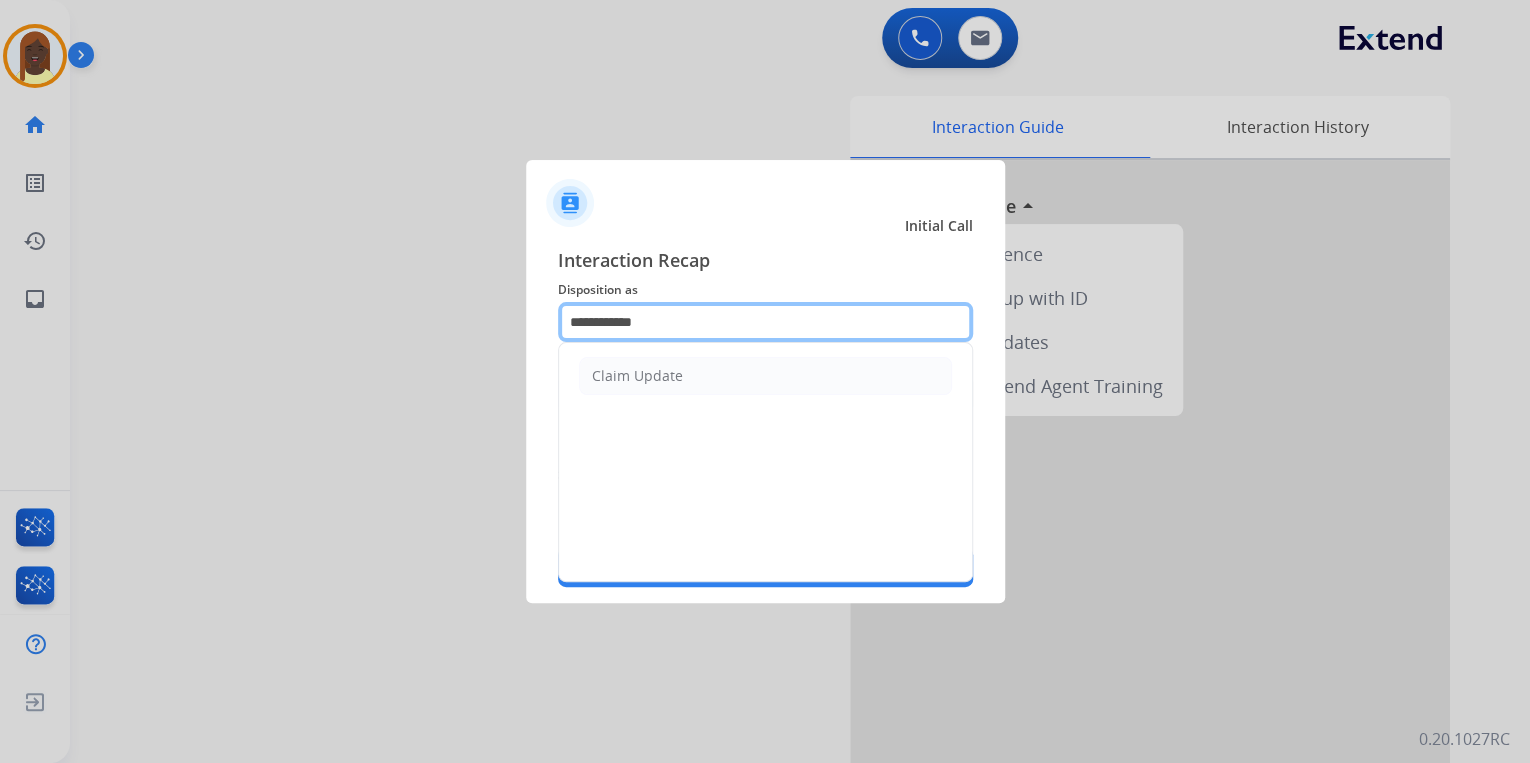 drag, startPoint x: 669, startPoint y: 324, endPoint x: 564, endPoint y: 324, distance: 105 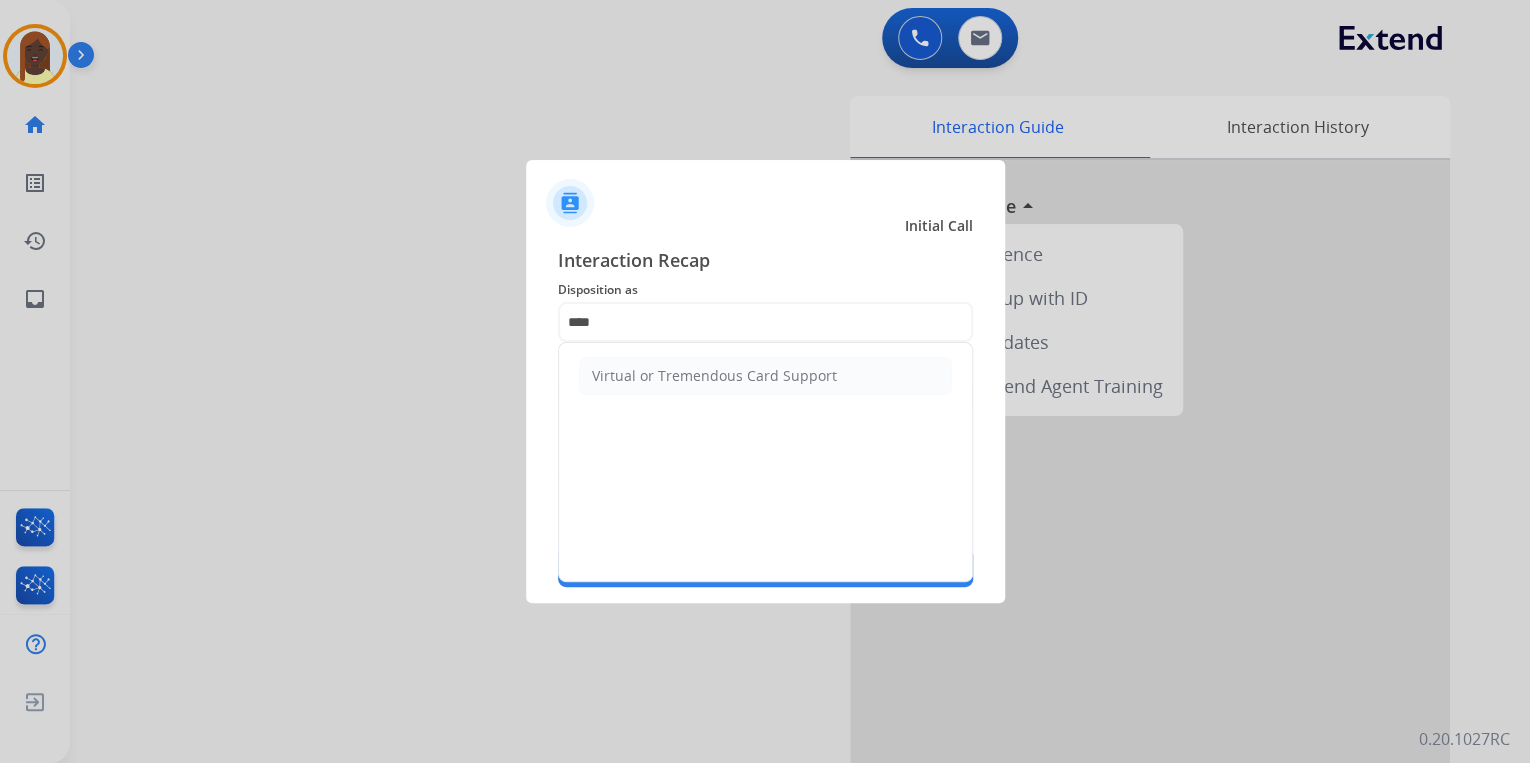 click on "Virtual or Tremendous Card Support" 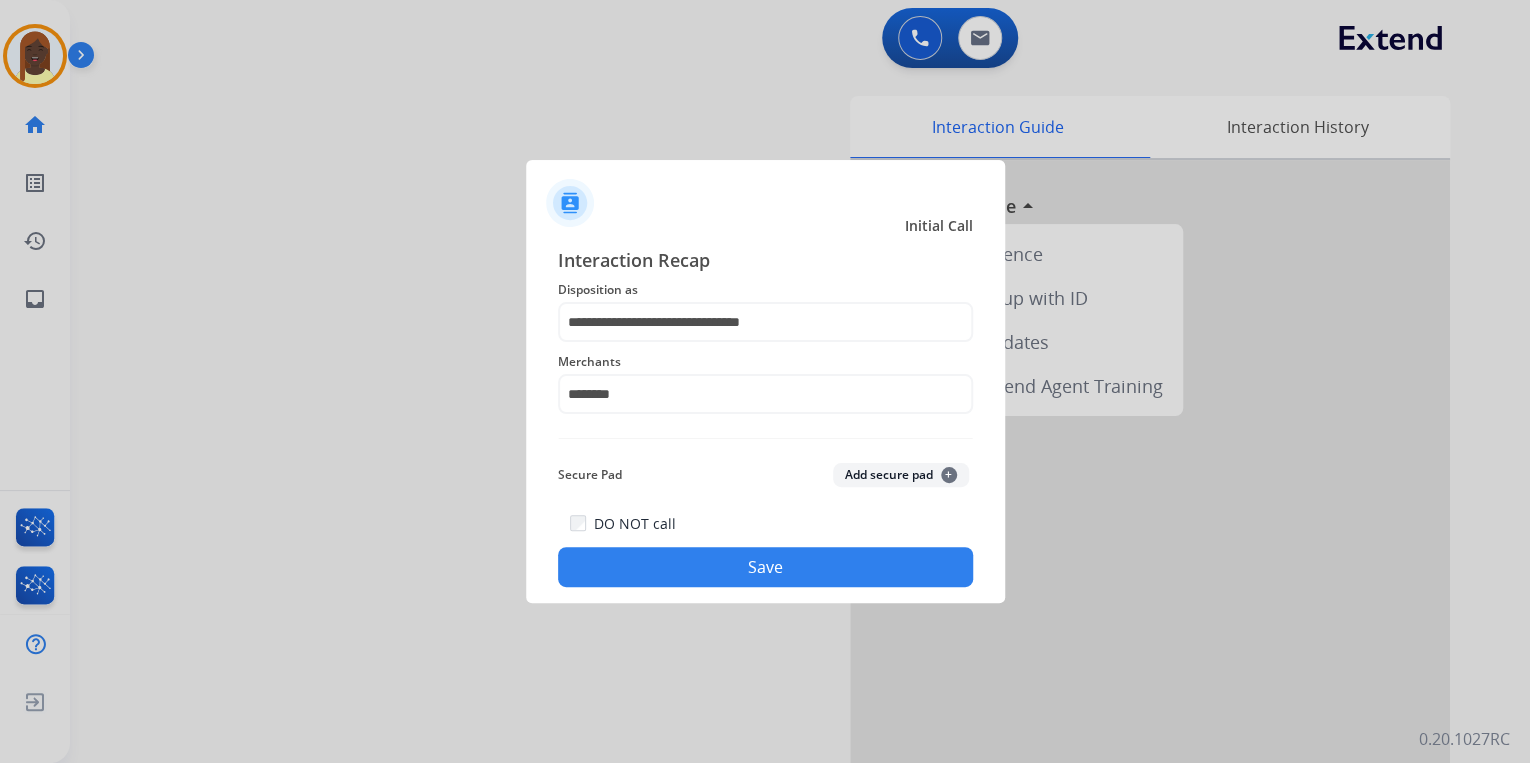 click on "Save" 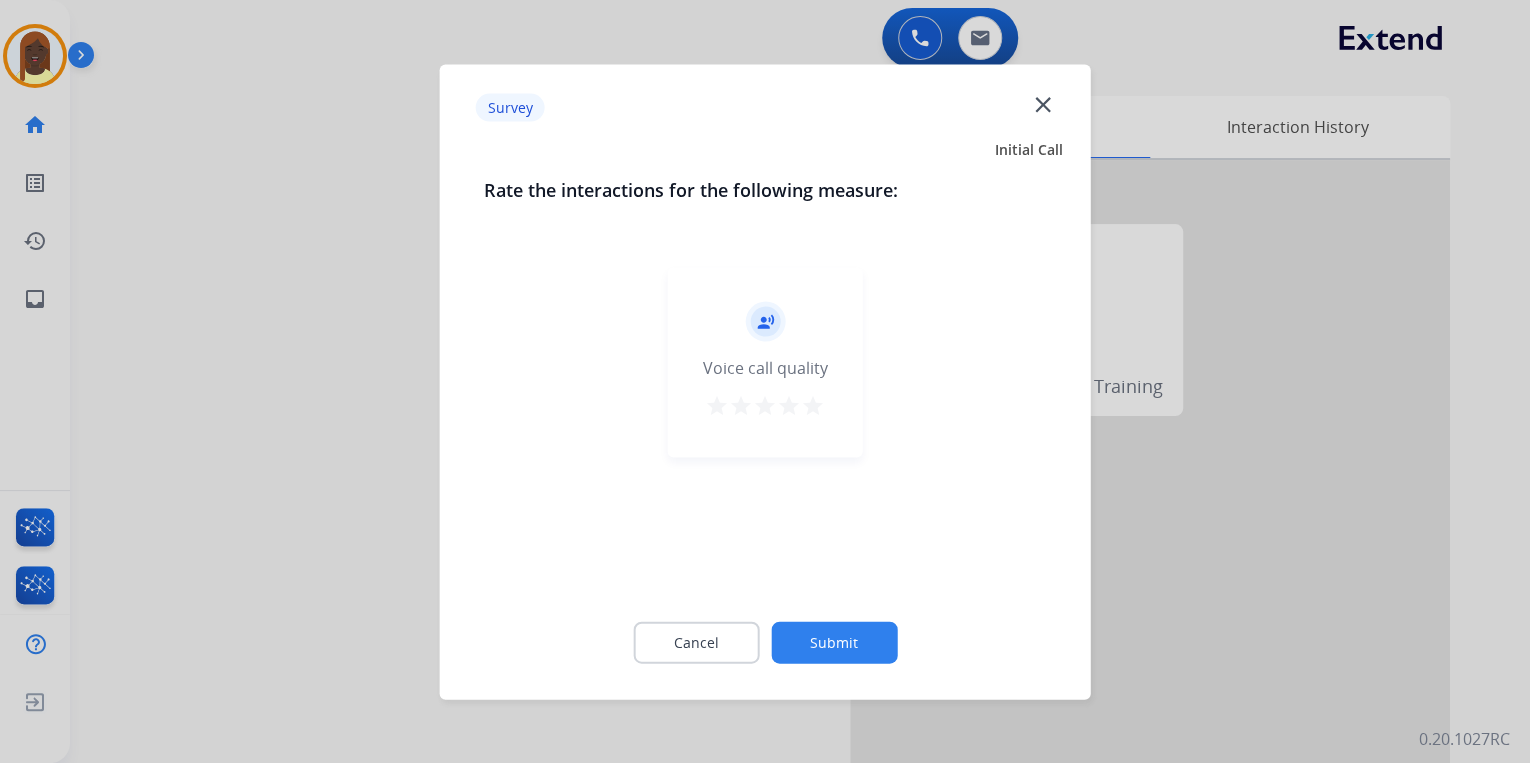 click on "star" at bounding box center [813, 405] 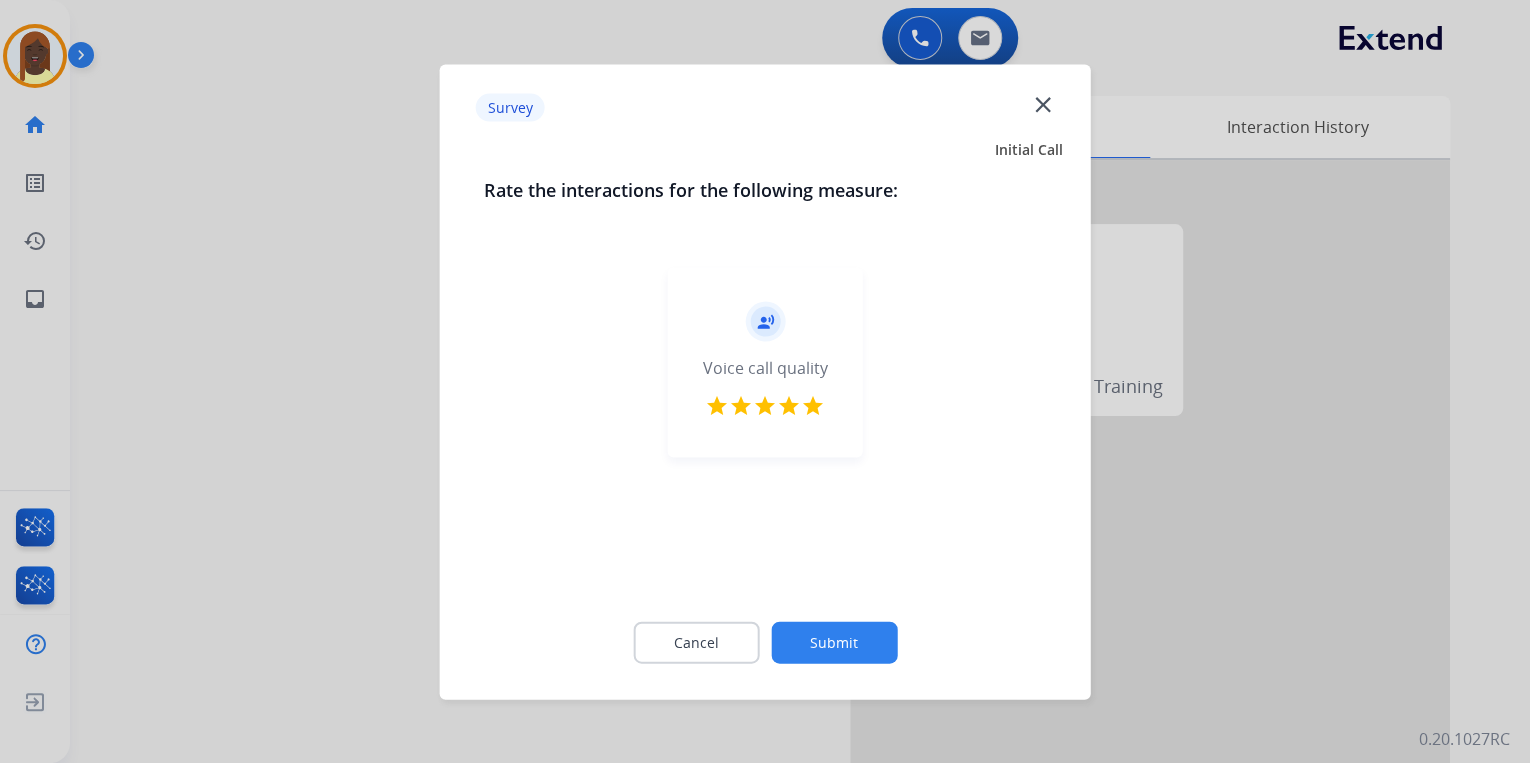 click on "Submit" 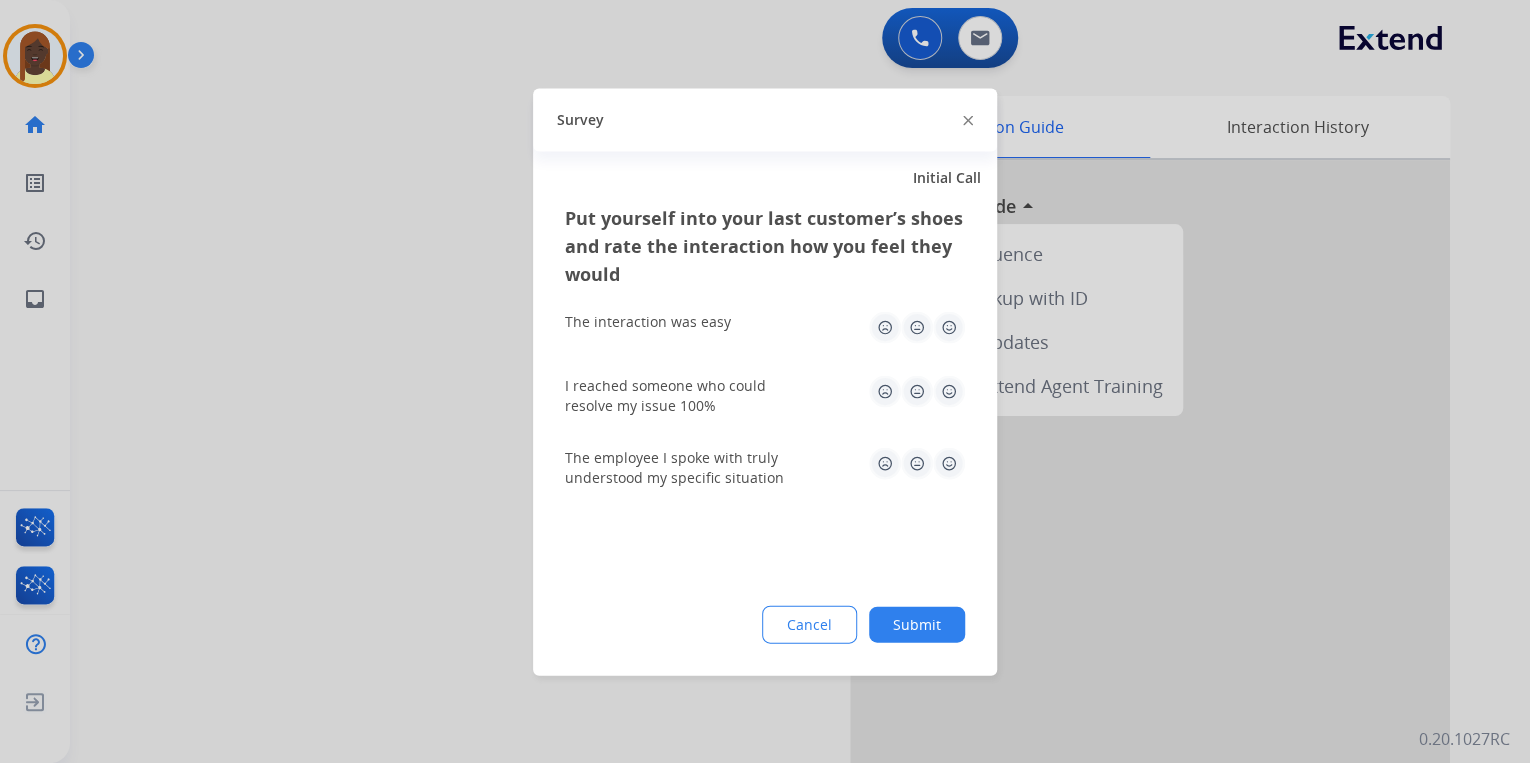 click 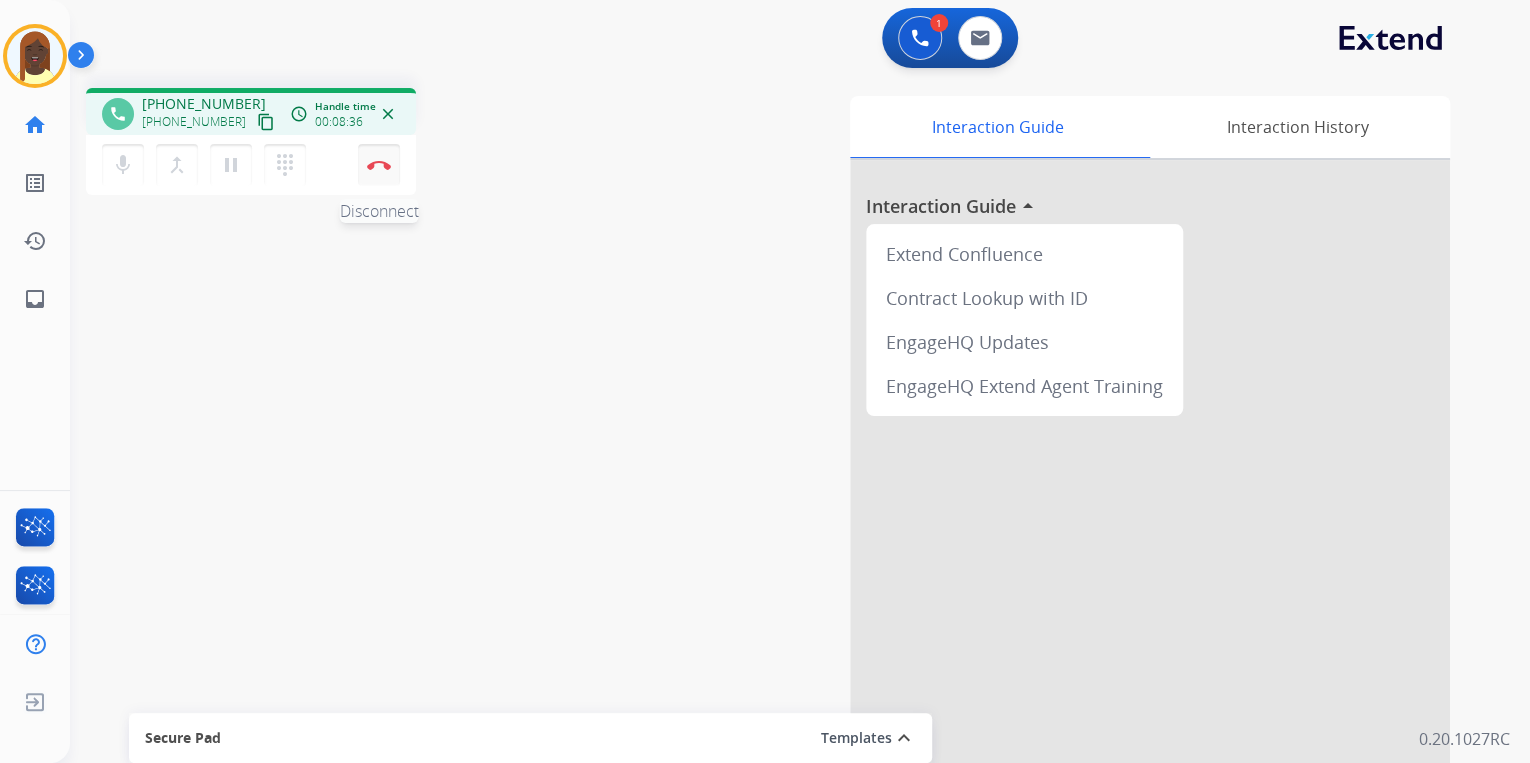 click at bounding box center [379, 165] 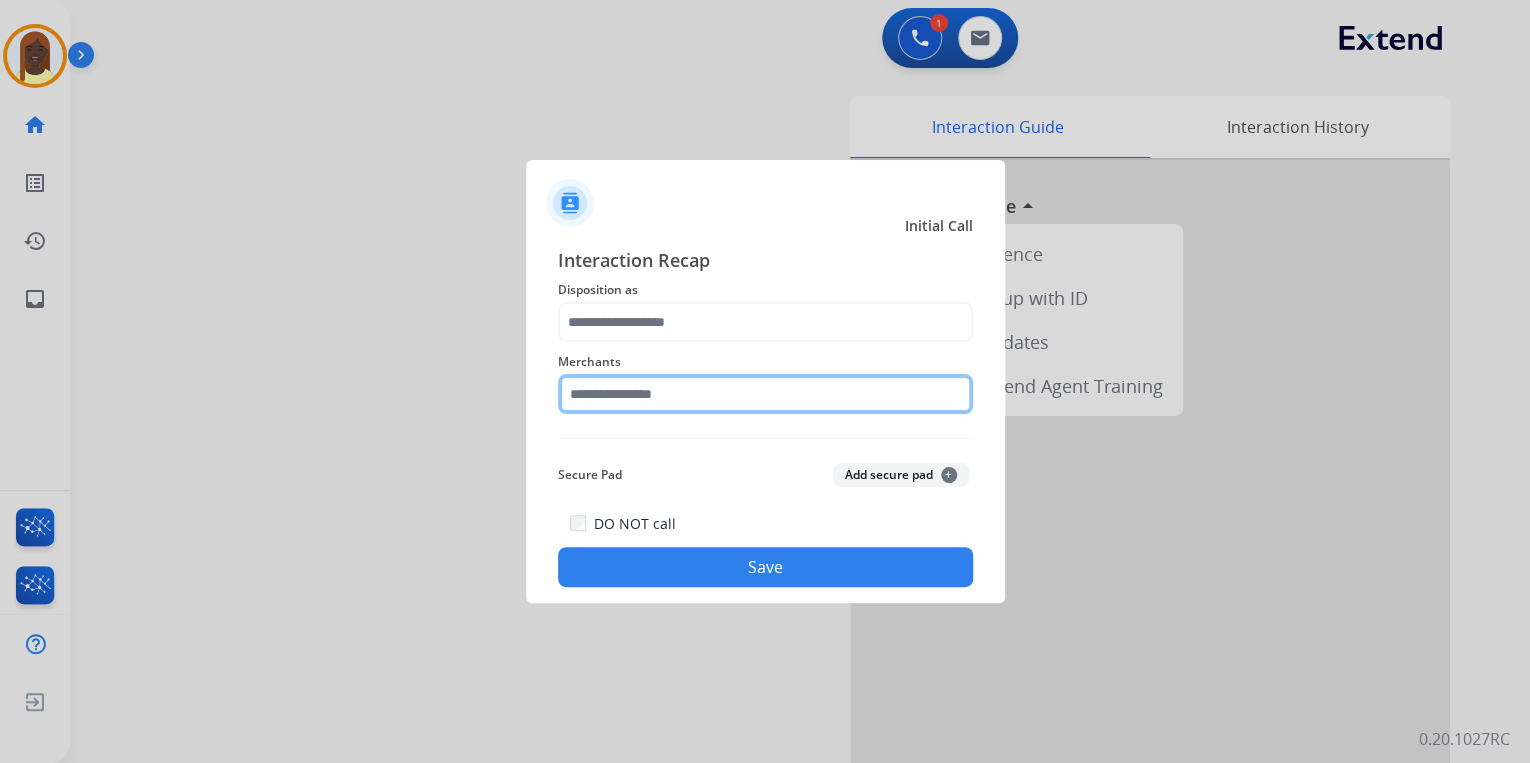 click 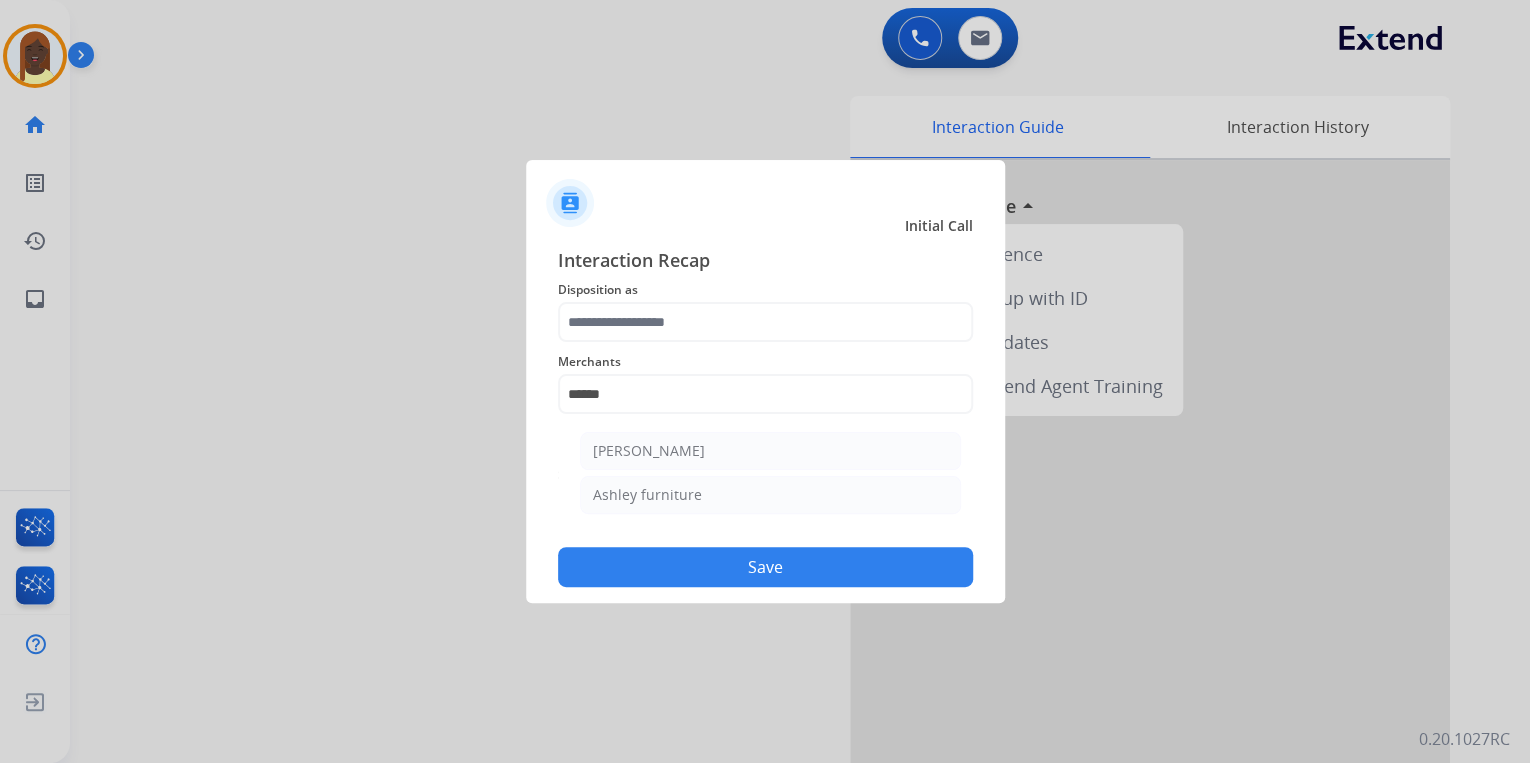 drag, startPoint x: 713, startPoint y: 492, endPoint x: 707, endPoint y: 442, distance: 50.358715 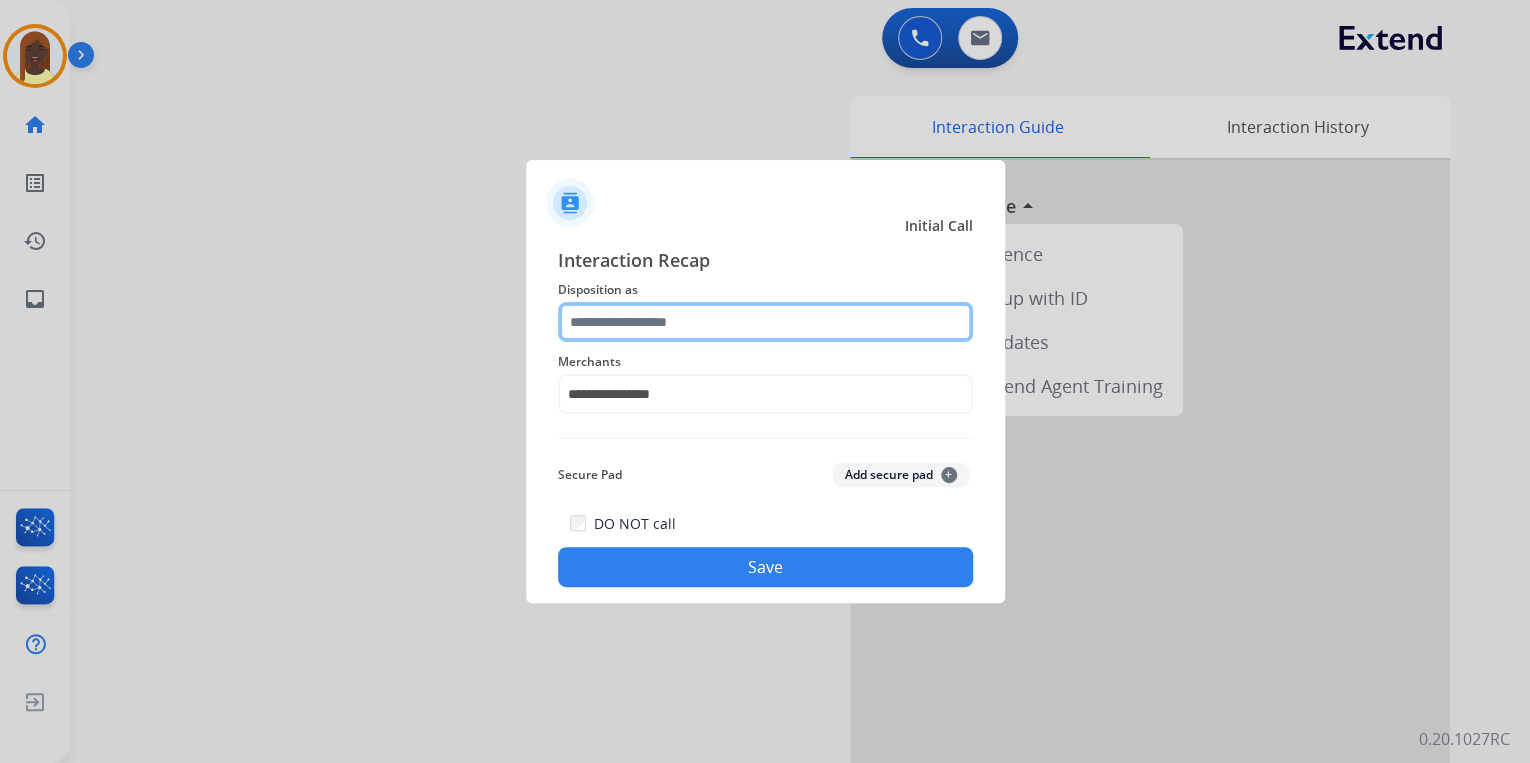 click 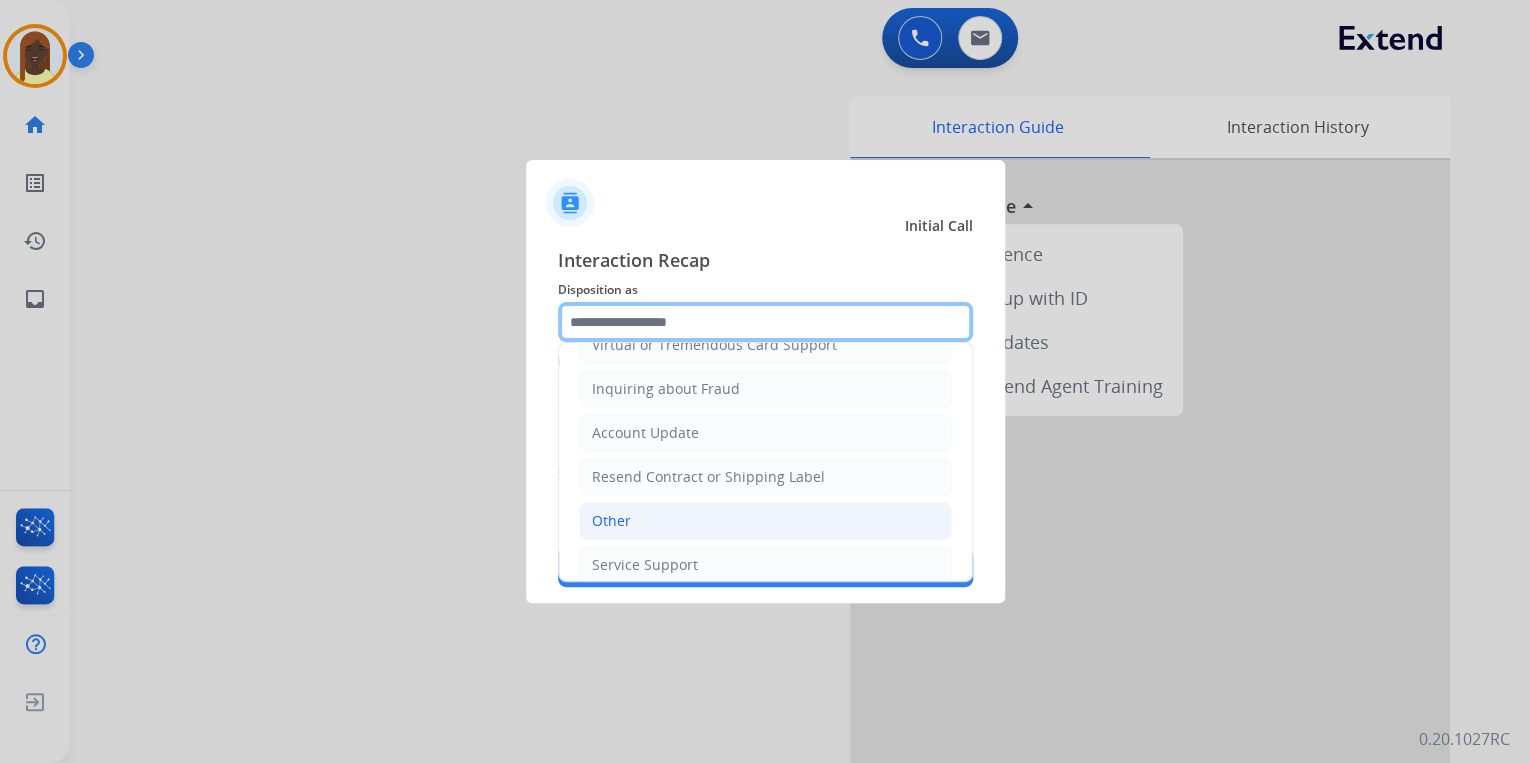 scroll, scrollTop: 306, scrollLeft: 0, axis: vertical 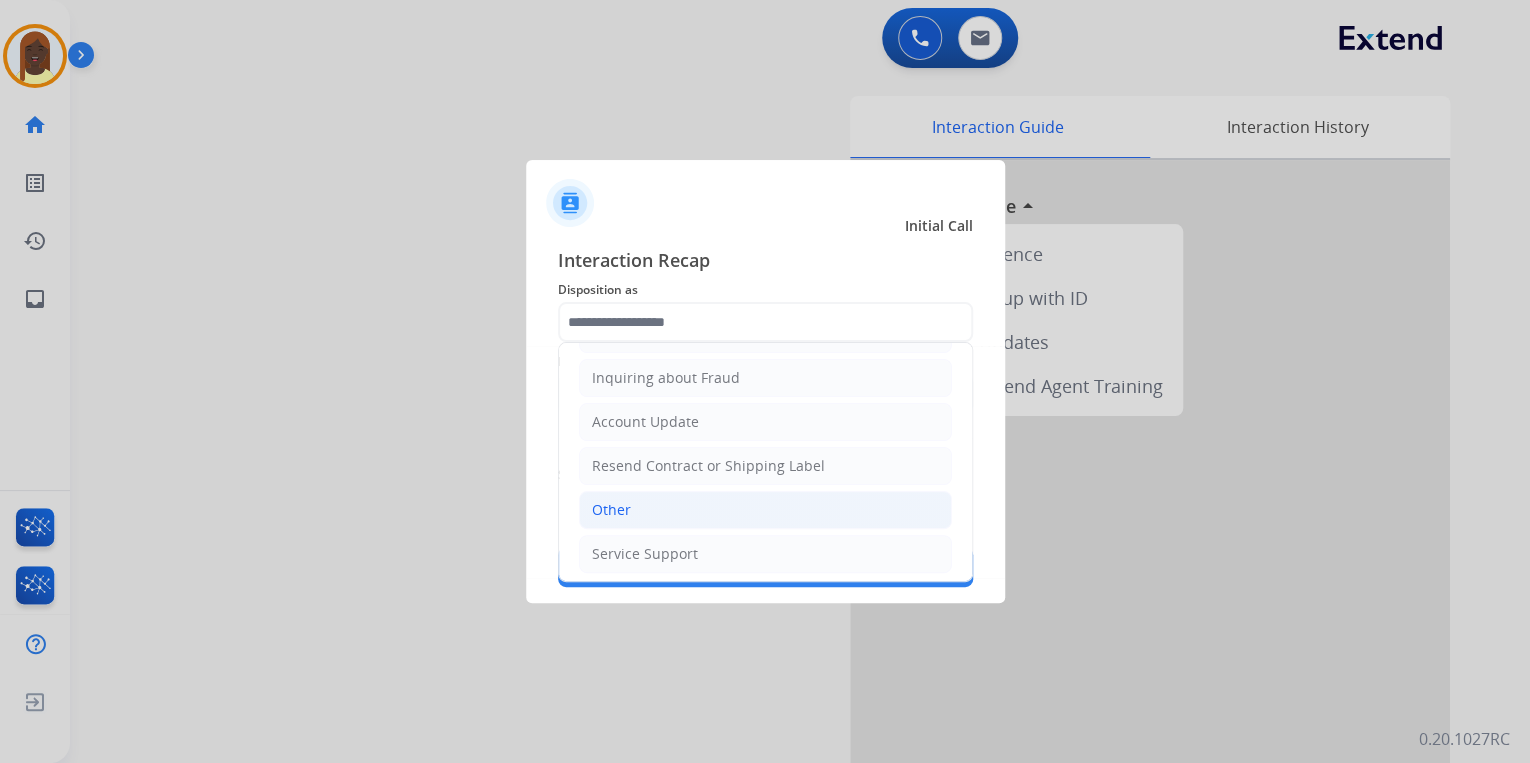 click on "Other" 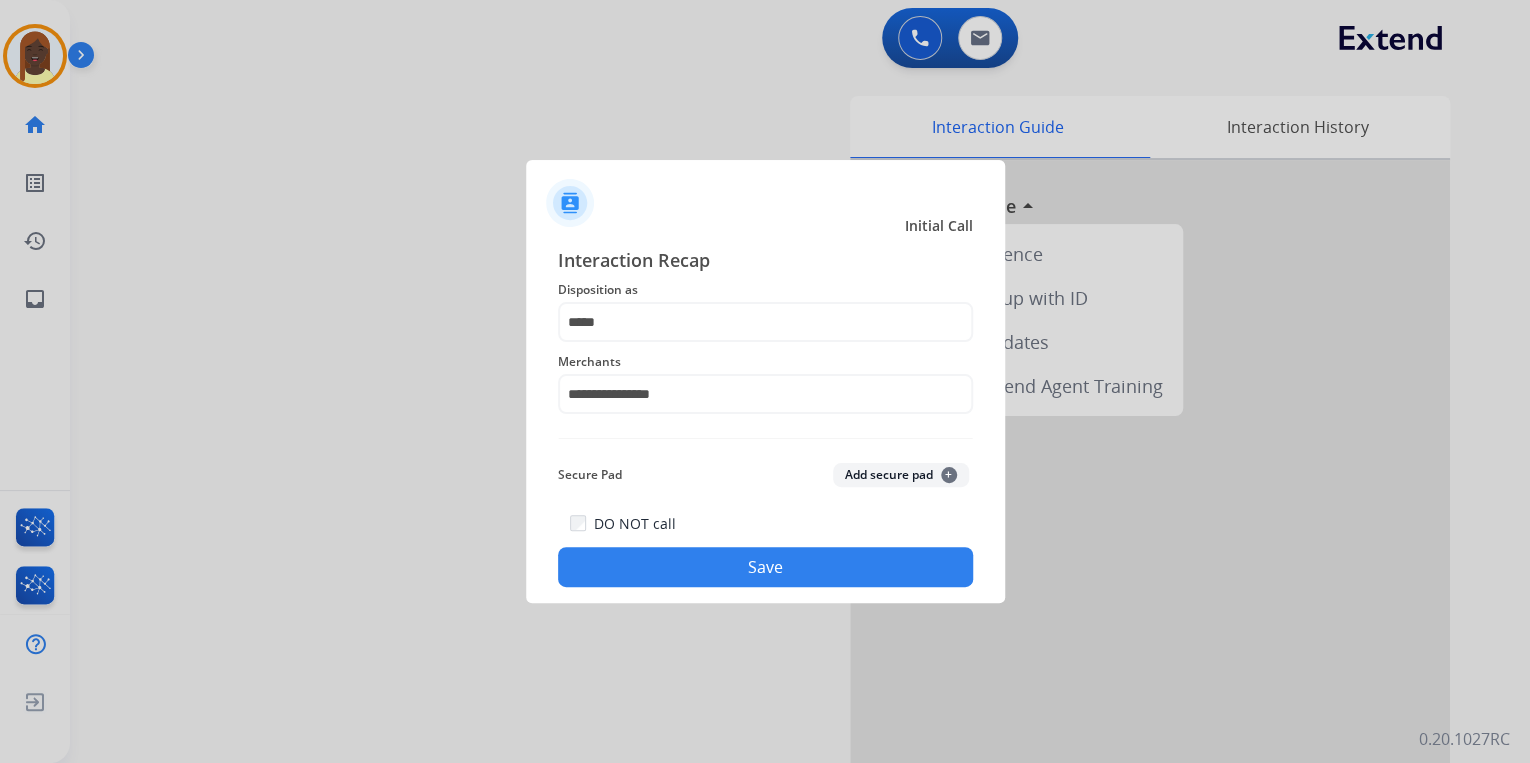 click on "Save" 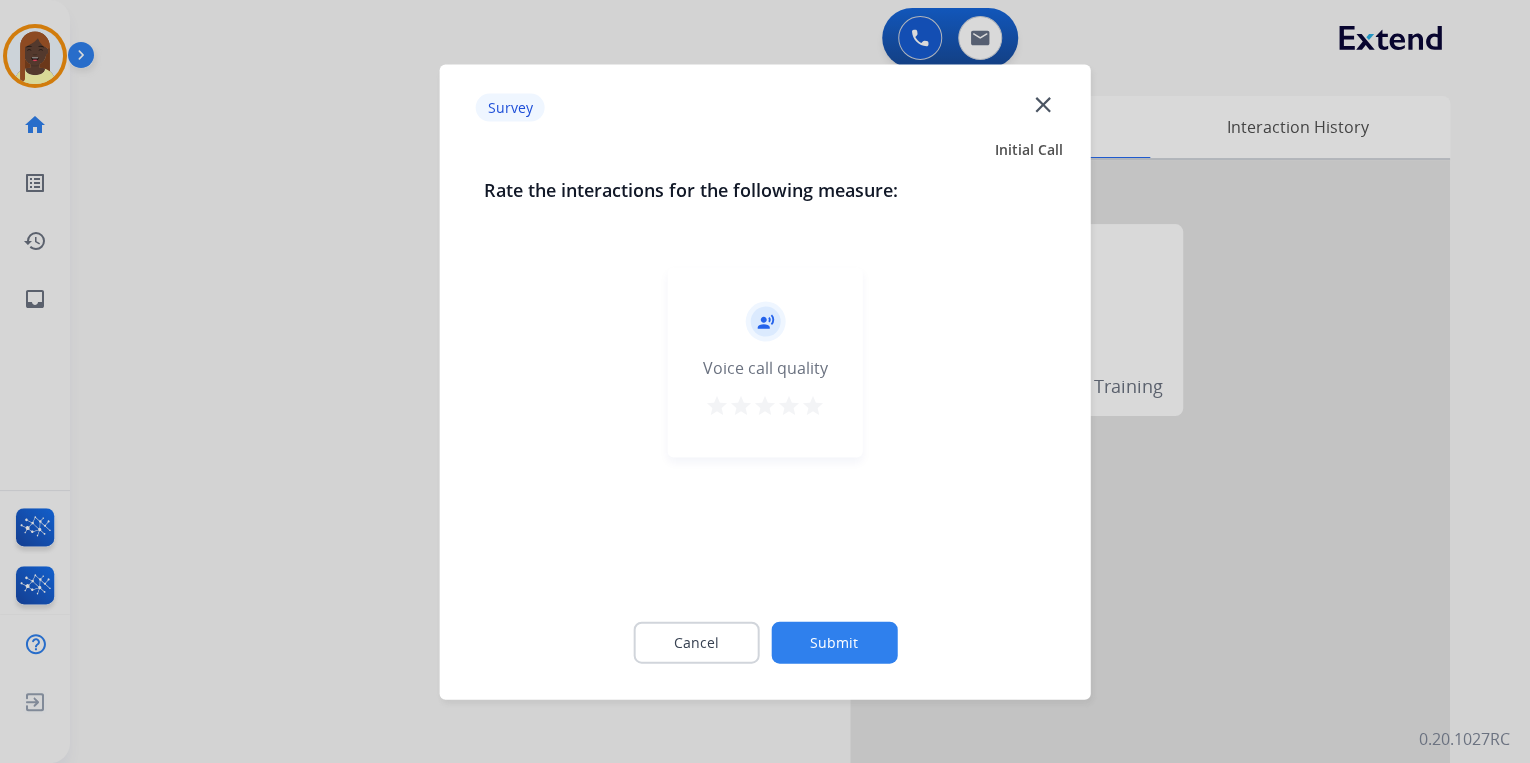 click on "star" at bounding box center (813, 405) 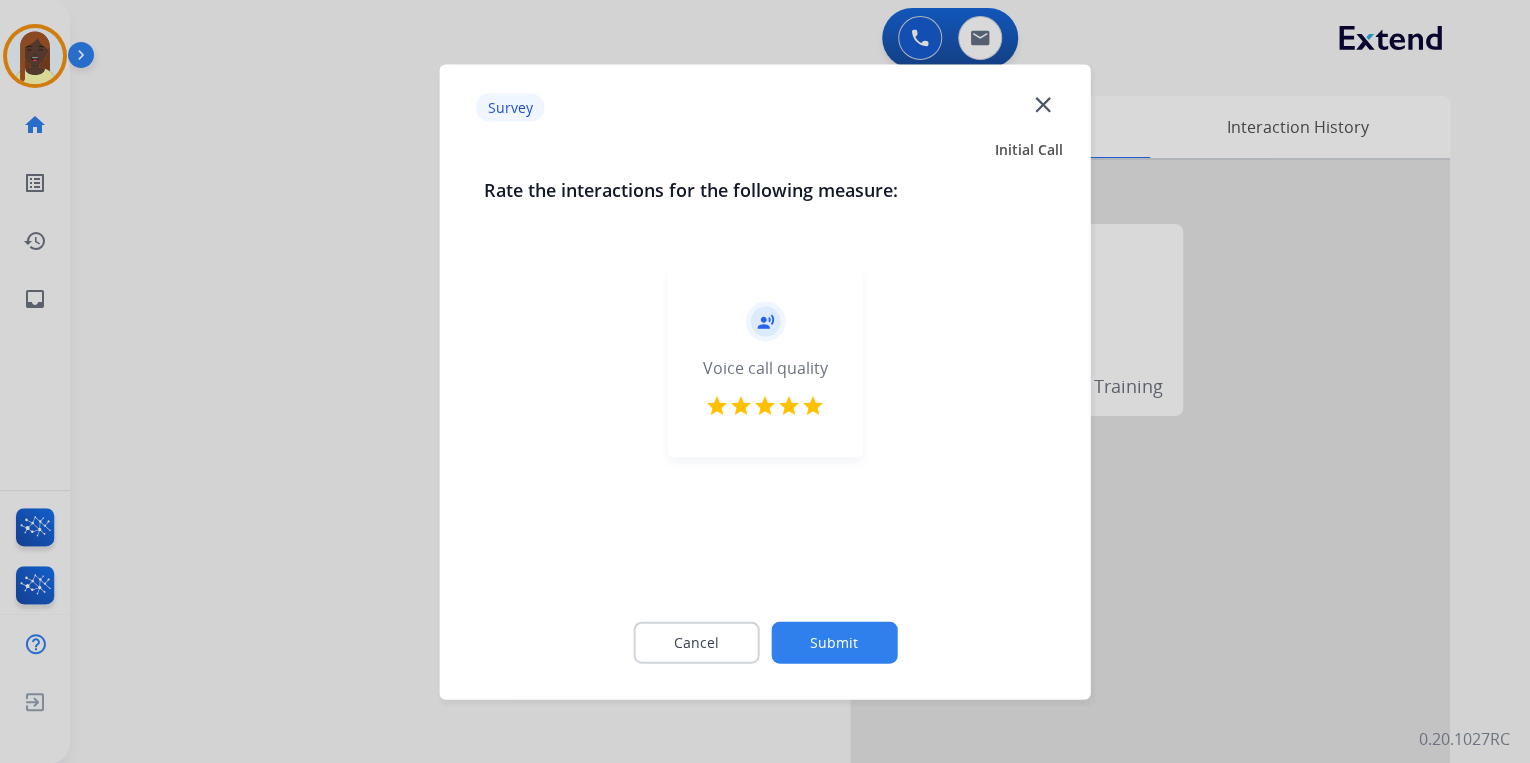 drag, startPoint x: 863, startPoint y: 632, endPoint x: 774, endPoint y: 511, distance: 150.20653 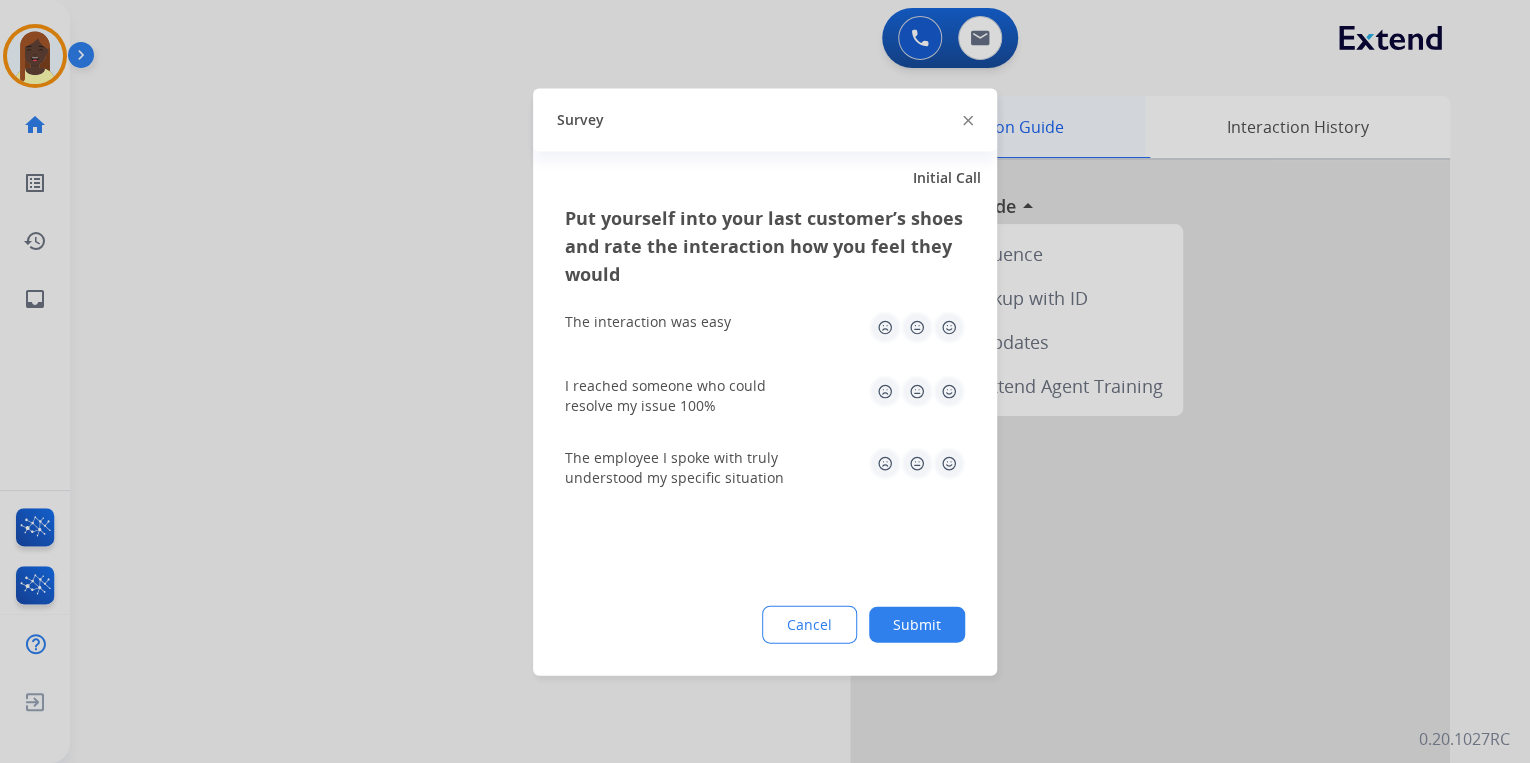 drag, startPoint x: 968, startPoint y: 122, endPoint x: 949, endPoint y: 123, distance: 19.026299 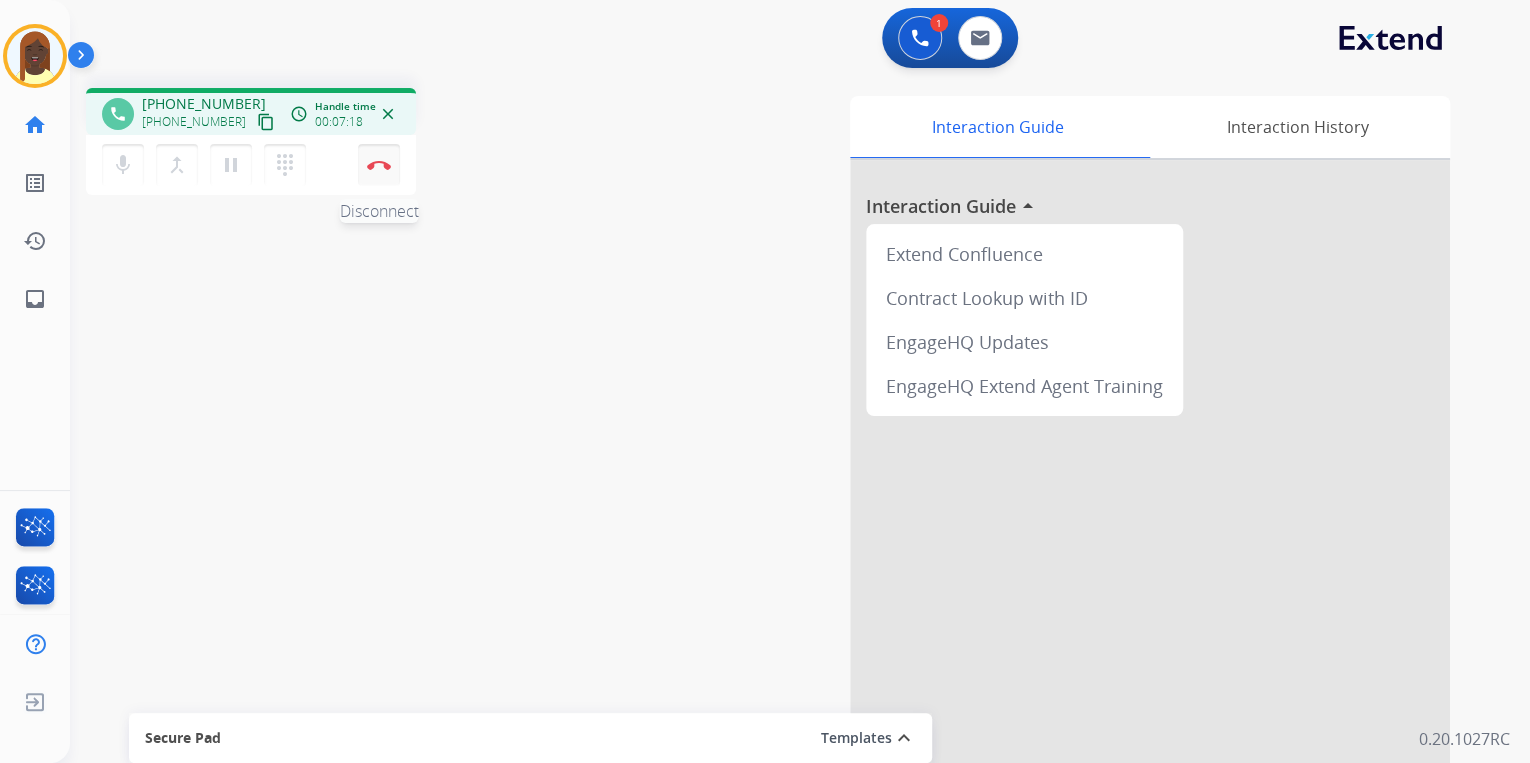 click on "Disconnect" at bounding box center (379, 165) 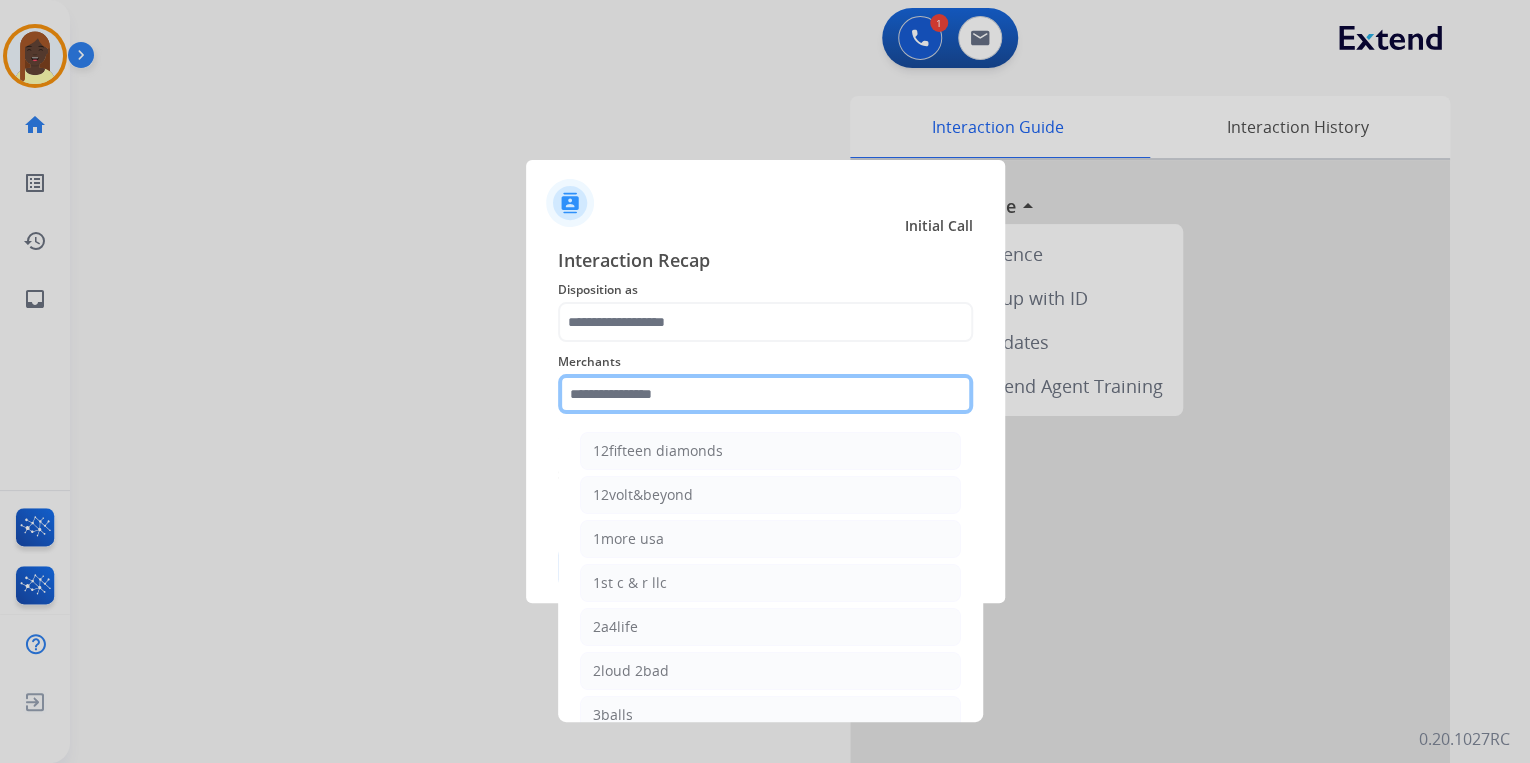 click 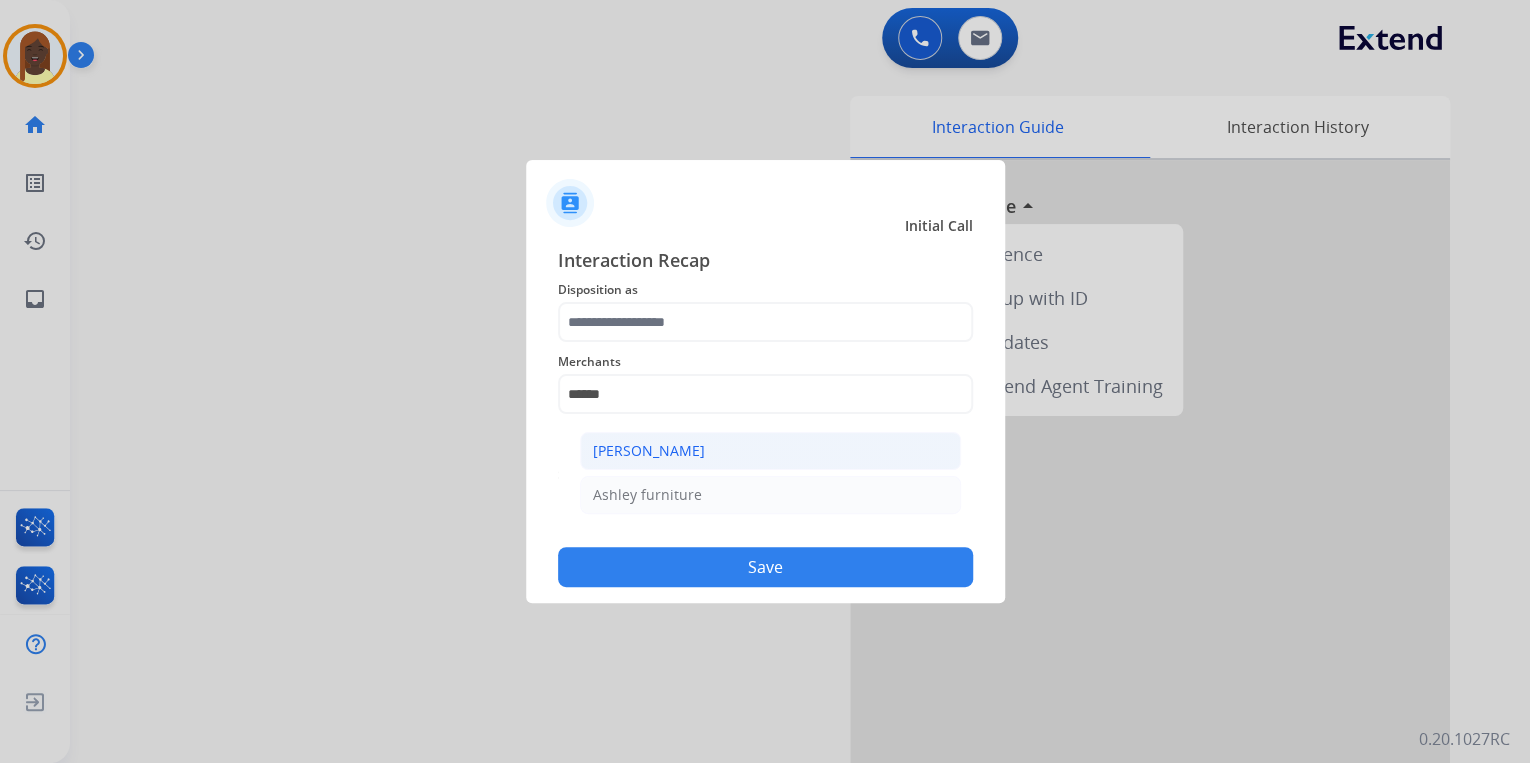 click on "[PERSON_NAME]" 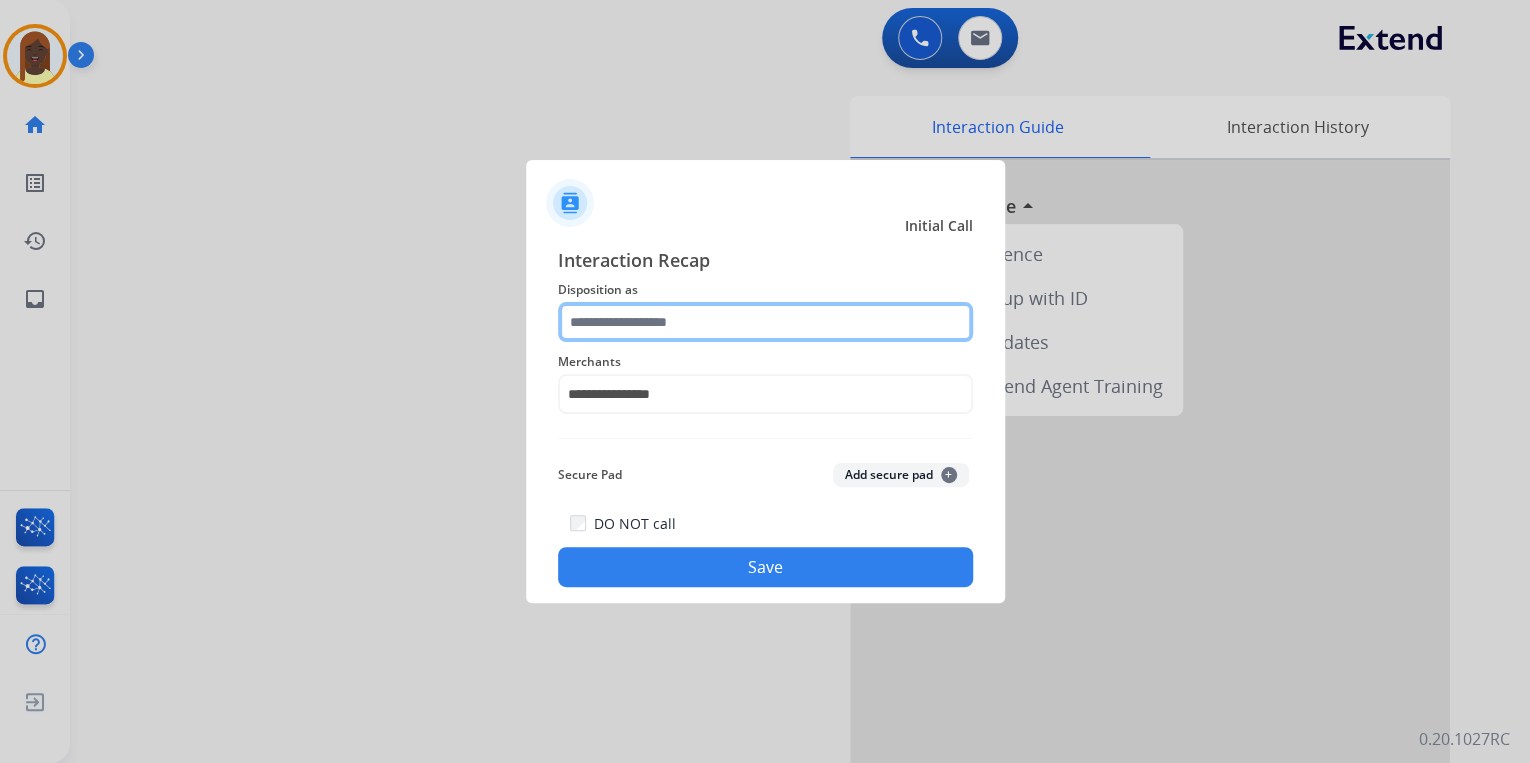 click 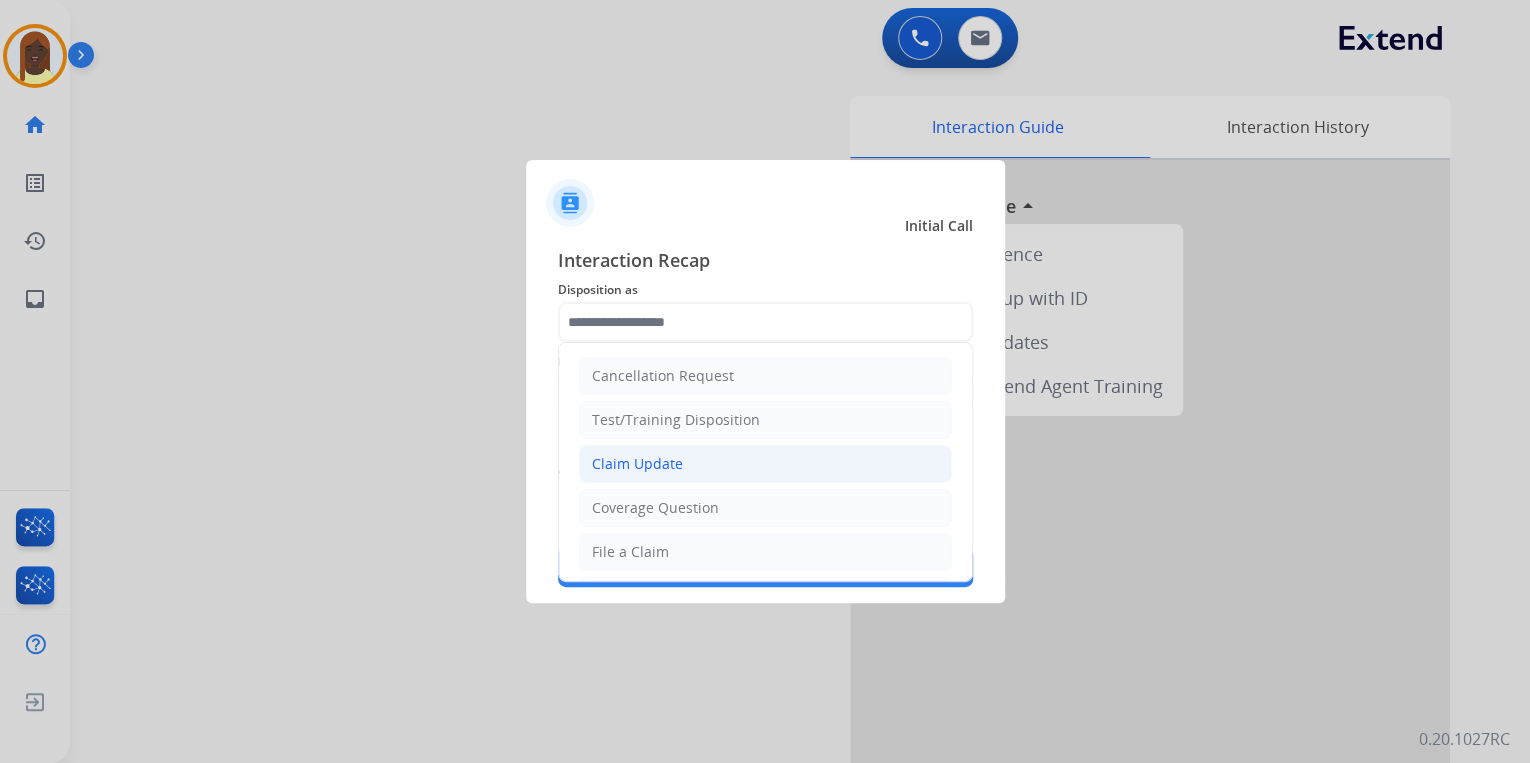 click on "Claim Update" 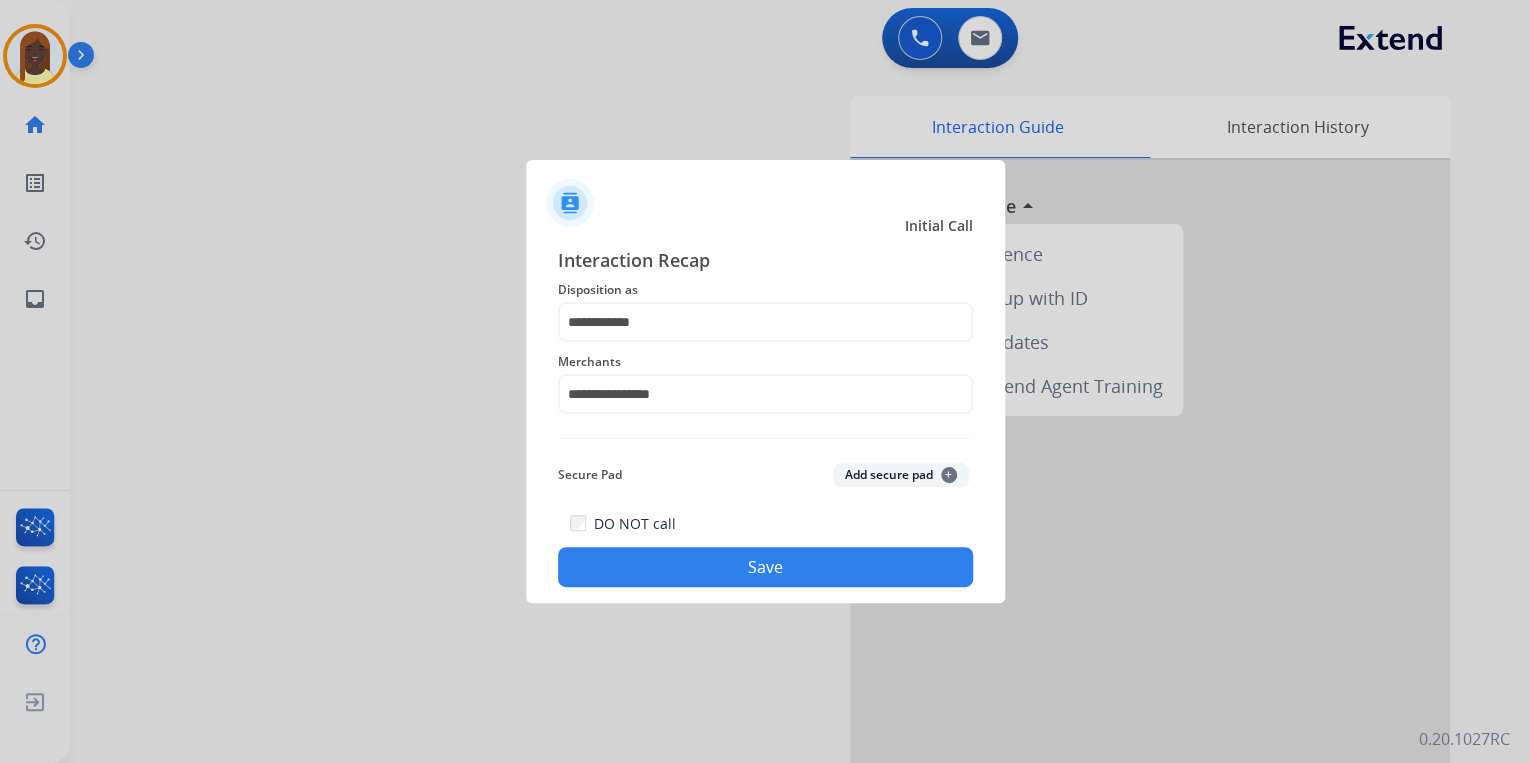 click on "Save" 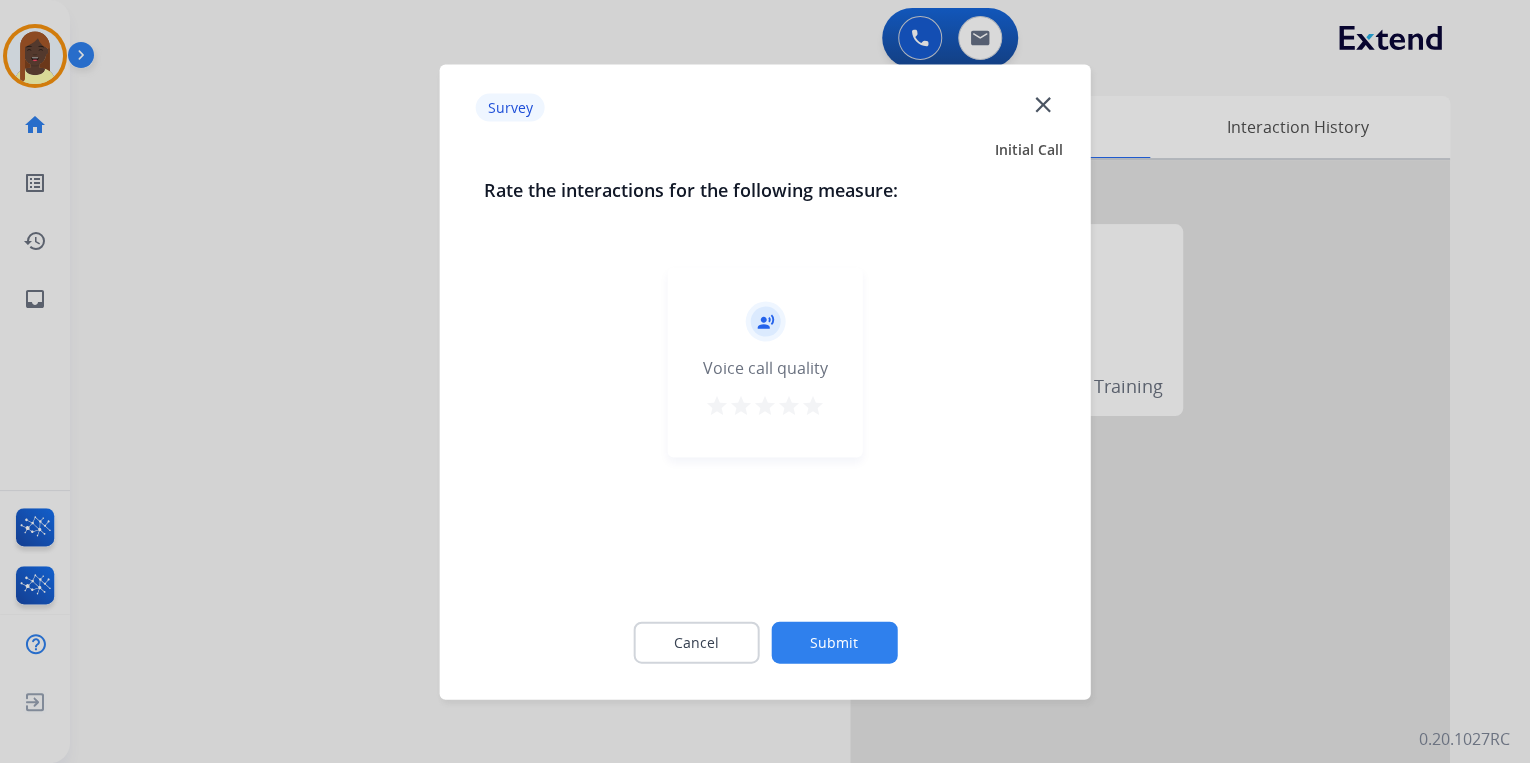 click on "star" at bounding box center (813, 405) 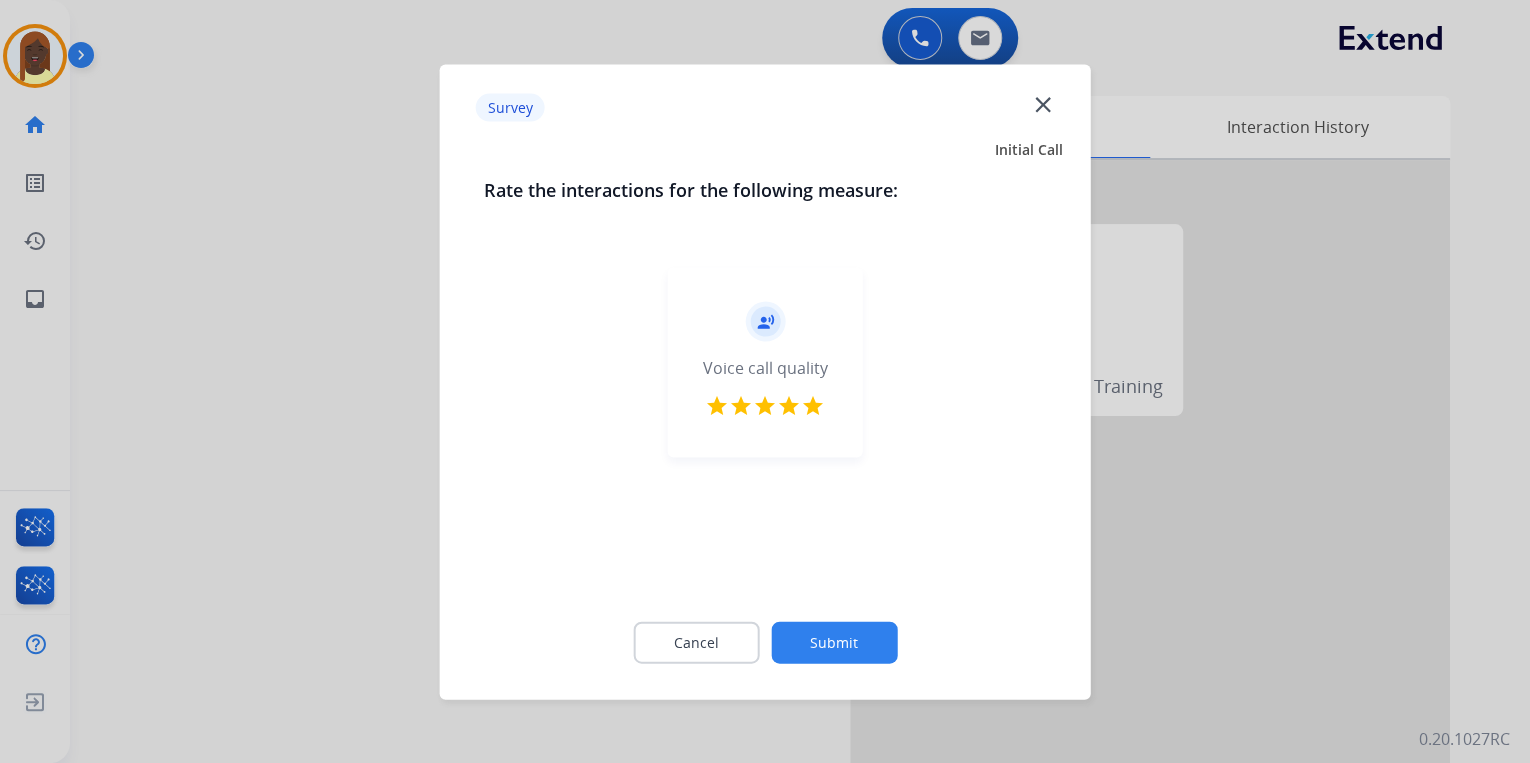 click on "Submit" 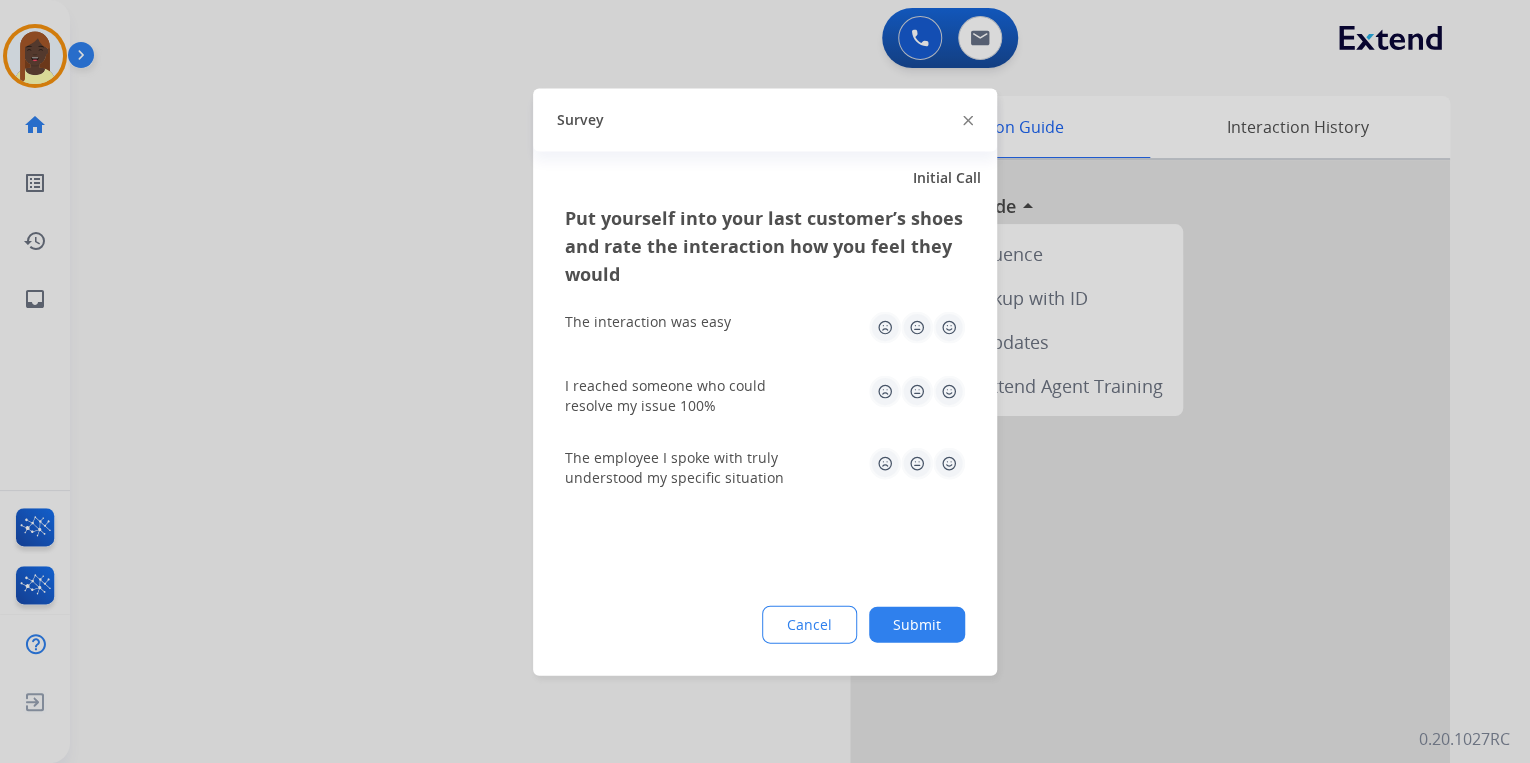 click 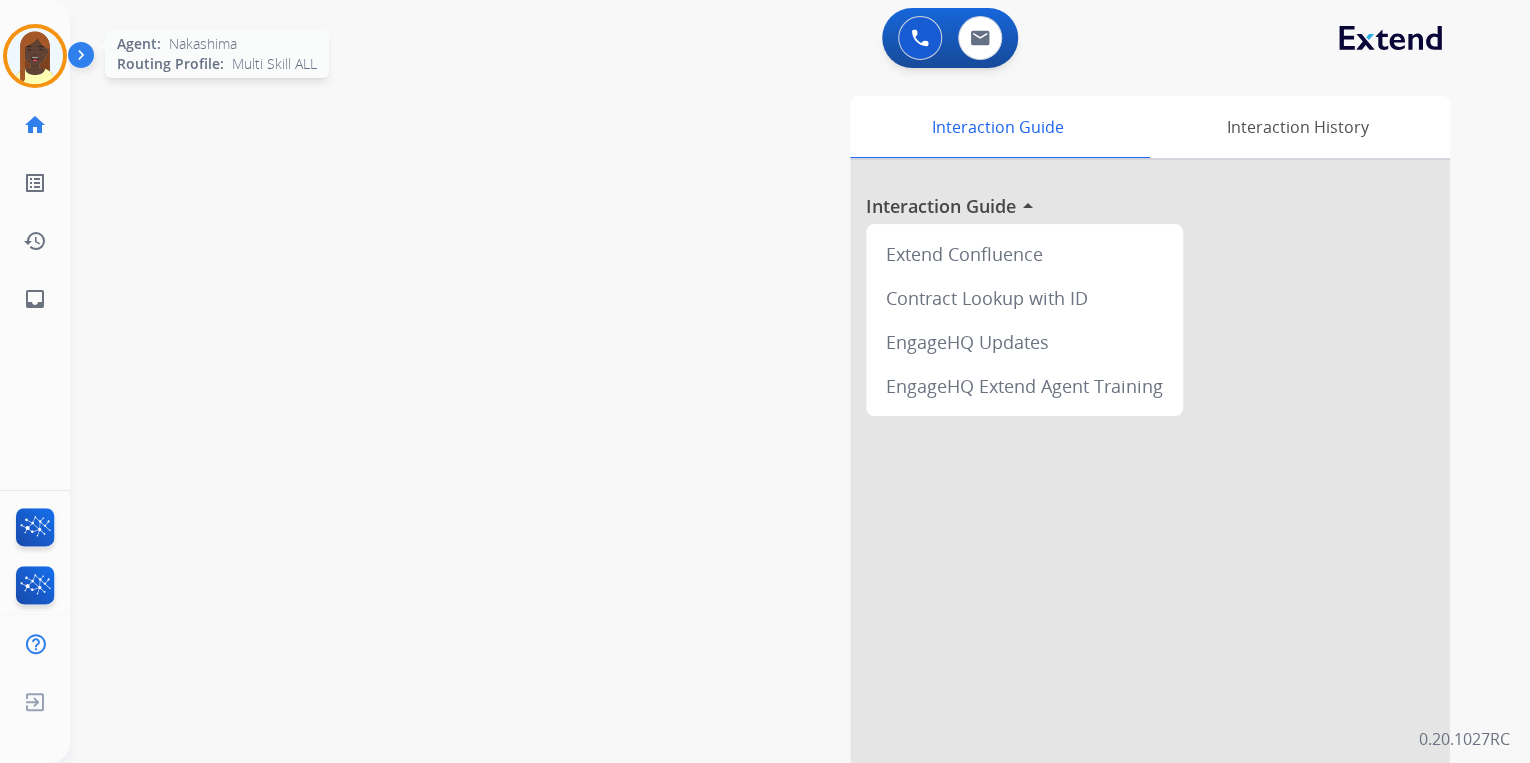 click at bounding box center [35, 56] 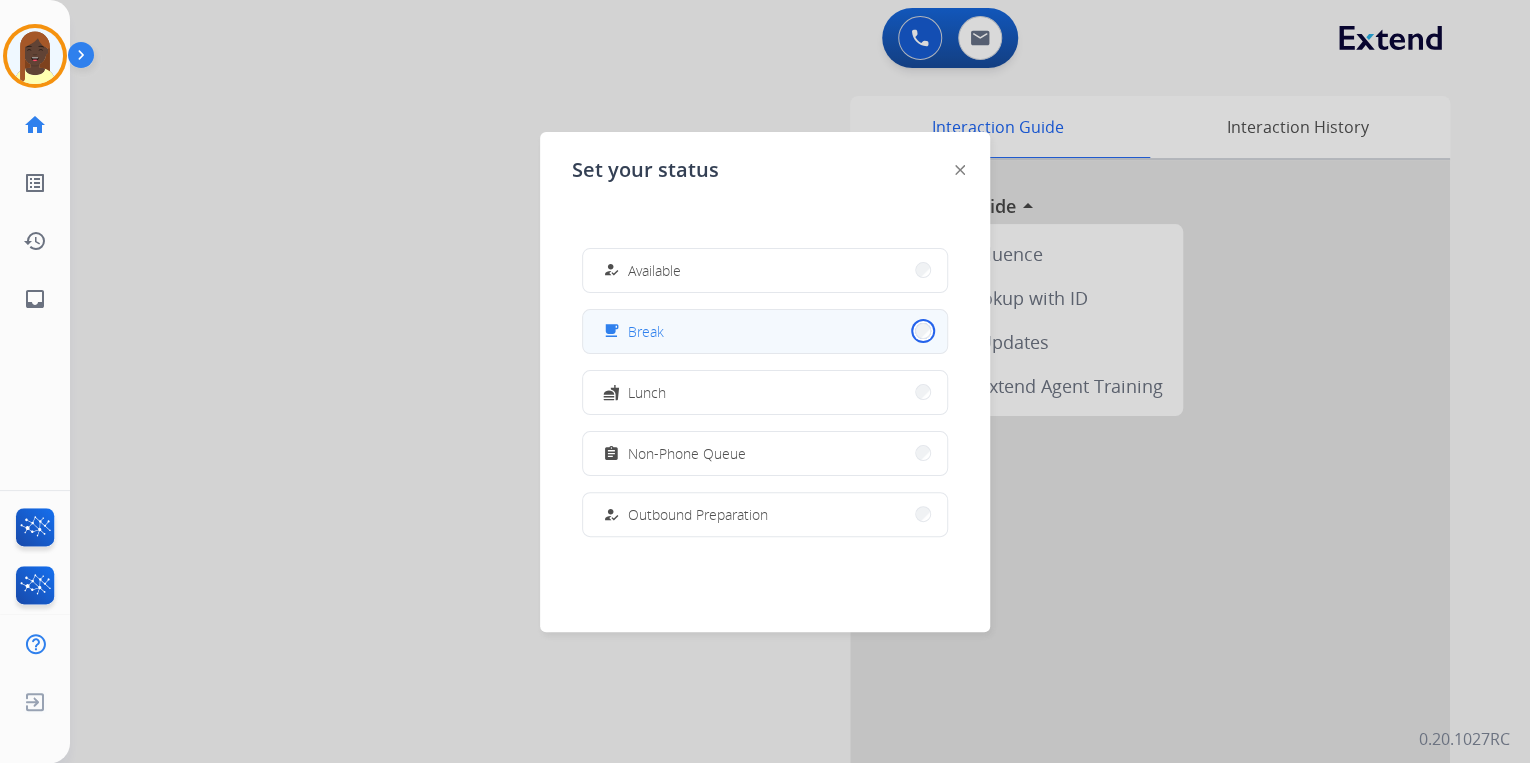 click on "free_breakfast Break" at bounding box center (765, 331) 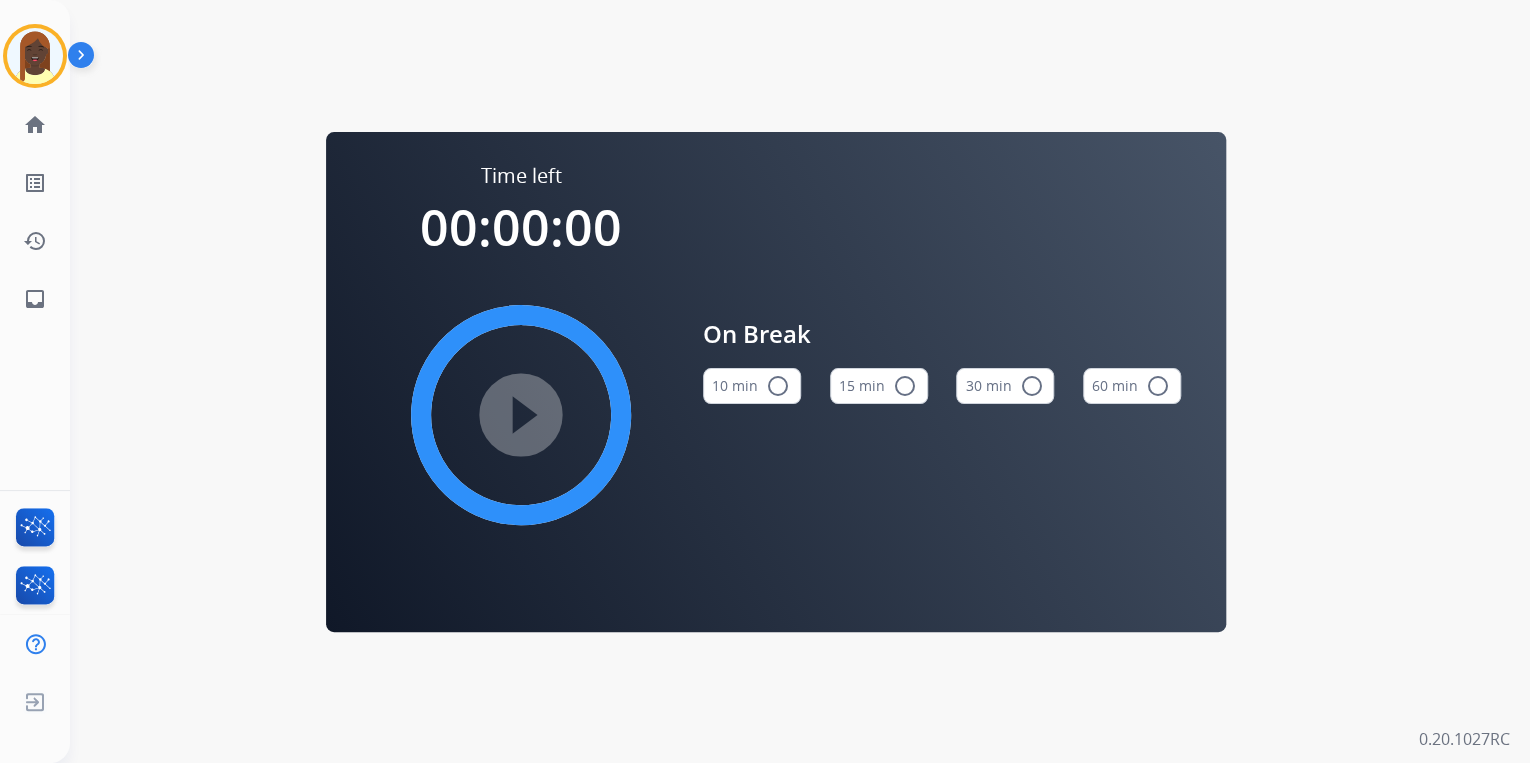 click on "radio_button_unchecked" at bounding box center (905, 386) 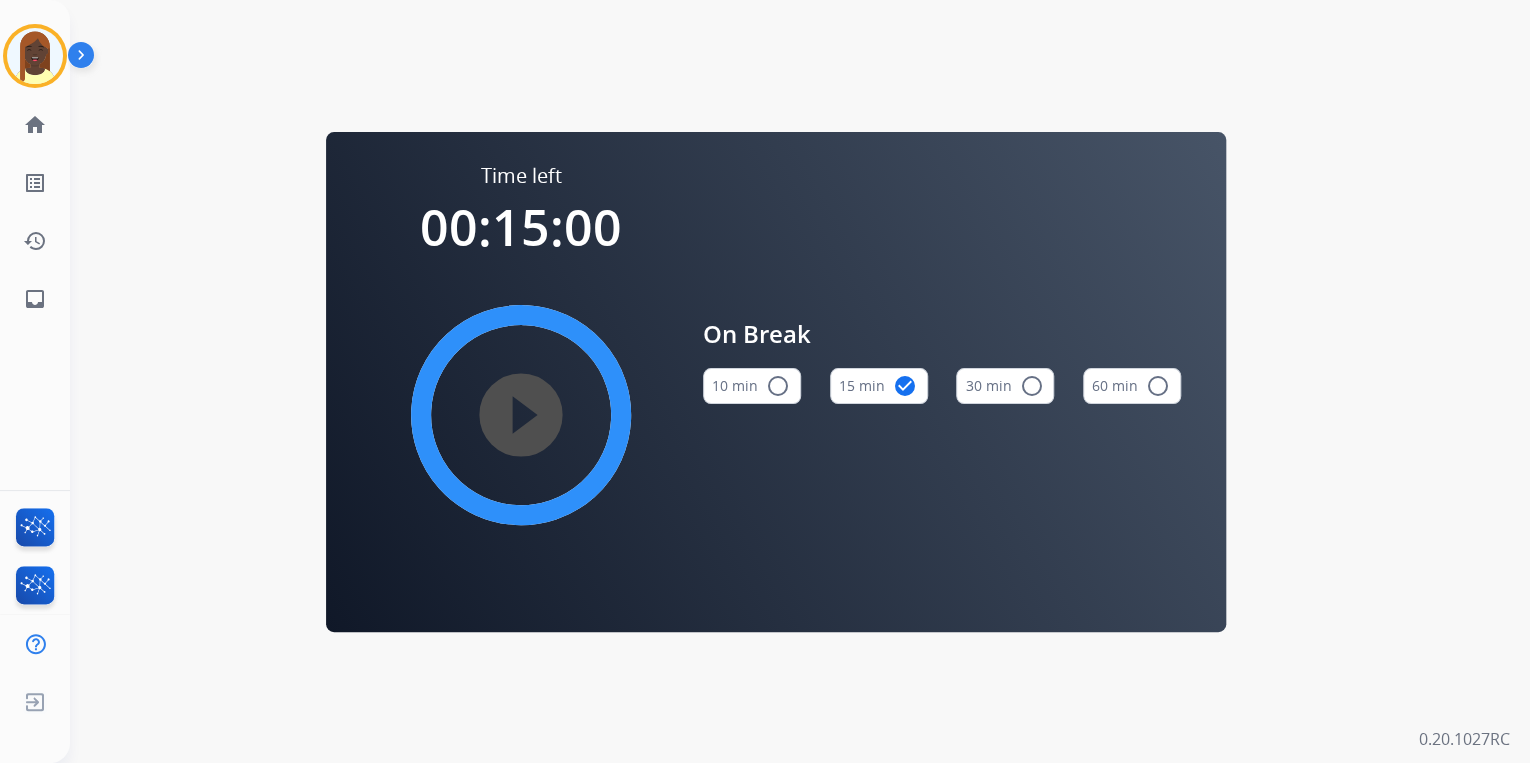 click on "play_circle_filled" at bounding box center [521, 415] 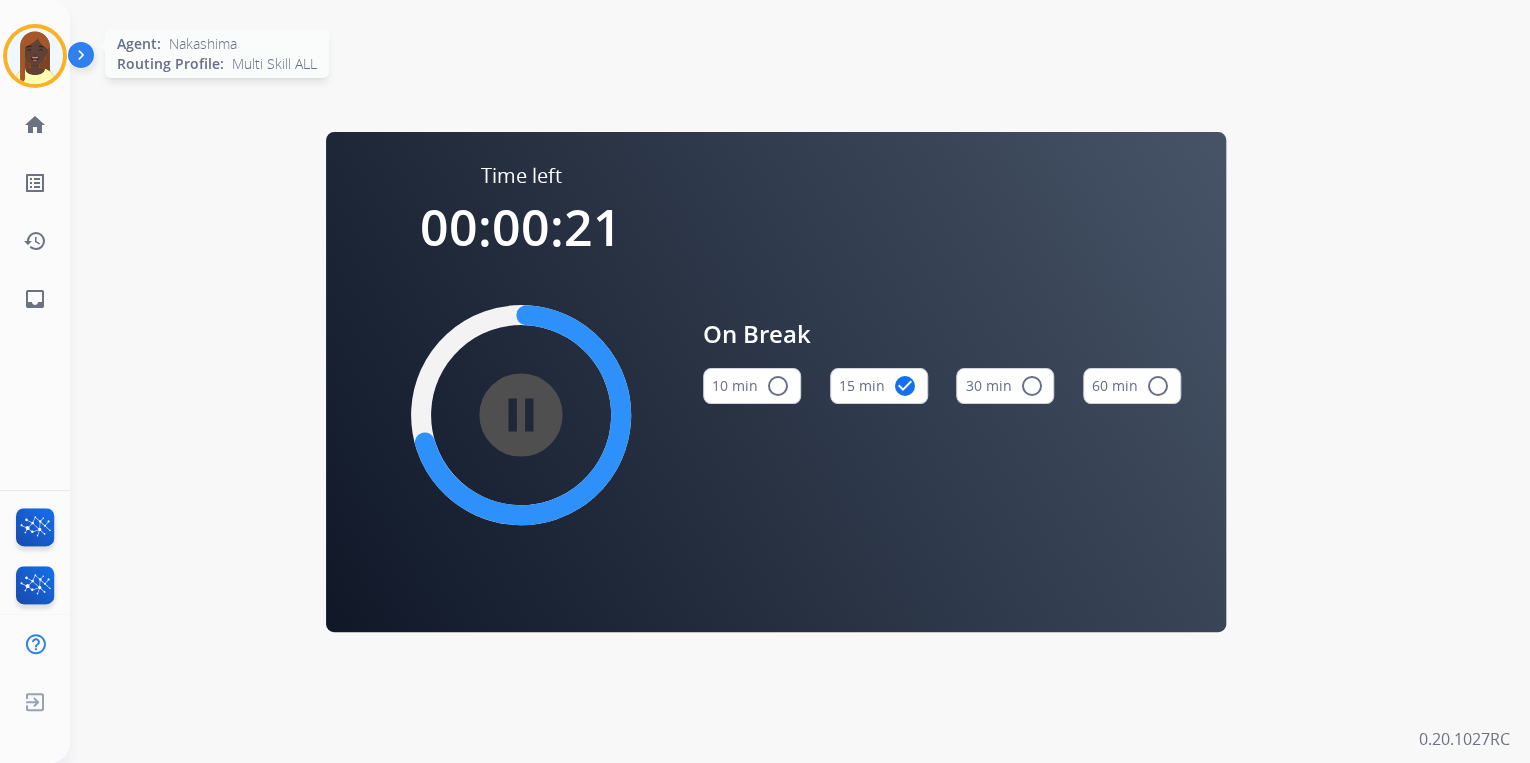 click at bounding box center [35, 56] 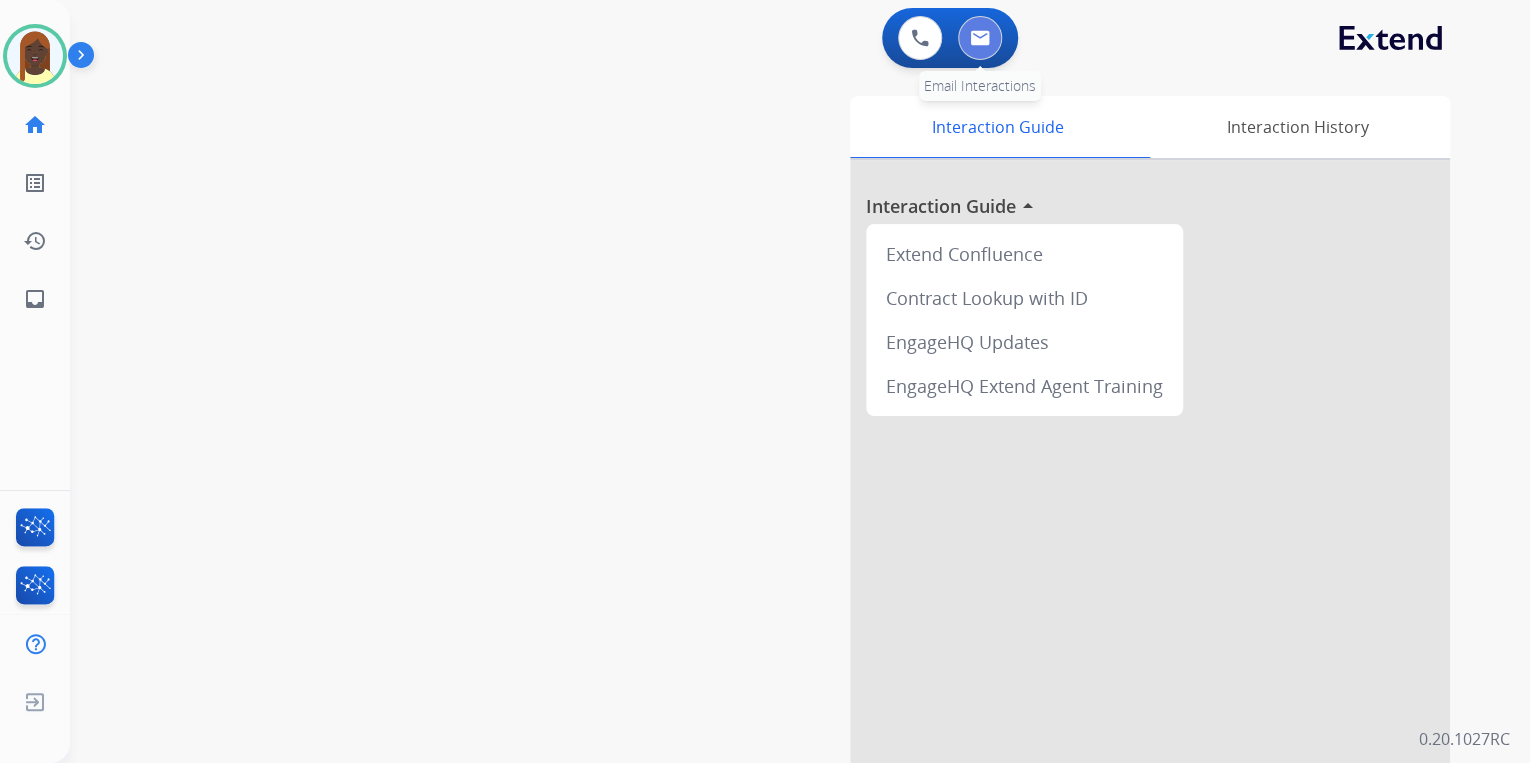 click at bounding box center (980, 38) 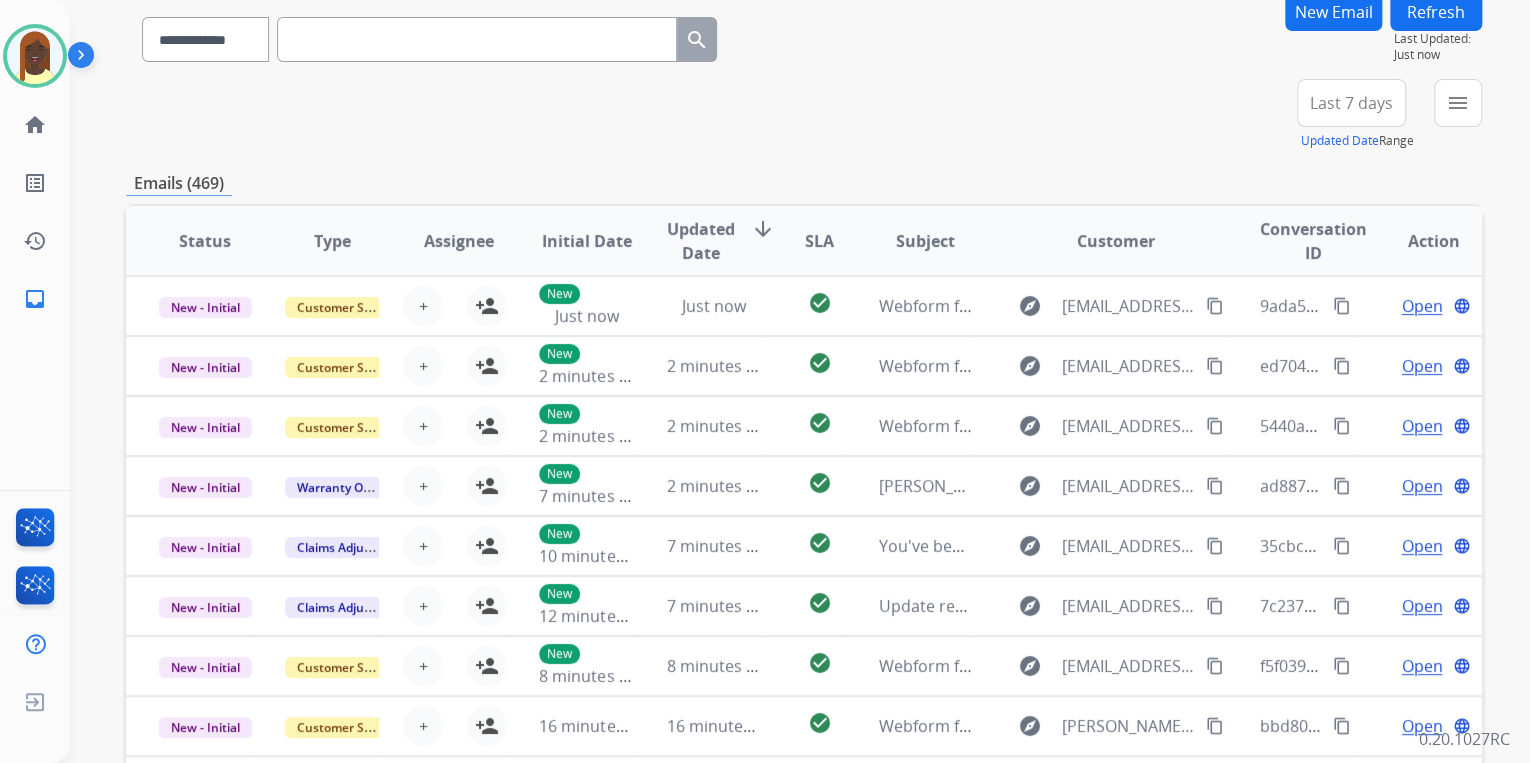 scroll, scrollTop: 0, scrollLeft: 0, axis: both 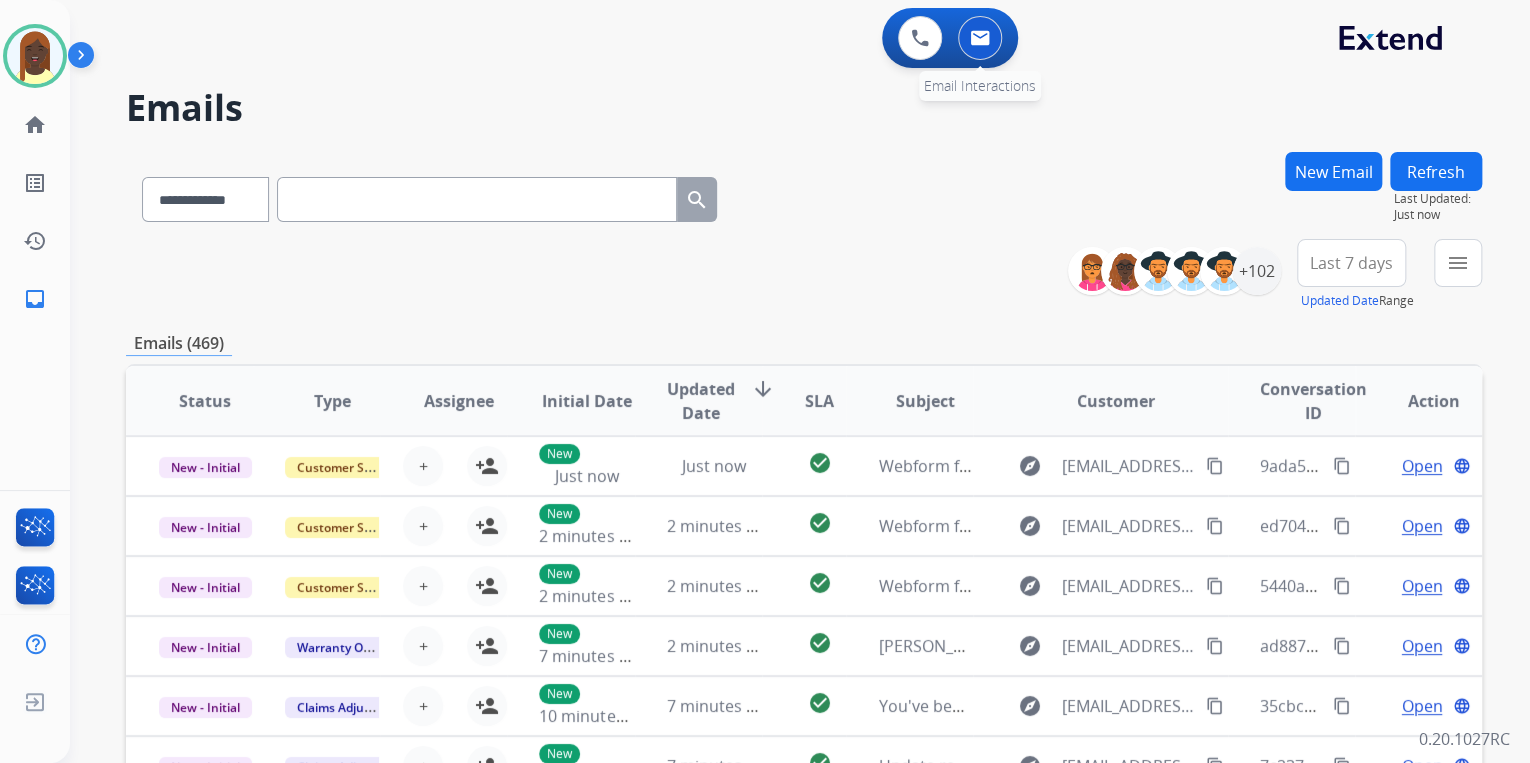 click at bounding box center (980, 38) 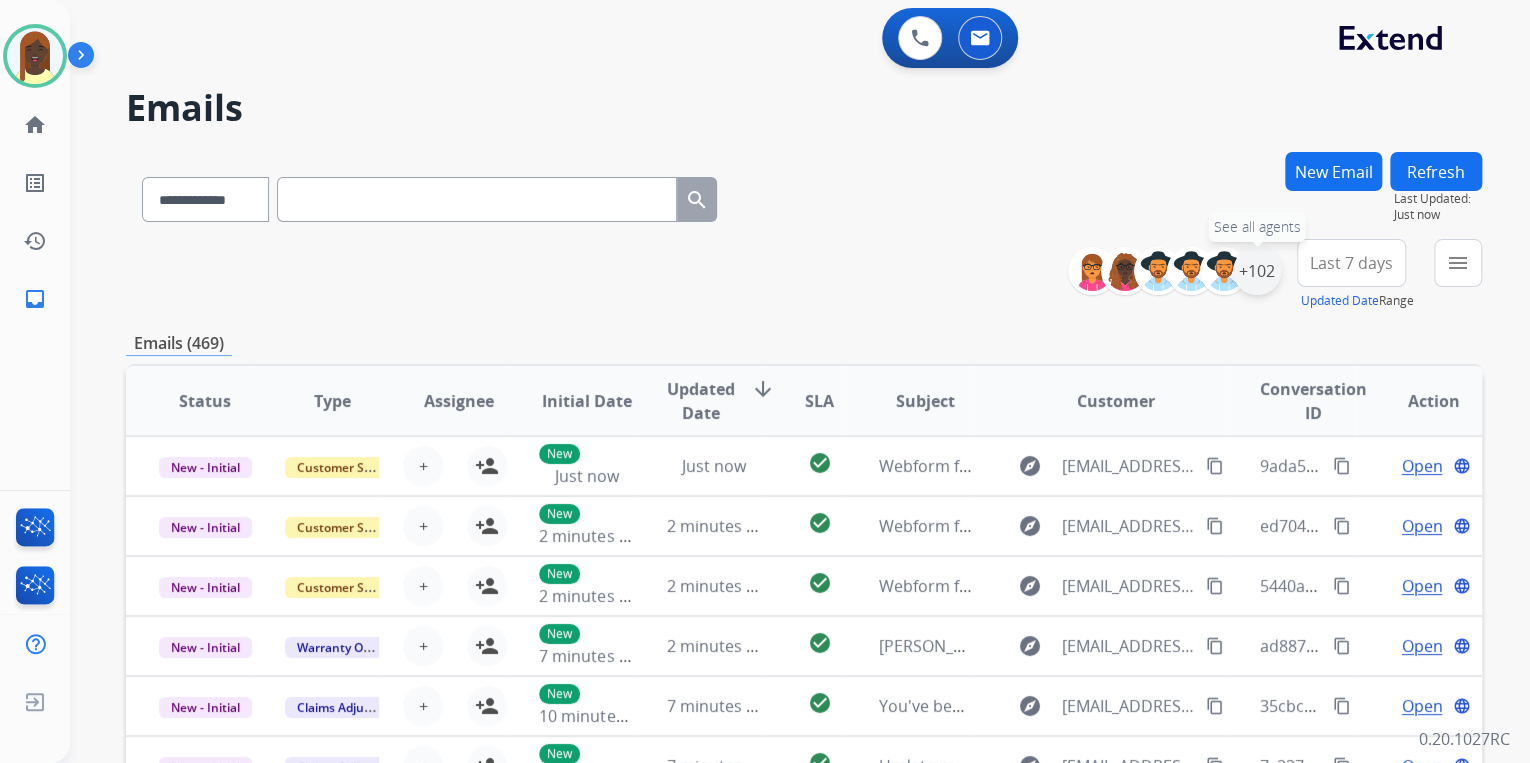 click on "+102" at bounding box center (1257, 271) 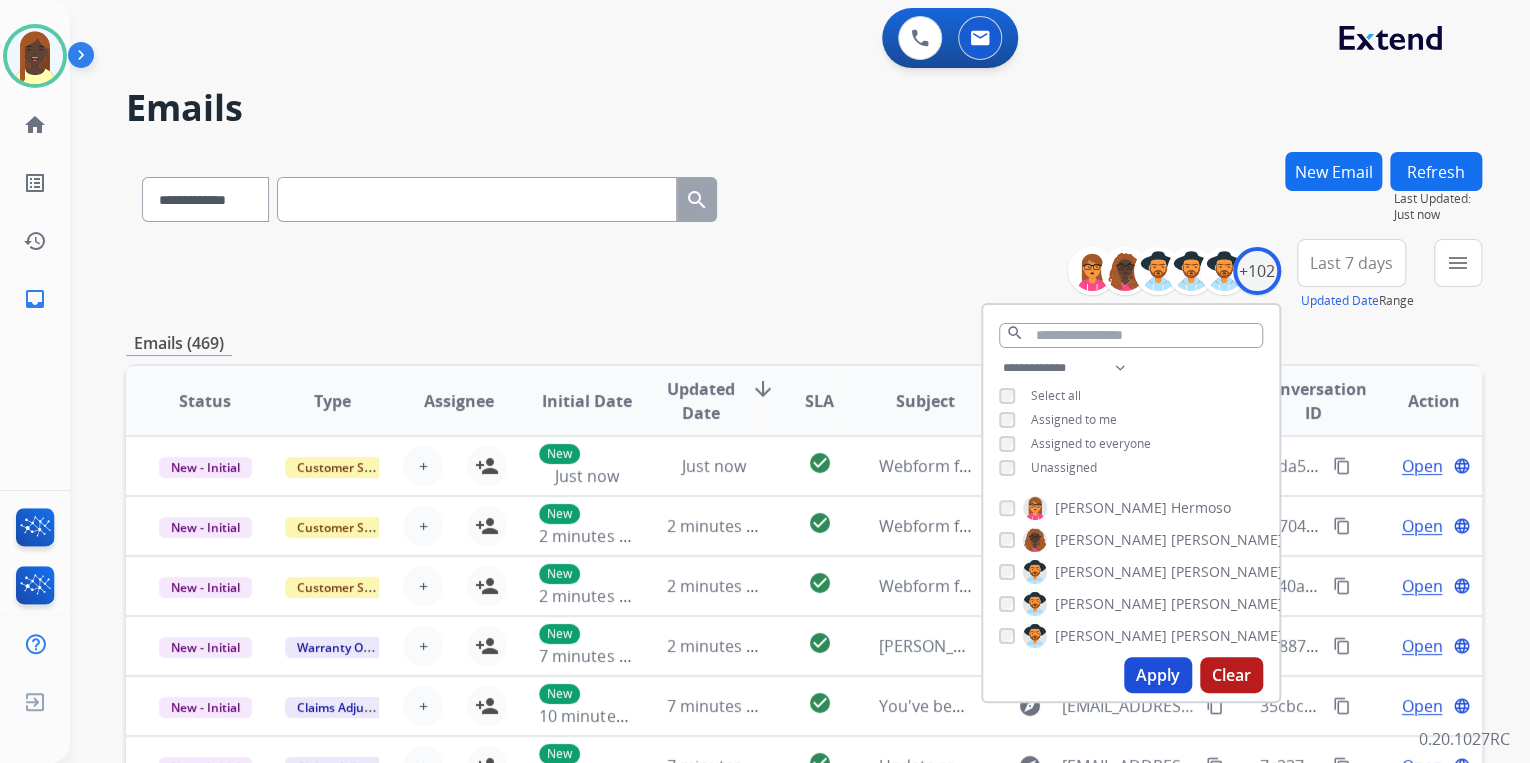 drag, startPoint x: 1144, startPoint y: 675, endPoint x: 994, endPoint y: 493, distance: 235.84741 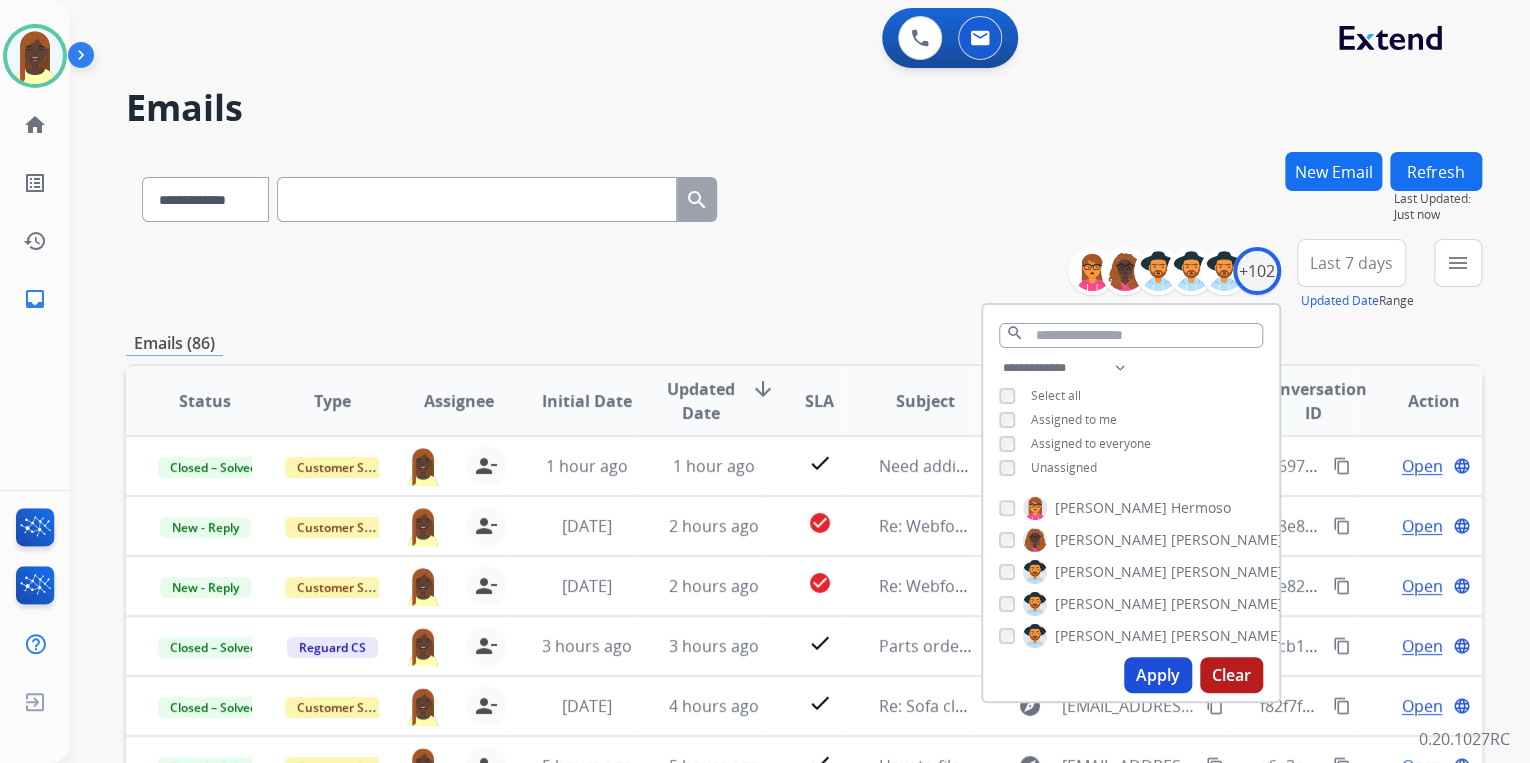 click on "**********" at bounding box center [804, 275] 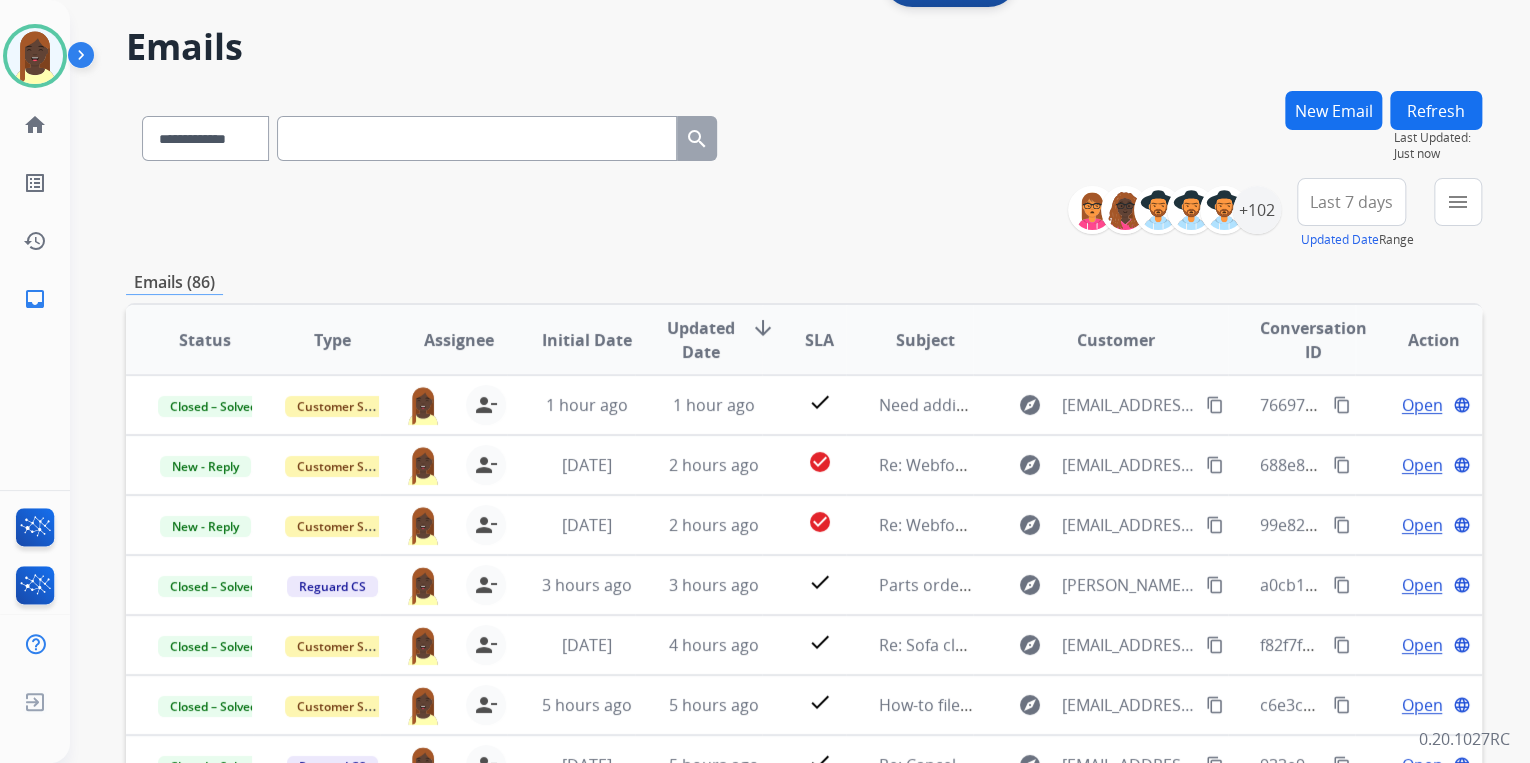 scroll, scrollTop: 54, scrollLeft: 0, axis: vertical 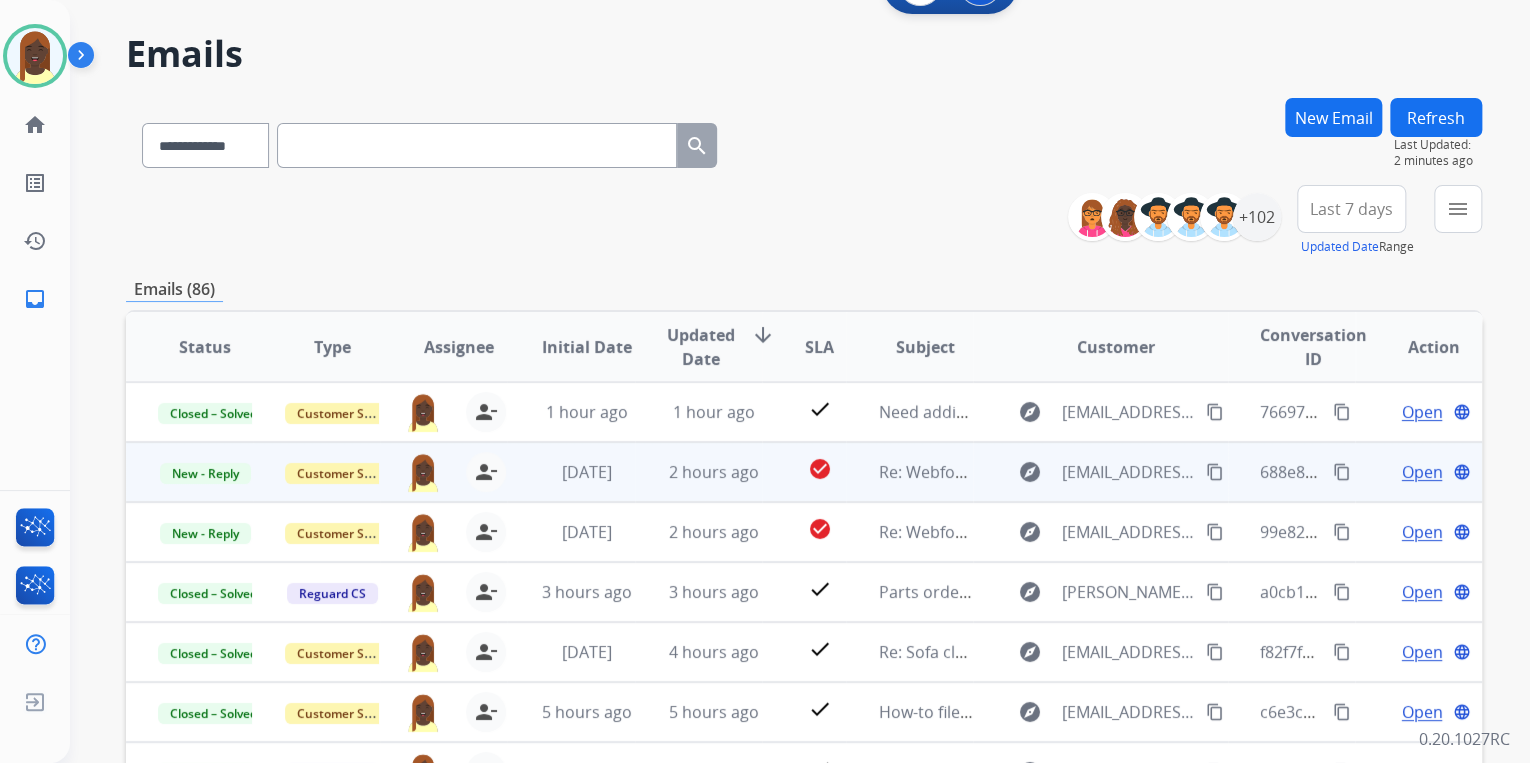 click on "content_copy" at bounding box center (1342, 472) 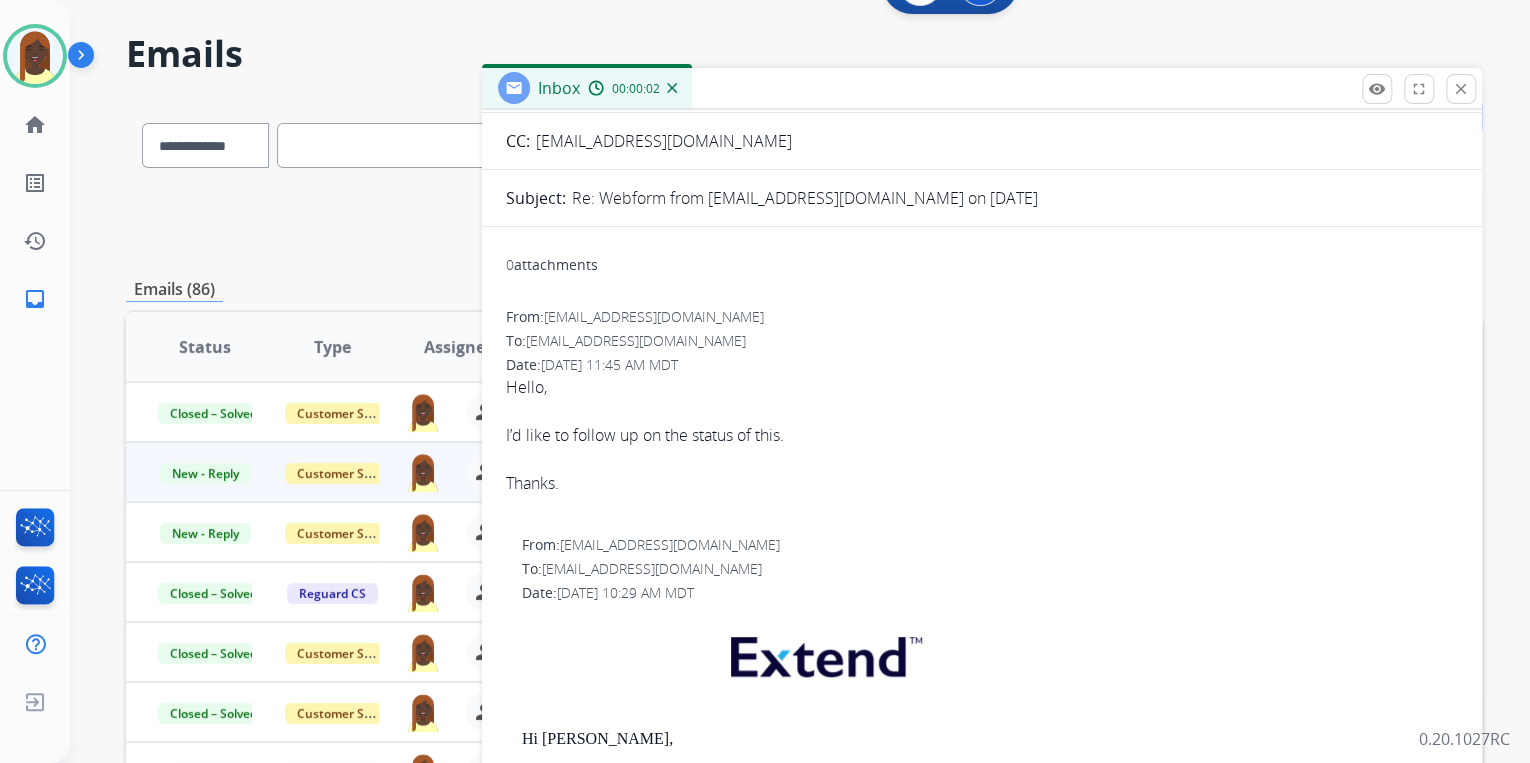 scroll, scrollTop: 160, scrollLeft: 0, axis: vertical 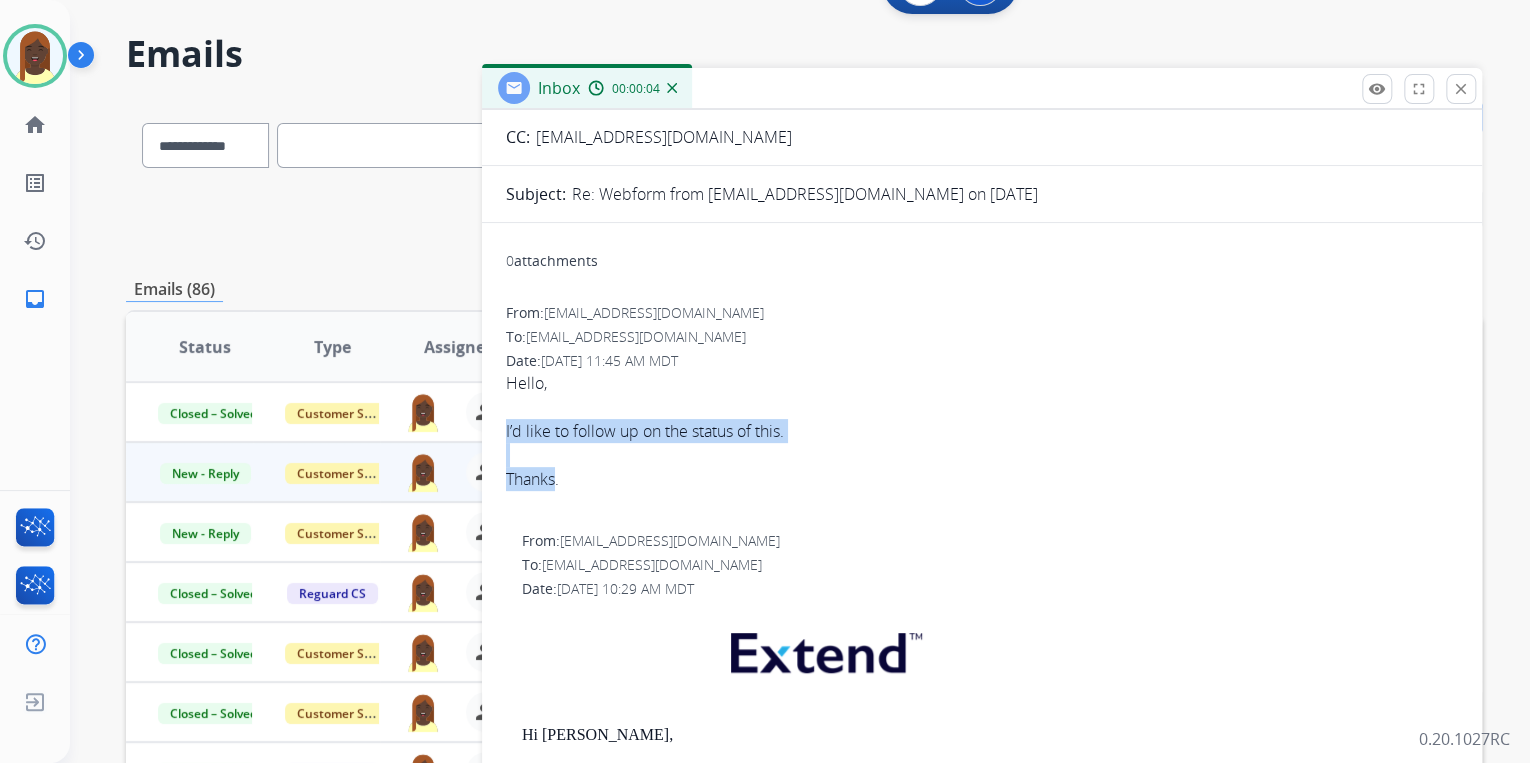 drag, startPoint x: 502, startPoint y: 432, endPoint x: 558, endPoint y: 472, distance: 68.8186 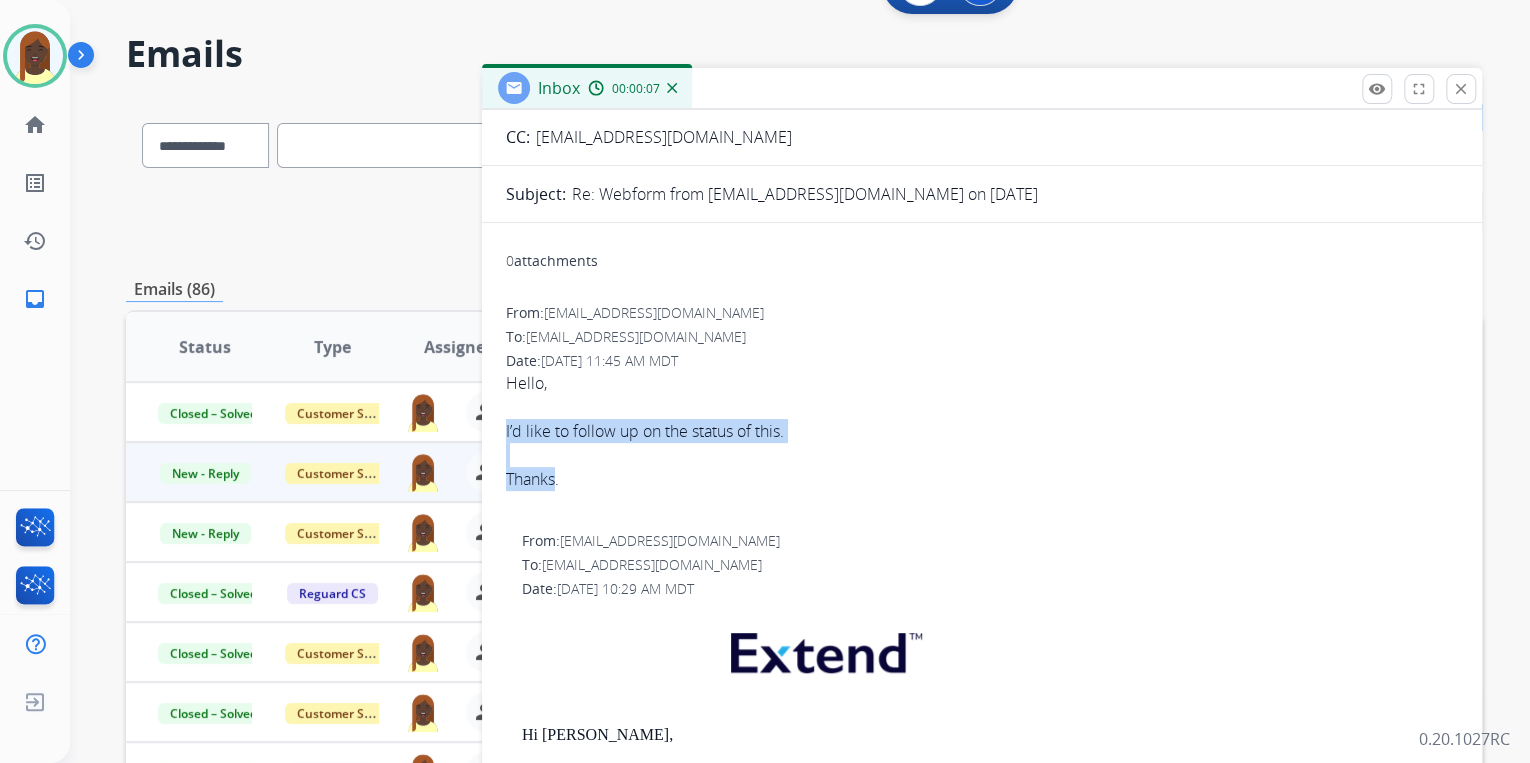 copy on "I’d like to follow up on the status of this. Thanks" 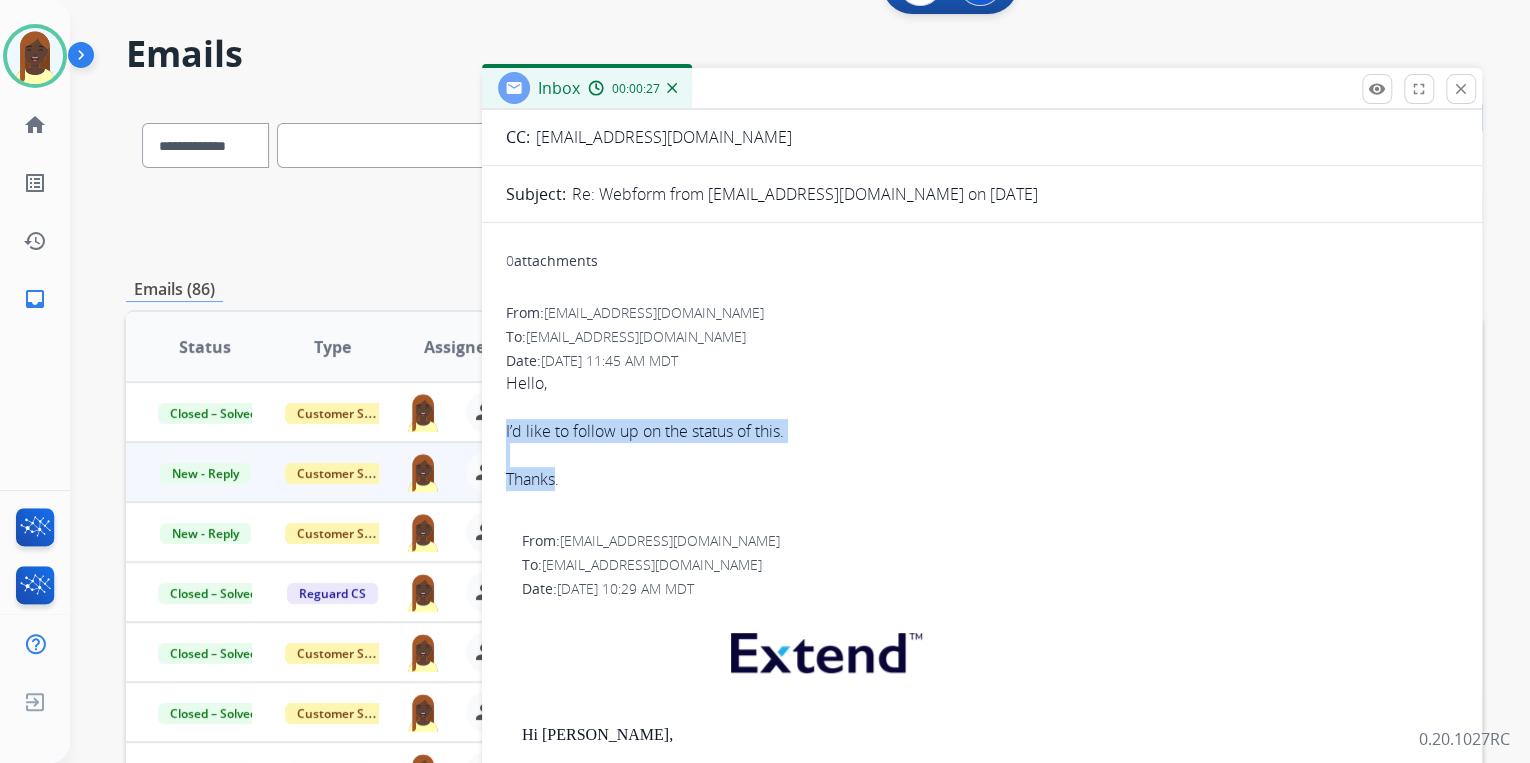 click at bounding box center [982, 455] 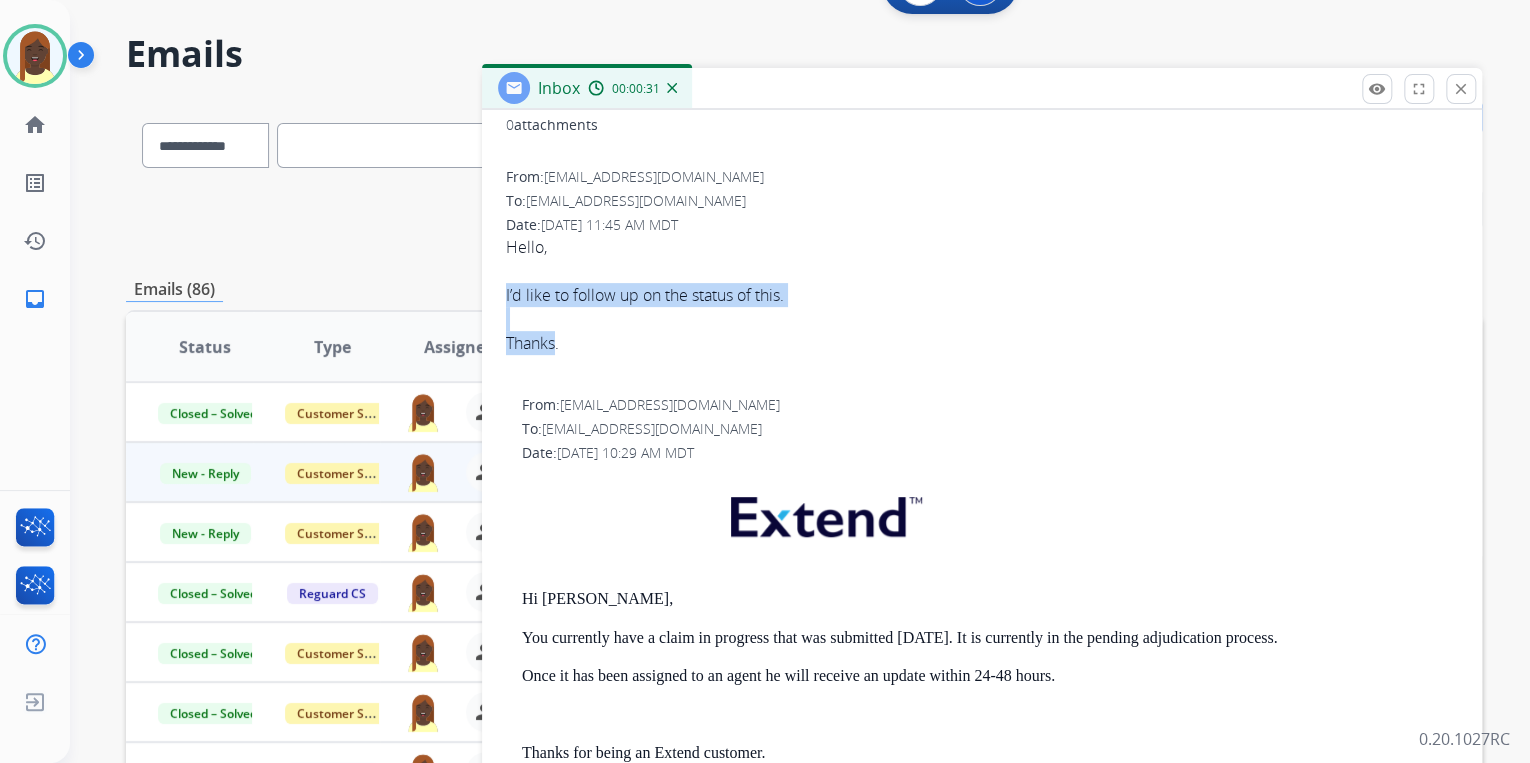scroll, scrollTop: 80, scrollLeft: 0, axis: vertical 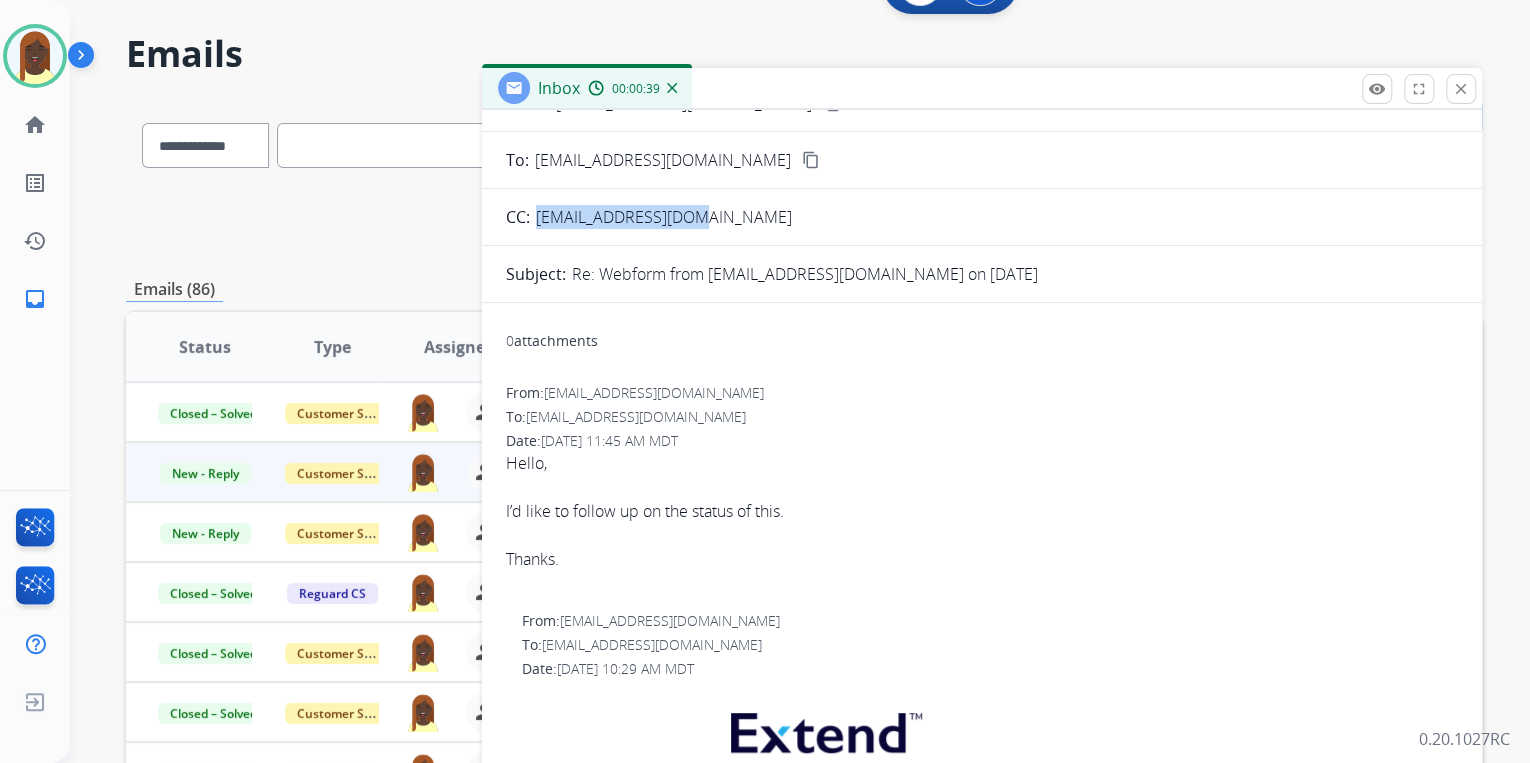 drag, startPoint x: 715, startPoint y: 216, endPoint x: 538, endPoint y: 216, distance: 177 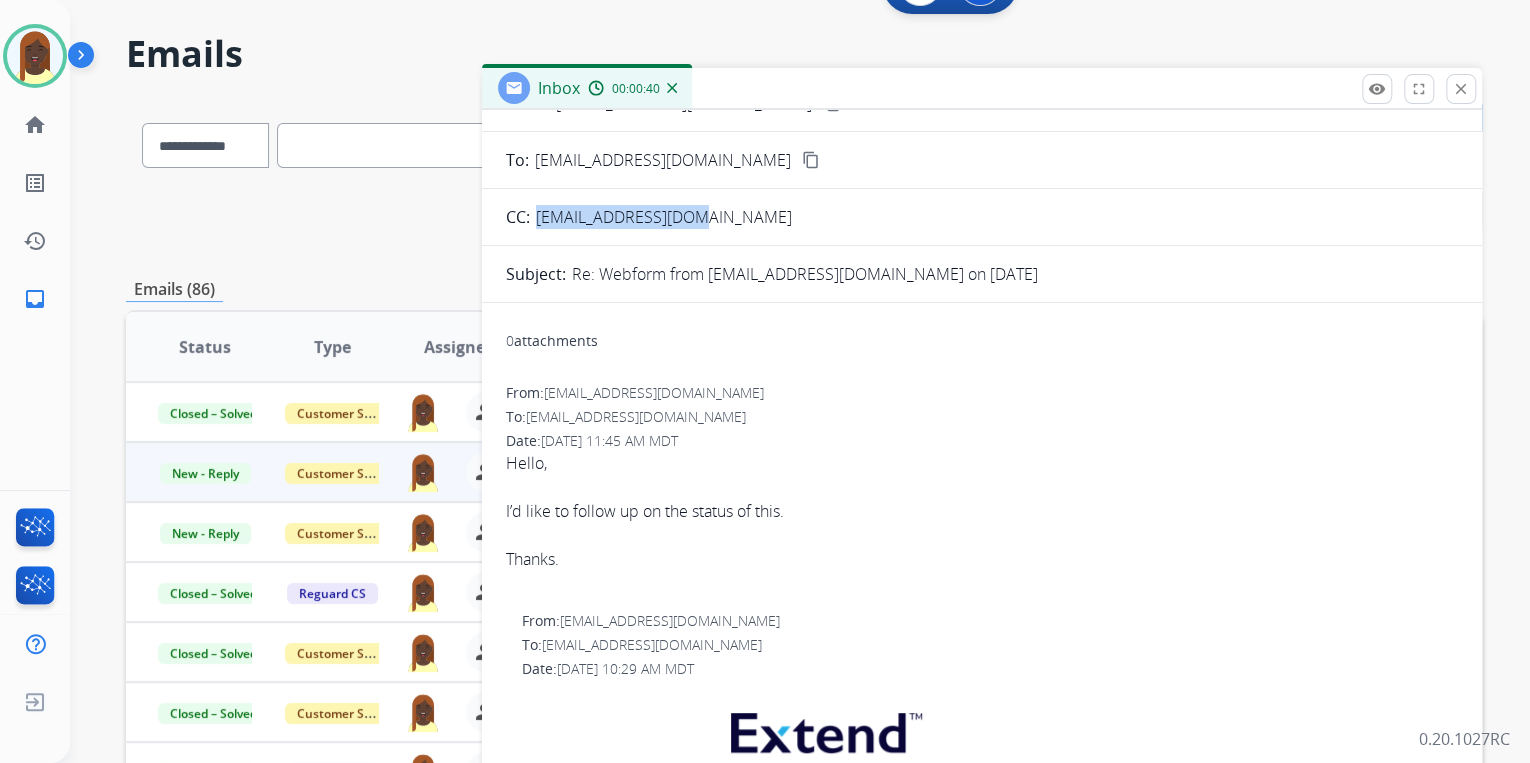 drag, startPoint x: 538, startPoint y: 216, endPoint x: 566, endPoint y: 219, distance: 28.160255 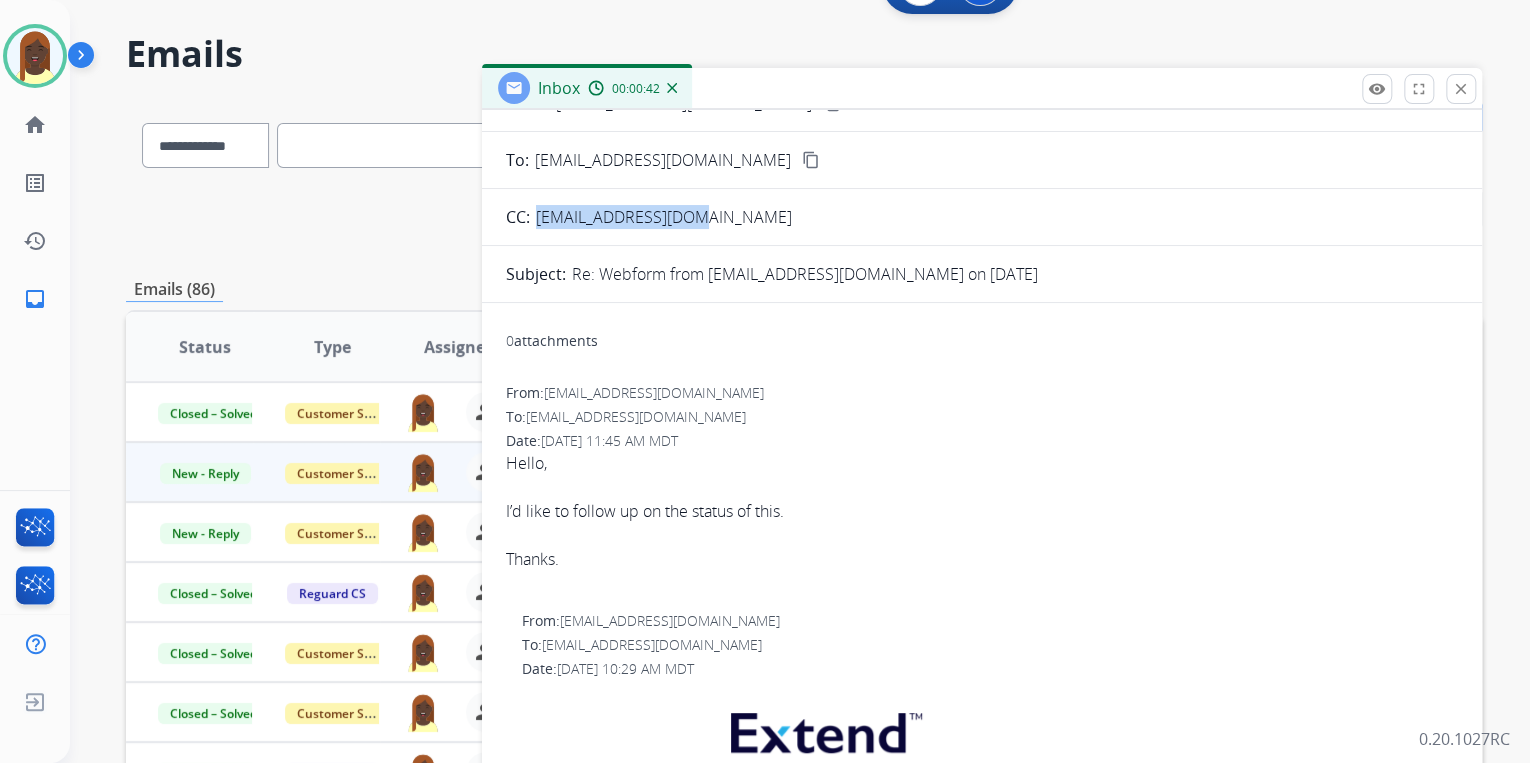 copy on "[EMAIL_ADDRESS][DOMAIN_NAME]" 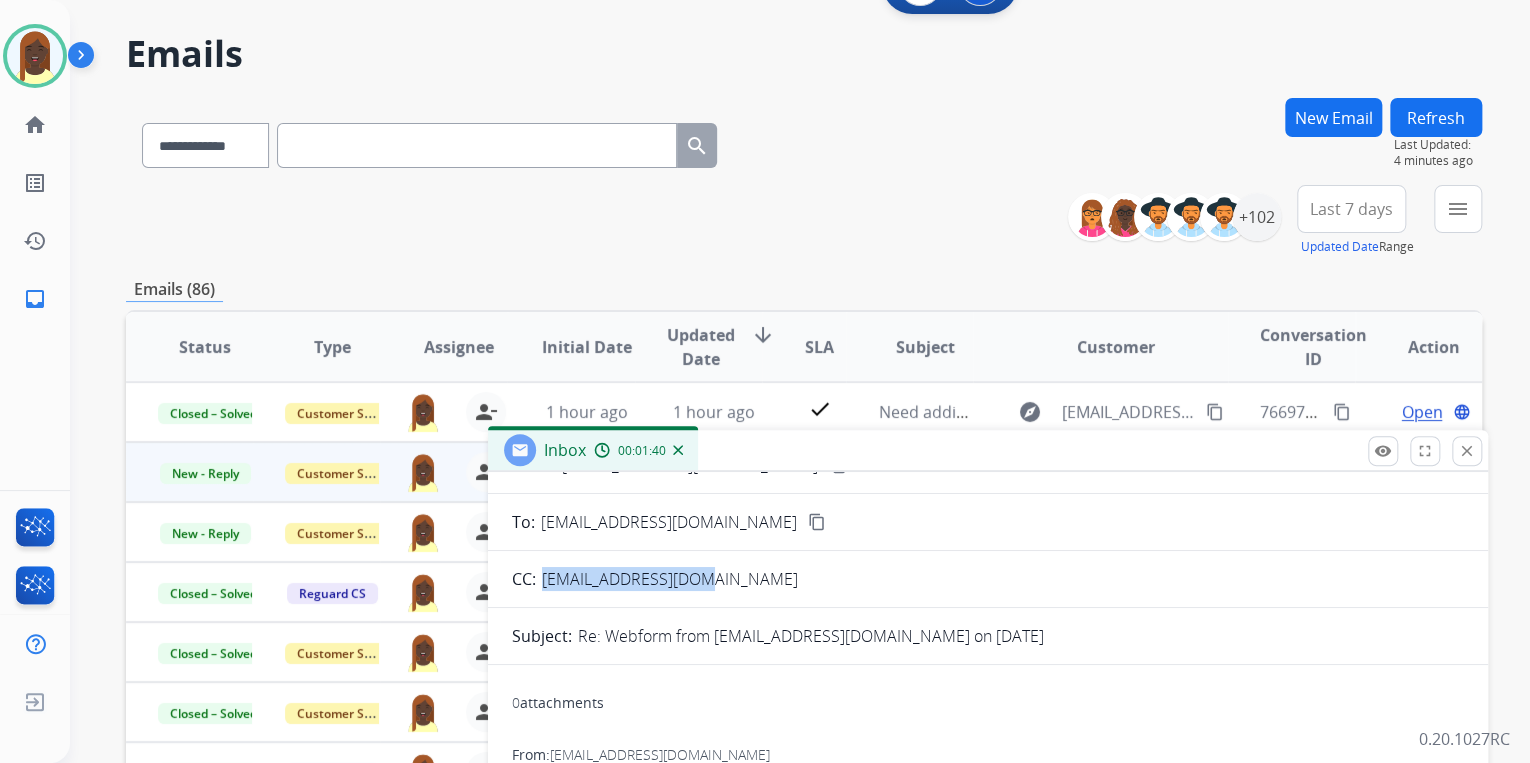 drag, startPoint x: 892, startPoint y: 95, endPoint x: 731, endPoint y: 373, distance: 321.25534 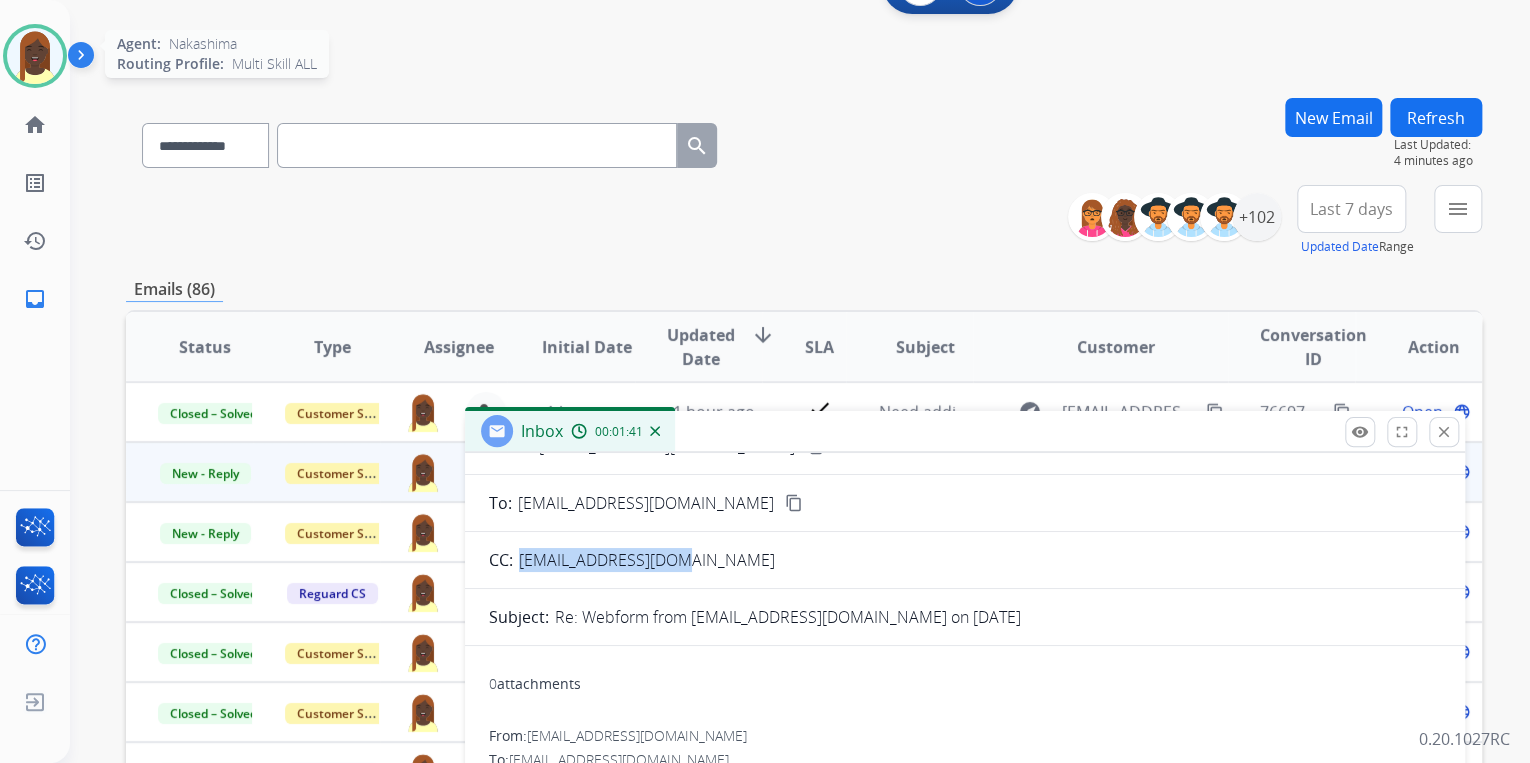 click at bounding box center [35, 56] 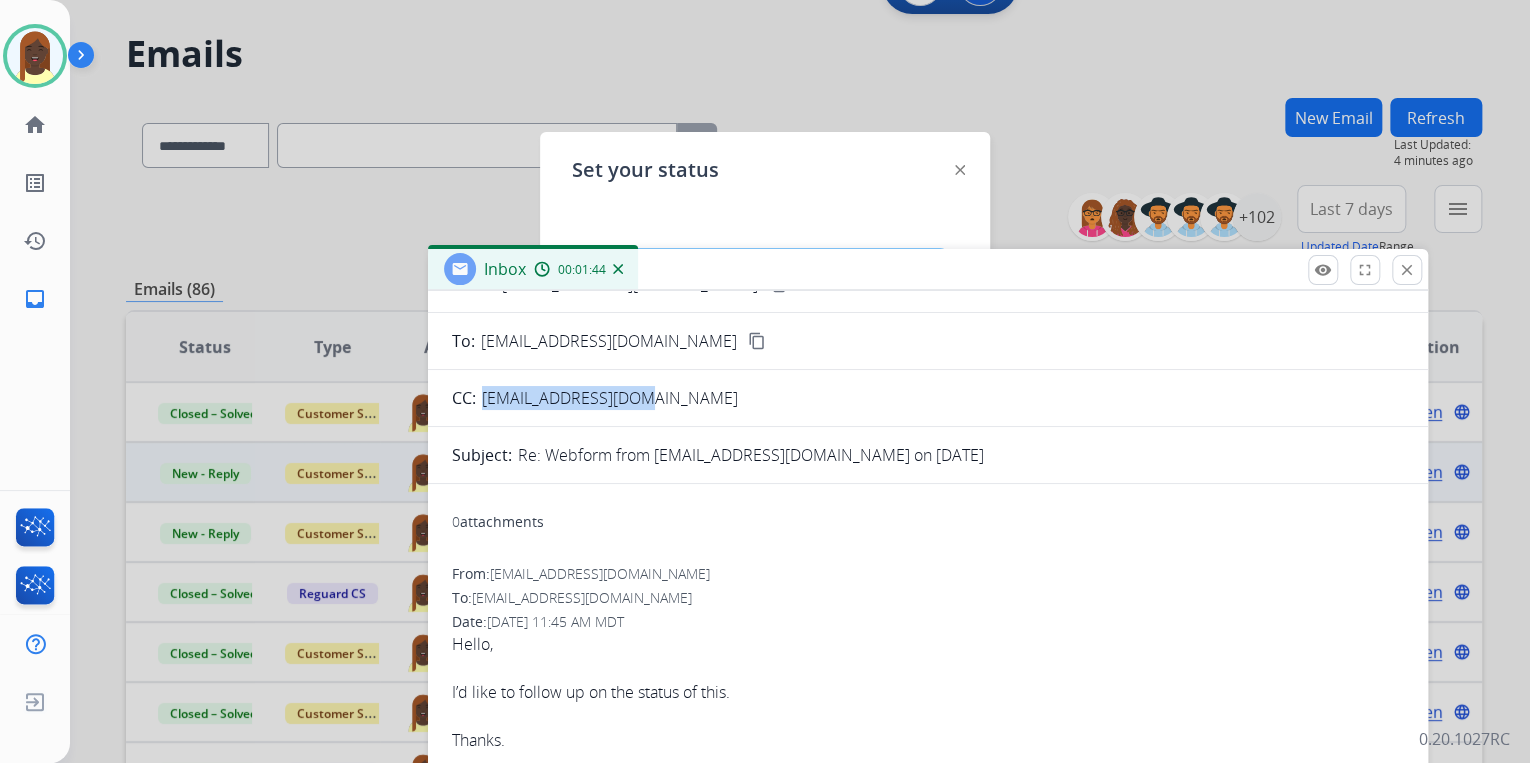 drag, startPoint x: 845, startPoint y: 436, endPoint x: 808, endPoint y: 278, distance: 162.27446 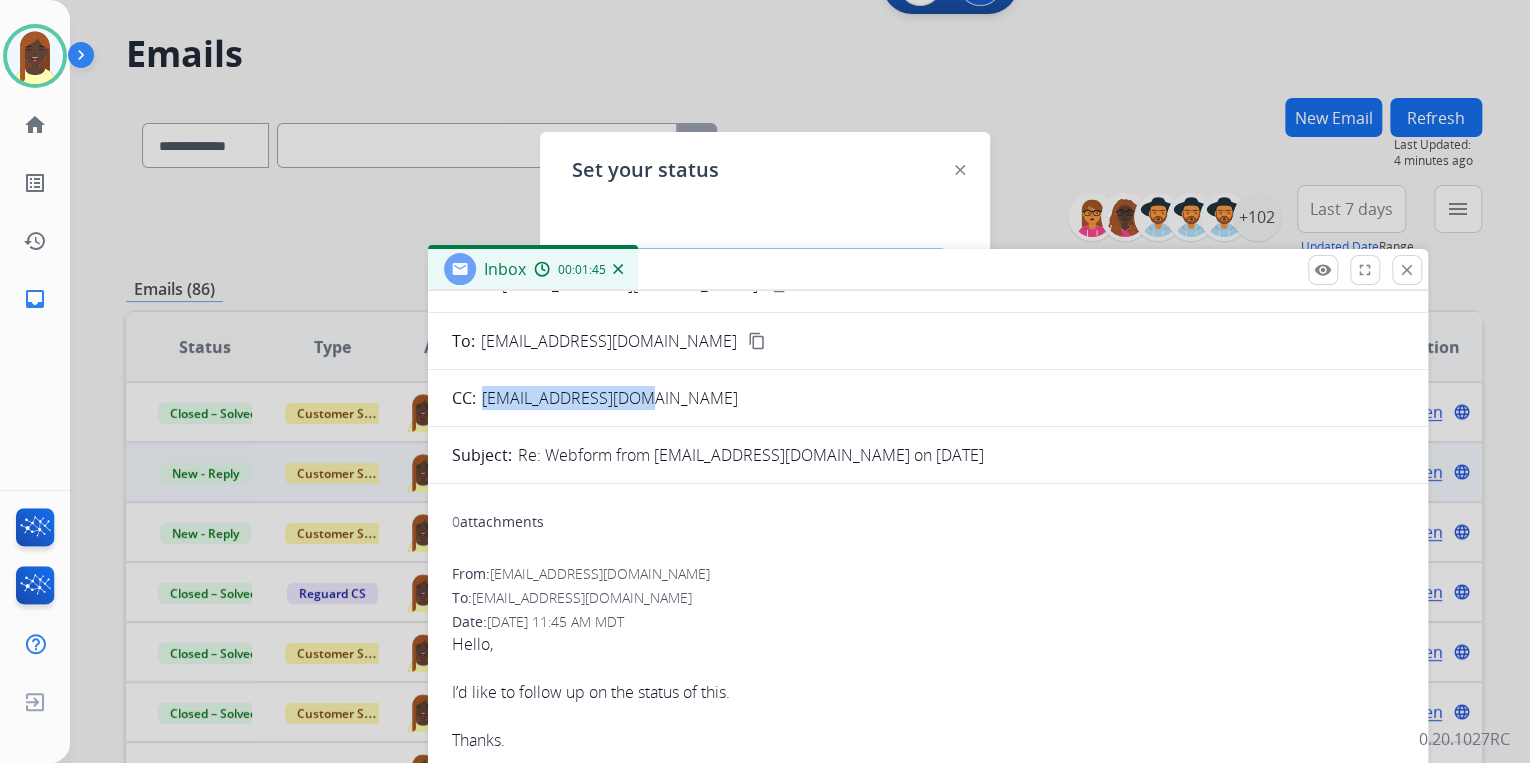 click 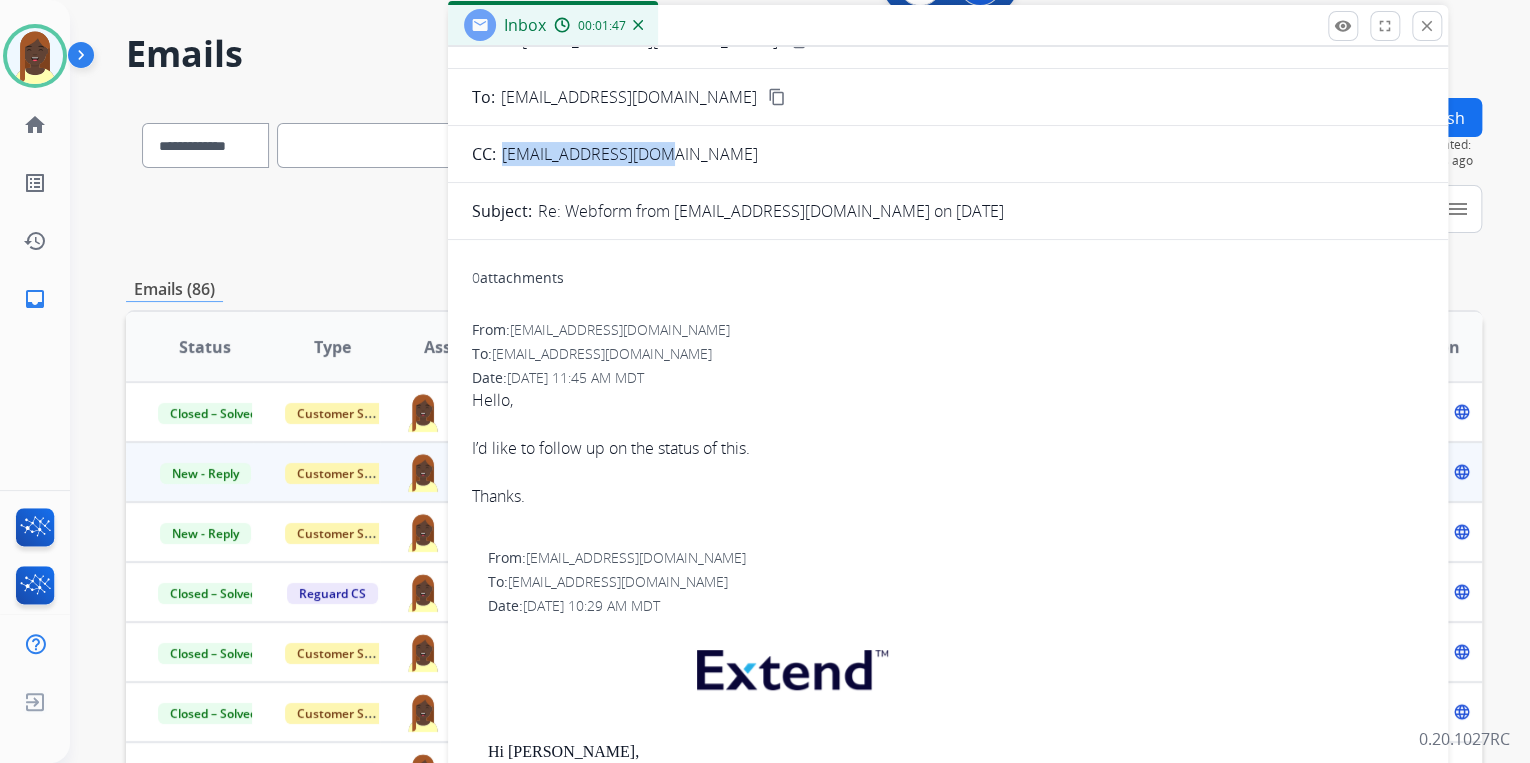 drag, startPoint x: 984, startPoint y: 273, endPoint x: 1004, endPoint y: 29, distance: 244.8183 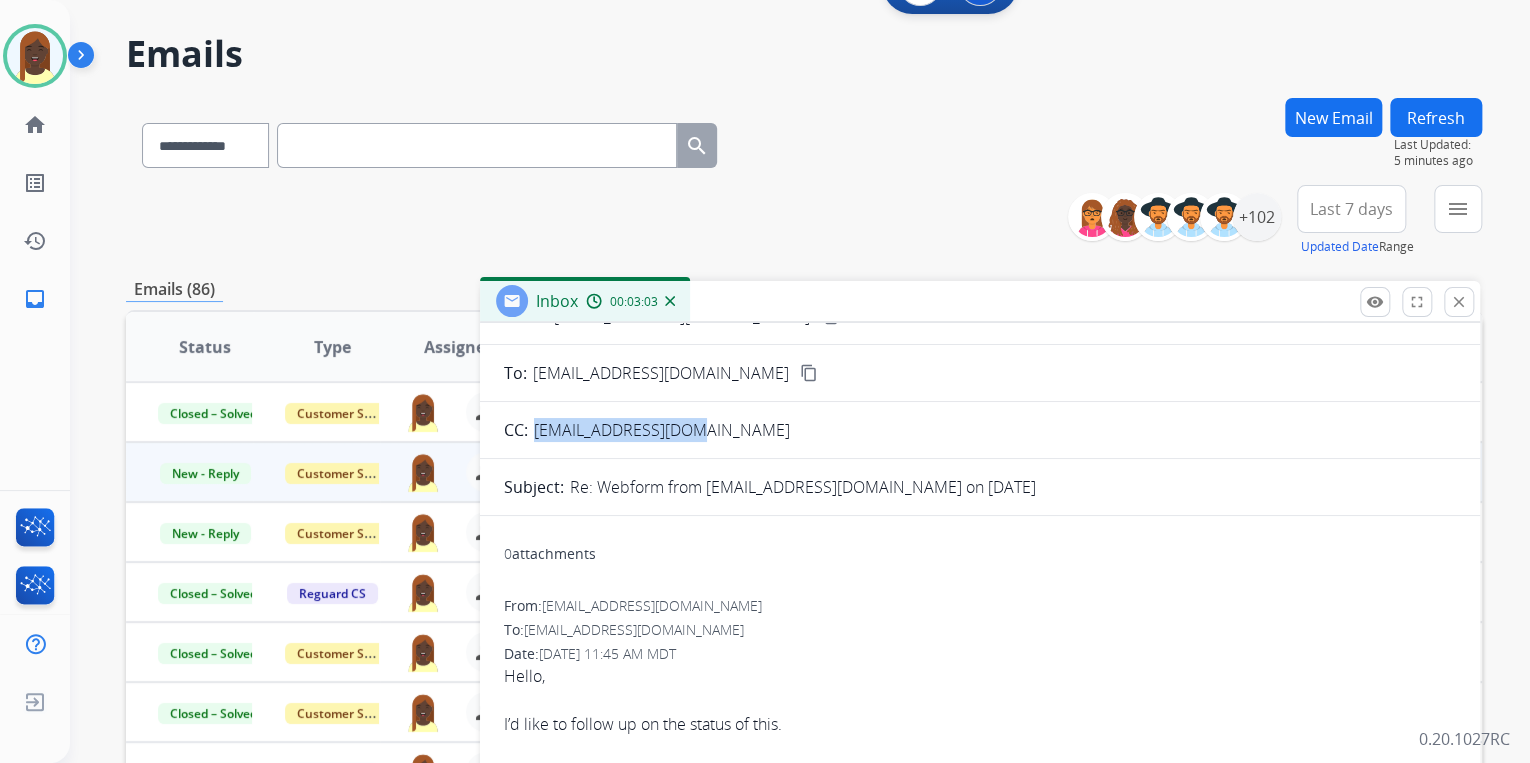 drag, startPoint x: 879, startPoint y: 32, endPoint x: 871, endPoint y: 324, distance: 292.10956 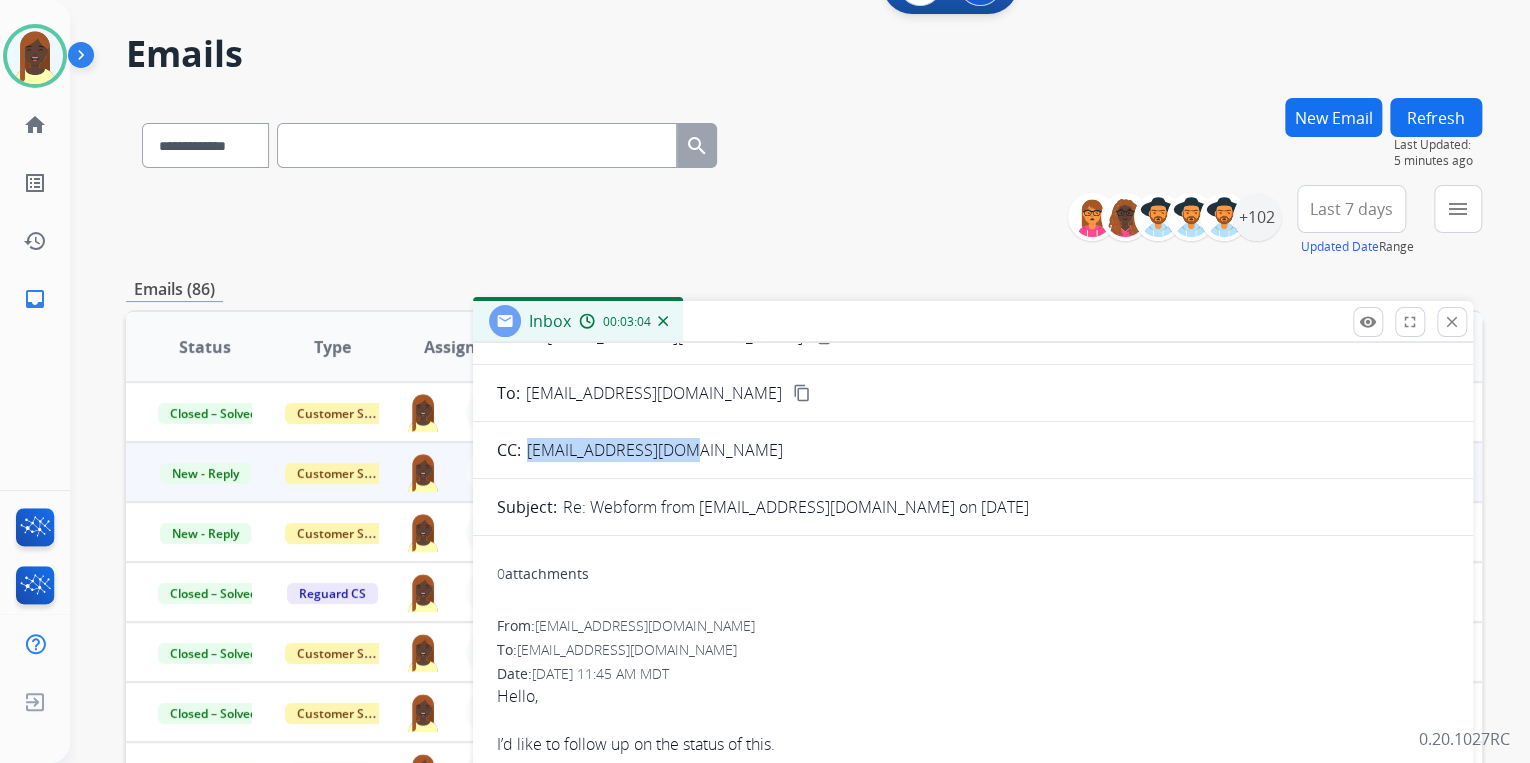 drag, startPoint x: 42, startPoint y: 57, endPoint x: 87, endPoint y: 77, distance: 49.24429 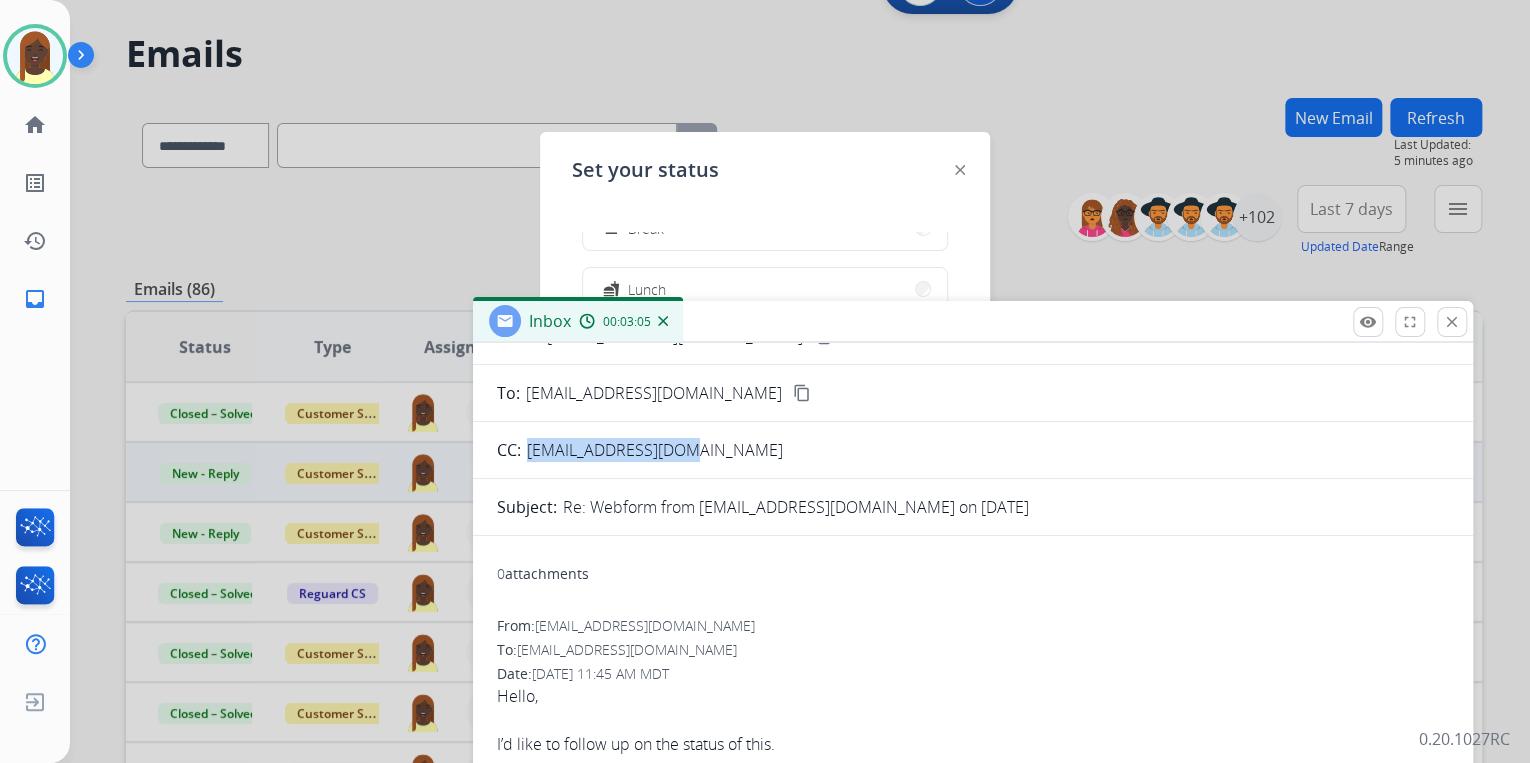 scroll, scrollTop: 160, scrollLeft: 0, axis: vertical 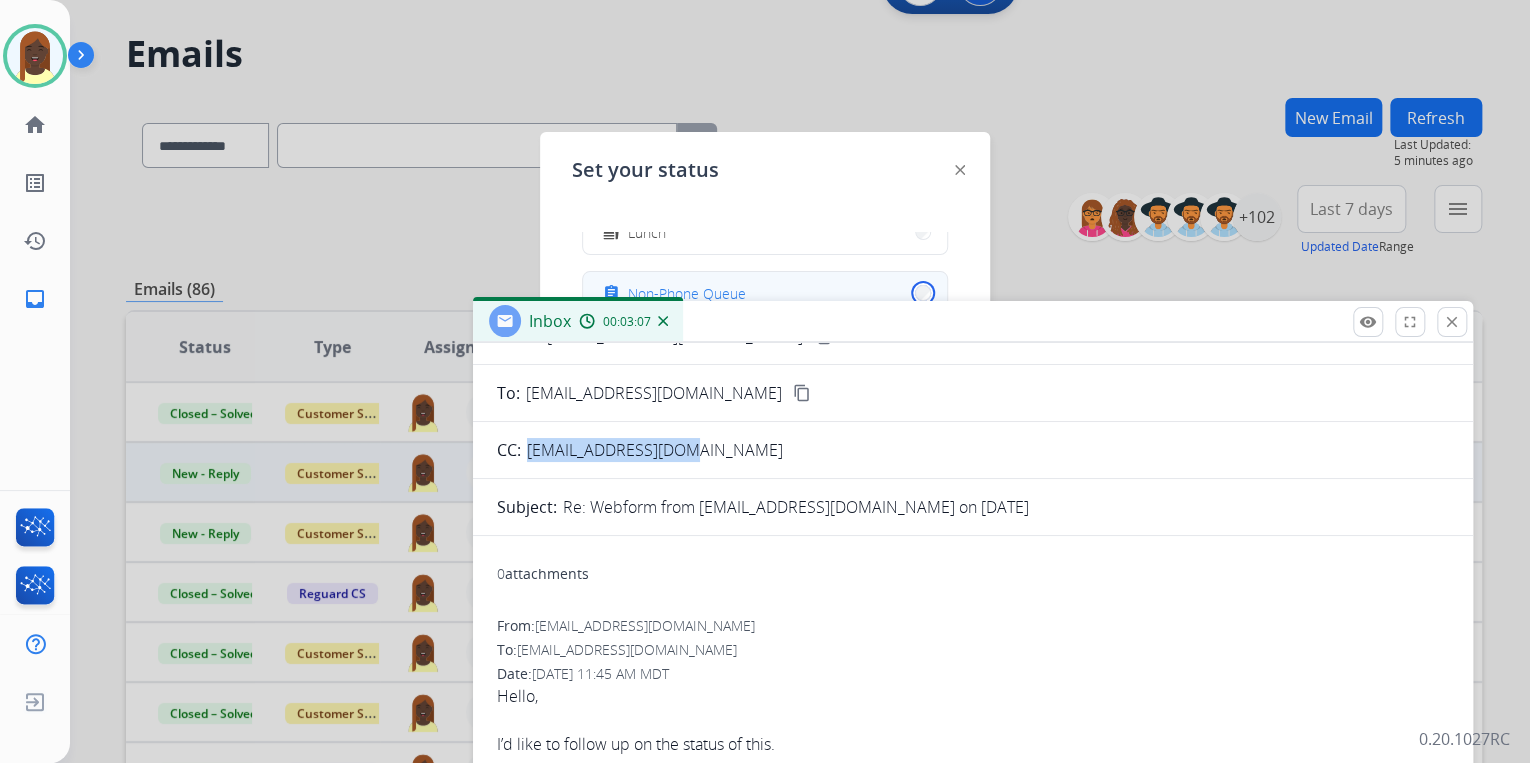 click on "assignment Non-Phone Queue" at bounding box center [765, 293] 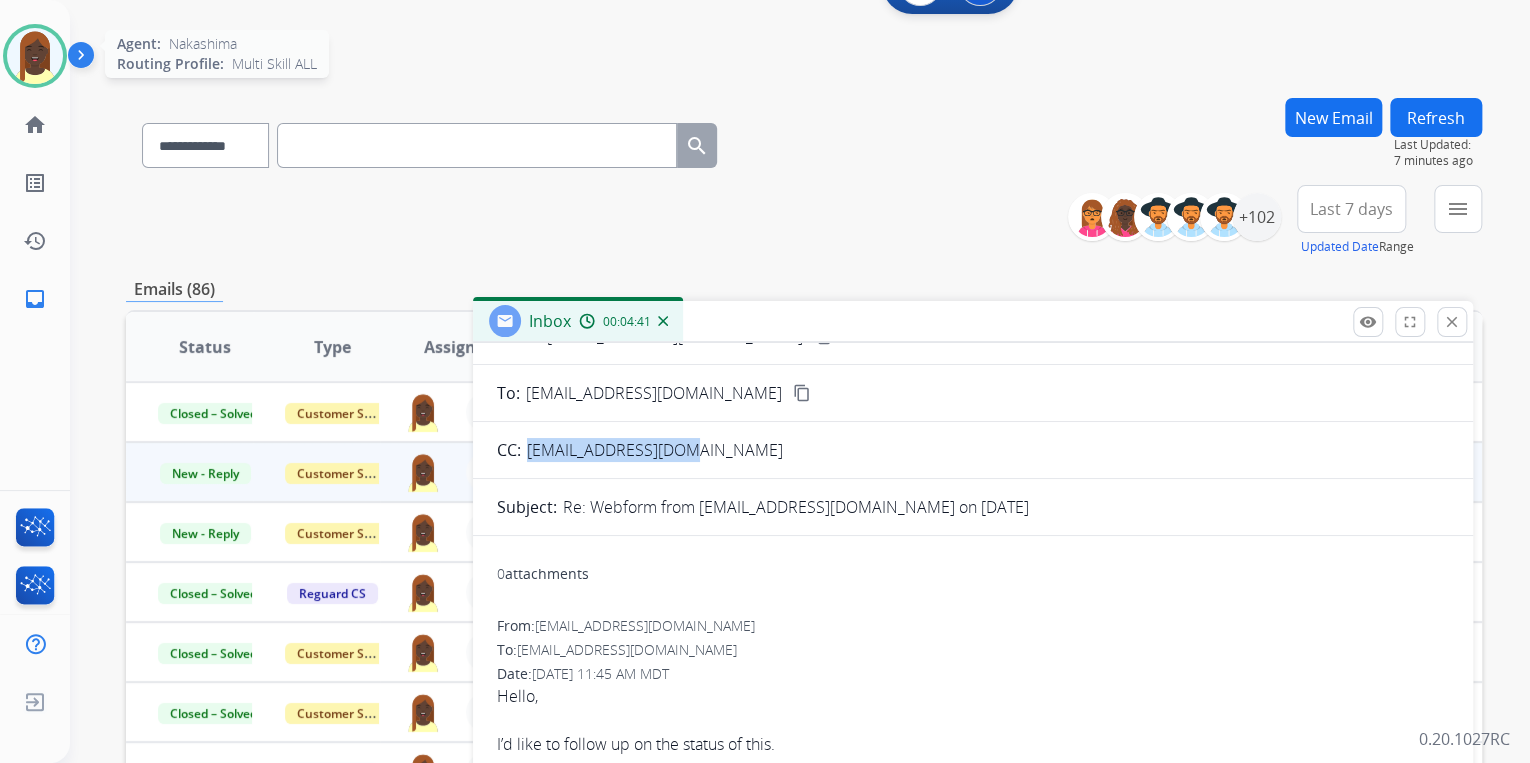 click at bounding box center (35, 56) 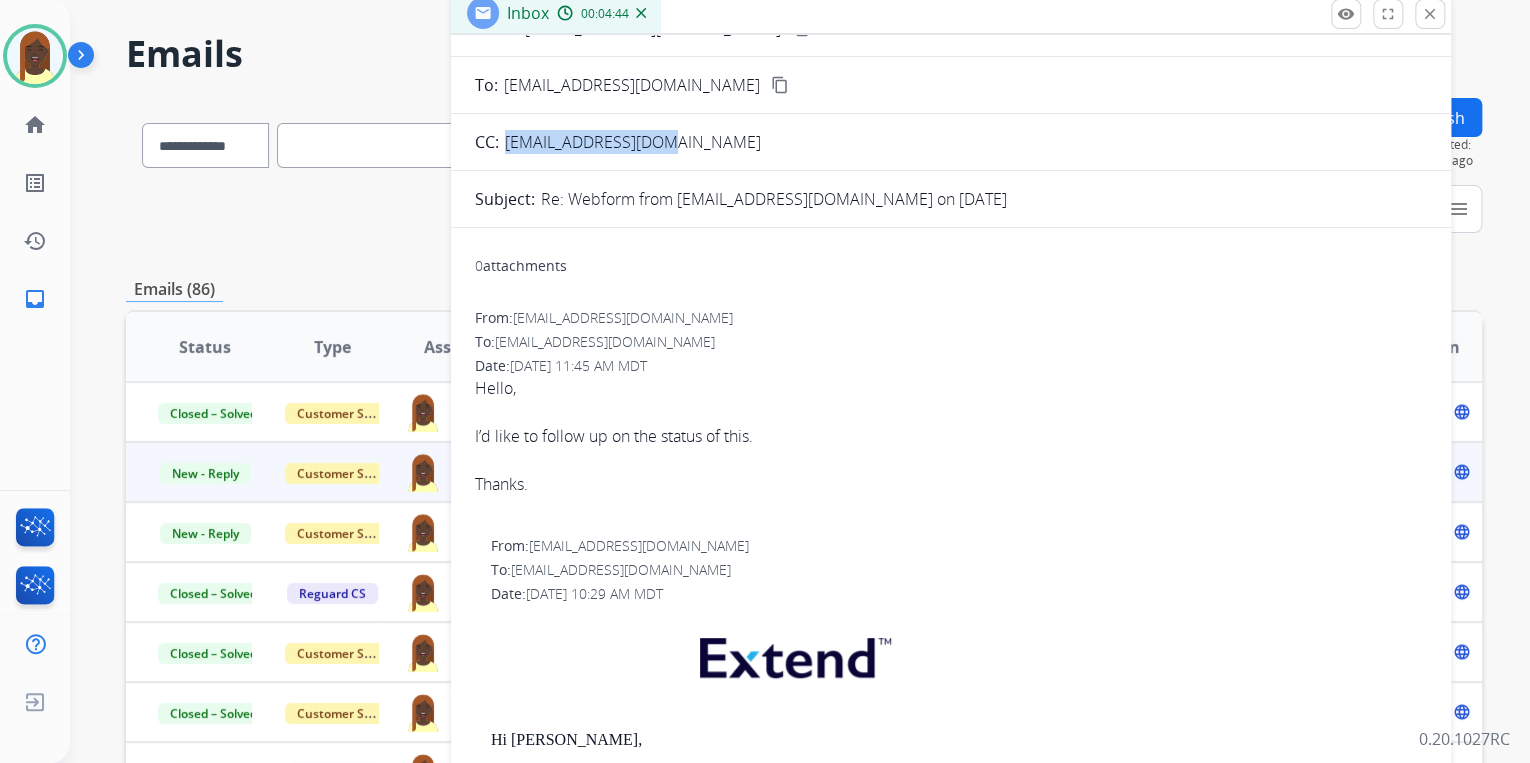 drag, startPoint x: 975, startPoint y: 324, endPoint x: 953, endPoint y: 16, distance: 308.78473 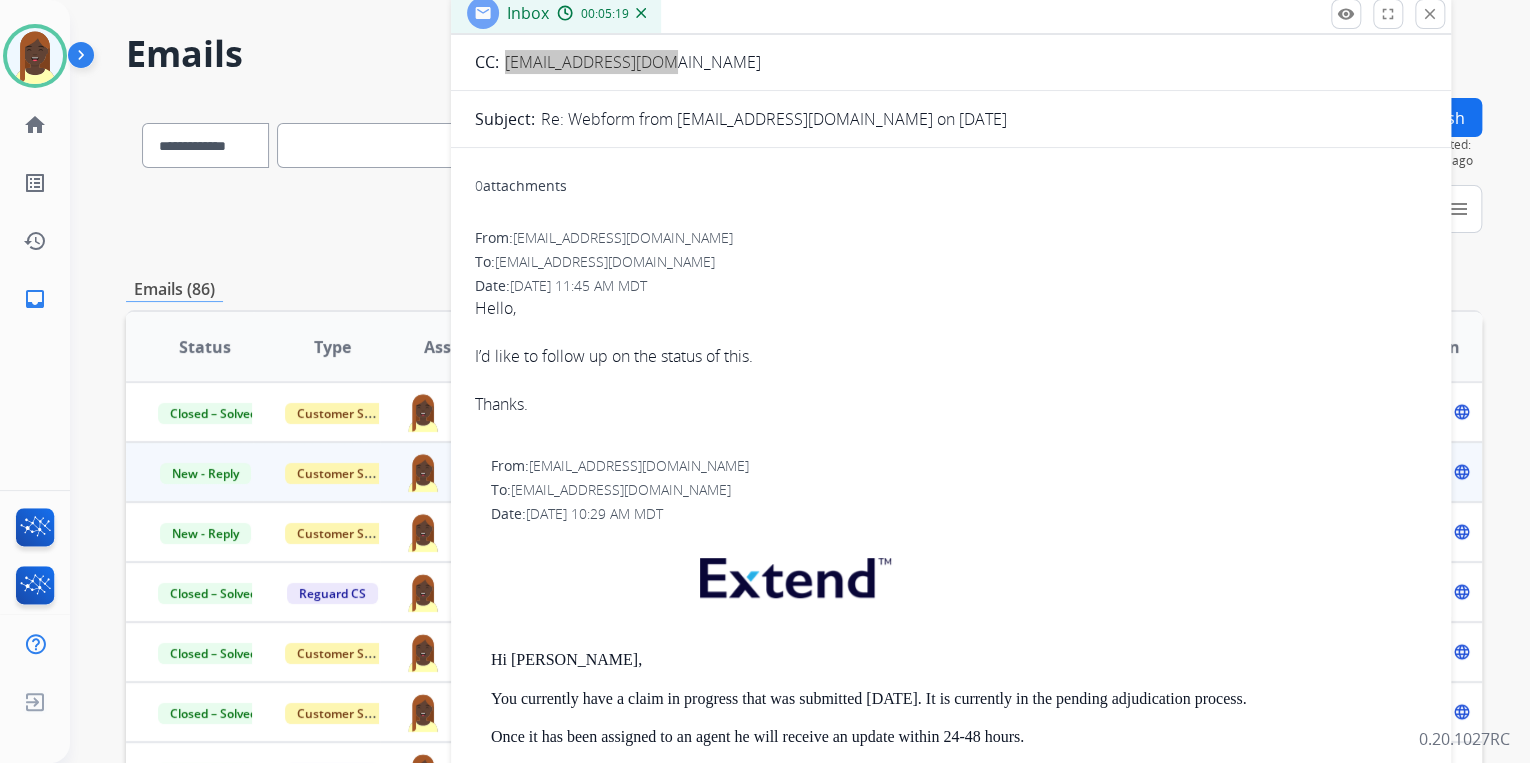 scroll, scrollTop: 0, scrollLeft: 0, axis: both 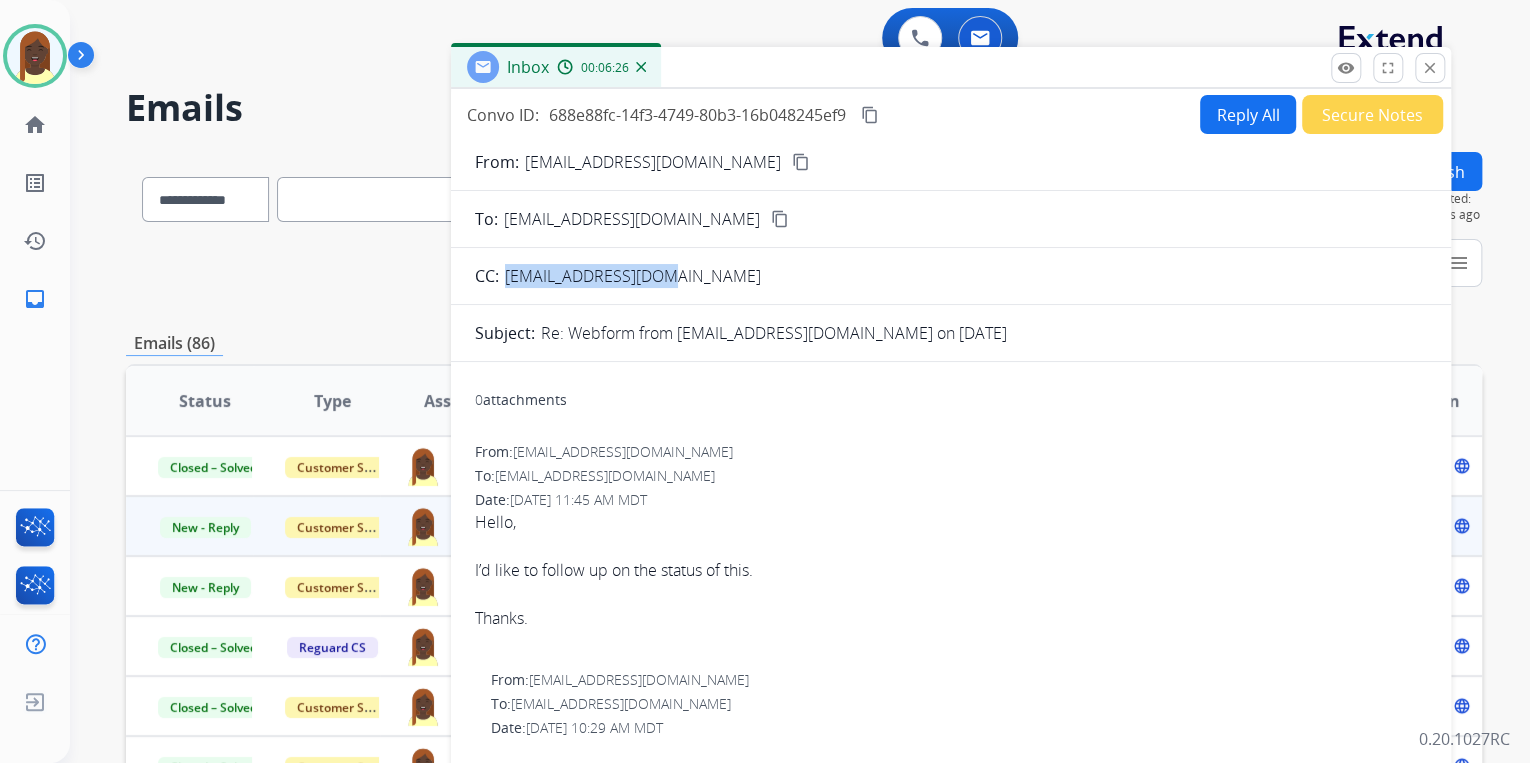 click on "Reply All" at bounding box center (1248, 114) 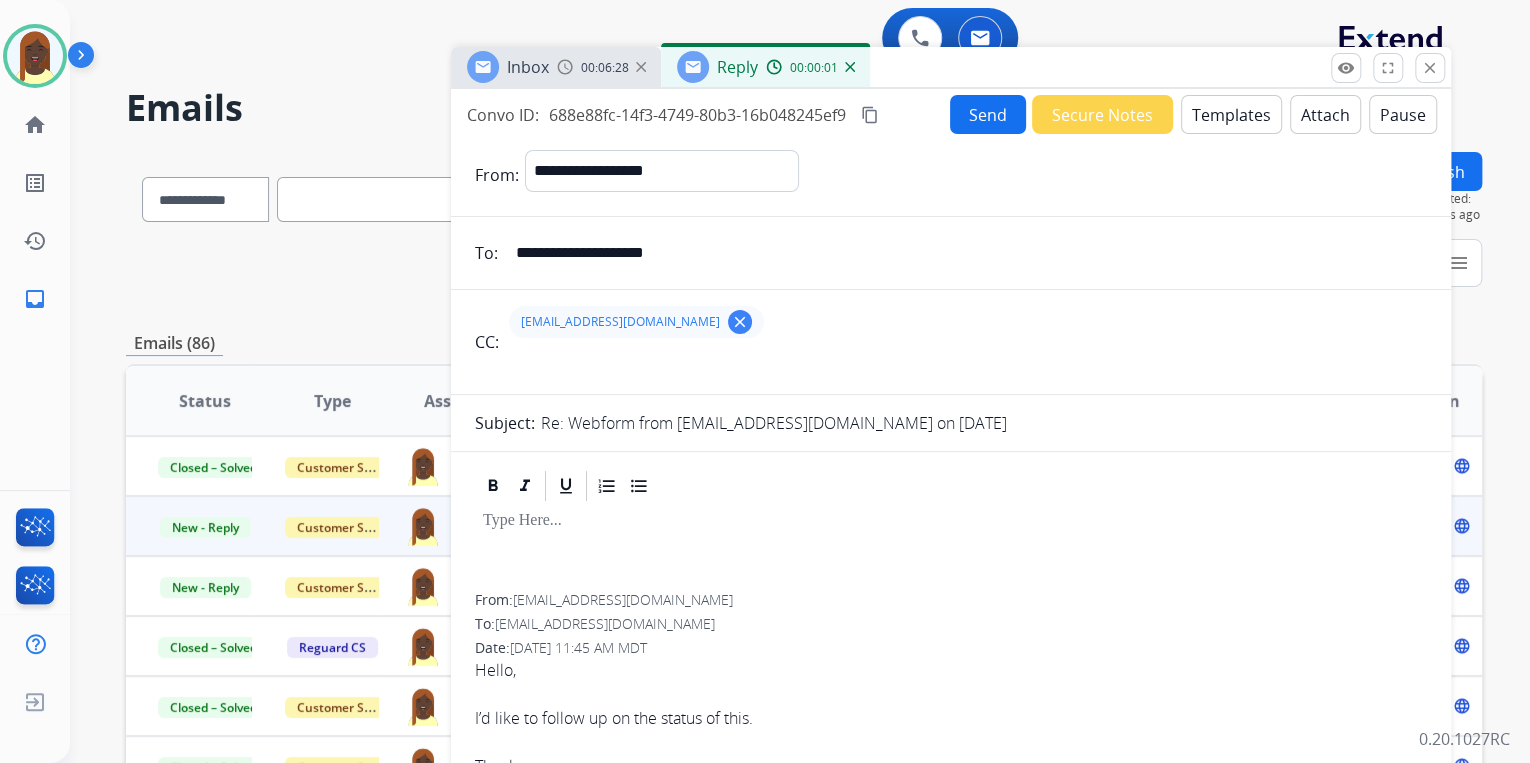 click on "Templates" at bounding box center (1231, 114) 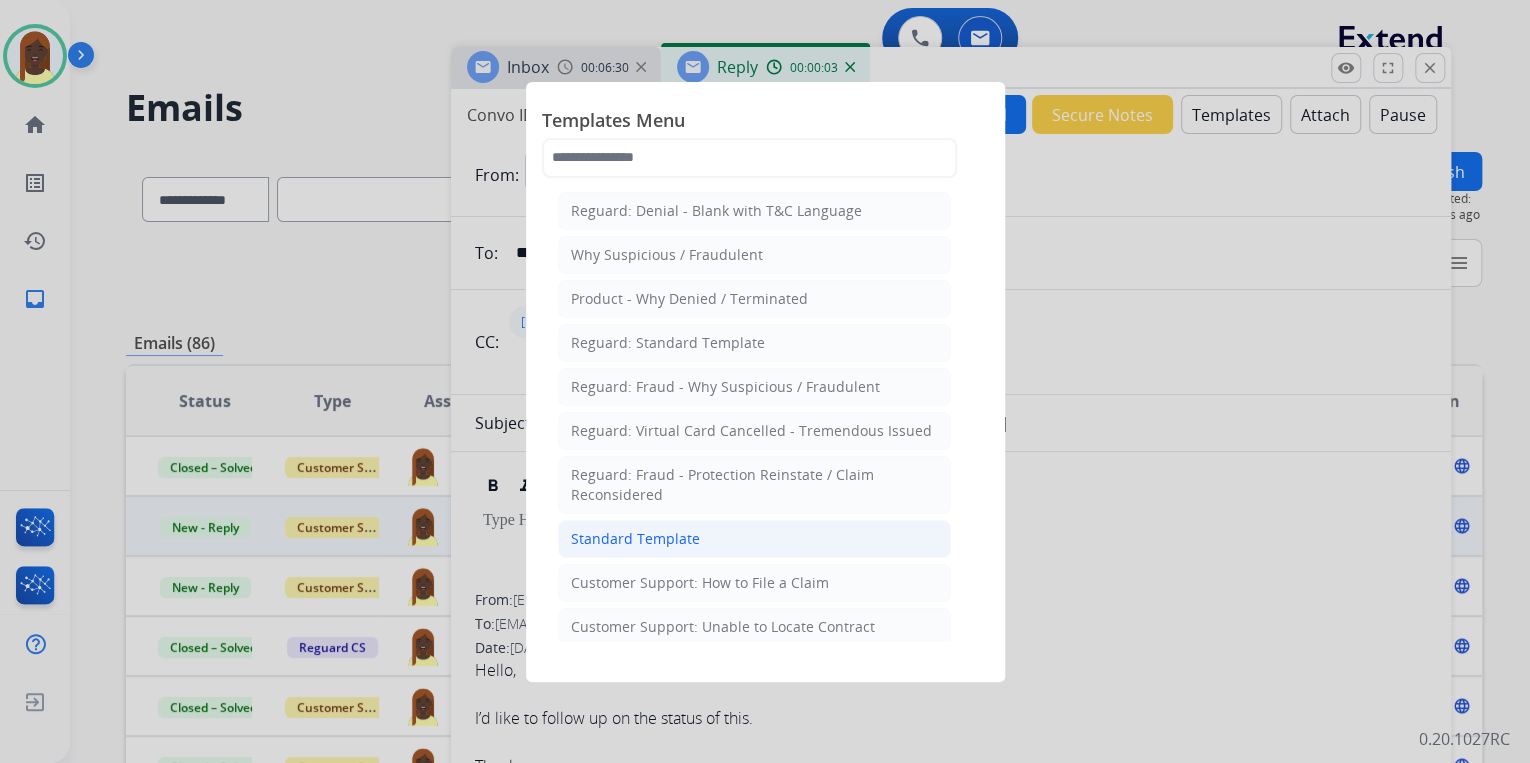 click on "Standard Template" 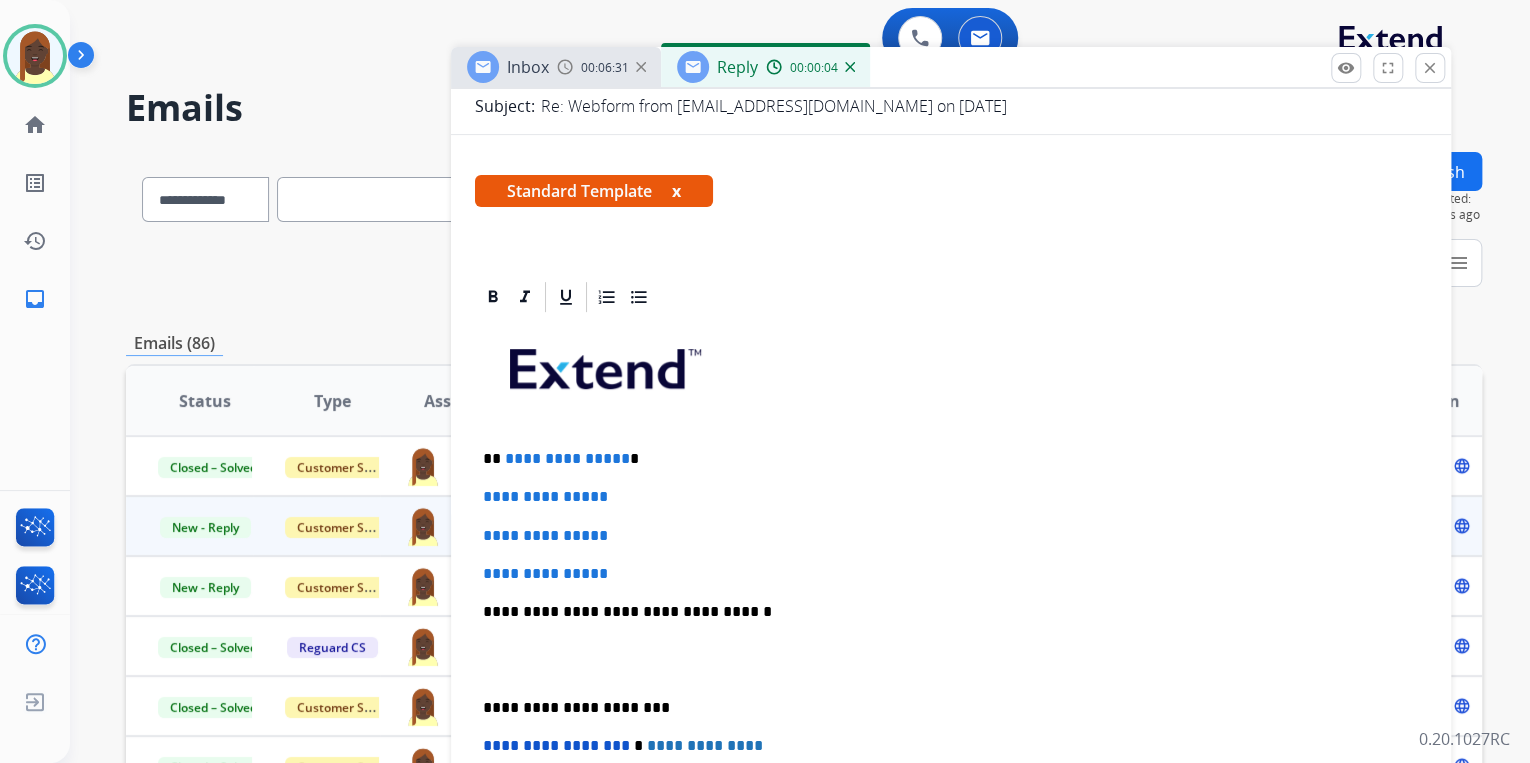 scroll, scrollTop: 320, scrollLeft: 0, axis: vertical 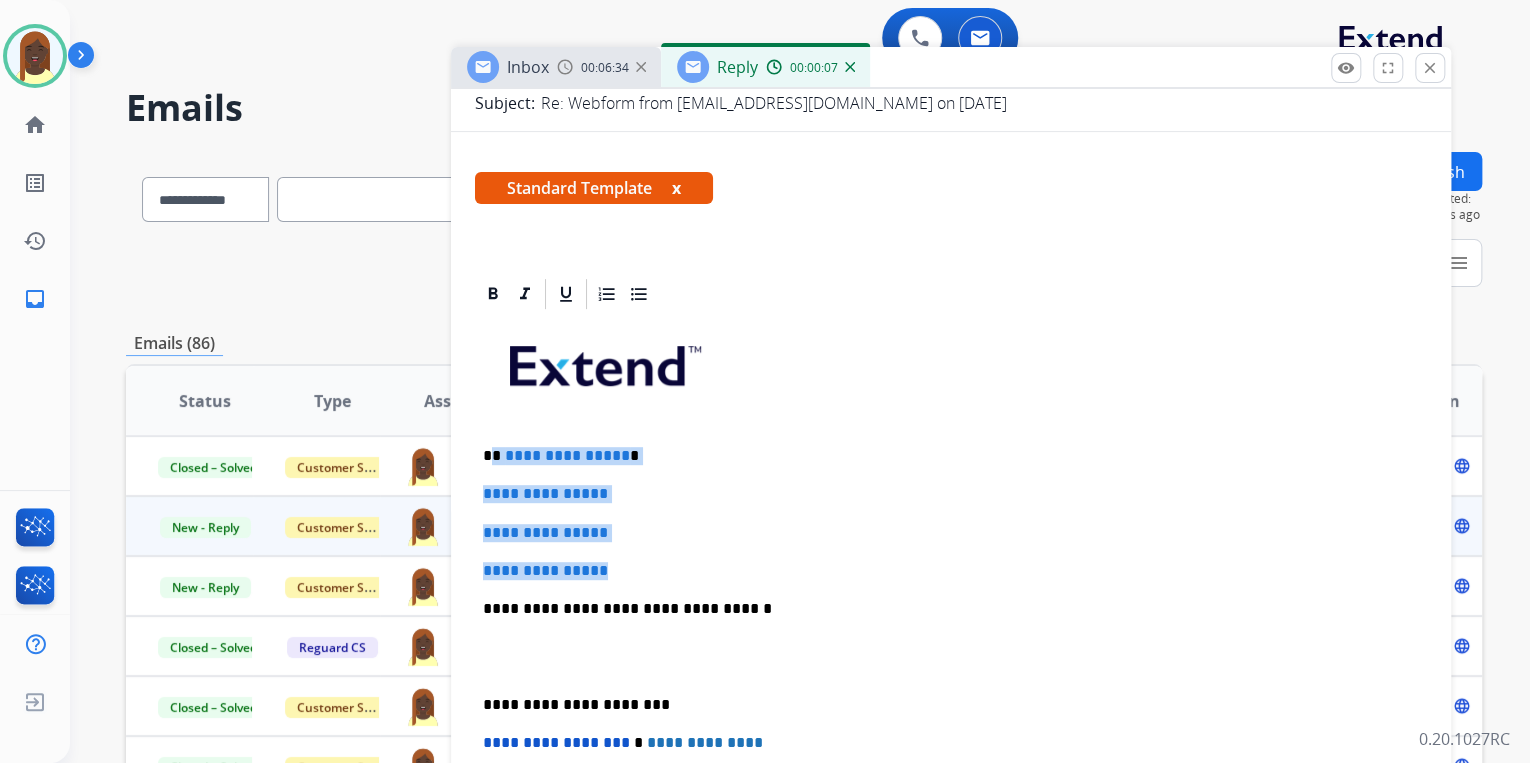 drag, startPoint x: 491, startPoint y: 452, endPoint x: 647, endPoint y: 560, distance: 189.73666 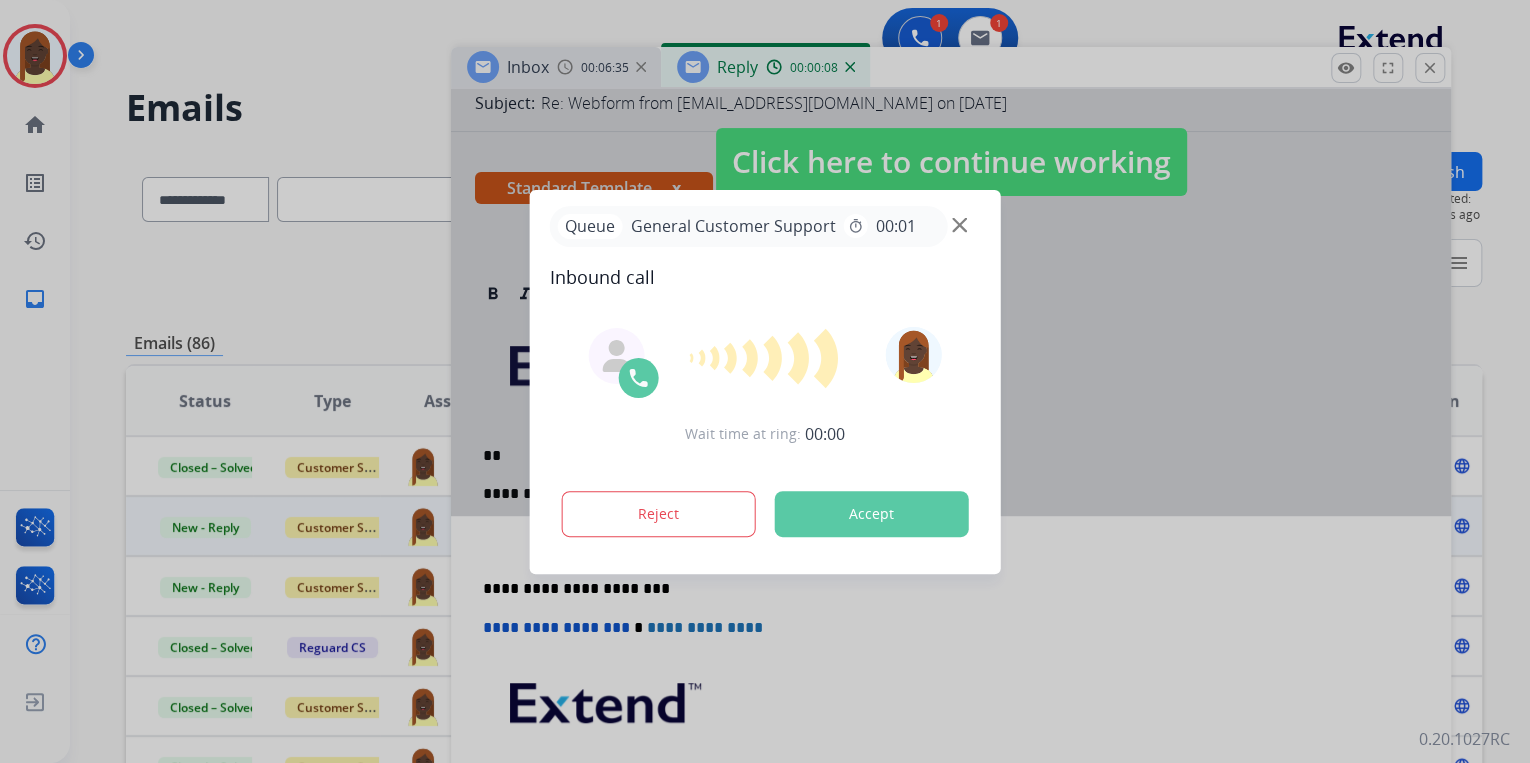 type 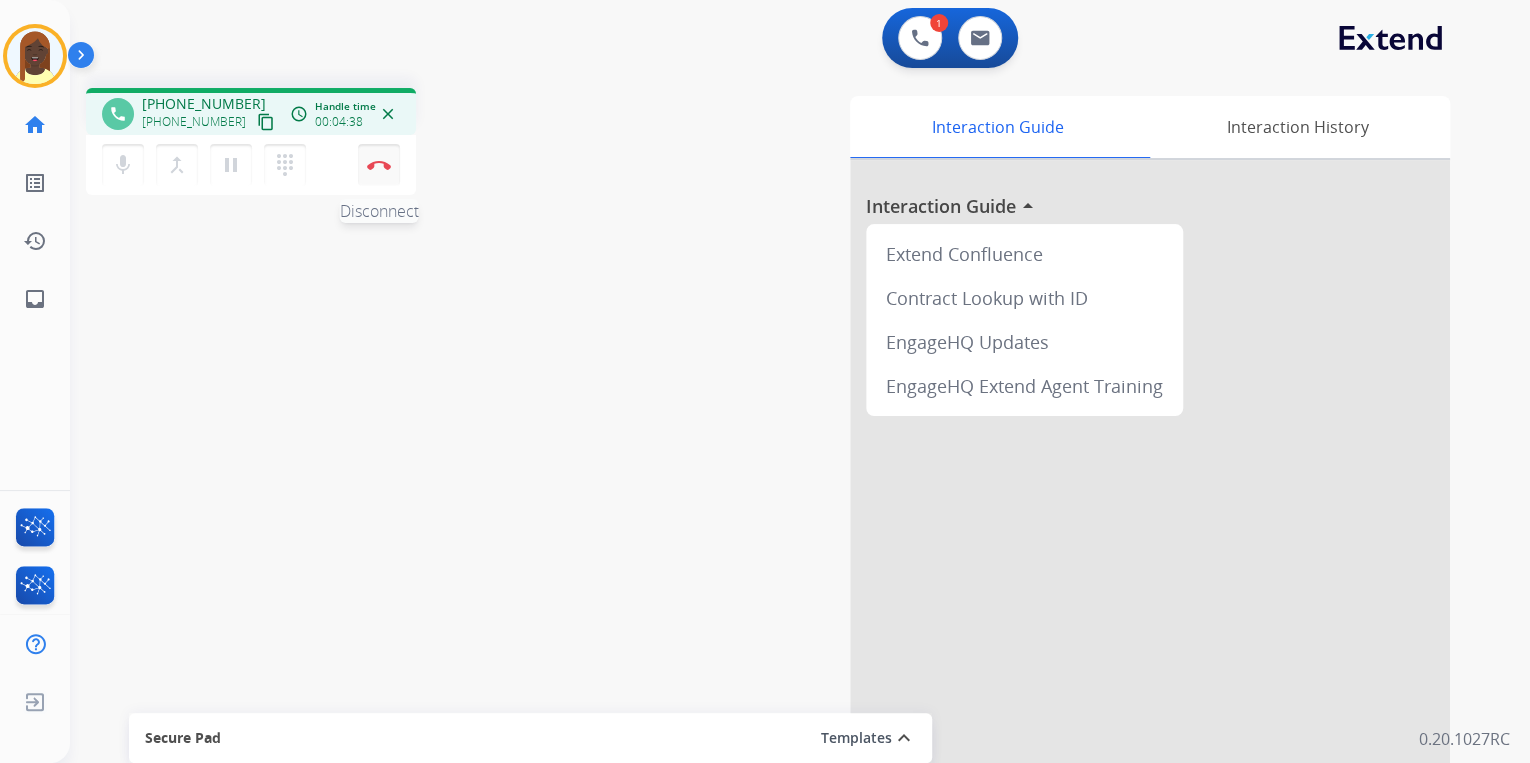 click at bounding box center [379, 165] 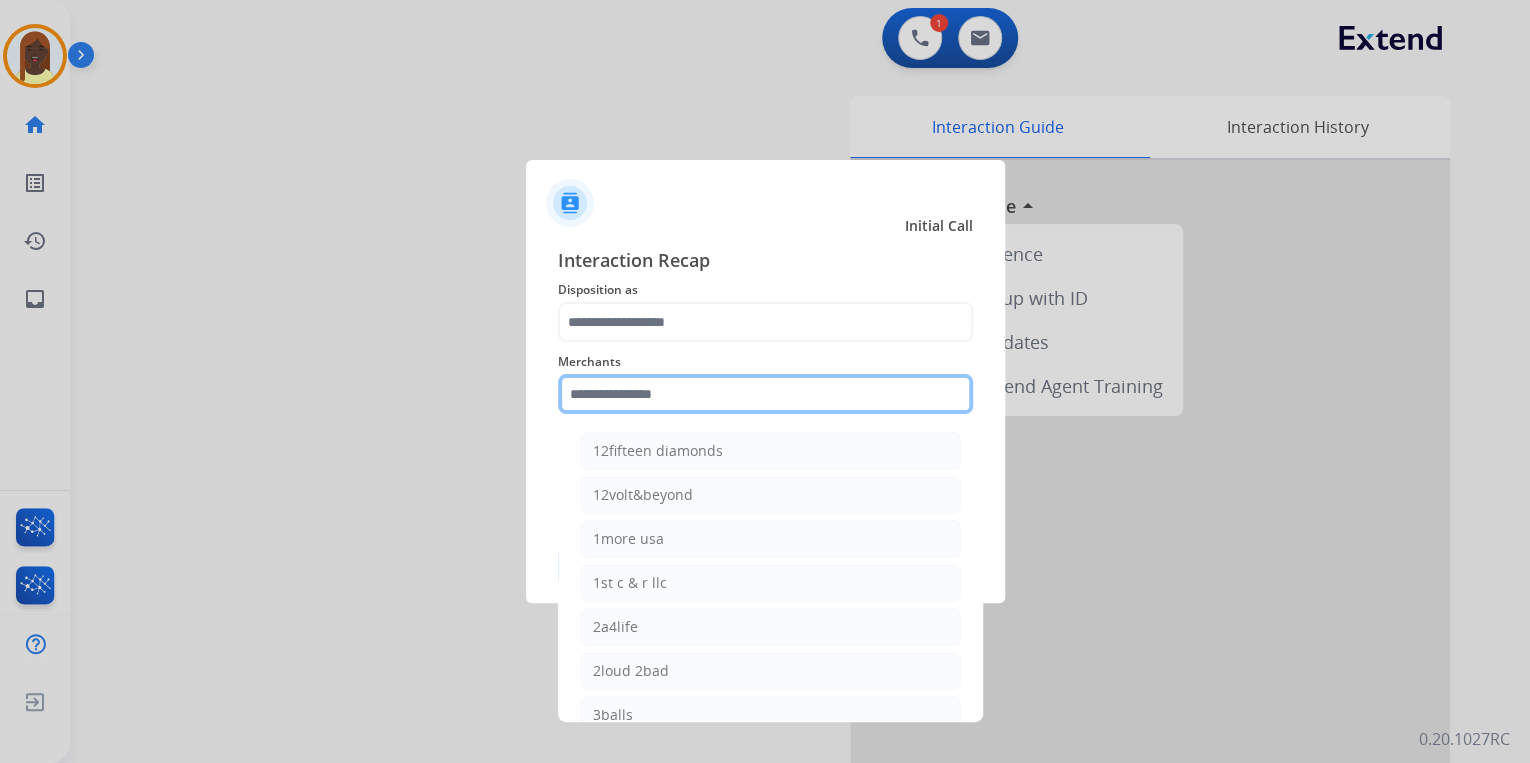 click 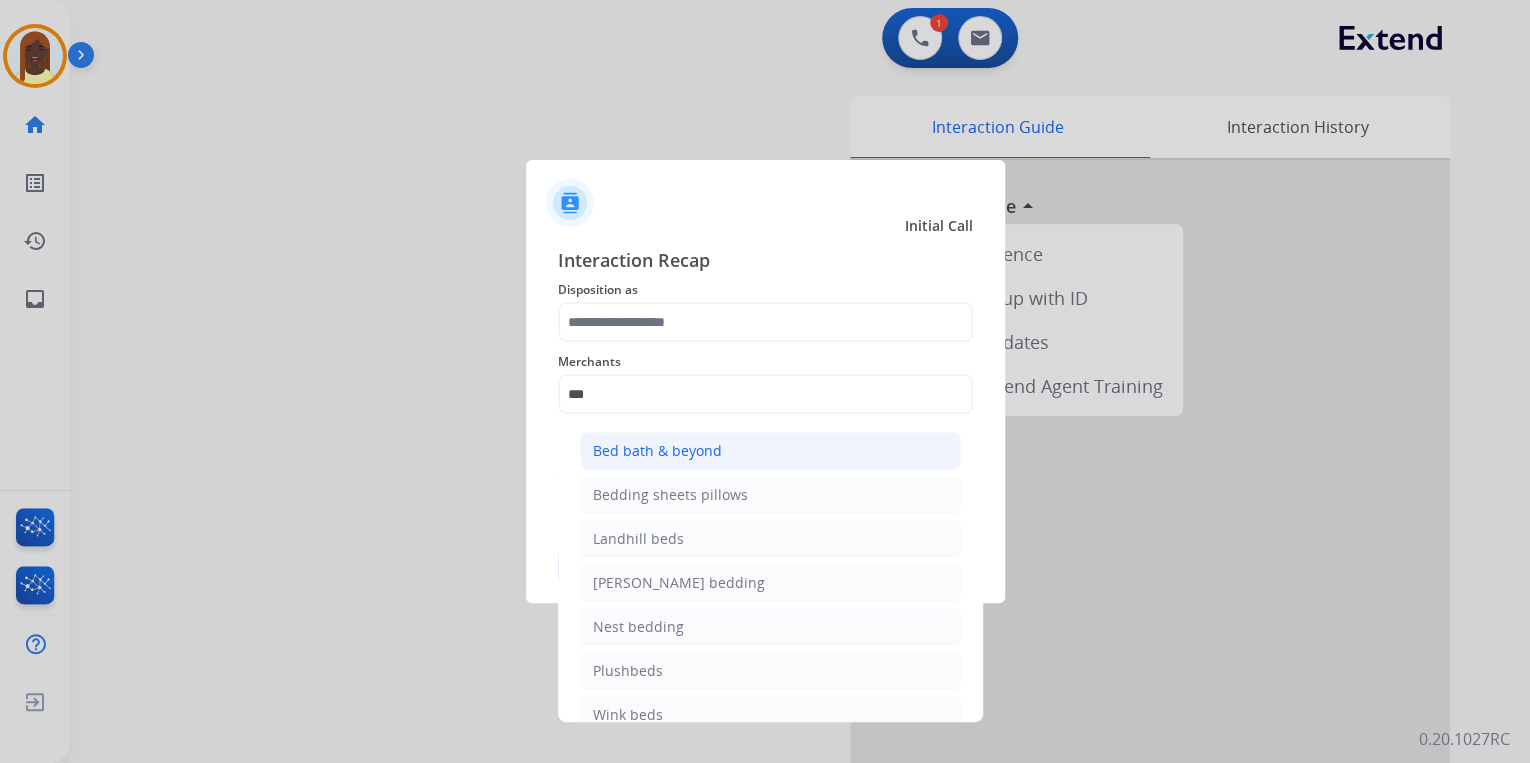 click on "Bed bath & beyond" 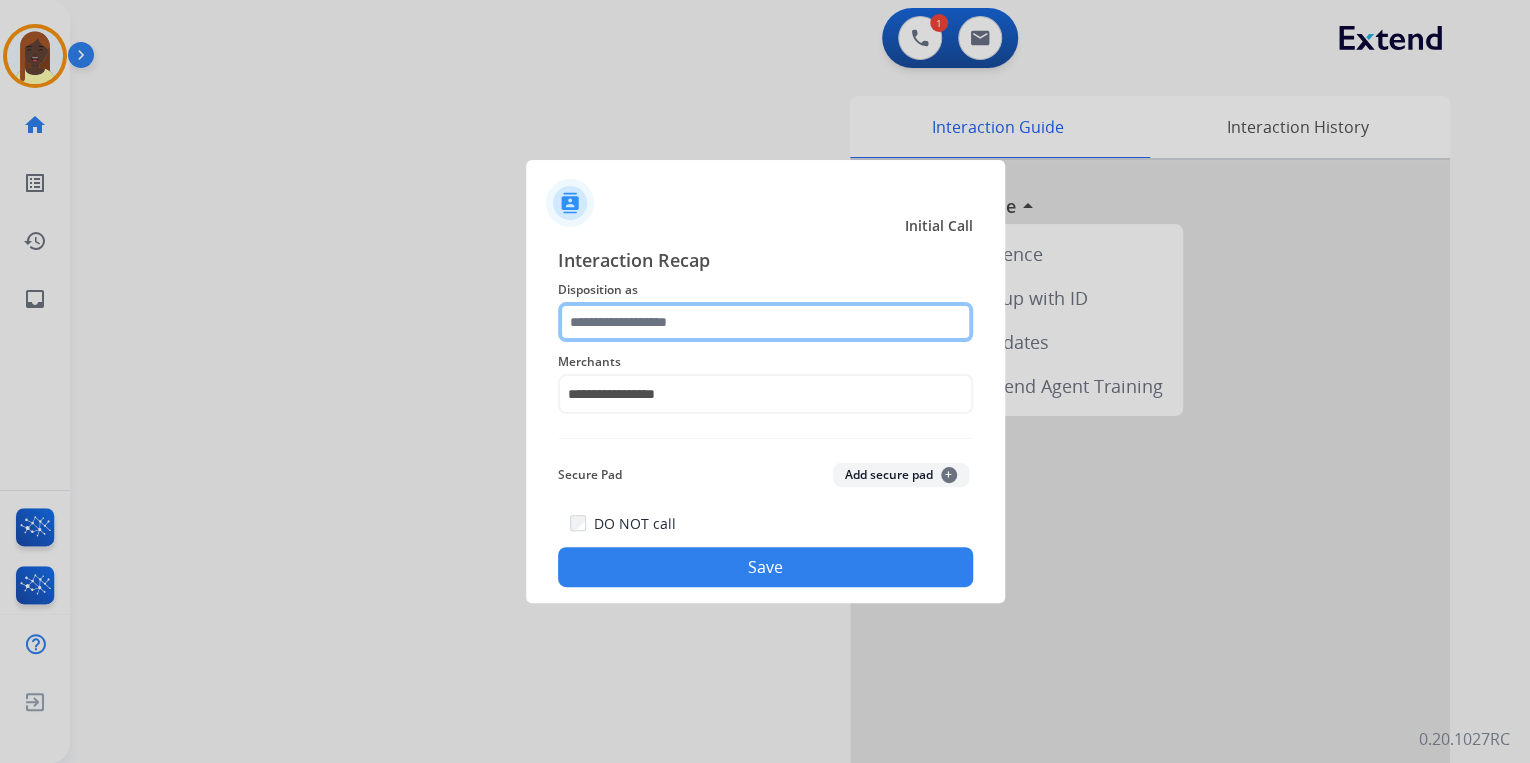 click 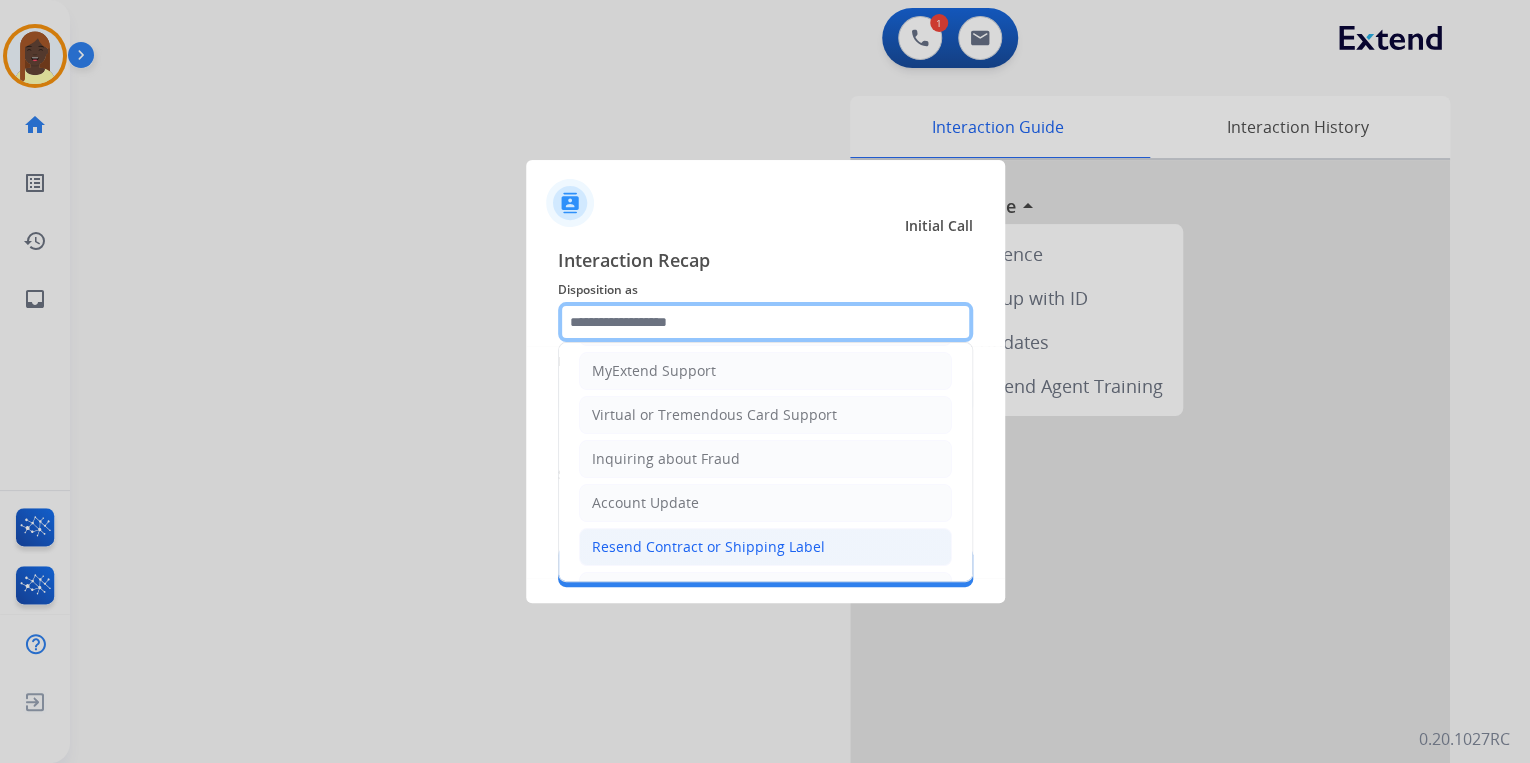 scroll, scrollTop: 240, scrollLeft: 0, axis: vertical 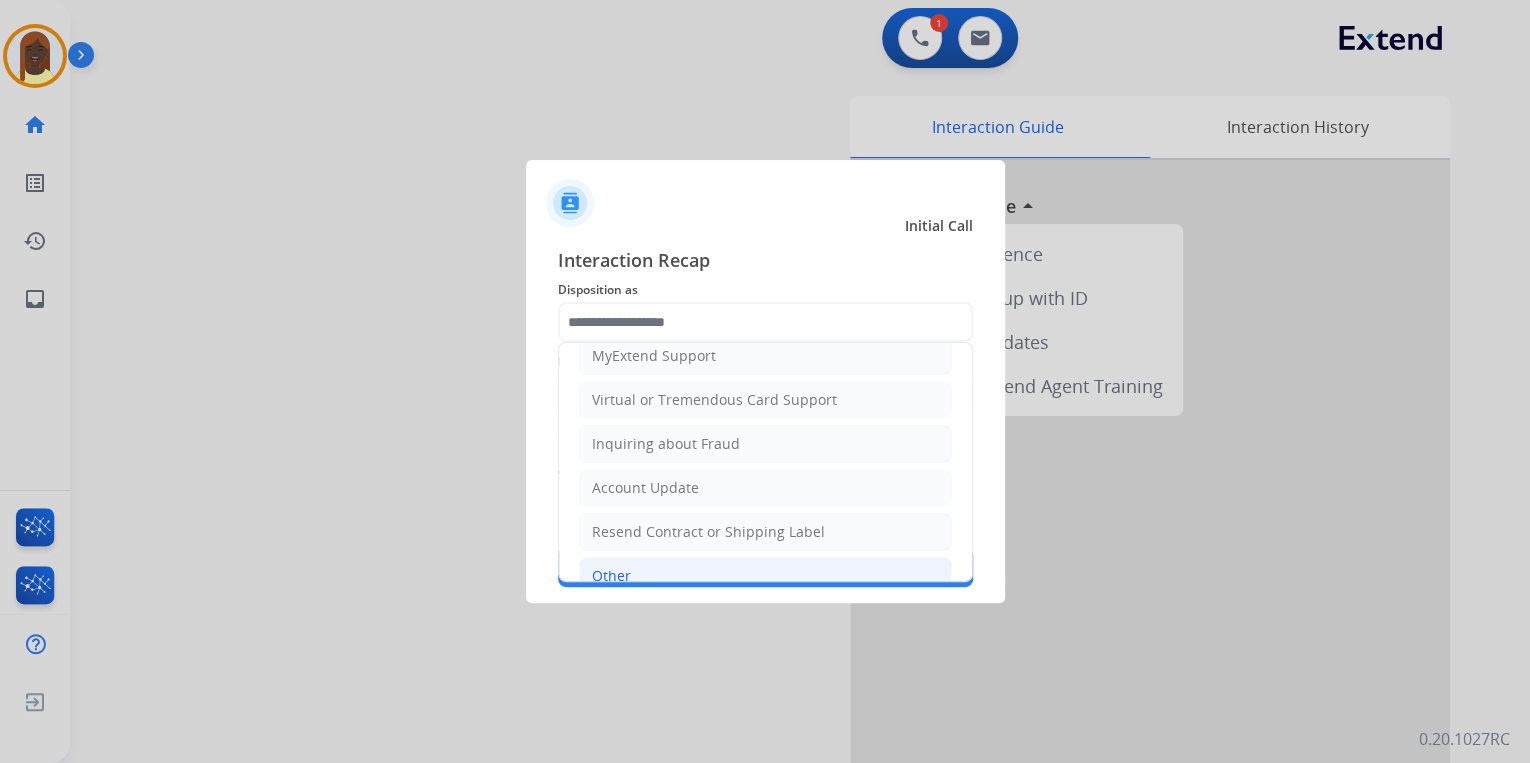 click on "Other" 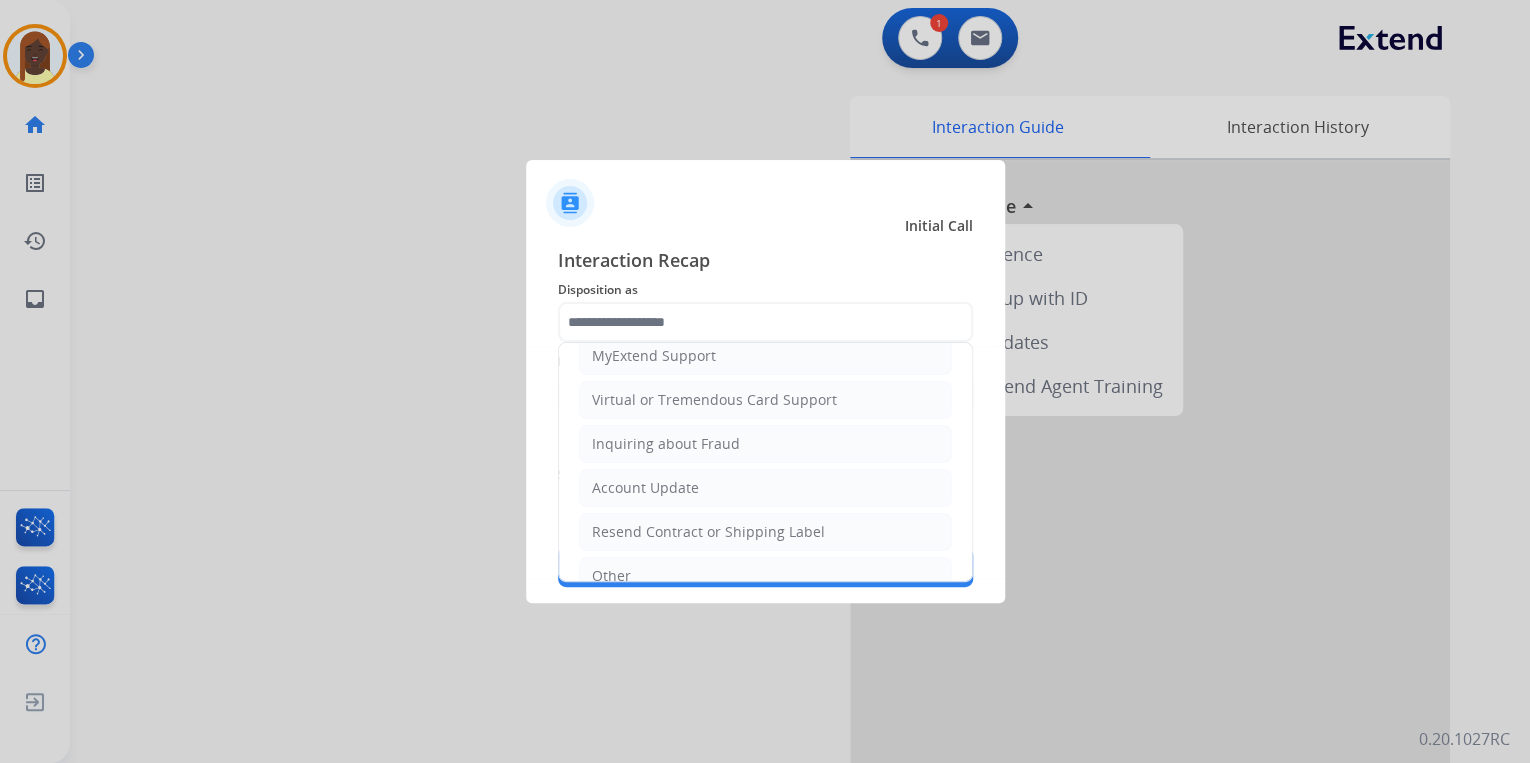 type on "*****" 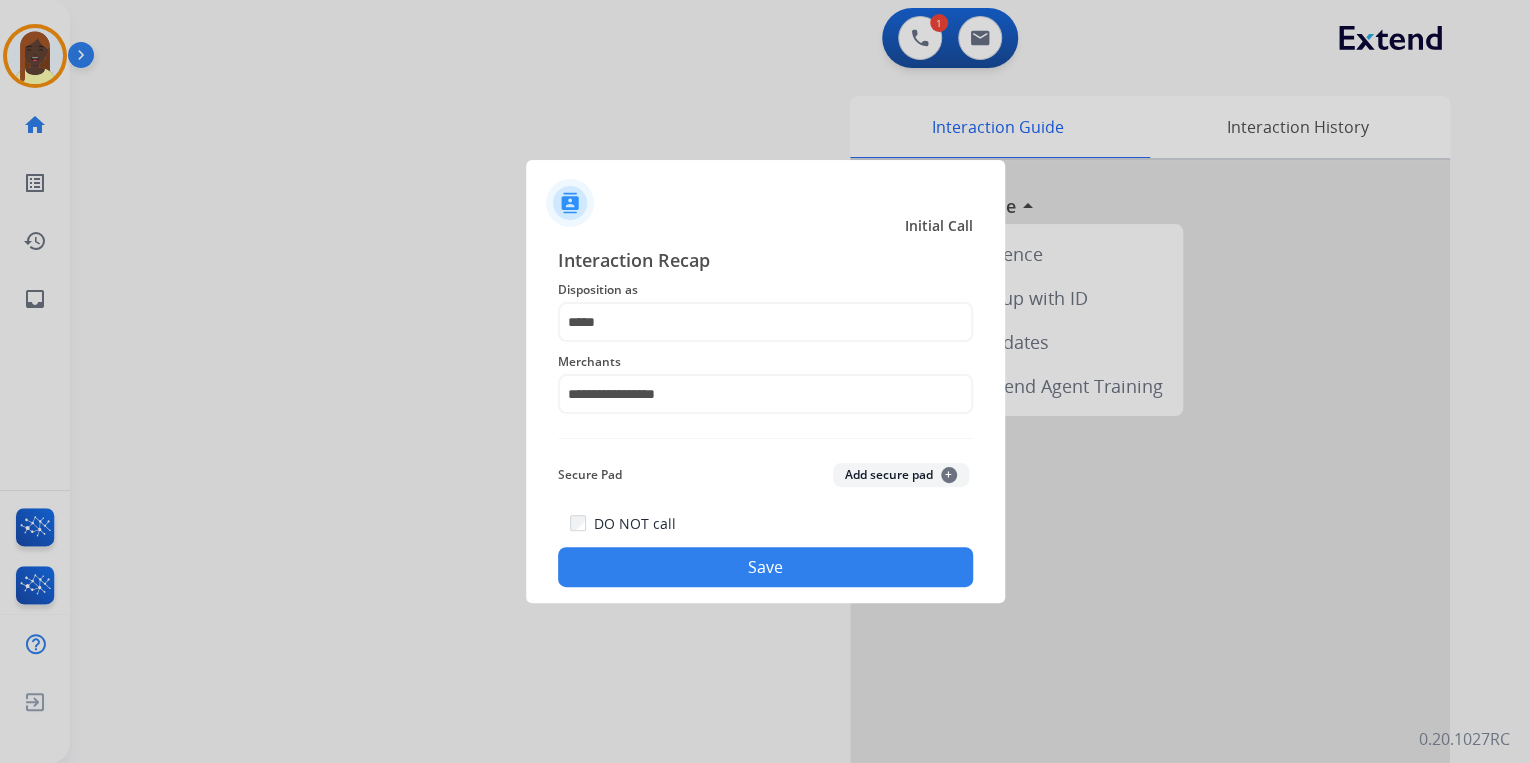 click on "Save" 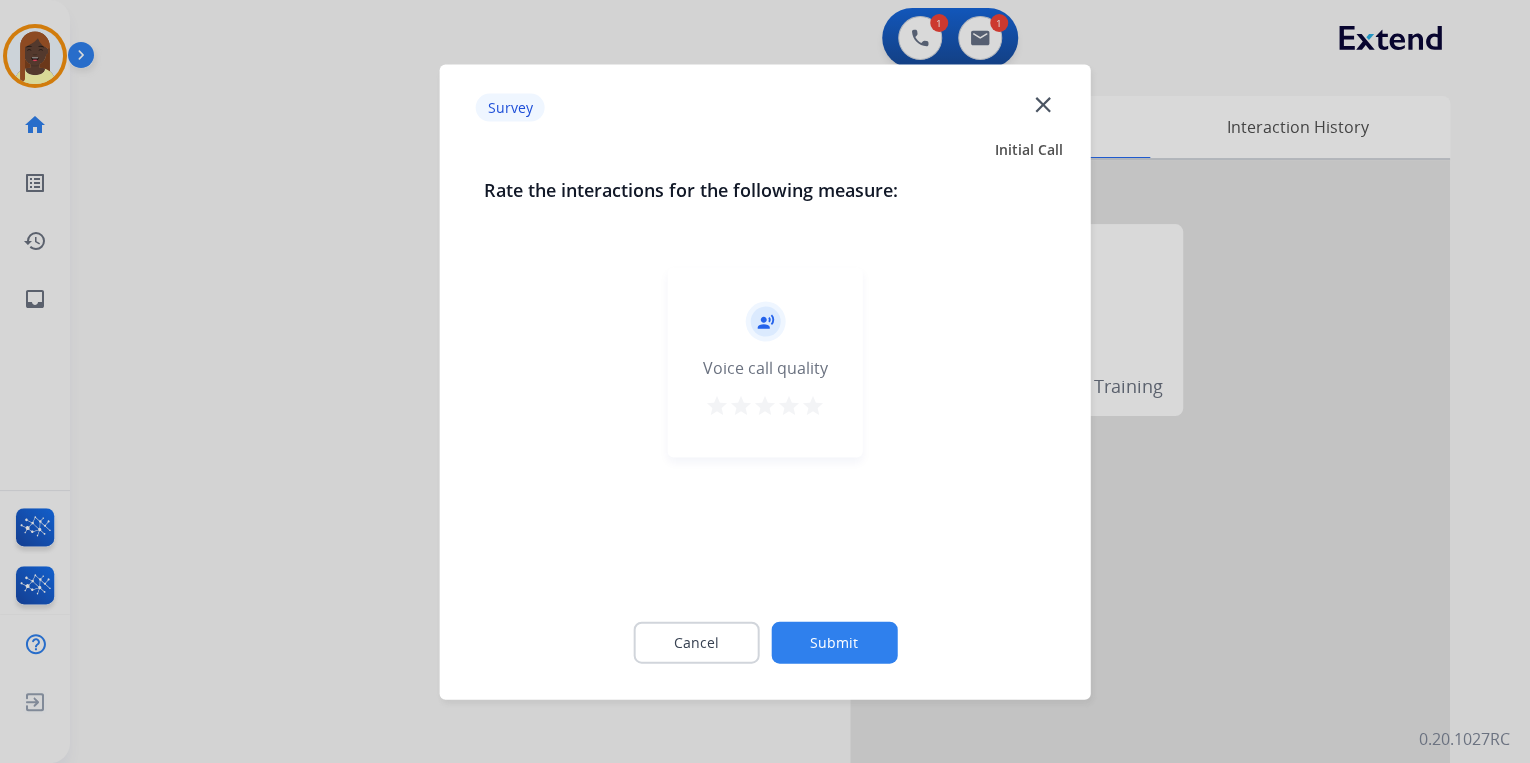 click on "star" at bounding box center (813, 405) 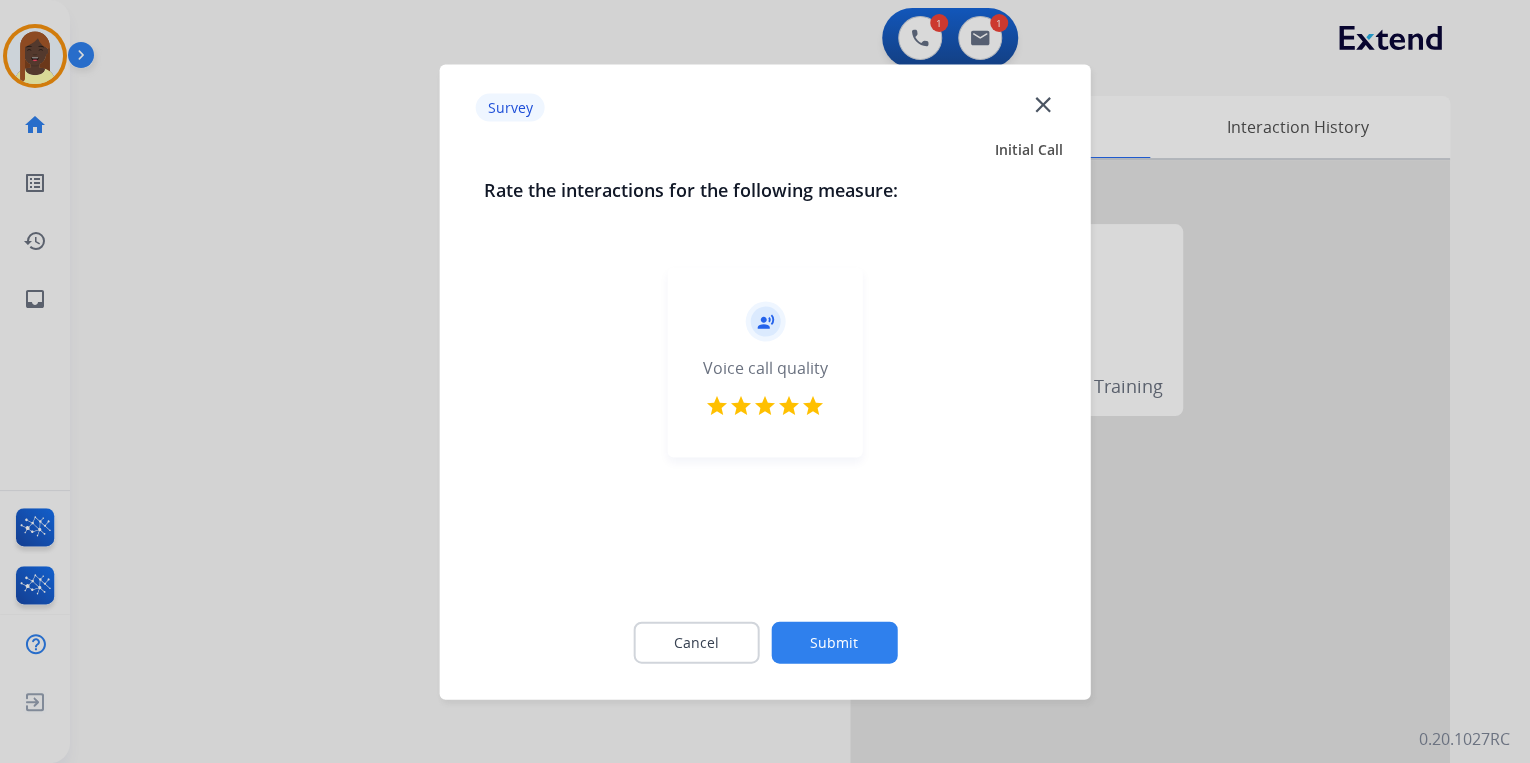 click on "Submit" 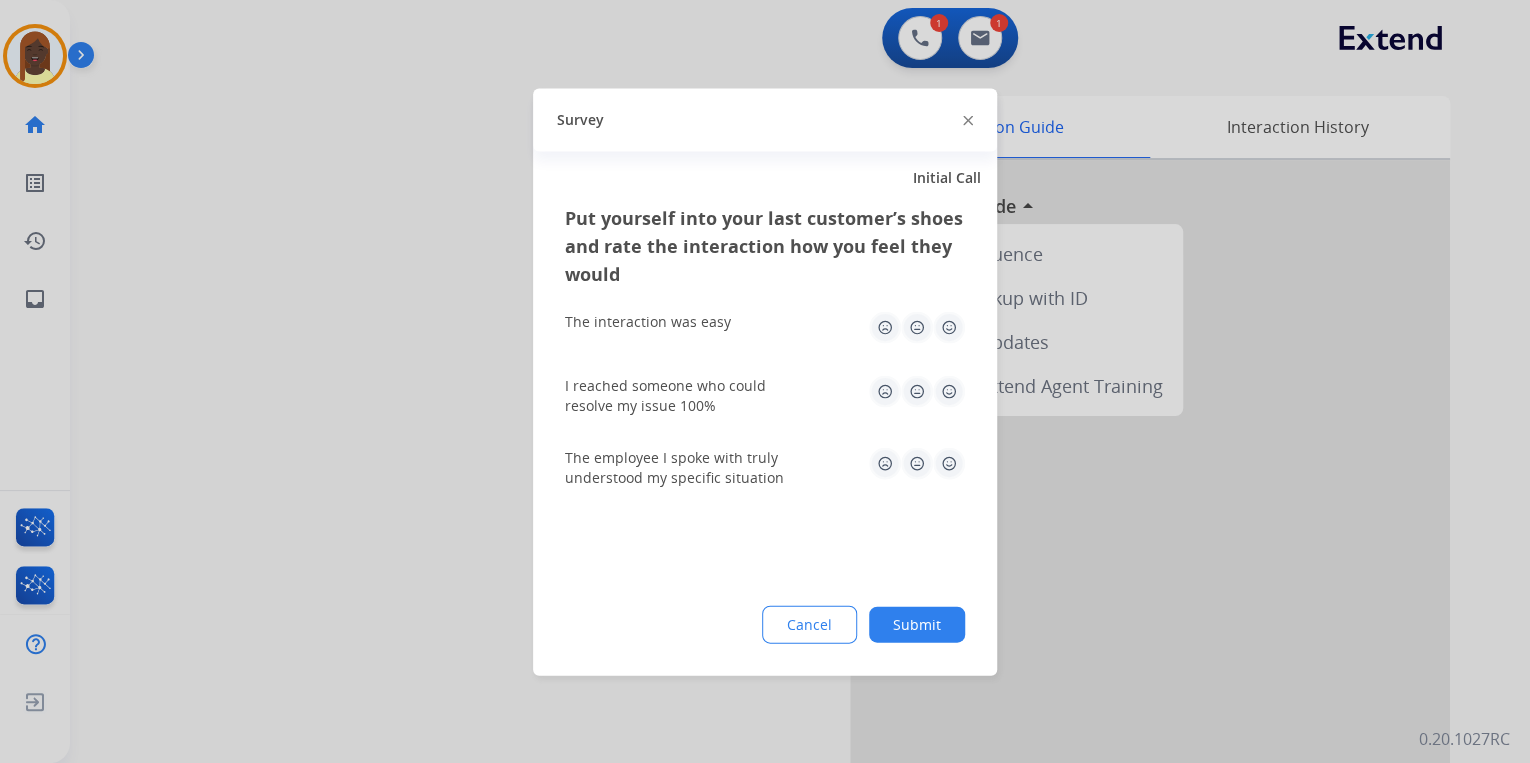 click 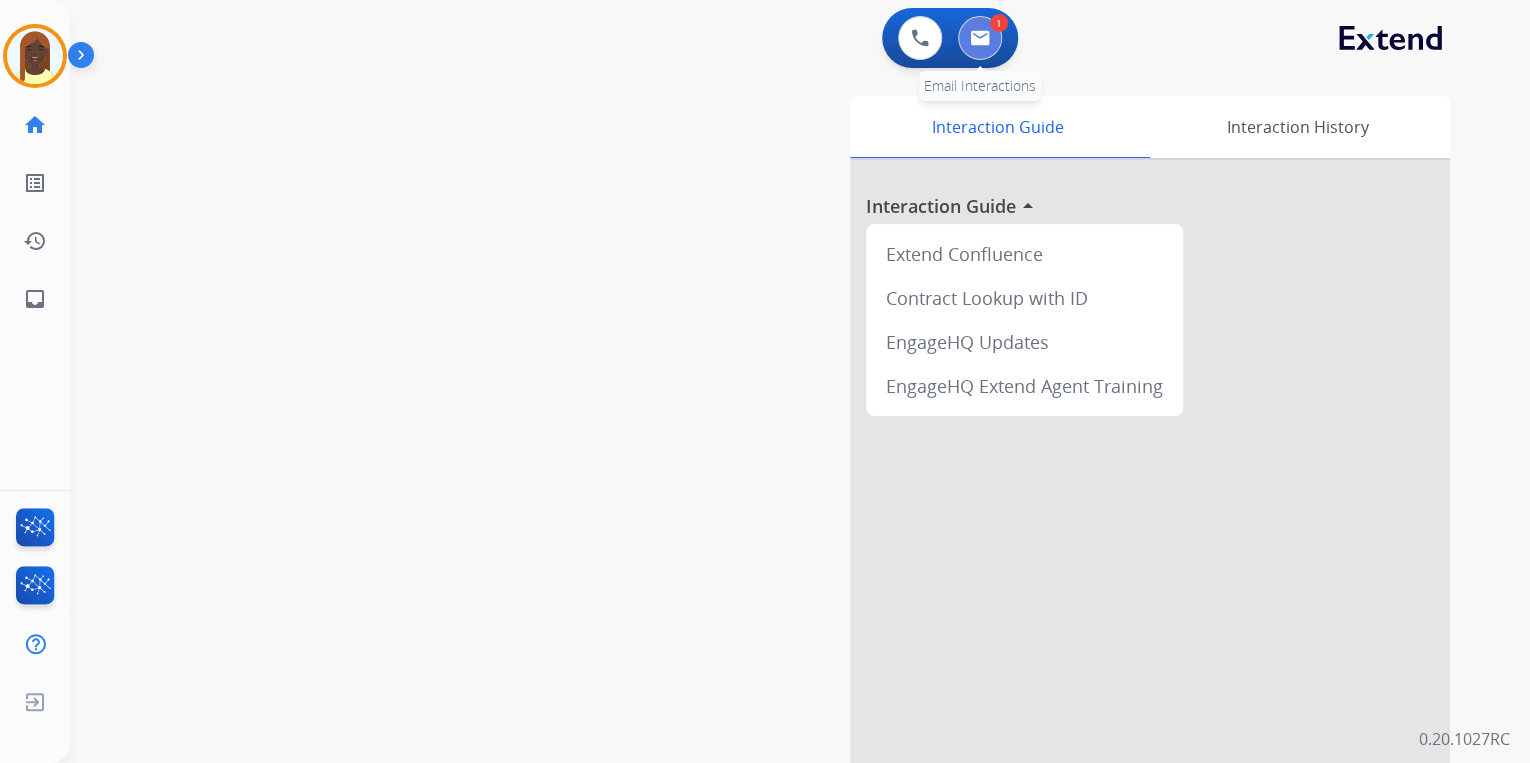 click at bounding box center (980, 38) 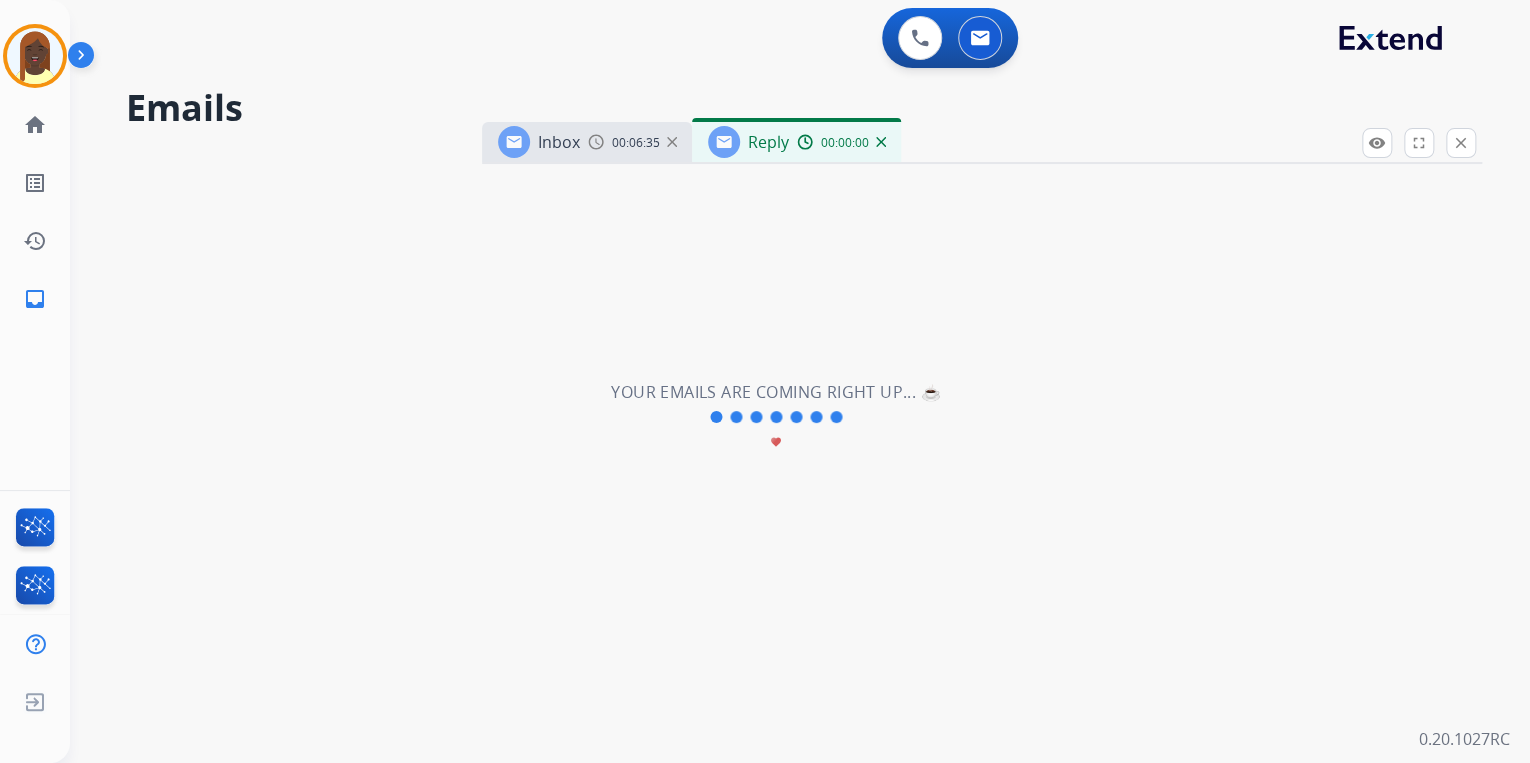 select on "**********" 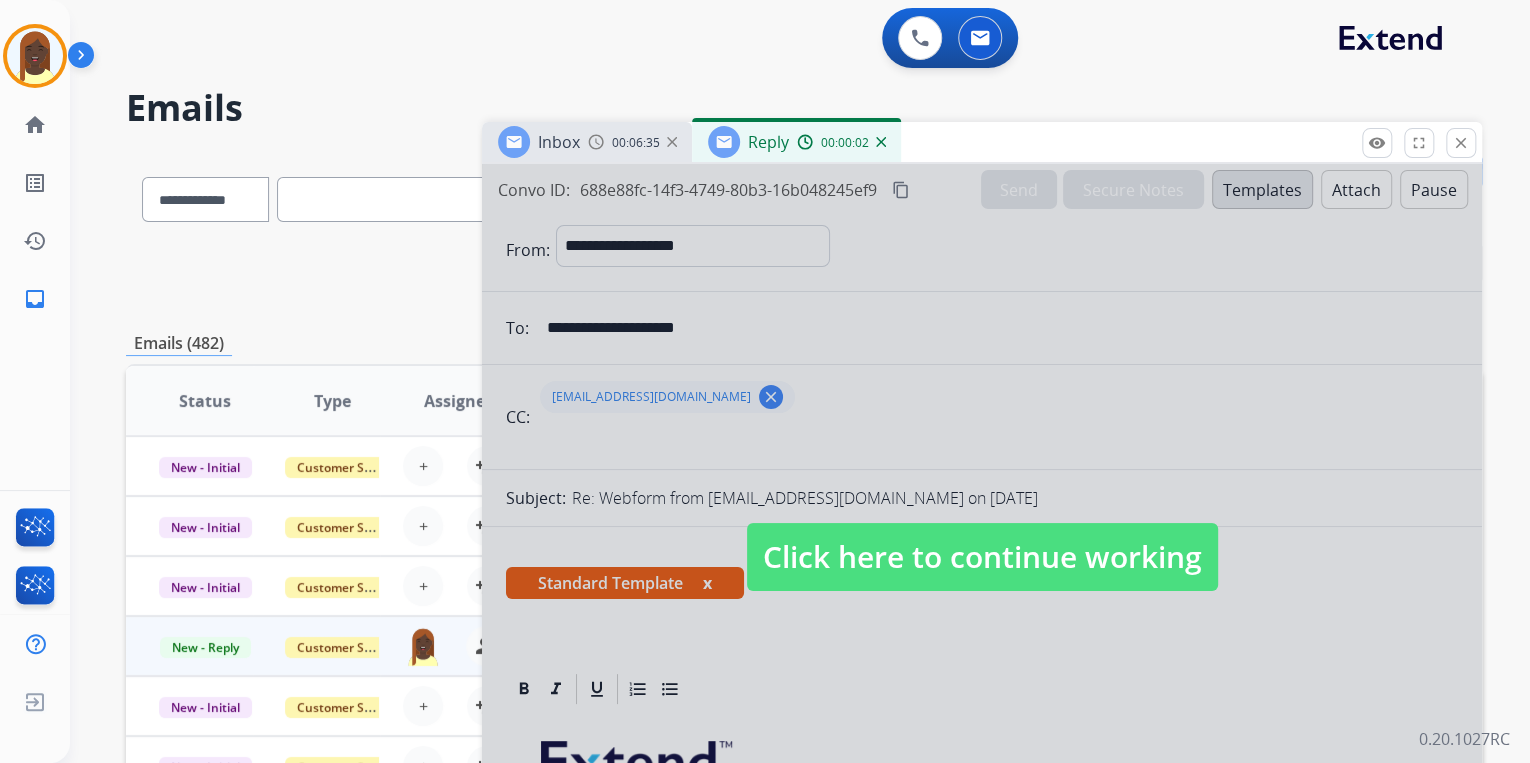 click on "Click here to continue working" at bounding box center (982, 557) 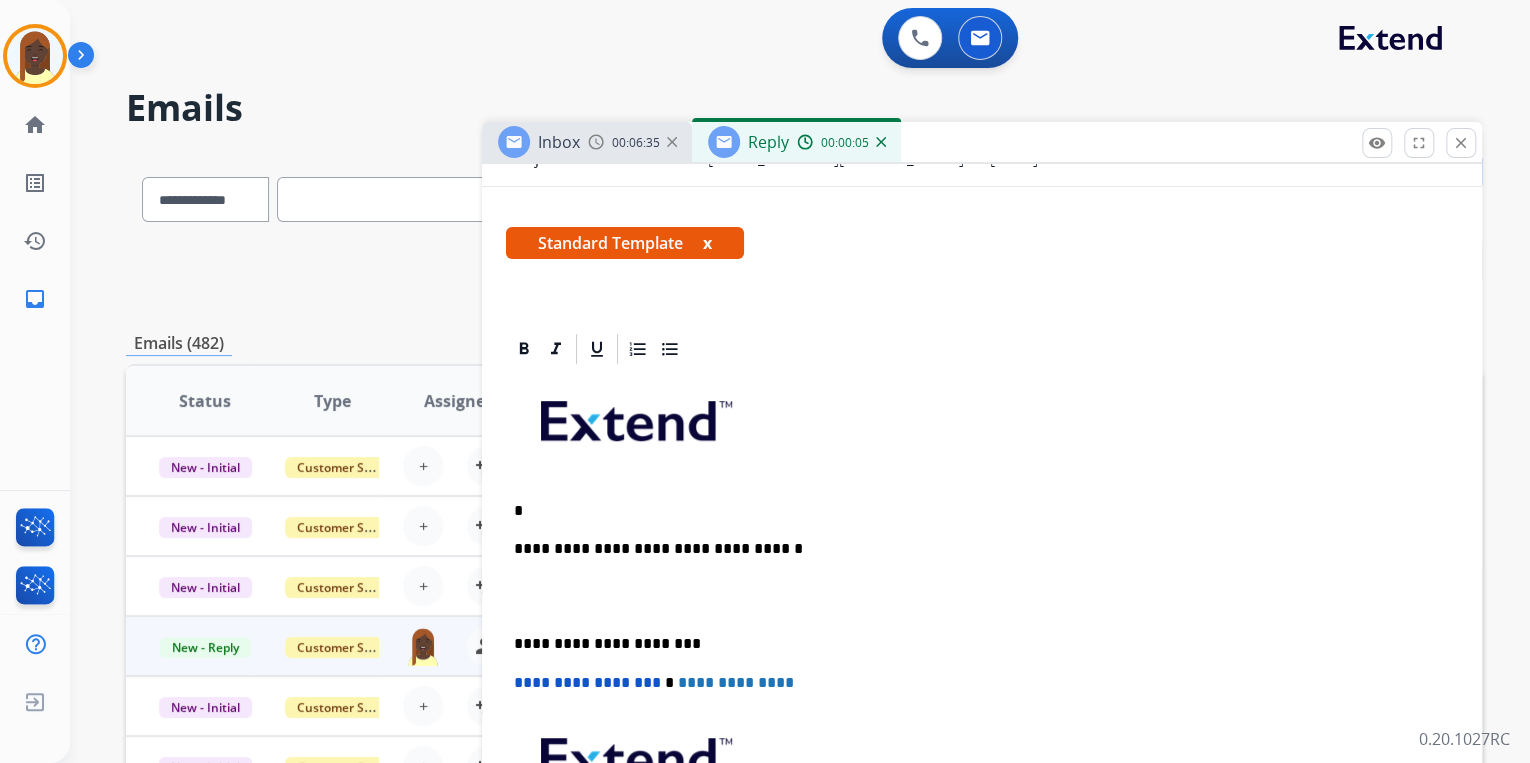 scroll, scrollTop: 400, scrollLeft: 0, axis: vertical 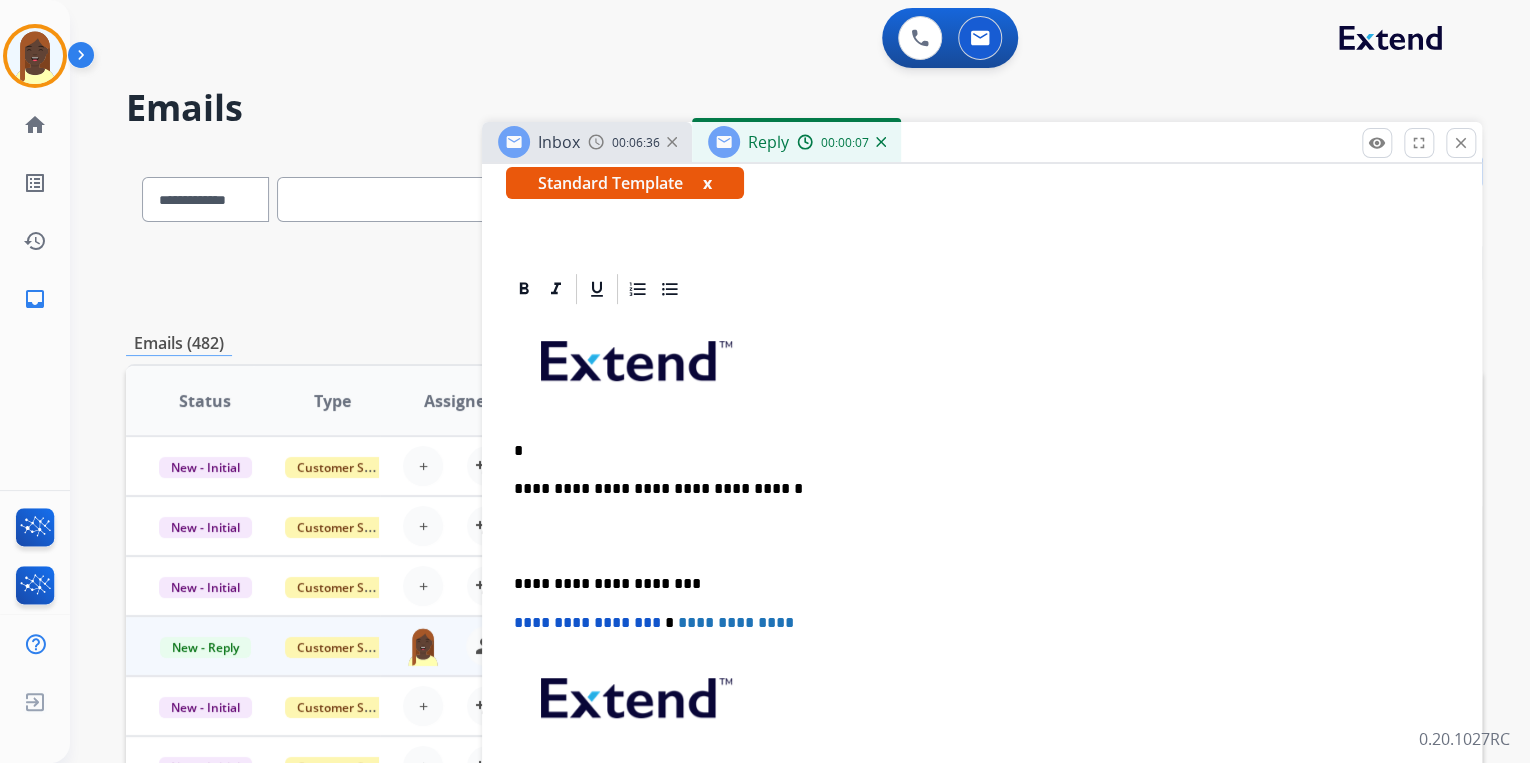 click on "*" at bounding box center [974, 451] 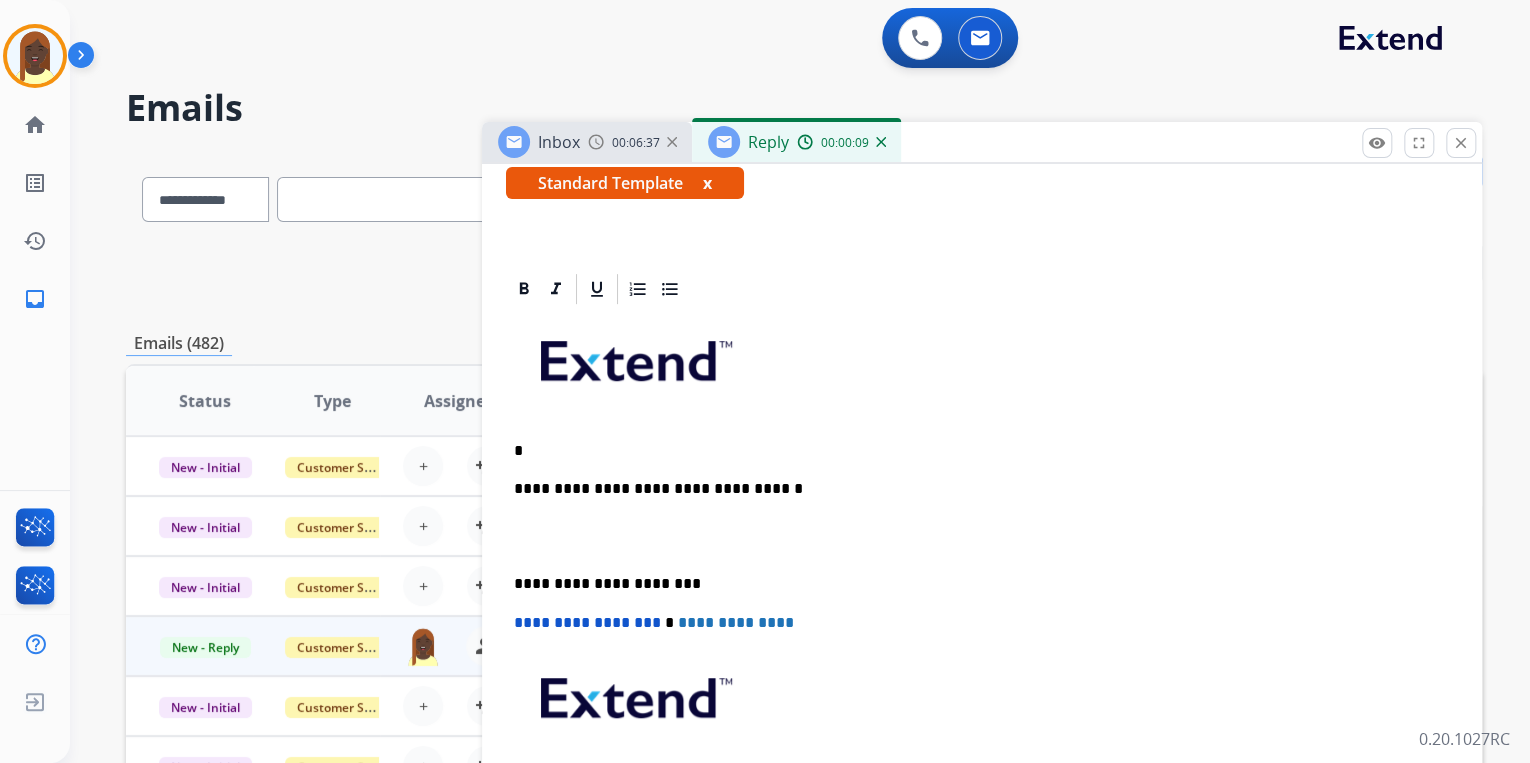 type 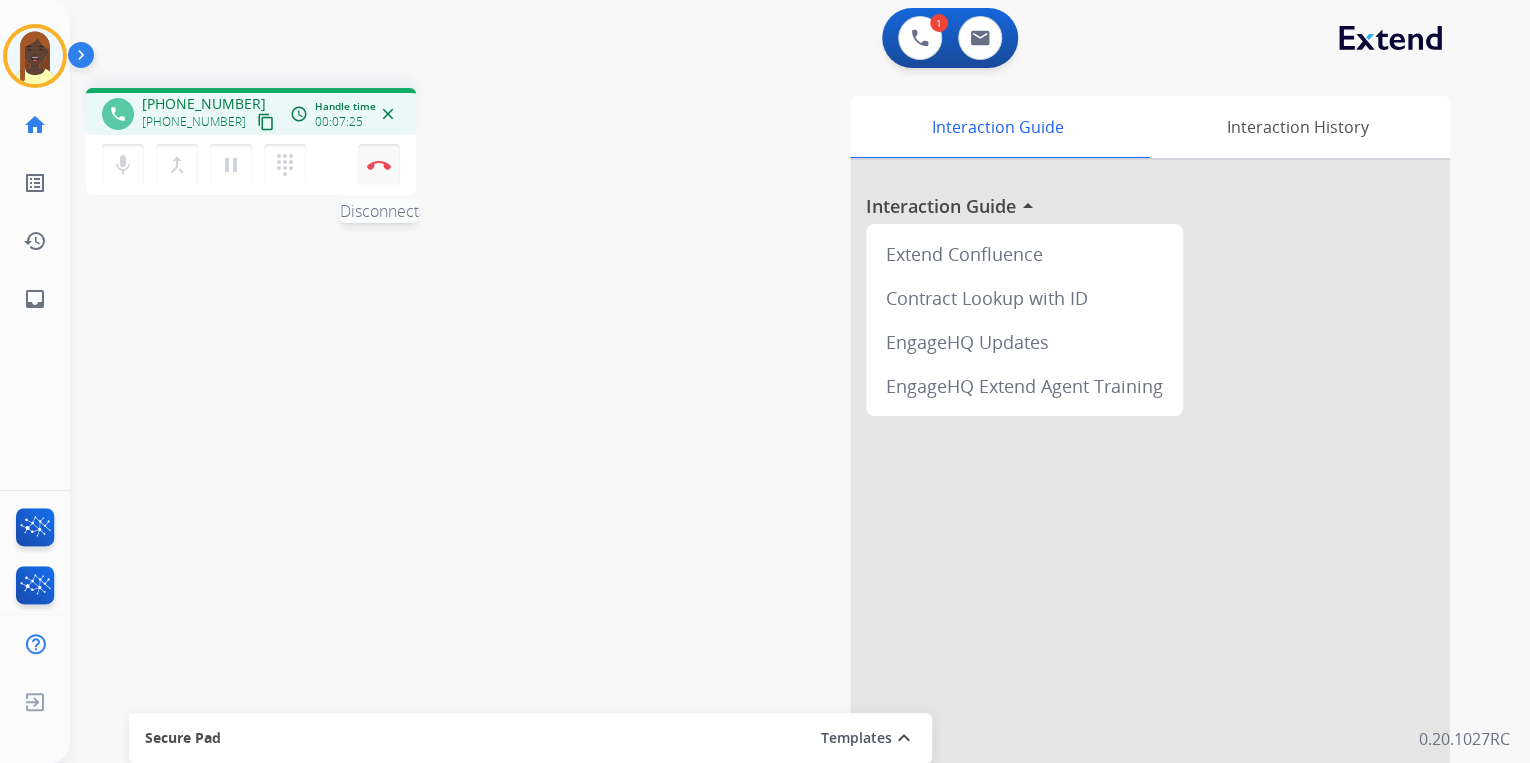 click at bounding box center (379, 165) 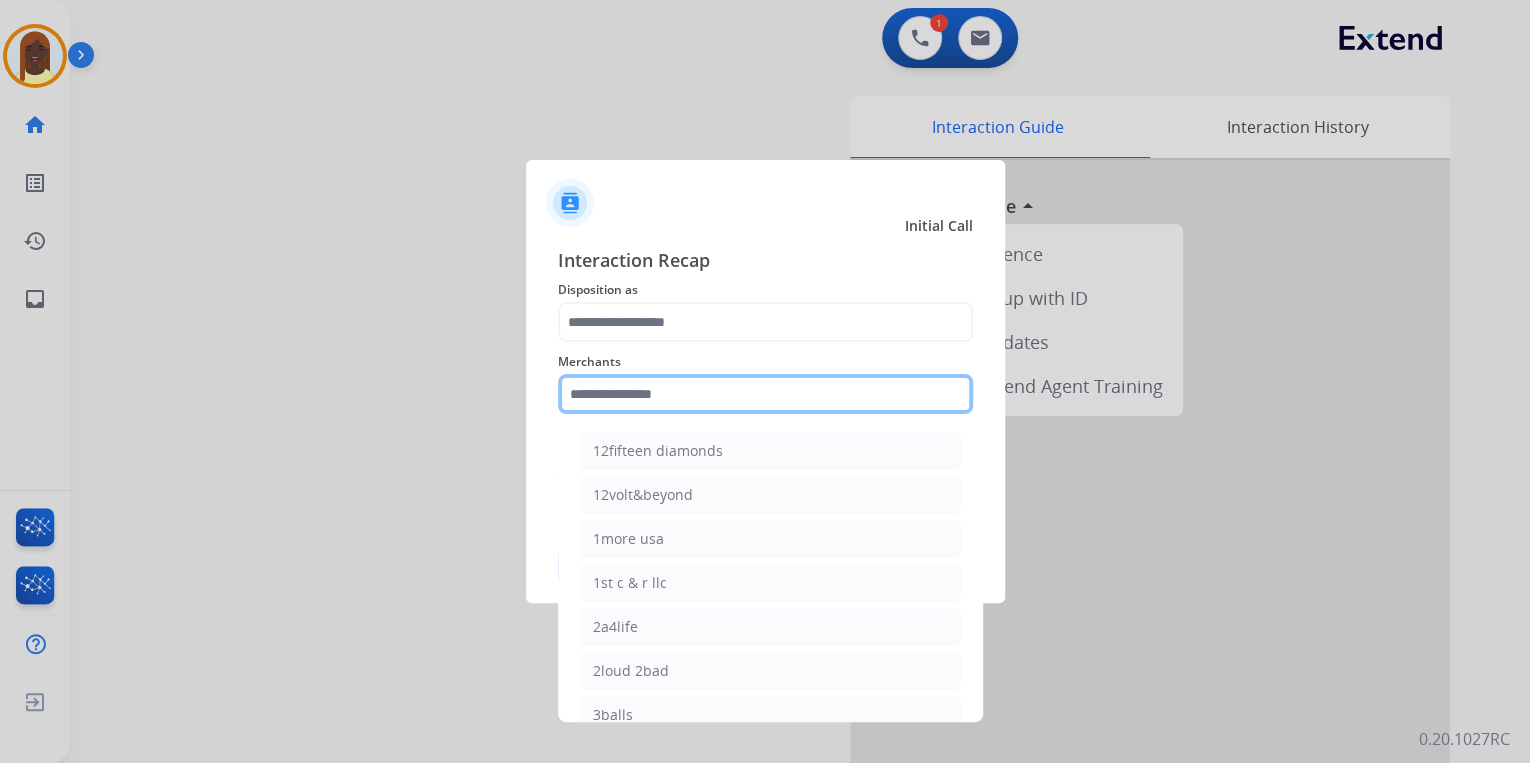 click 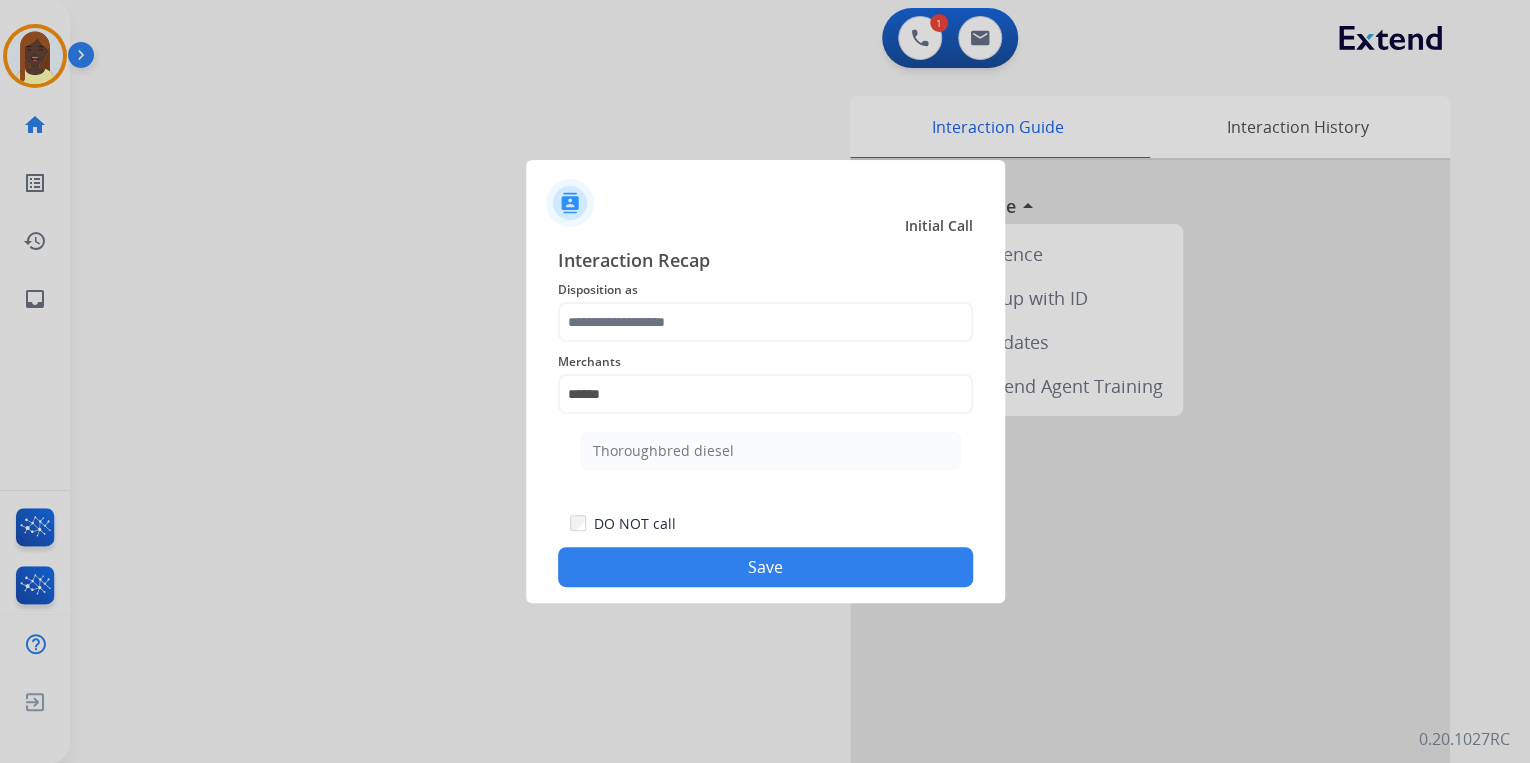 click on "Thoroughbred diesel" 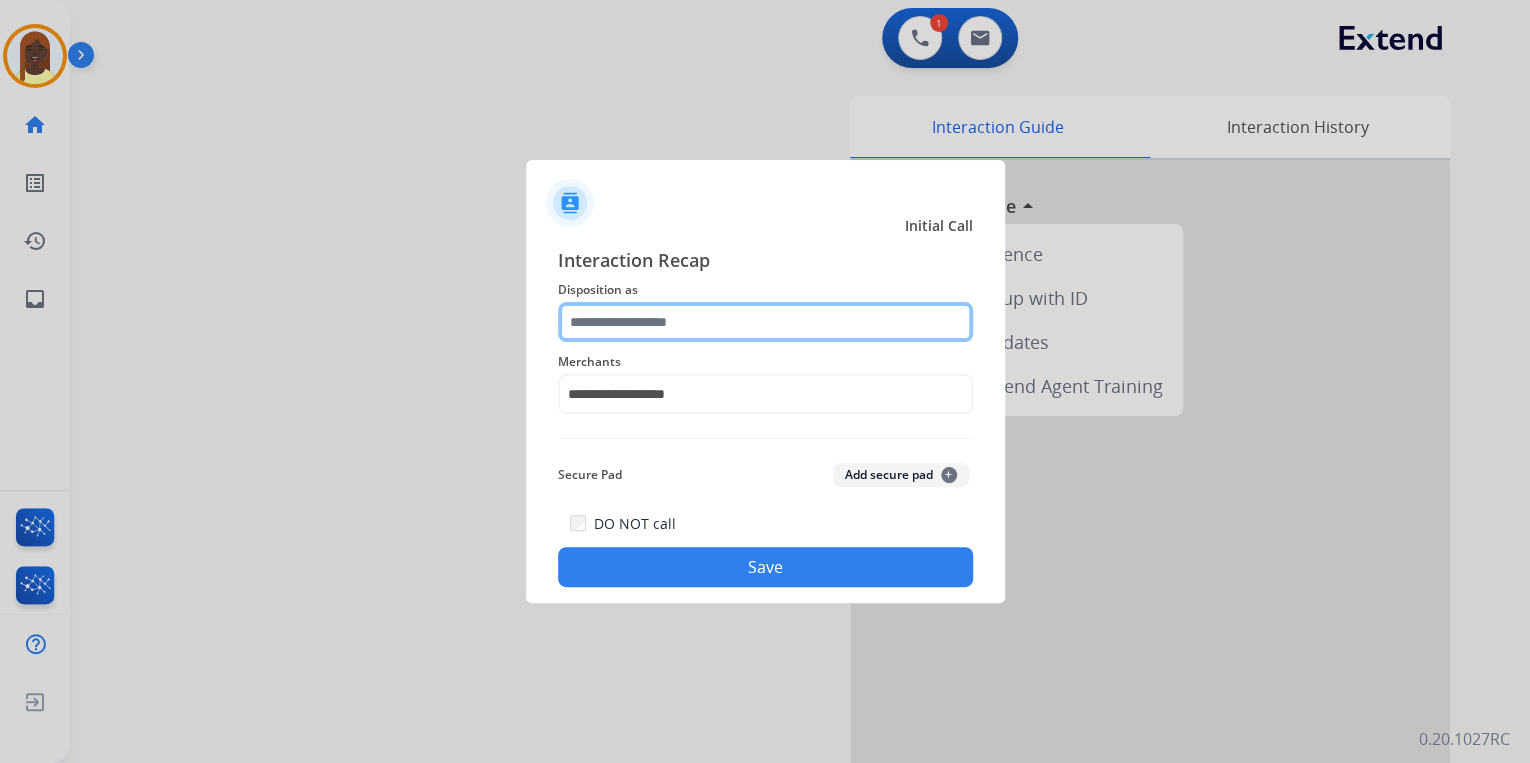 click 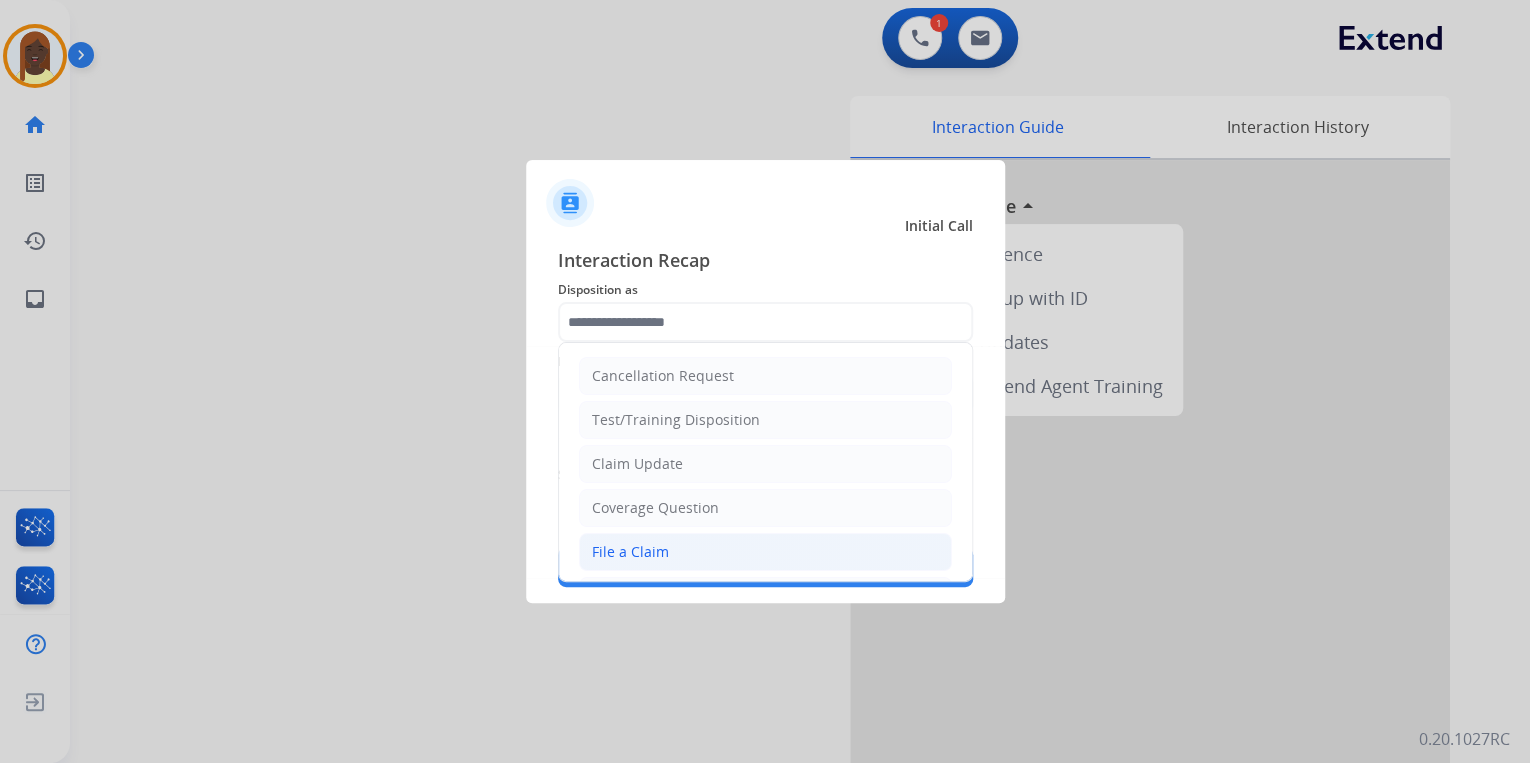 click on "File a Claim" 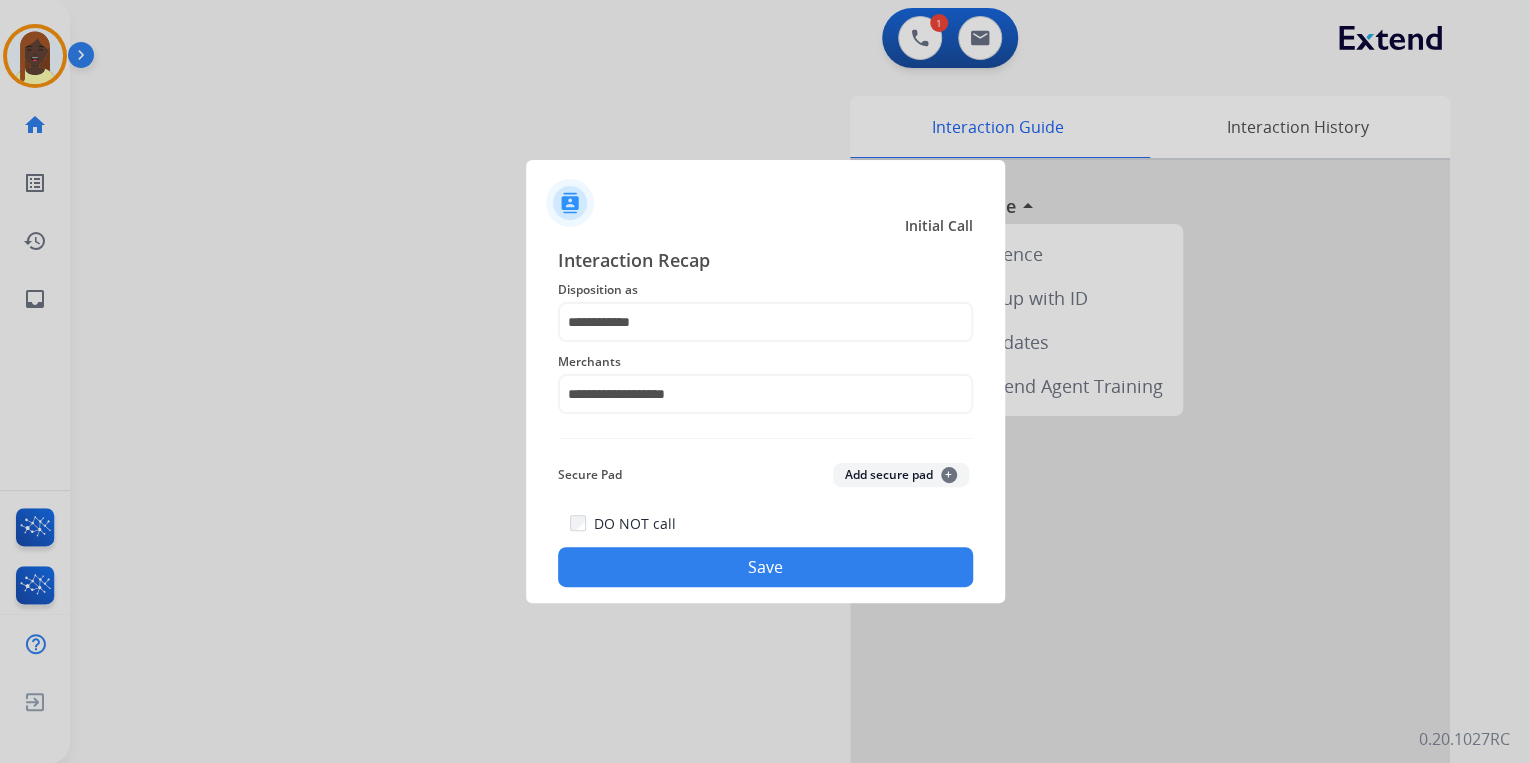 click on "Save" 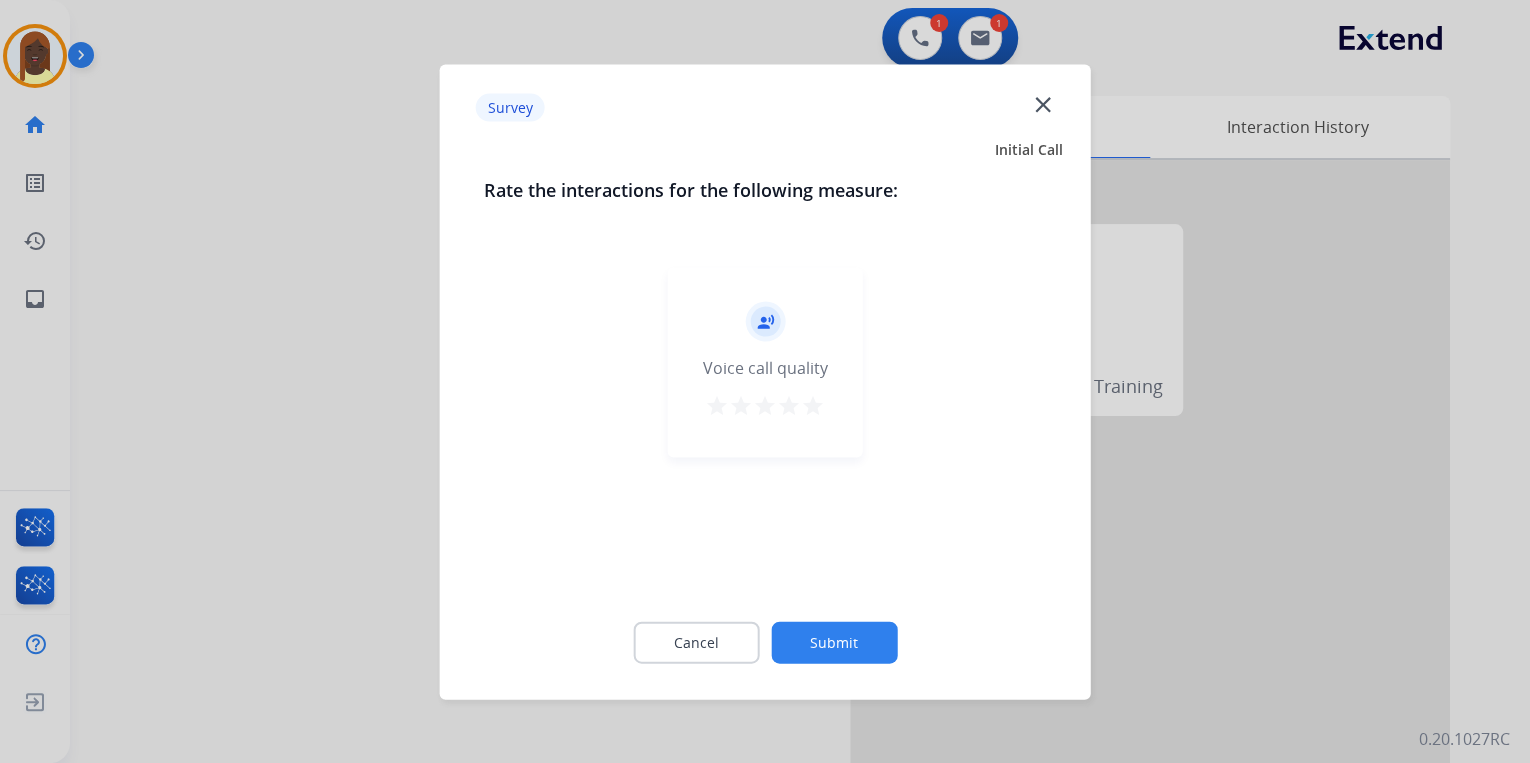 click on "star" at bounding box center [813, 405] 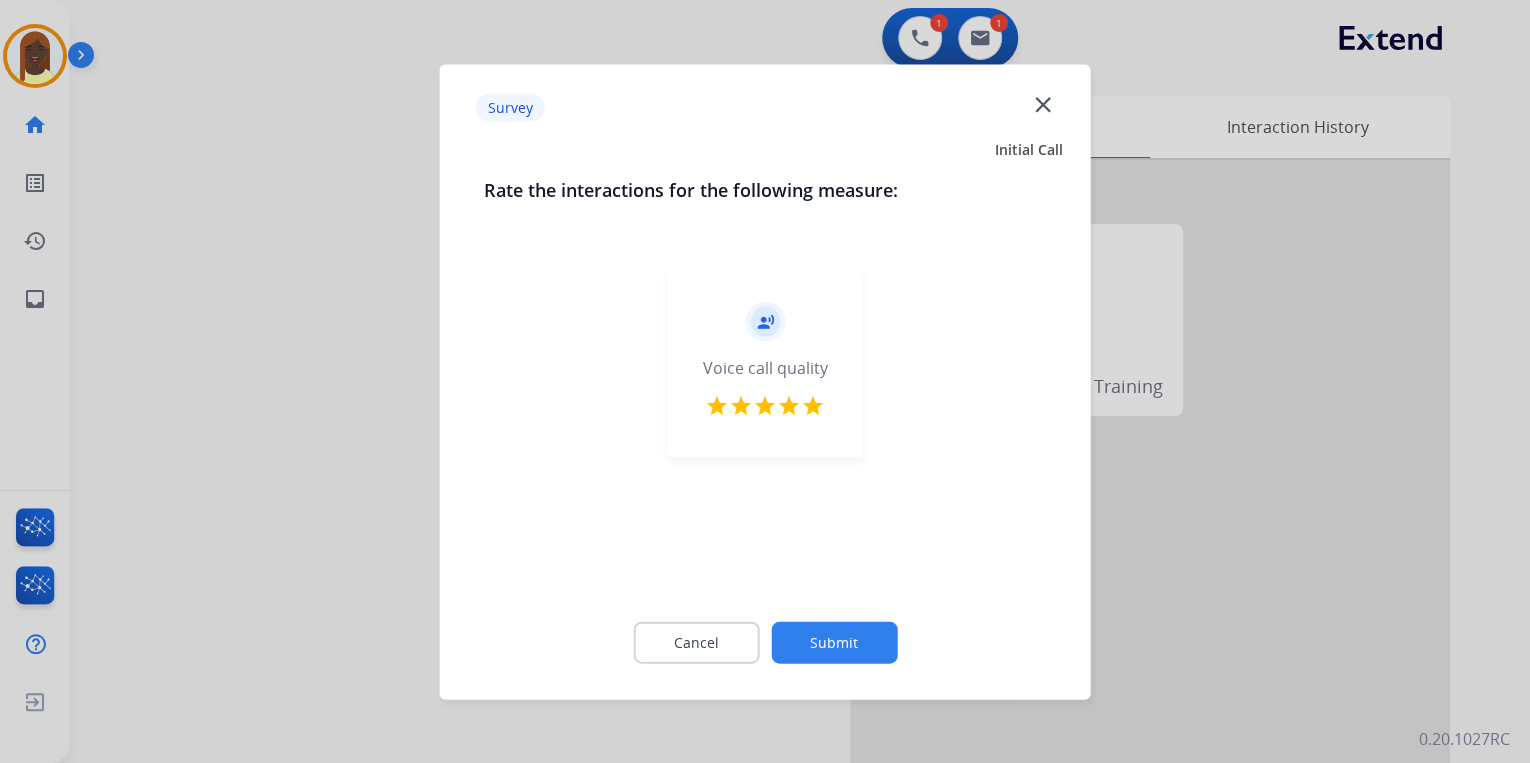 click on "Submit" 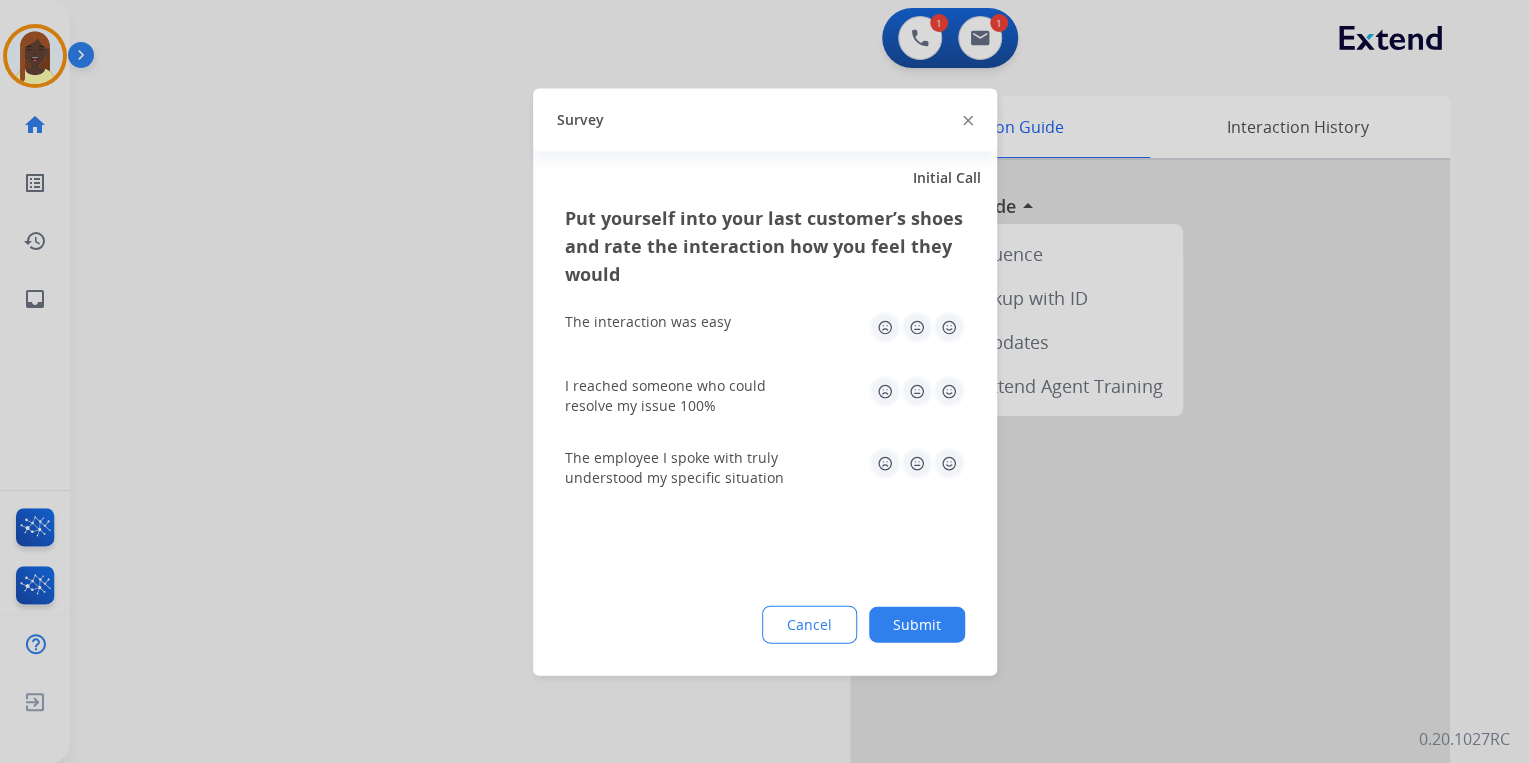 click 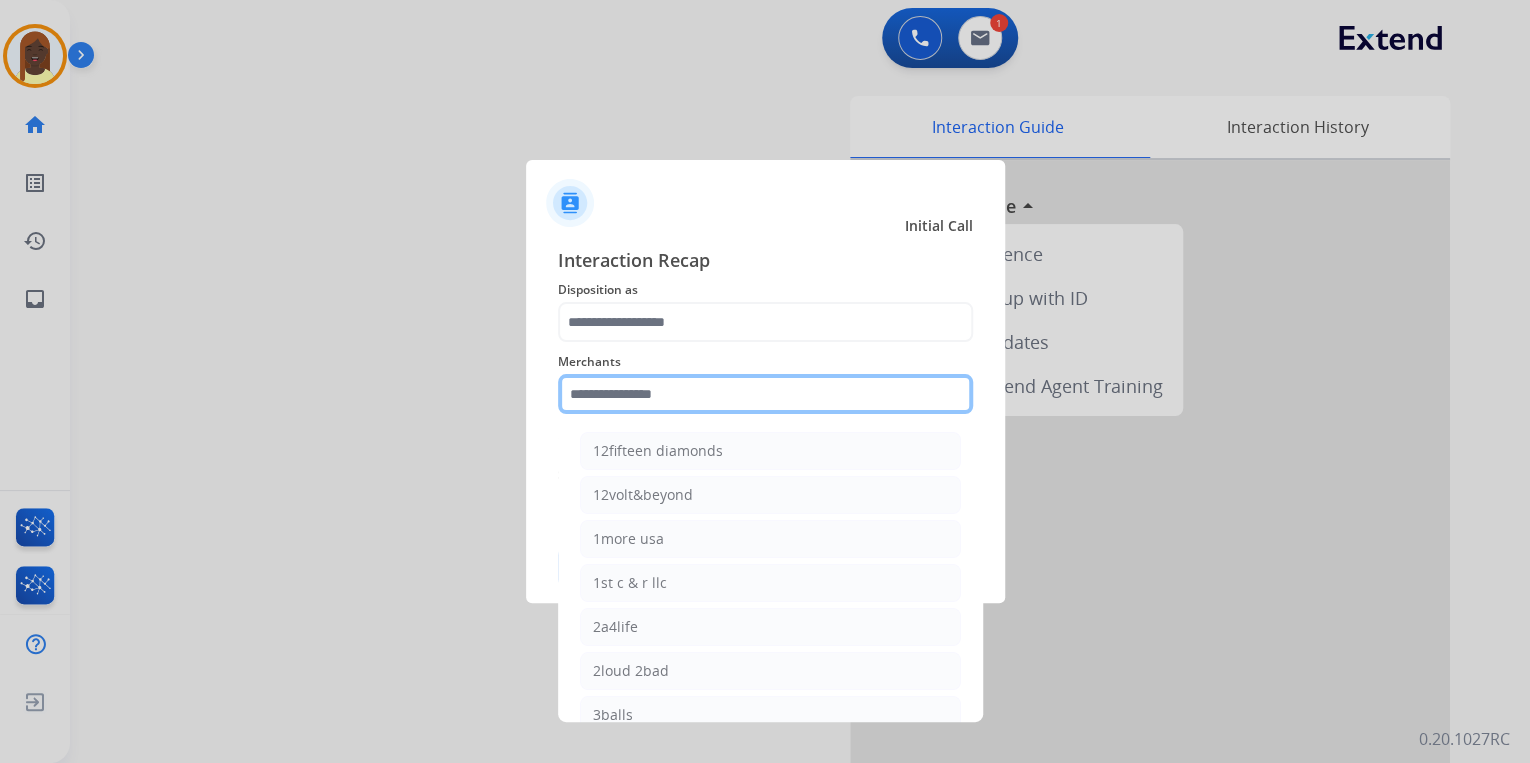 click 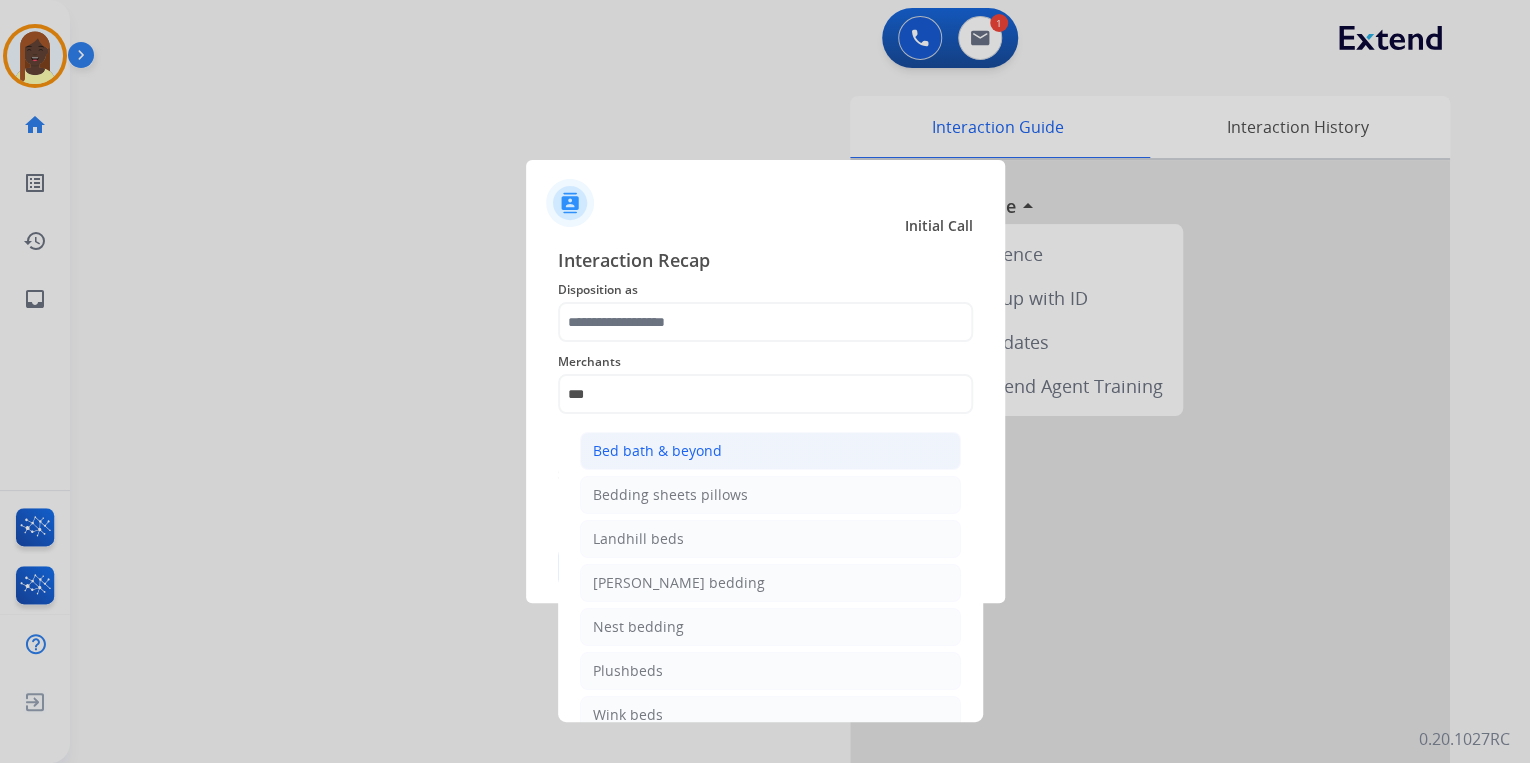 click on "Bed bath & beyond" 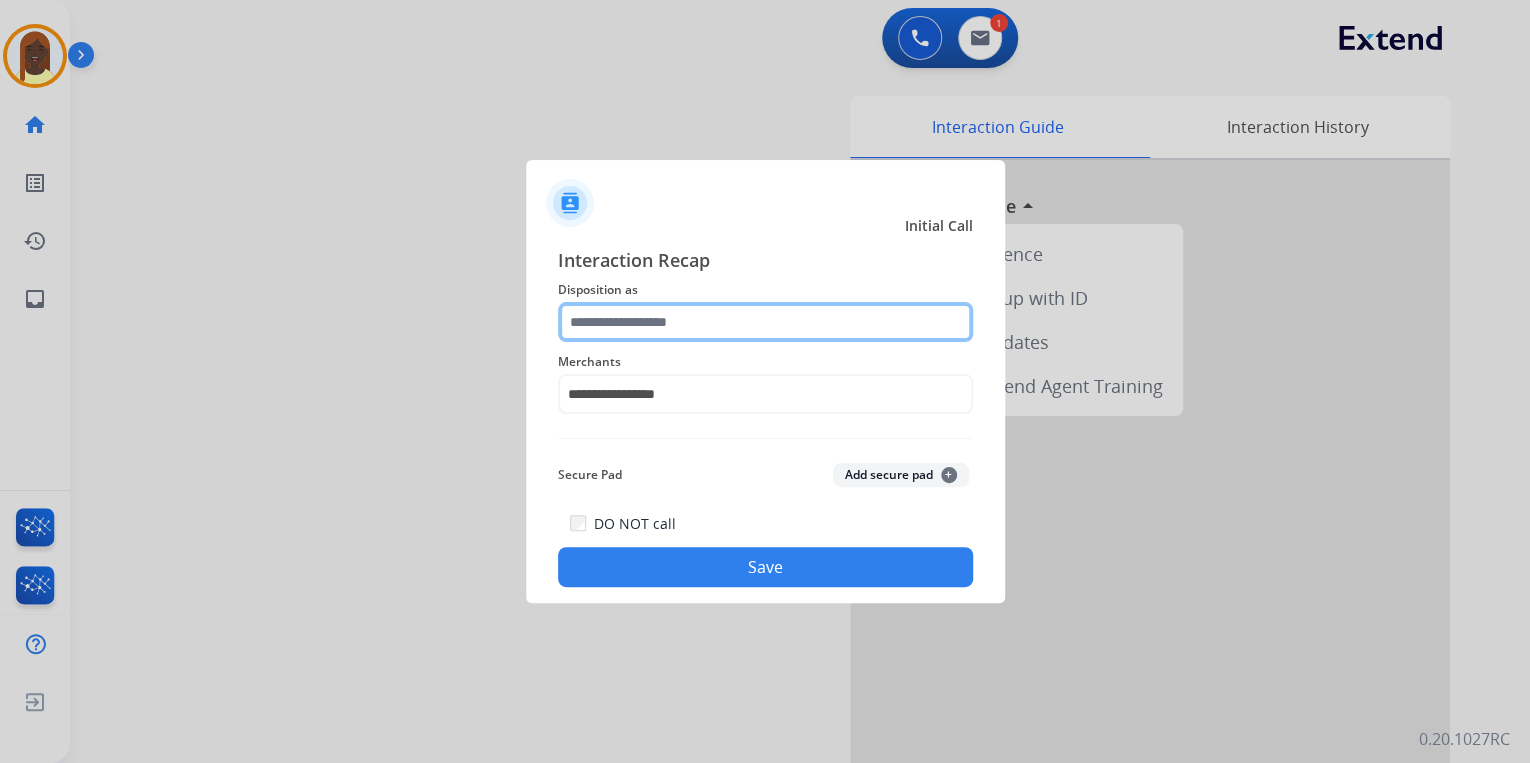 click 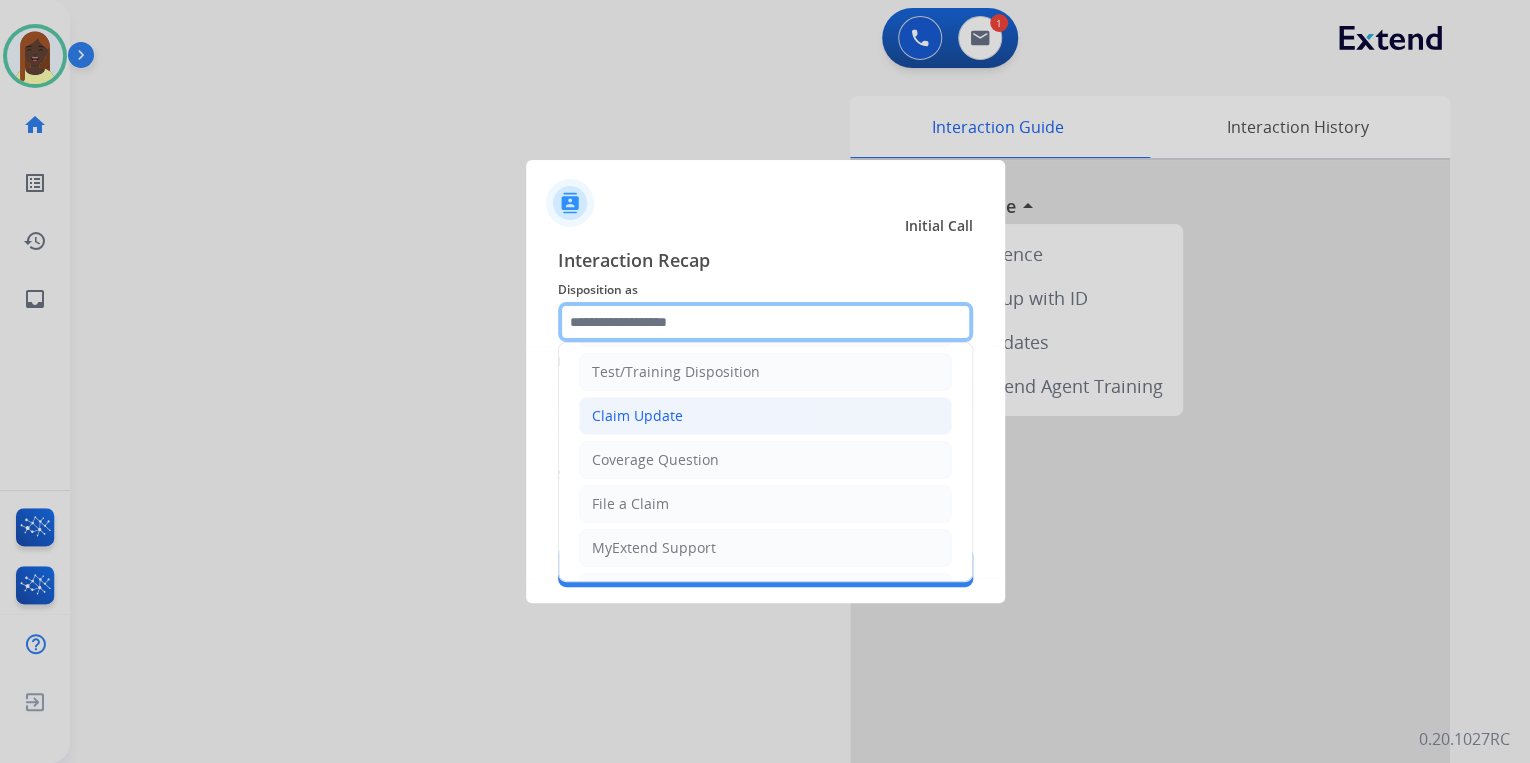 scroll, scrollTop: 240, scrollLeft: 0, axis: vertical 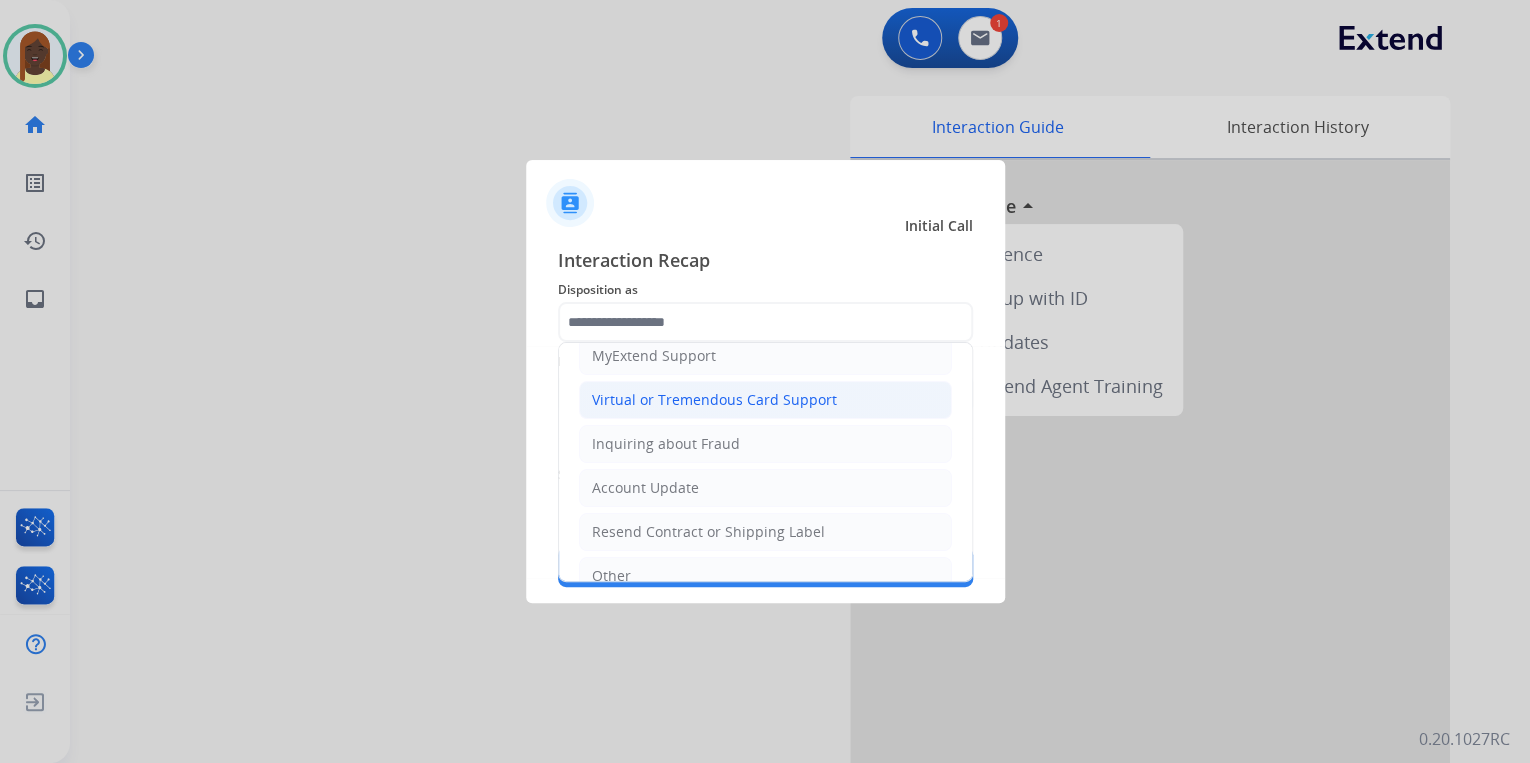 click on "Virtual or Tremendous Card Support" 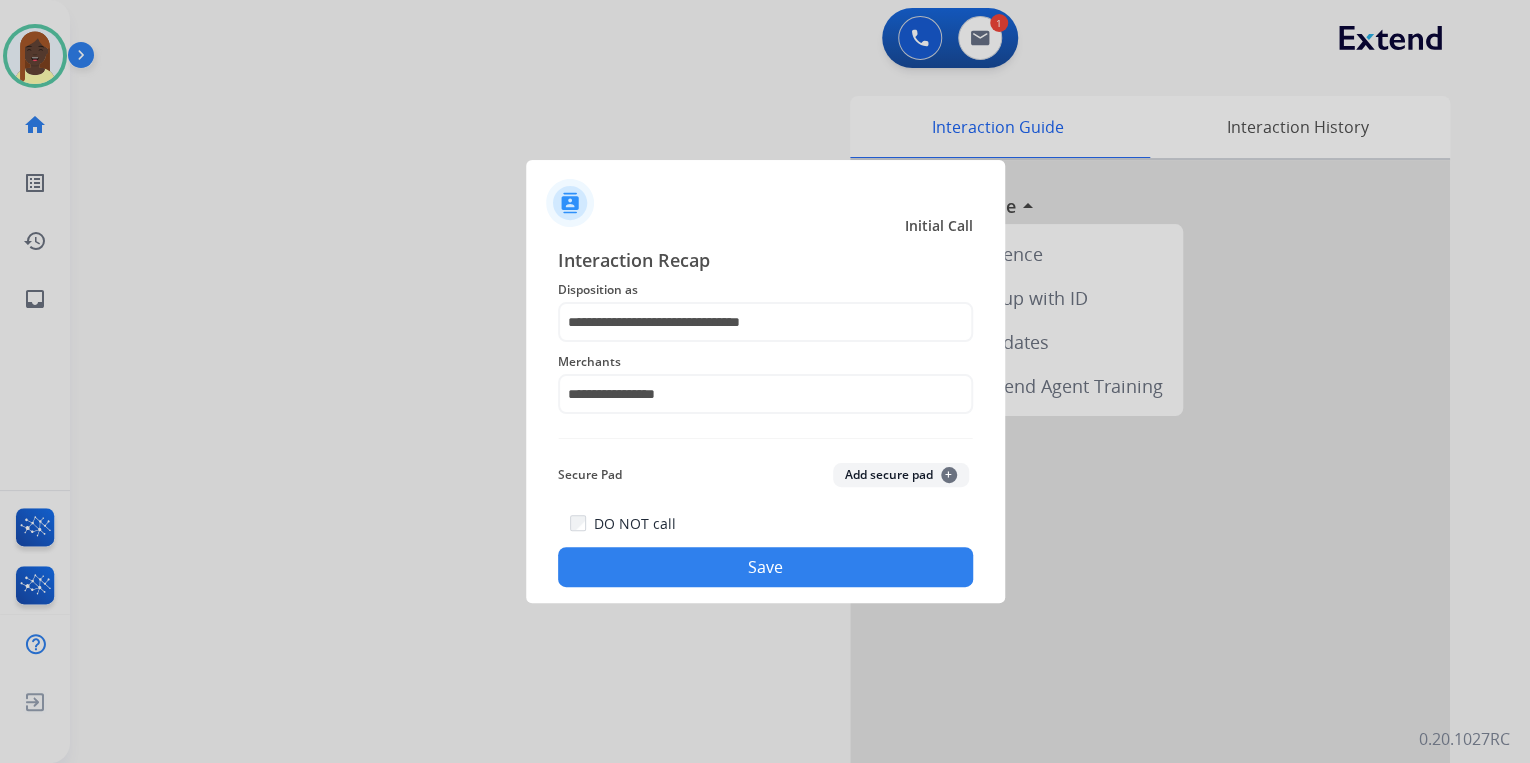 click on "Save" 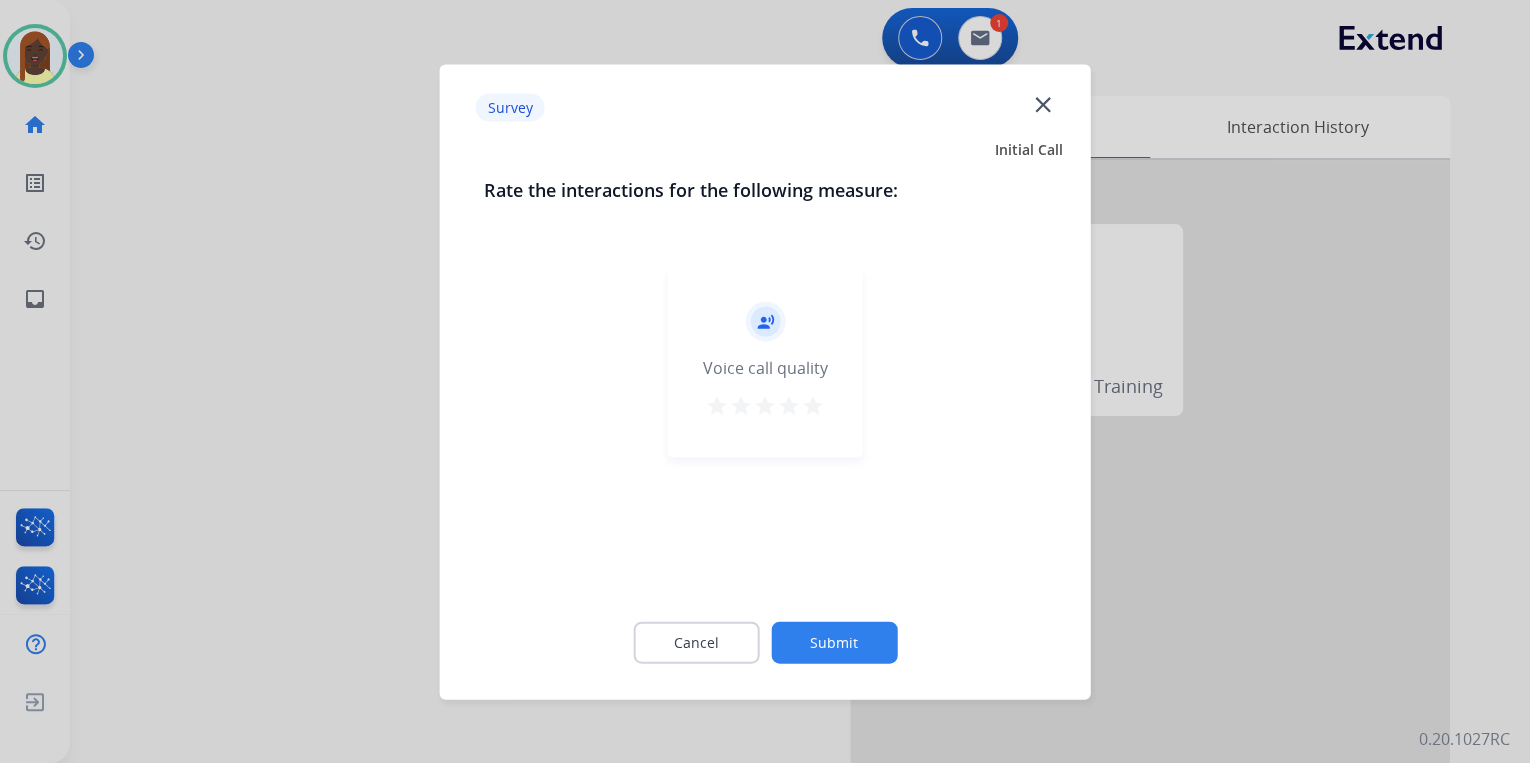 click on "star" at bounding box center (813, 405) 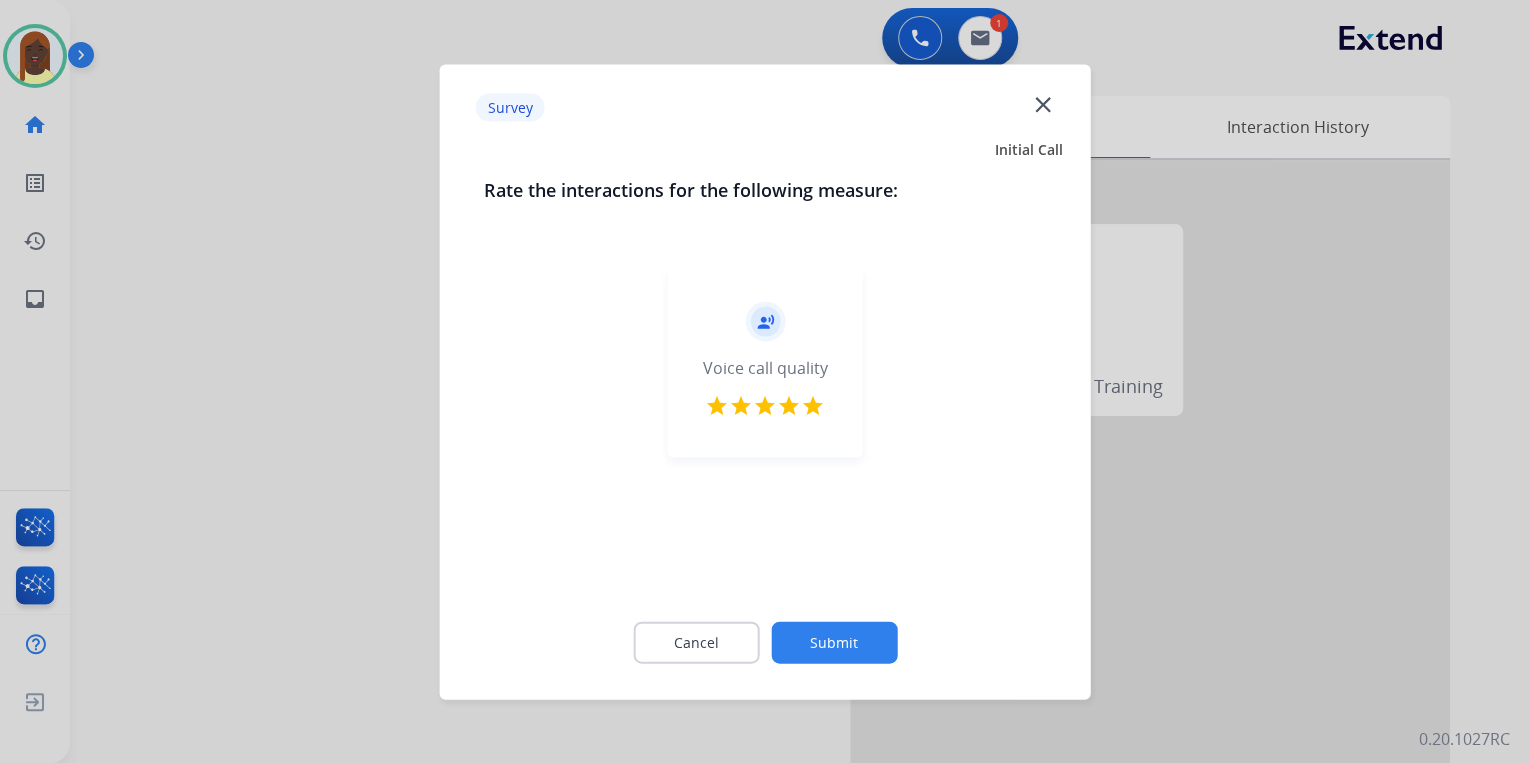 click on "Submit" 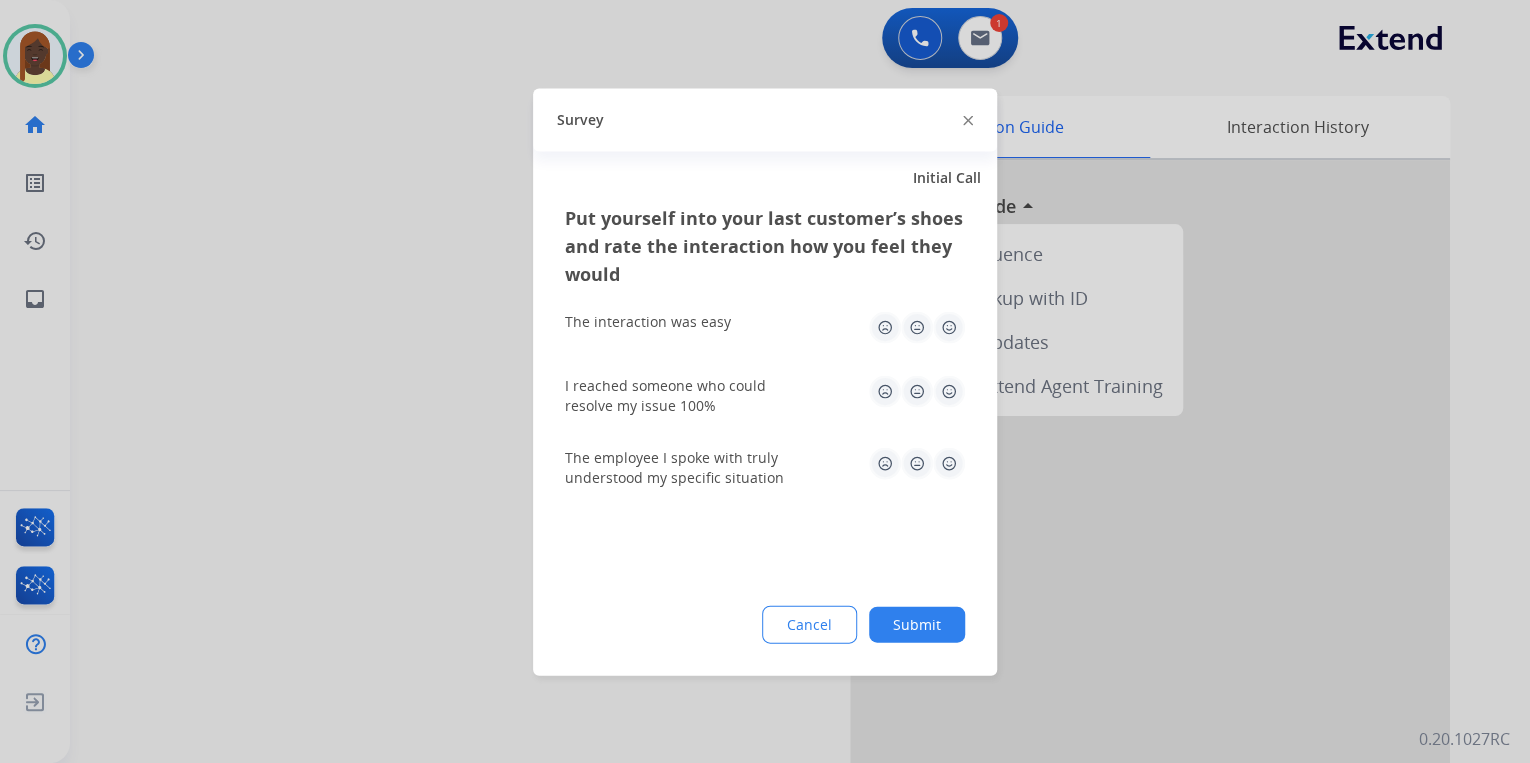 click 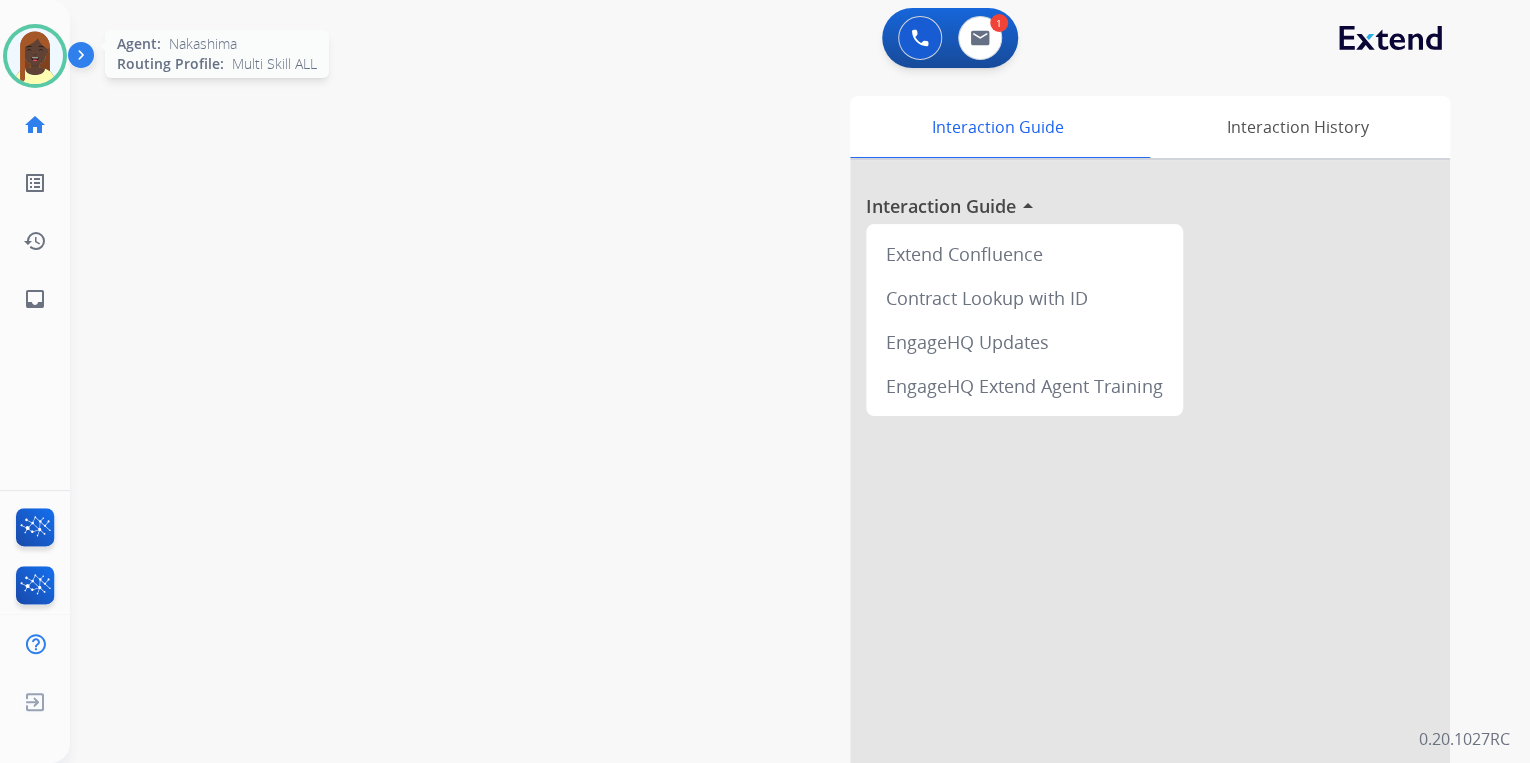 click at bounding box center (35, 56) 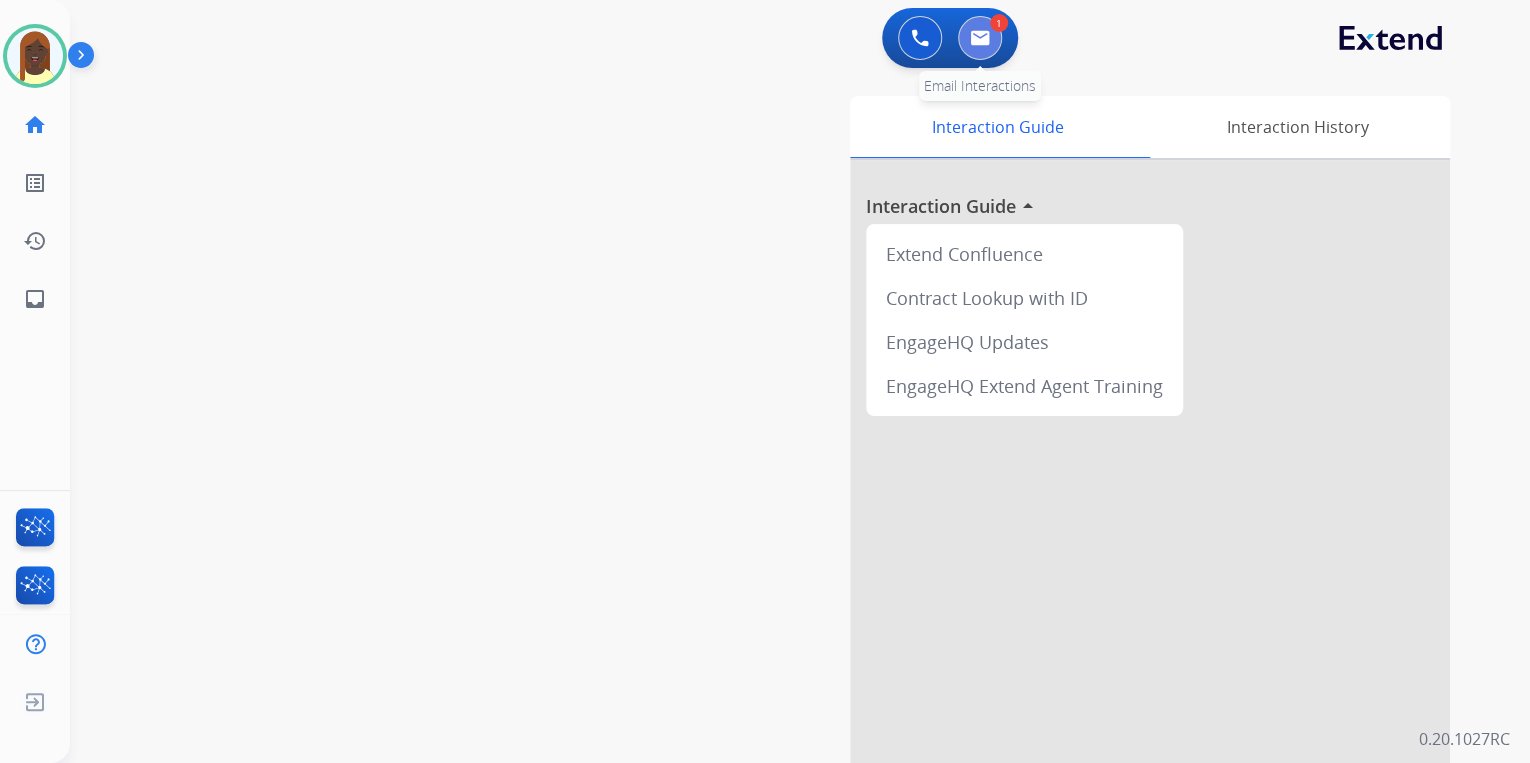 click at bounding box center (980, 38) 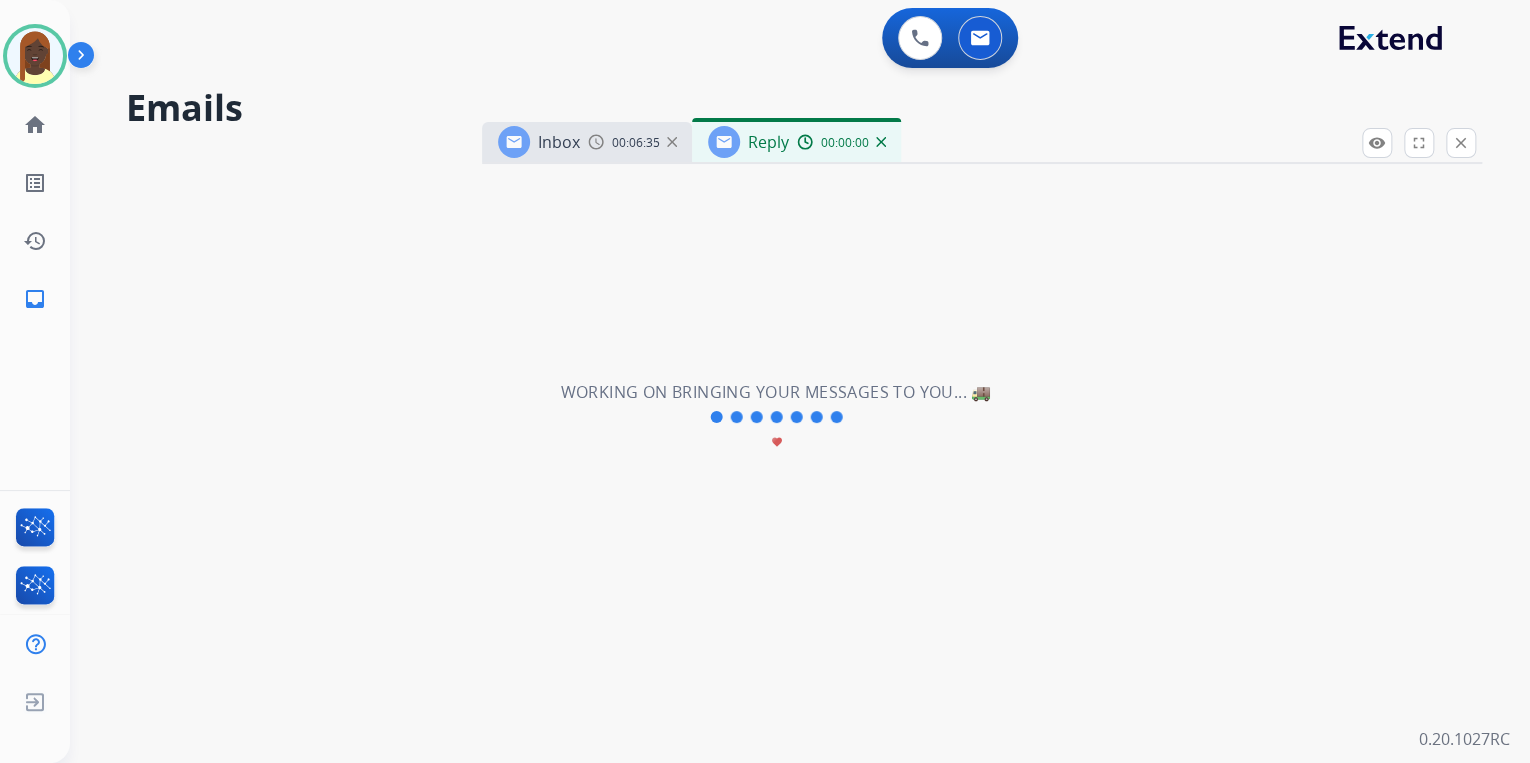 select on "**********" 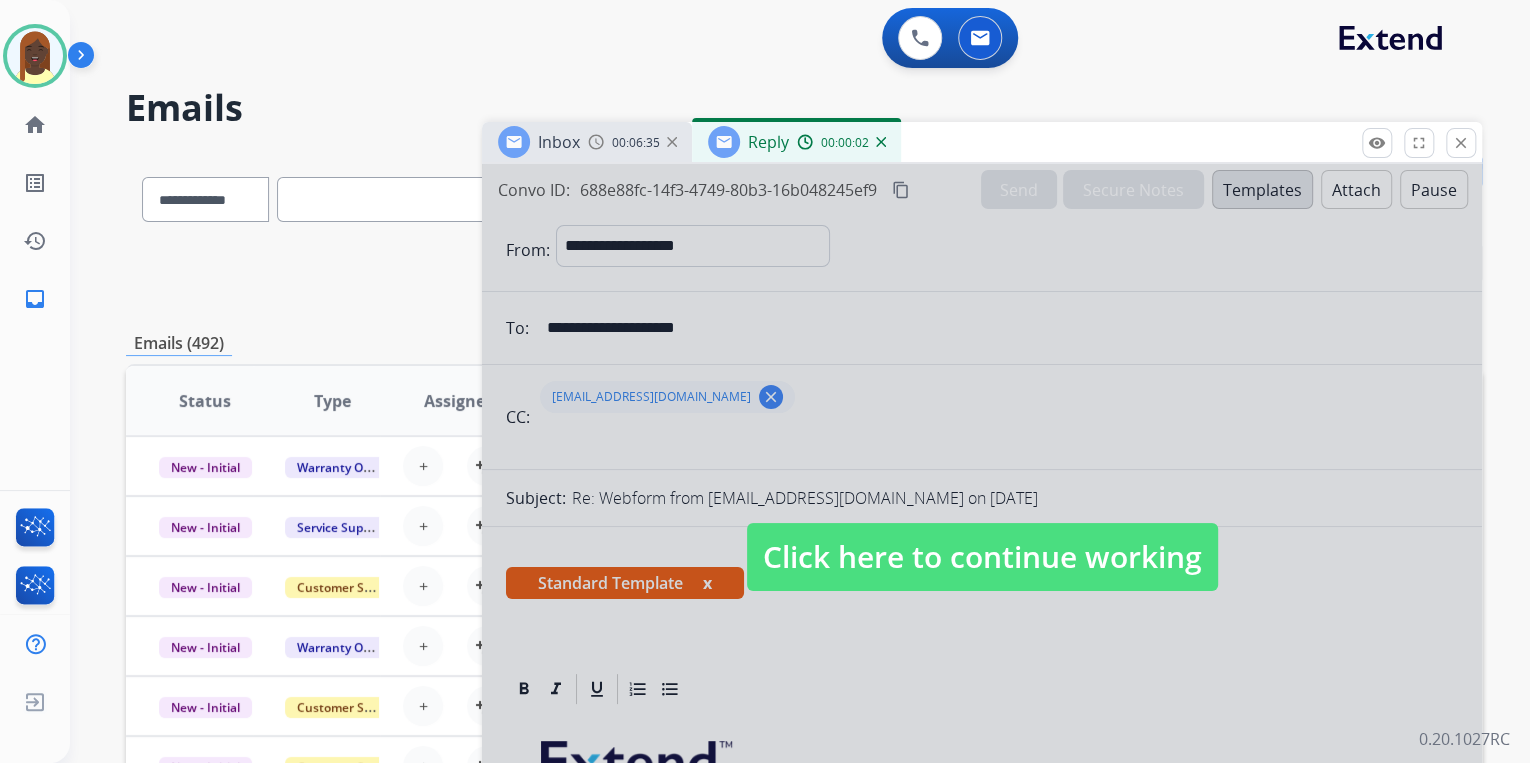 click on "Click here to continue working" at bounding box center [982, 557] 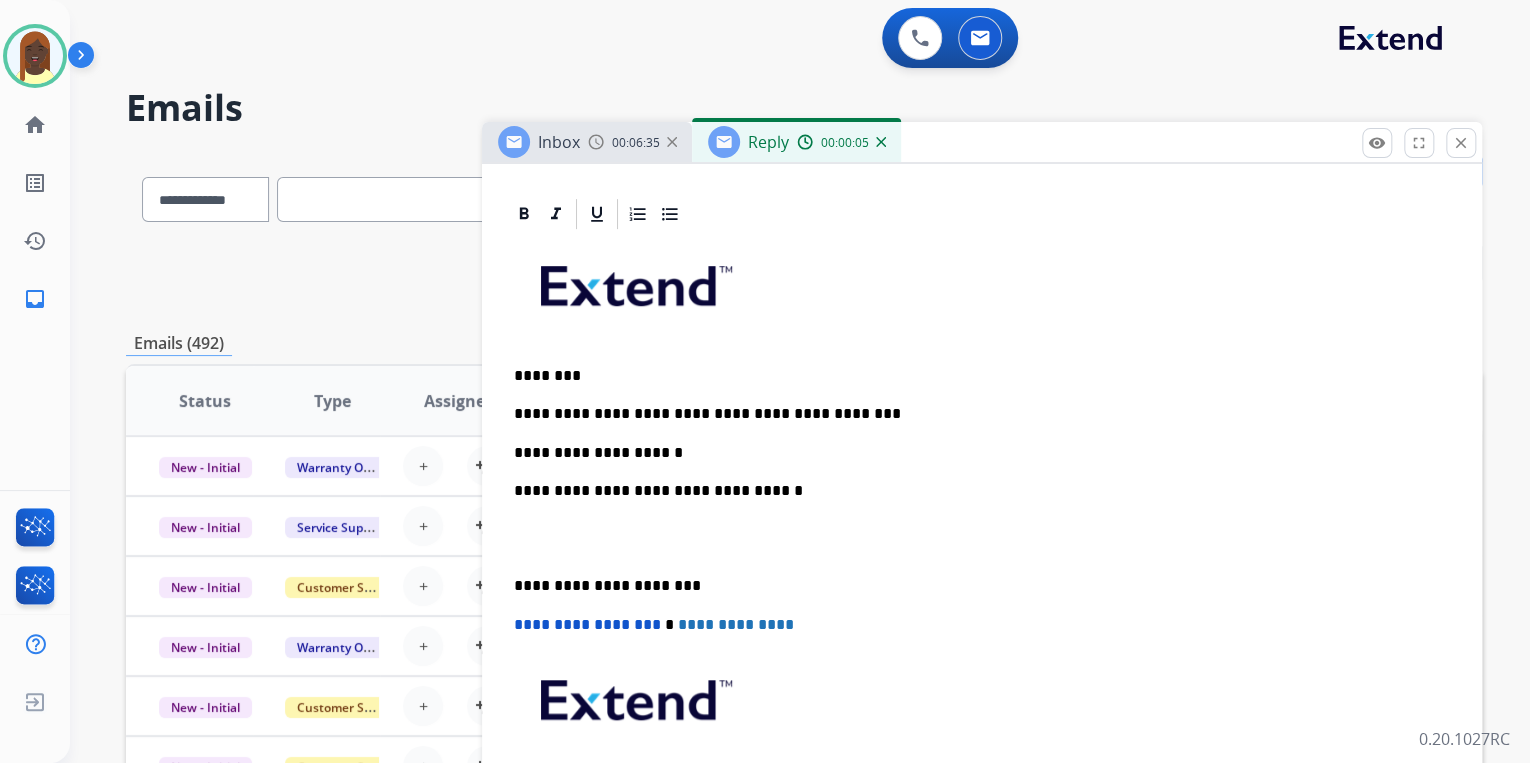 scroll, scrollTop: 480, scrollLeft: 0, axis: vertical 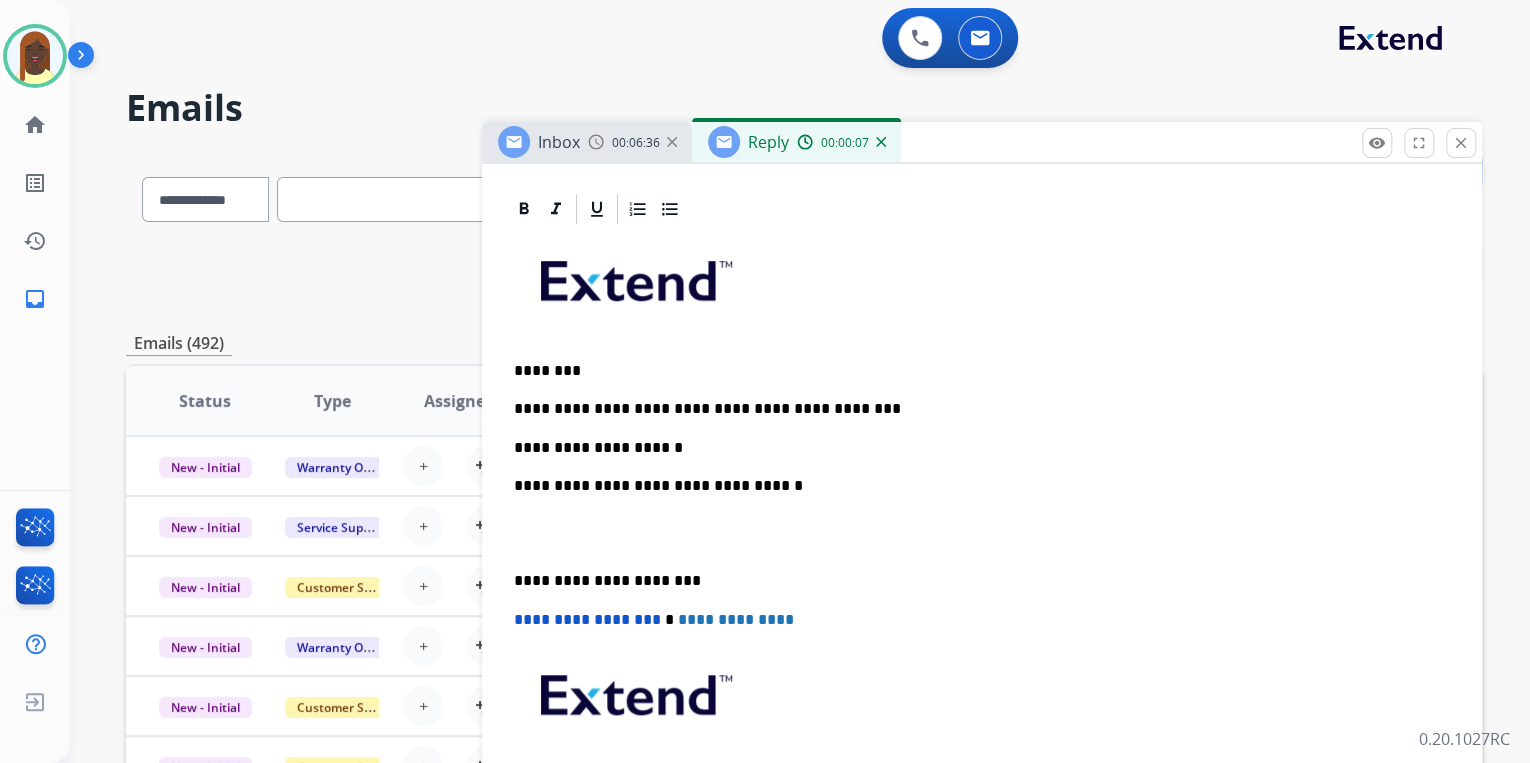 click on "**********" at bounding box center (974, 448) 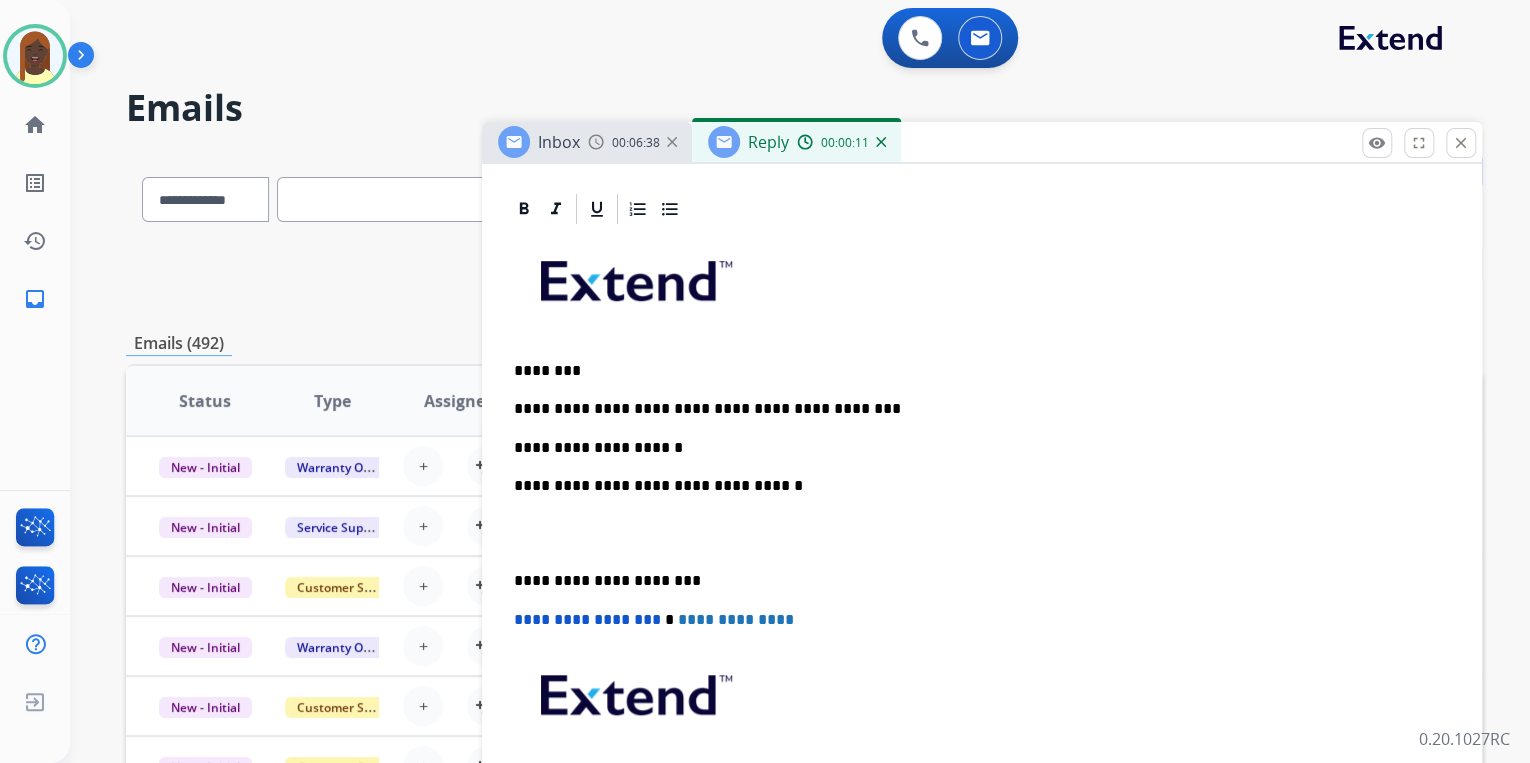 type 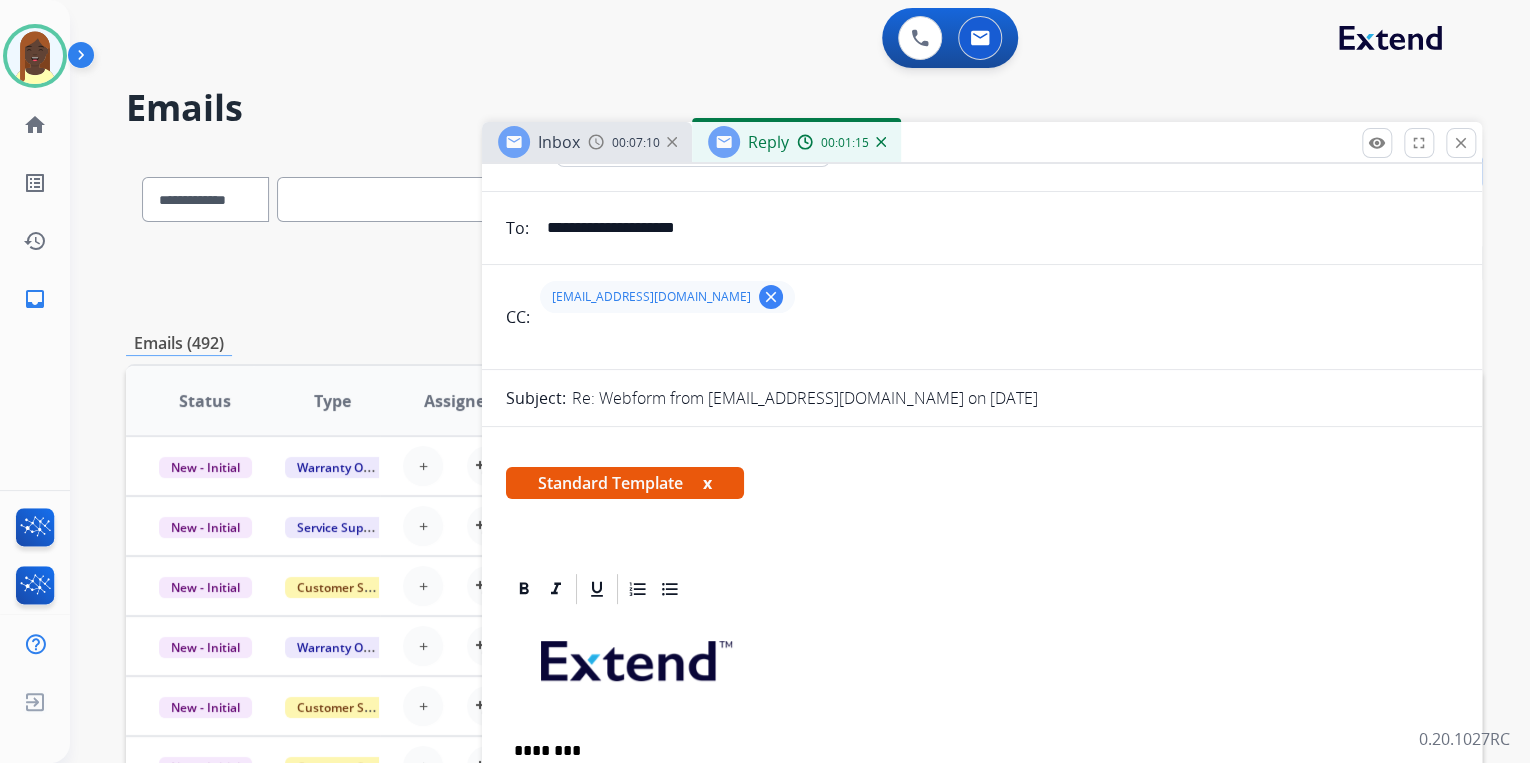 scroll, scrollTop: 0, scrollLeft: 0, axis: both 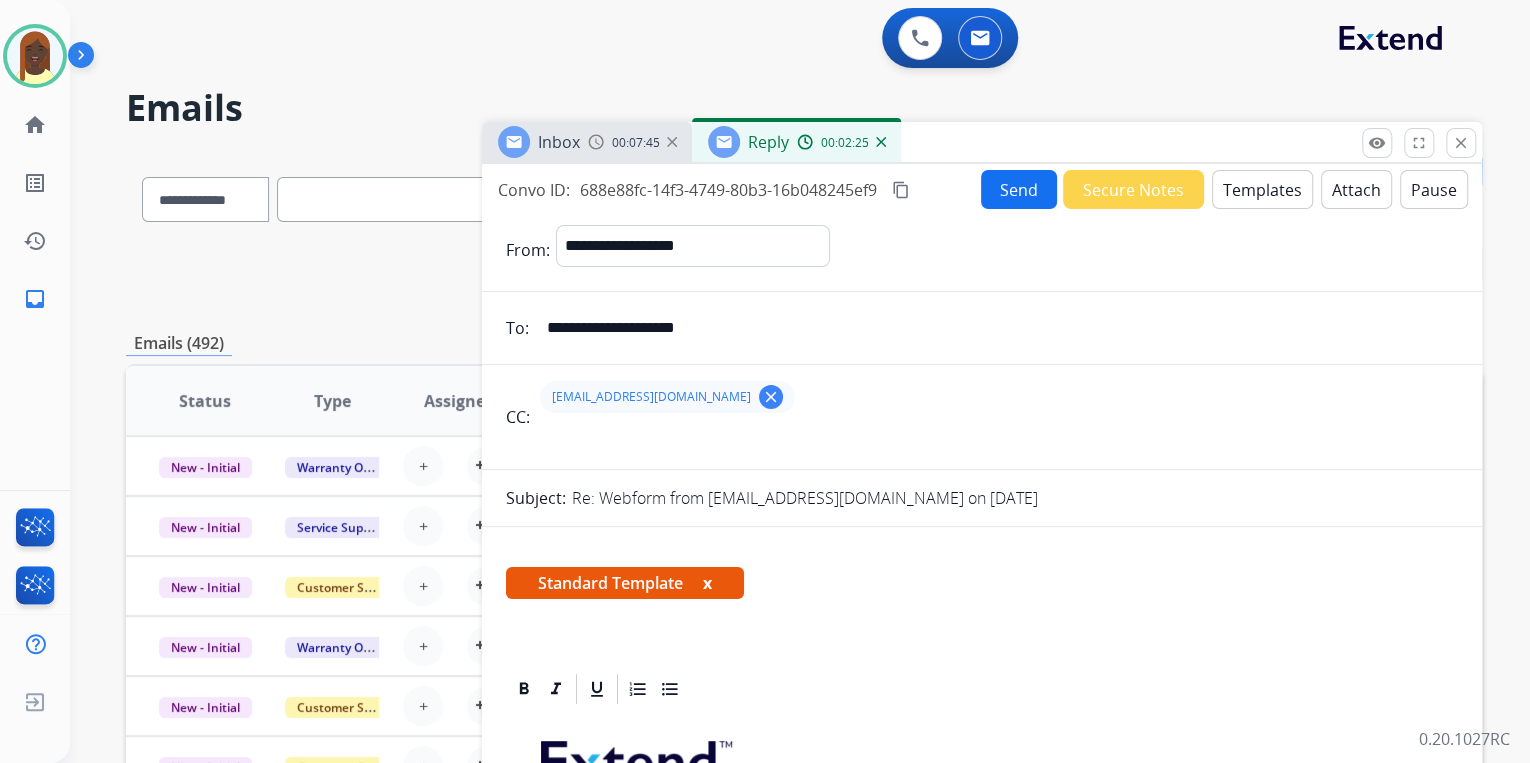 click on "Send" at bounding box center [1019, 189] 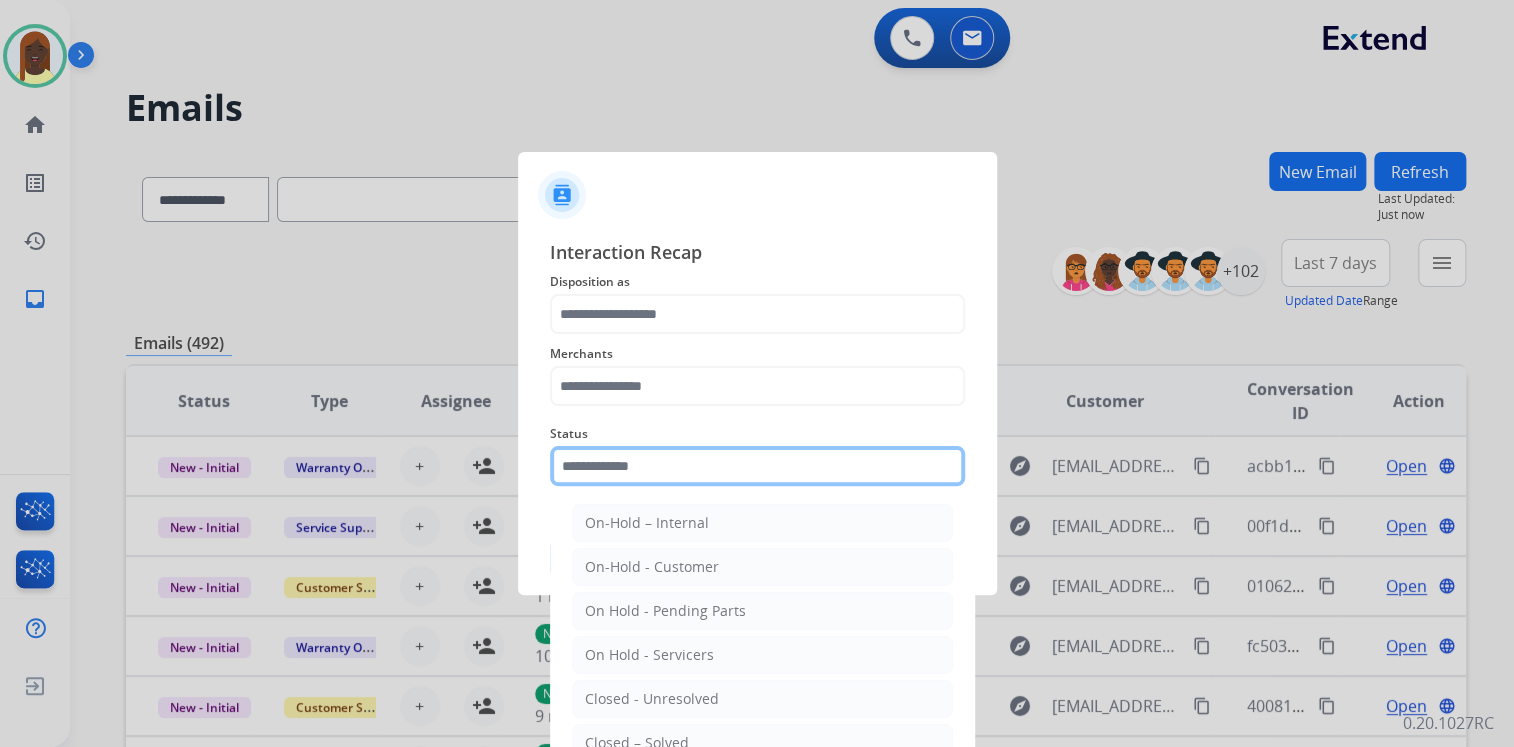click 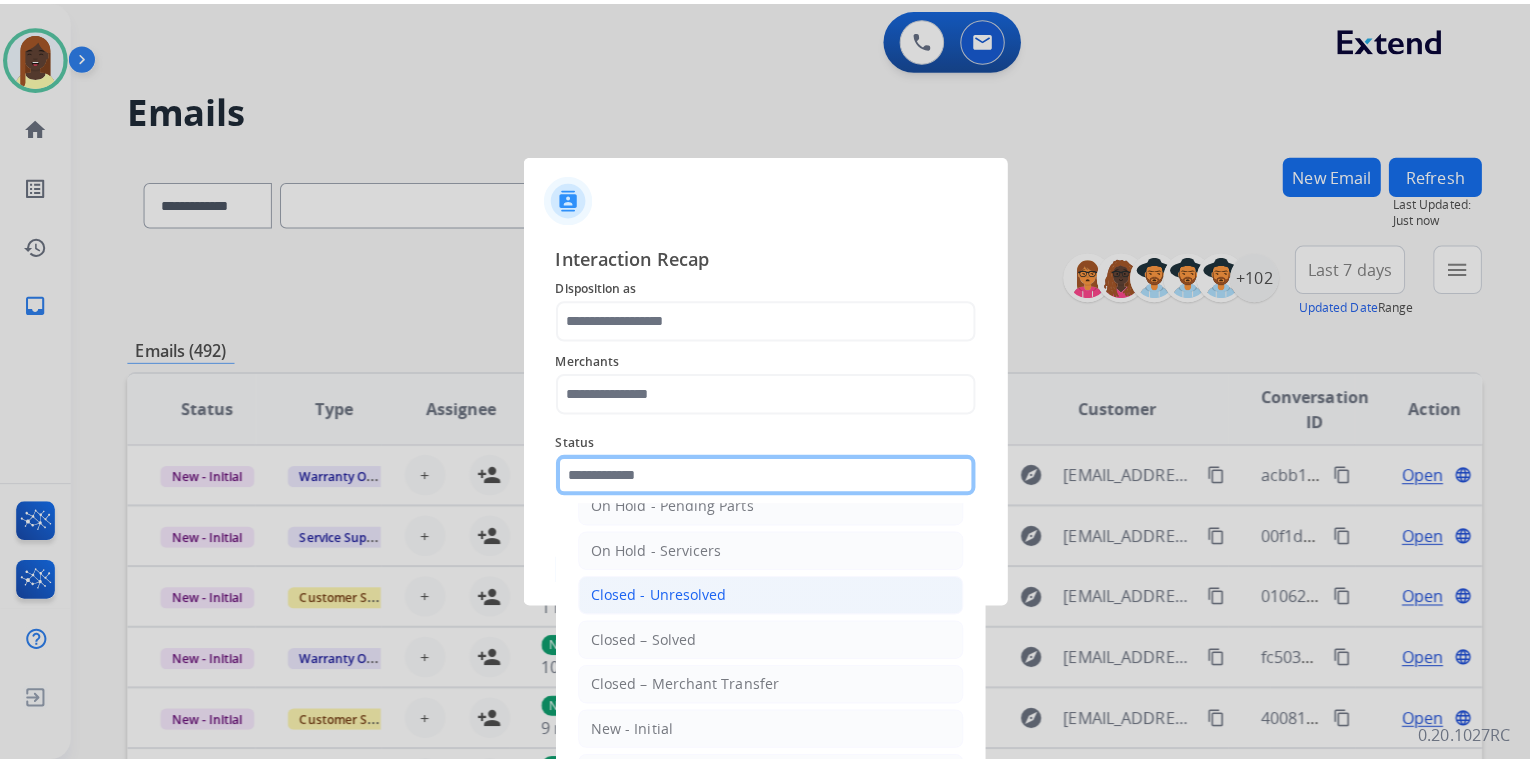 scroll, scrollTop: 116, scrollLeft: 0, axis: vertical 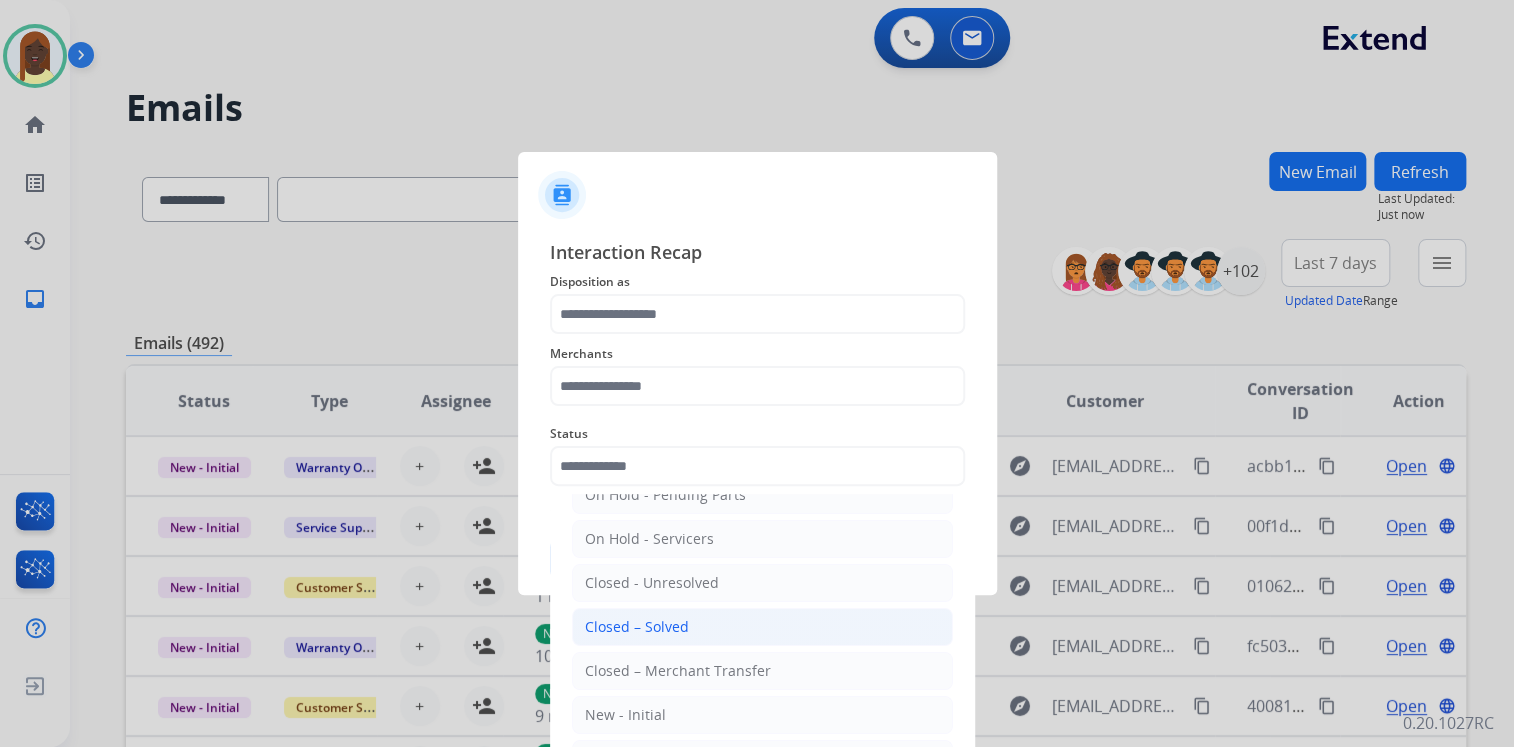 click on "Closed – Solved" 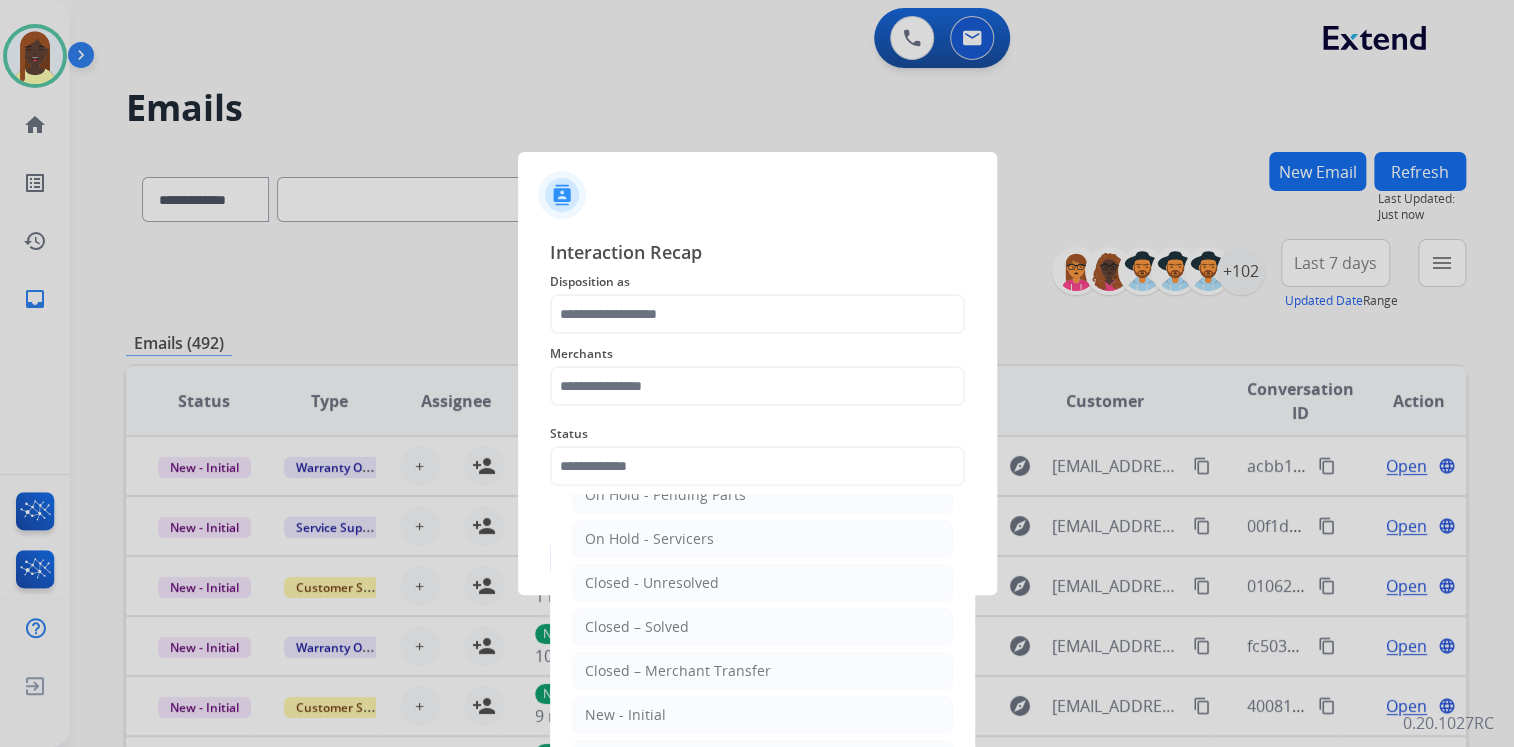 type on "**********" 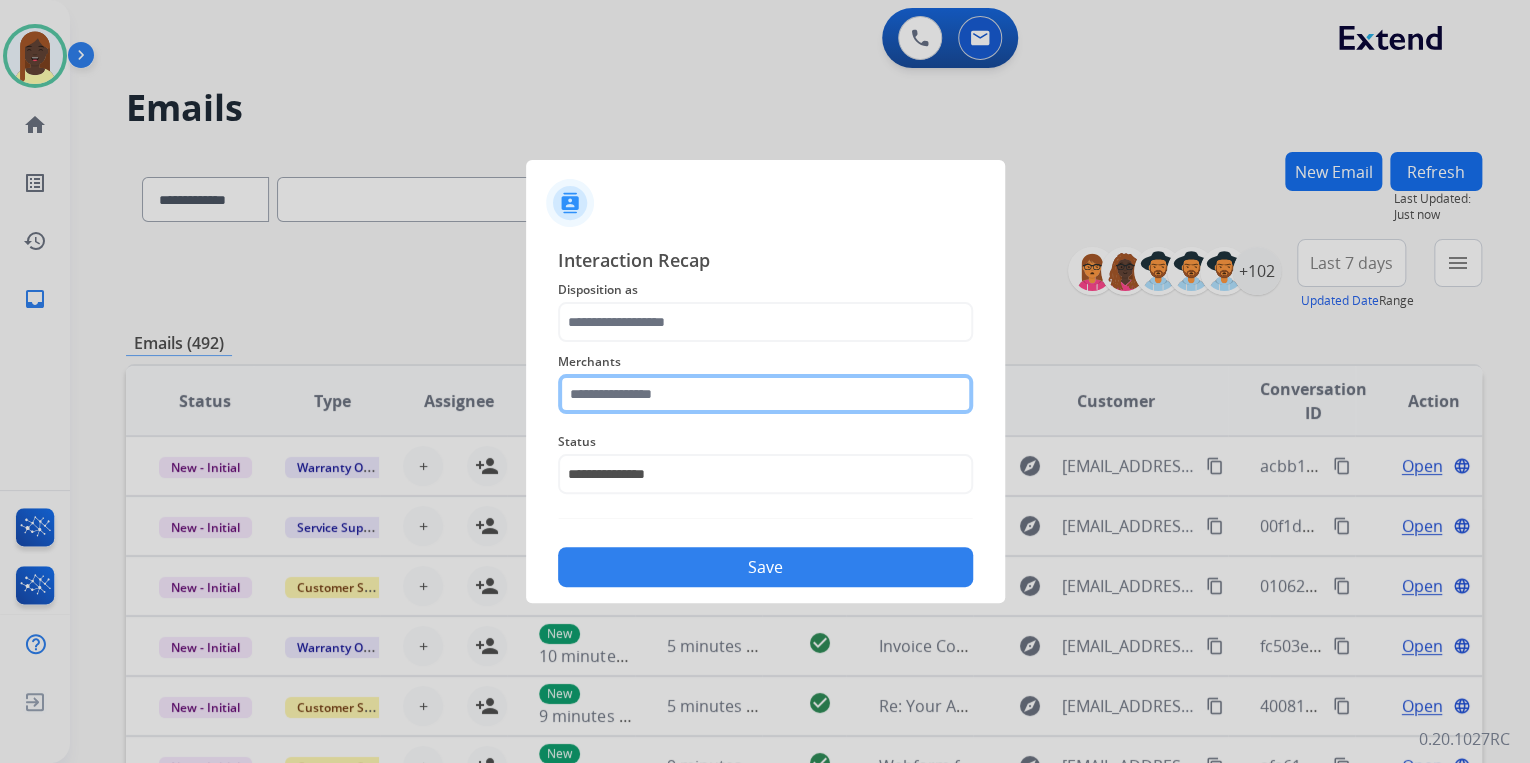 click 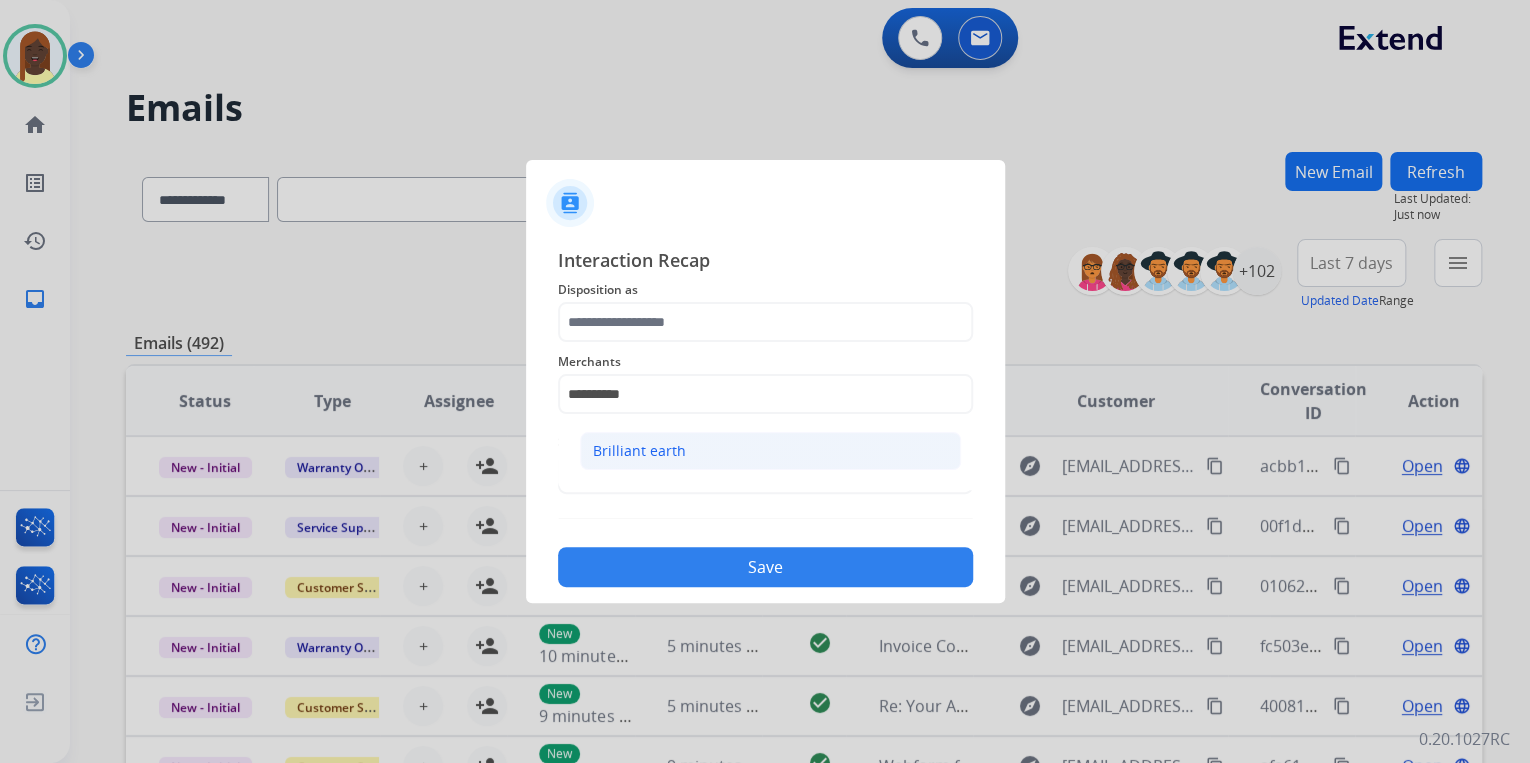 click on "Brilliant earth" 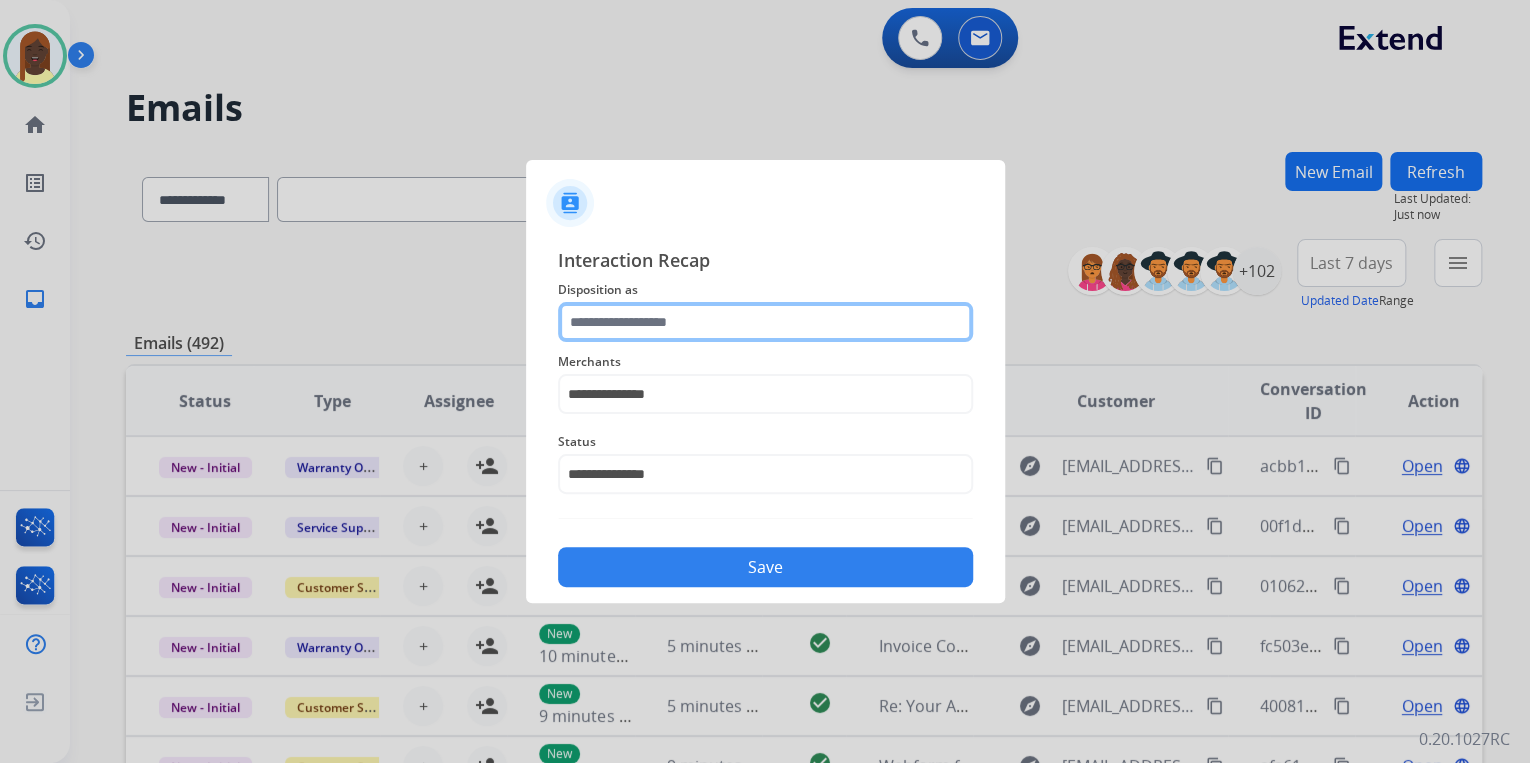 click 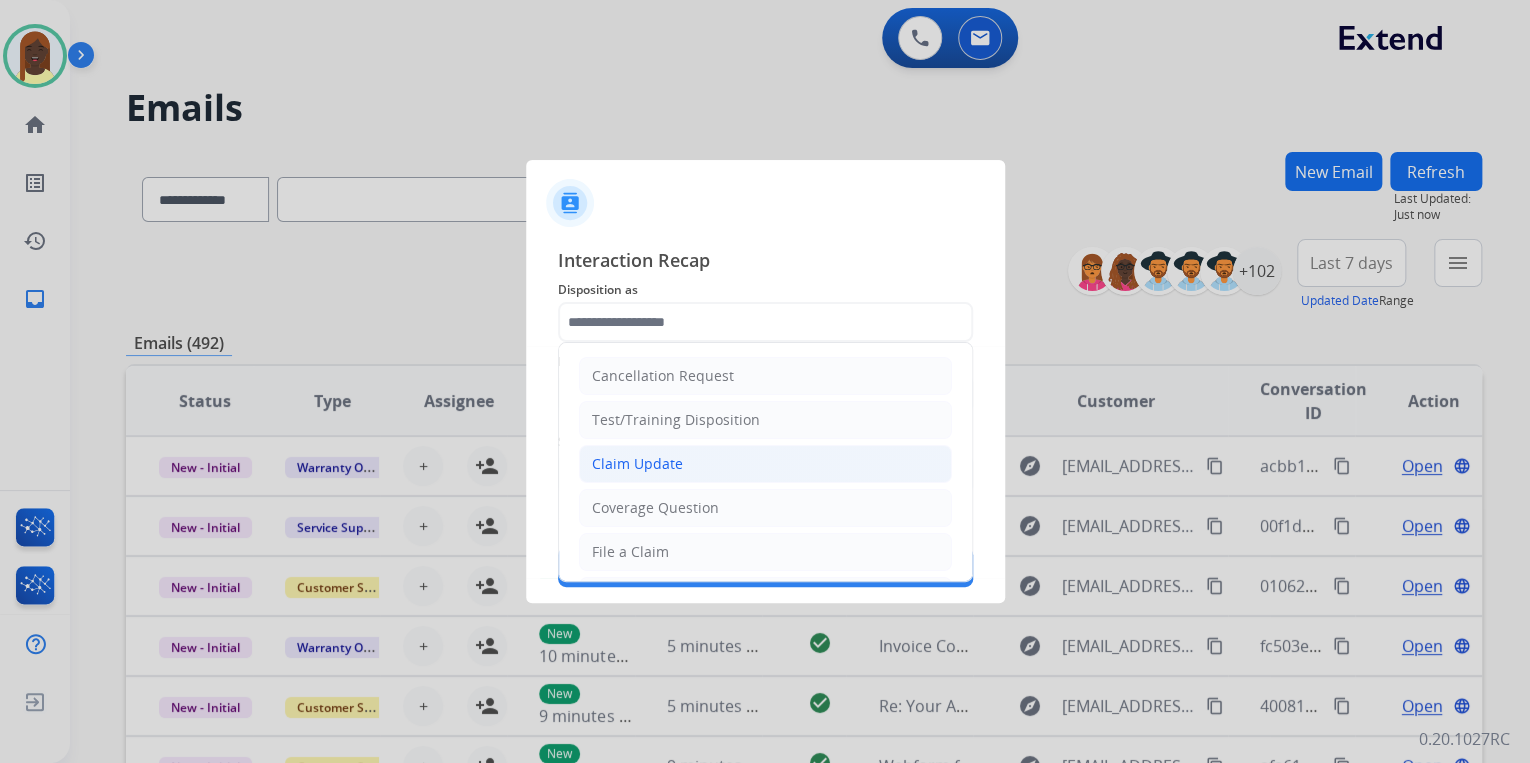 click on "Claim Update" 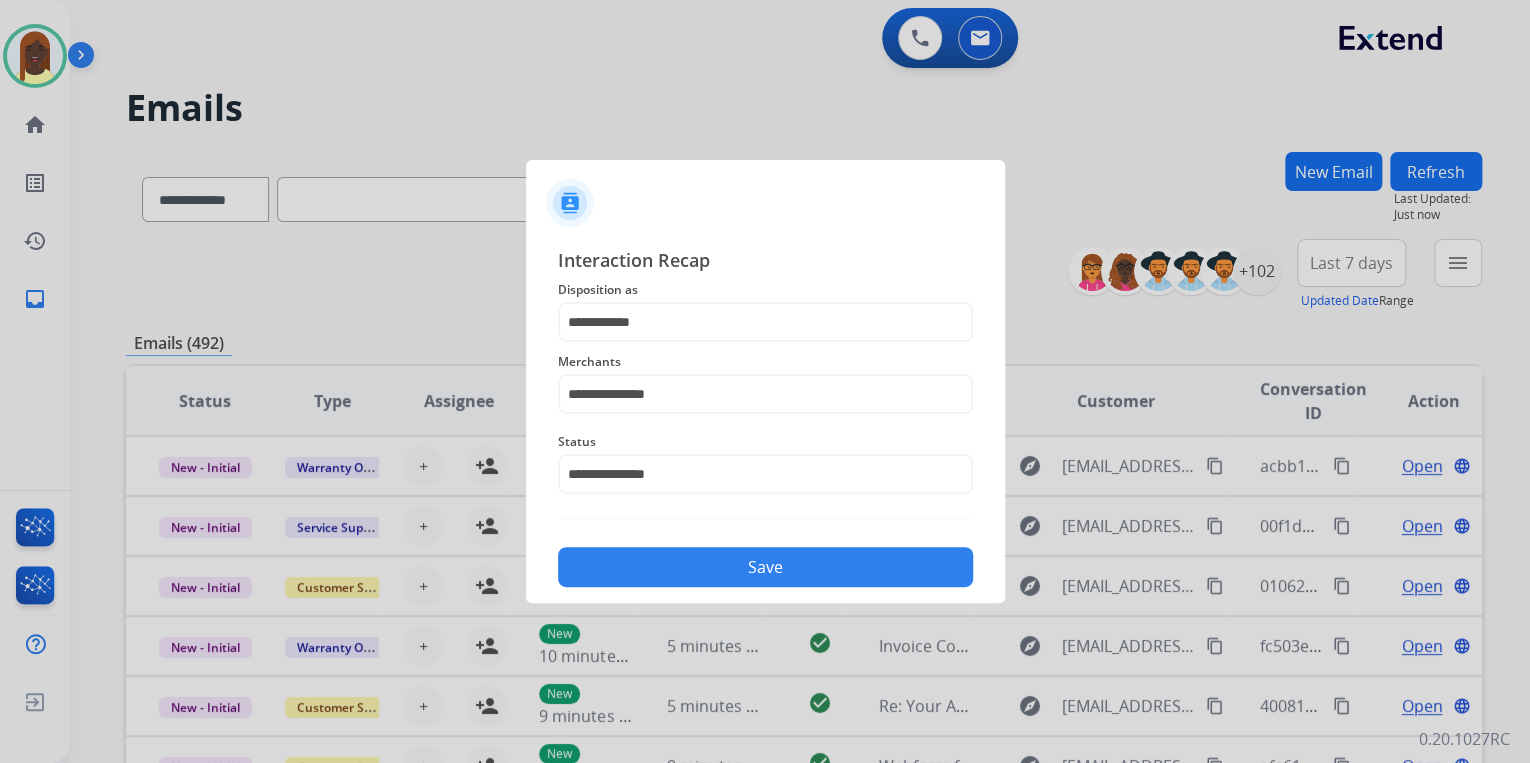 click on "Save" 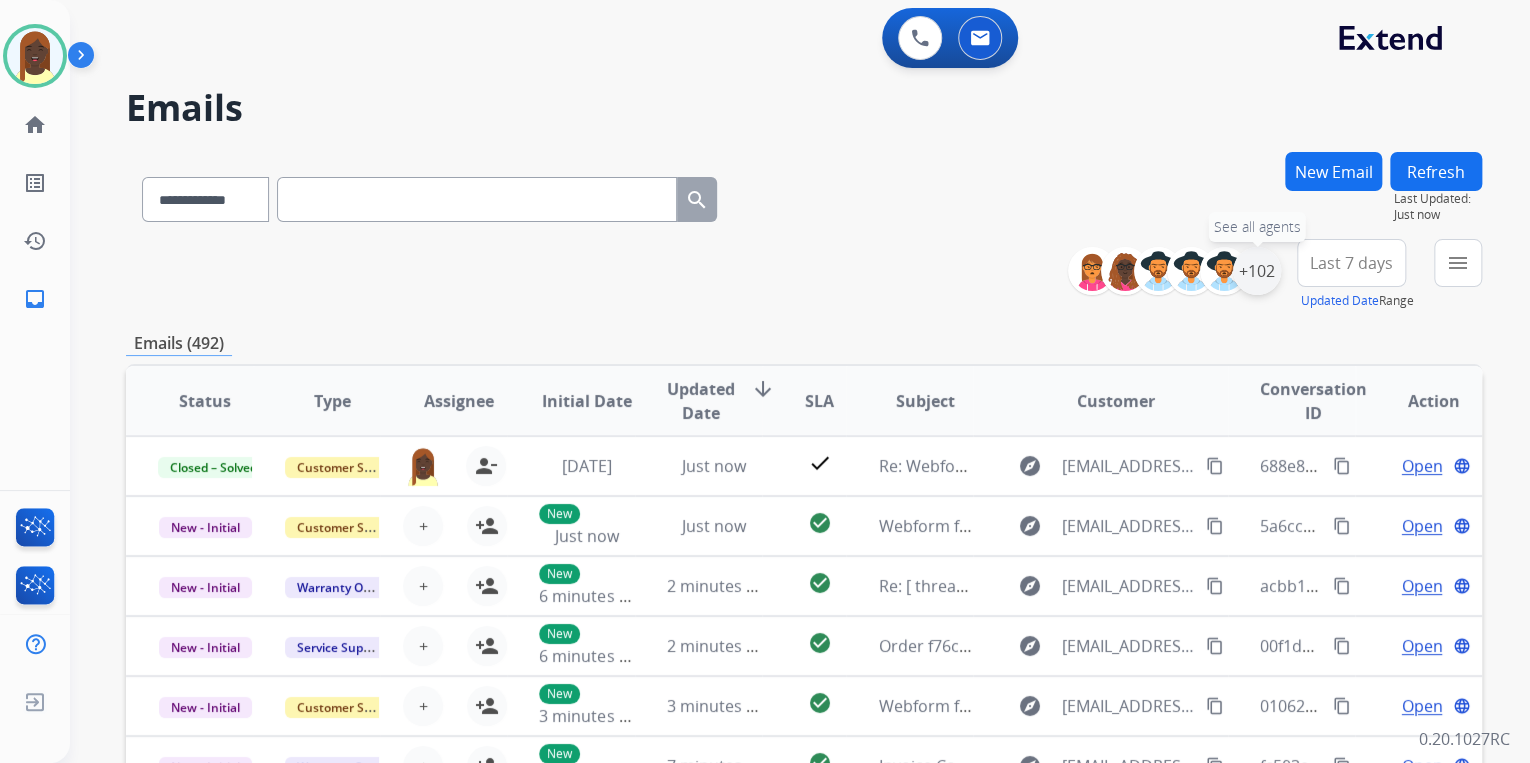 click on "+102" at bounding box center (1257, 271) 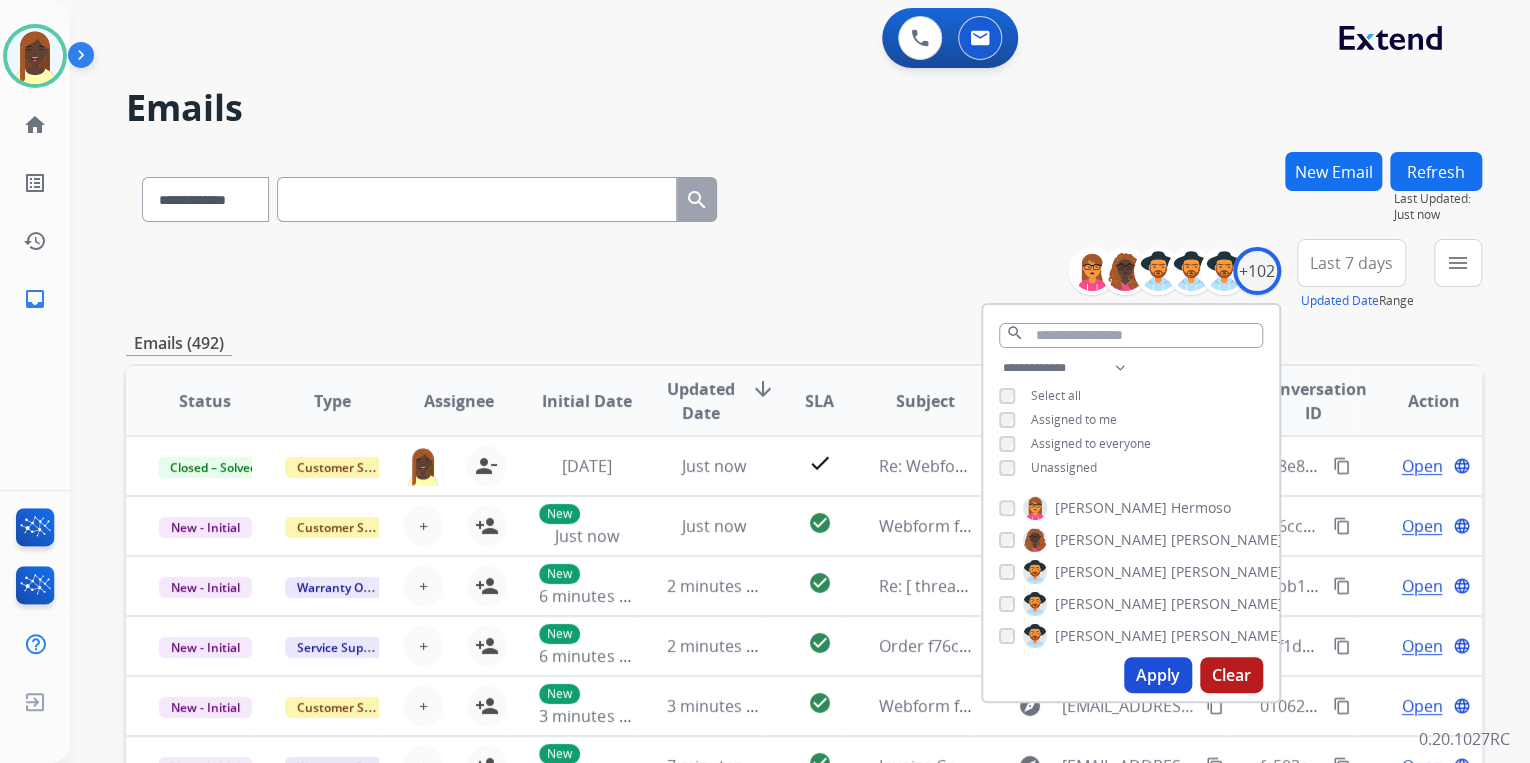 drag, startPoint x: 1152, startPoint y: 668, endPoint x: 1127, endPoint y: 616, distance: 57.697487 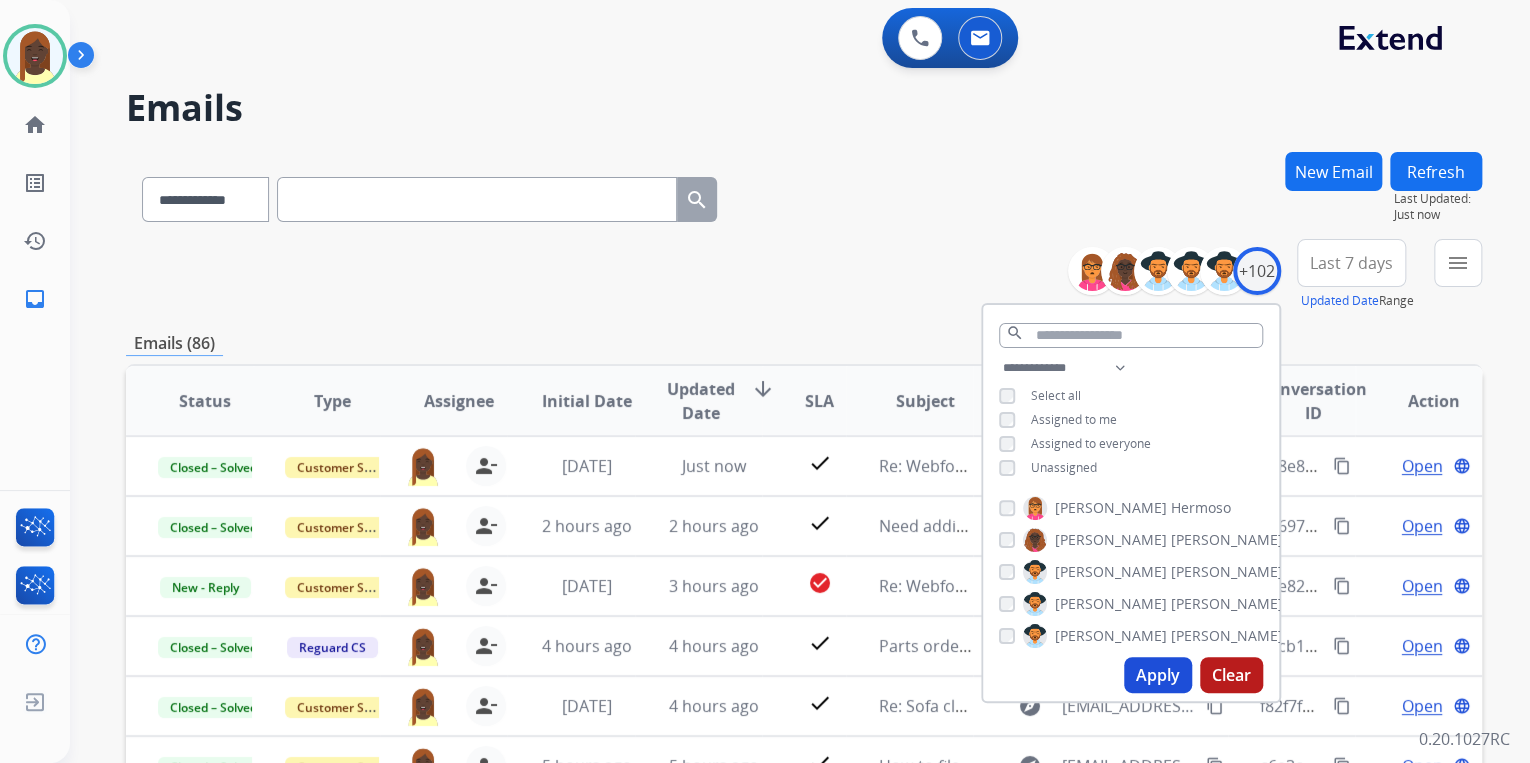 click on "**********" at bounding box center [804, 275] 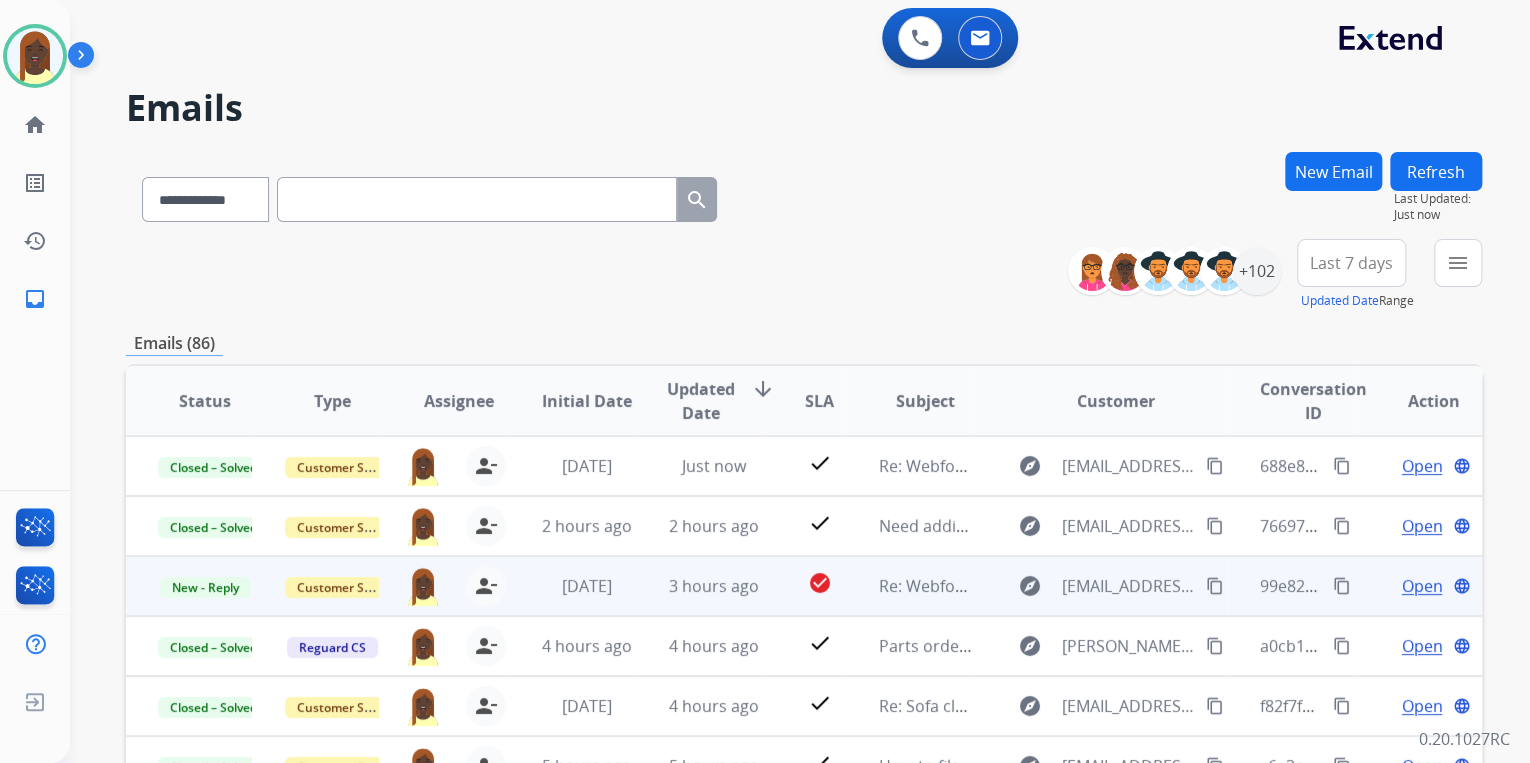 click on "content_copy" at bounding box center [1342, 586] 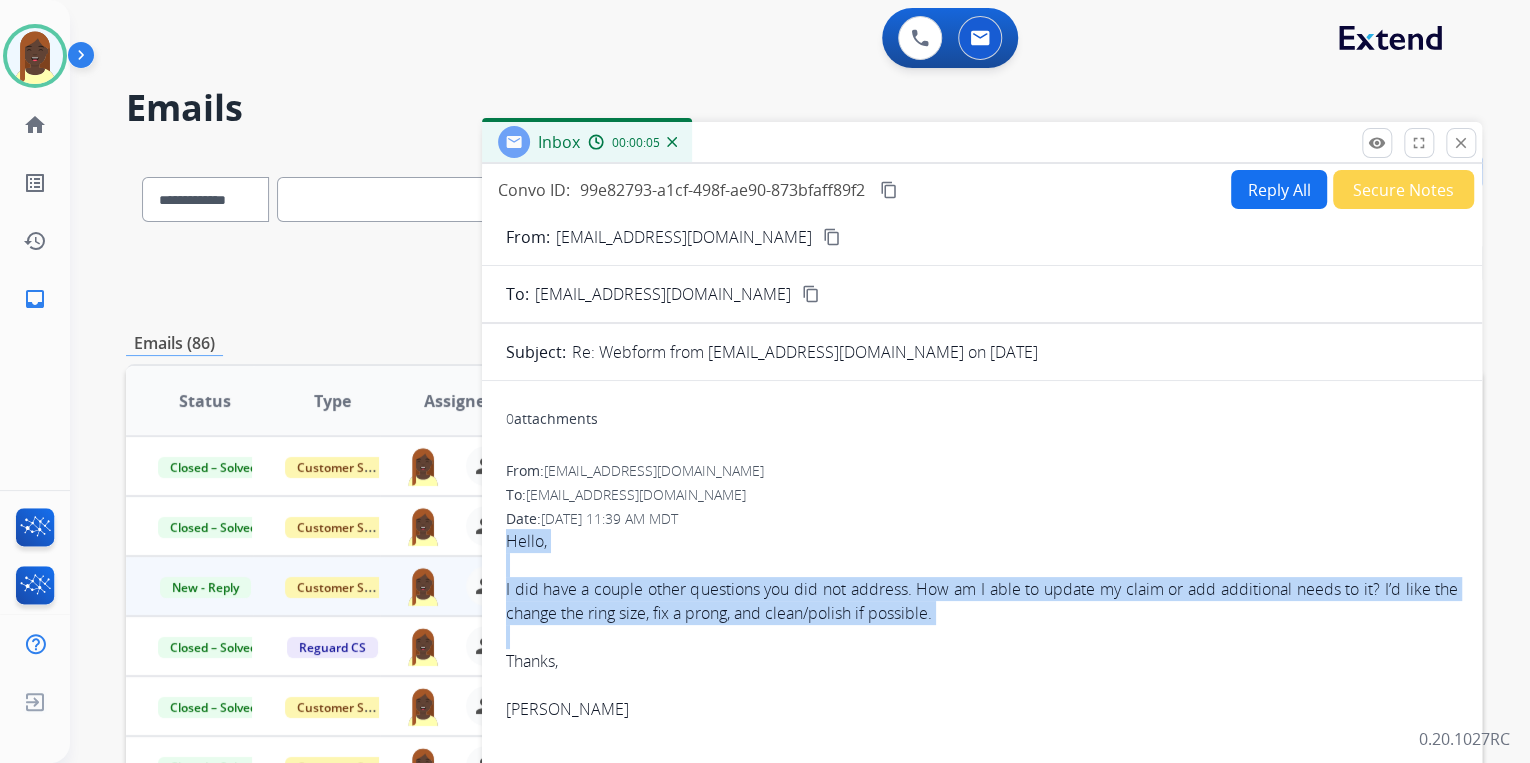 drag, startPoint x: 500, startPoint y: 534, endPoint x: 970, endPoint y: 629, distance: 479.50494 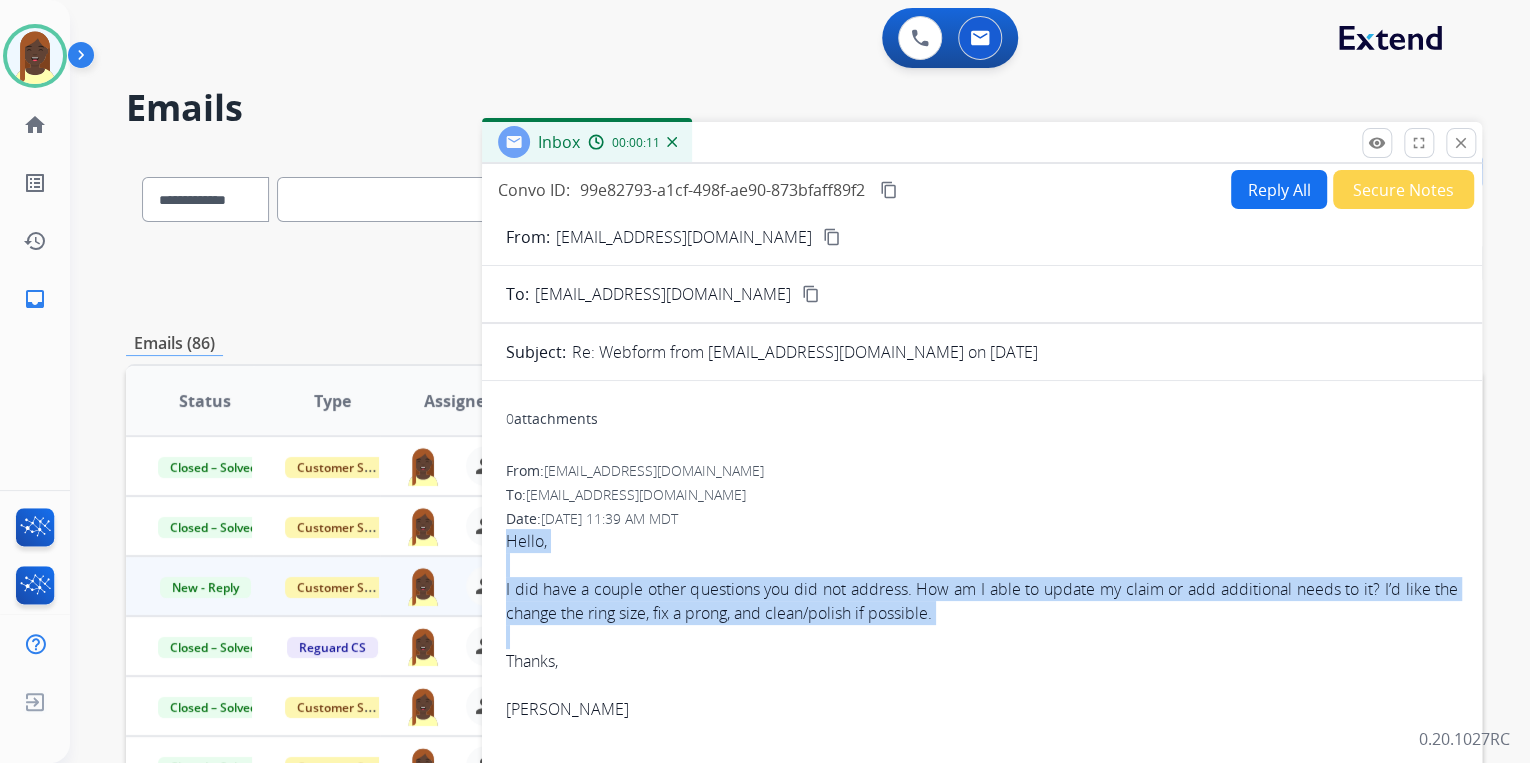 copy on "Hello, I did have a couple other questions you did not address. How am I able to update my claim or add additional needs to it? I’d like the change the ring size, fix a prong, and clean/polish if possible." 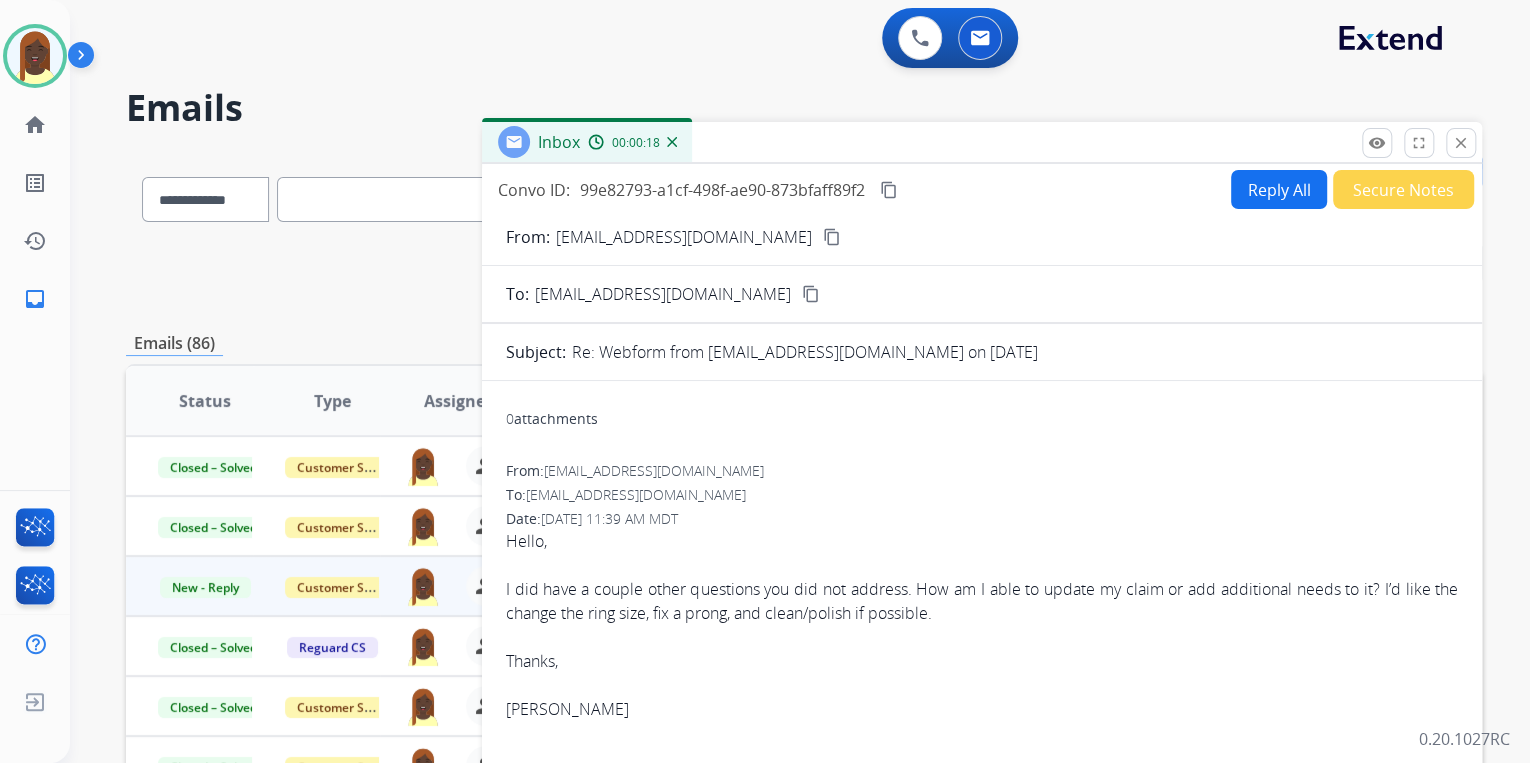 click on "Date:  [DATE] 11:39 AM MDT" at bounding box center (982, 519) 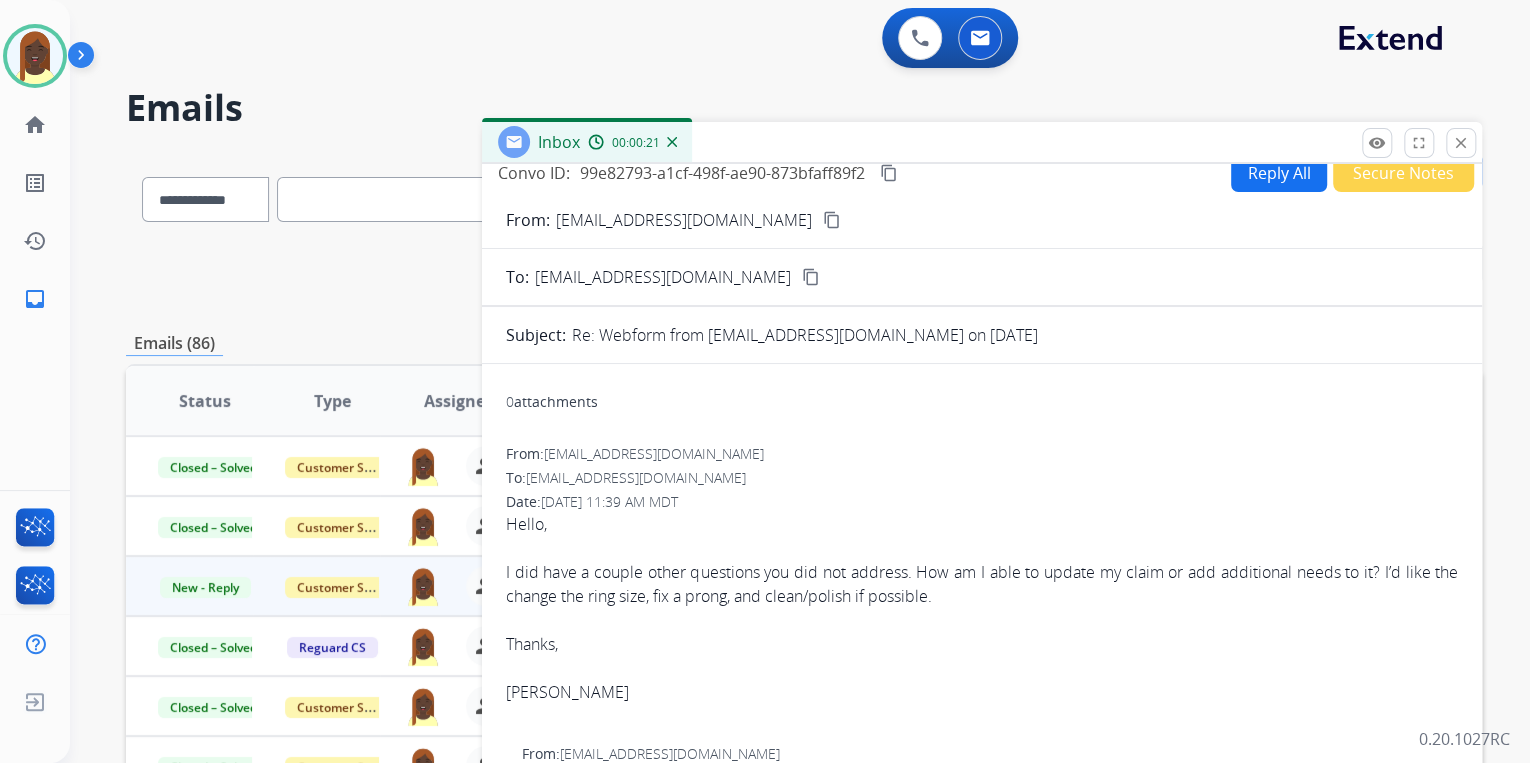 scroll, scrollTop: 0, scrollLeft: 0, axis: both 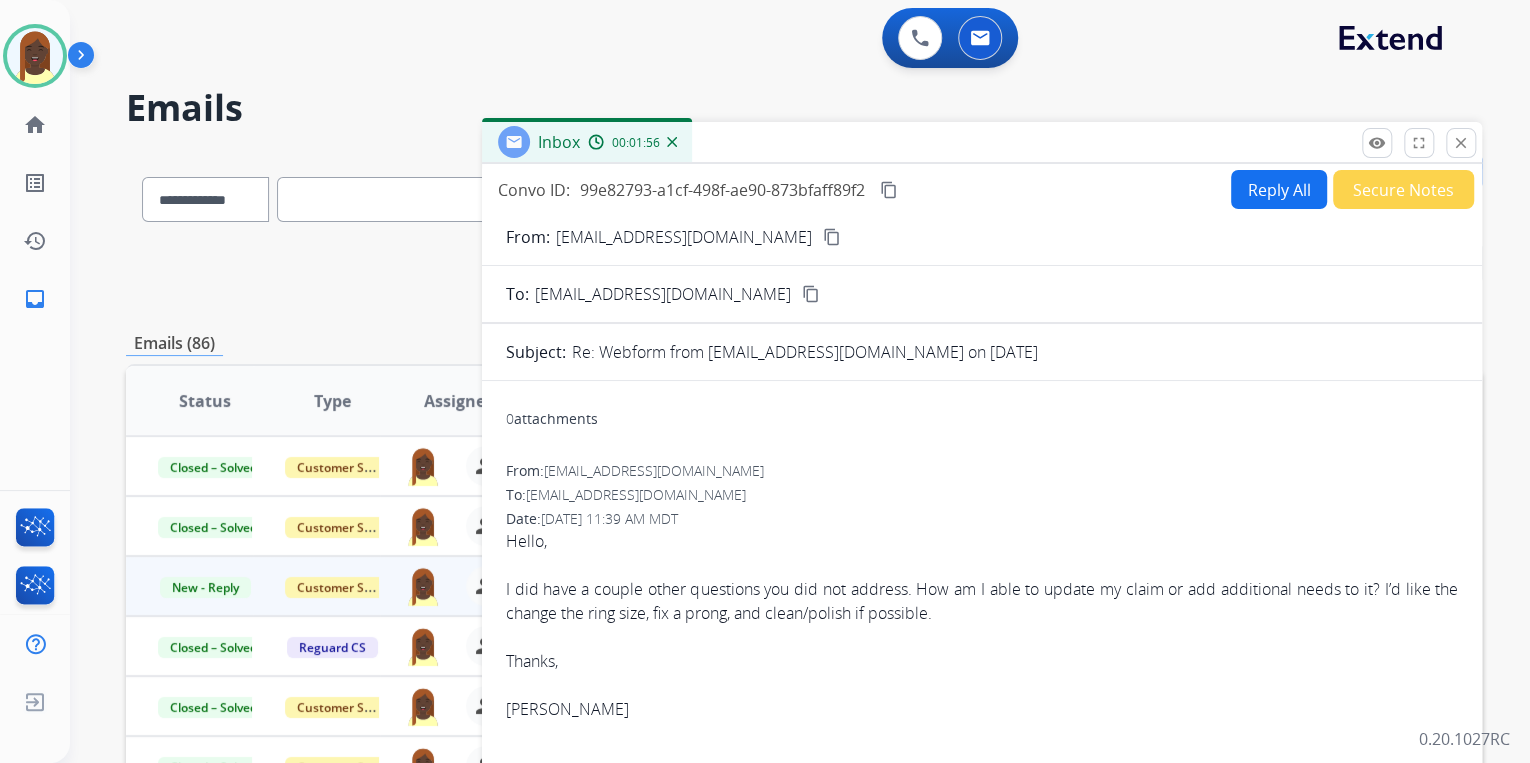 click on "Reply All" at bounding box center [1279, 189] 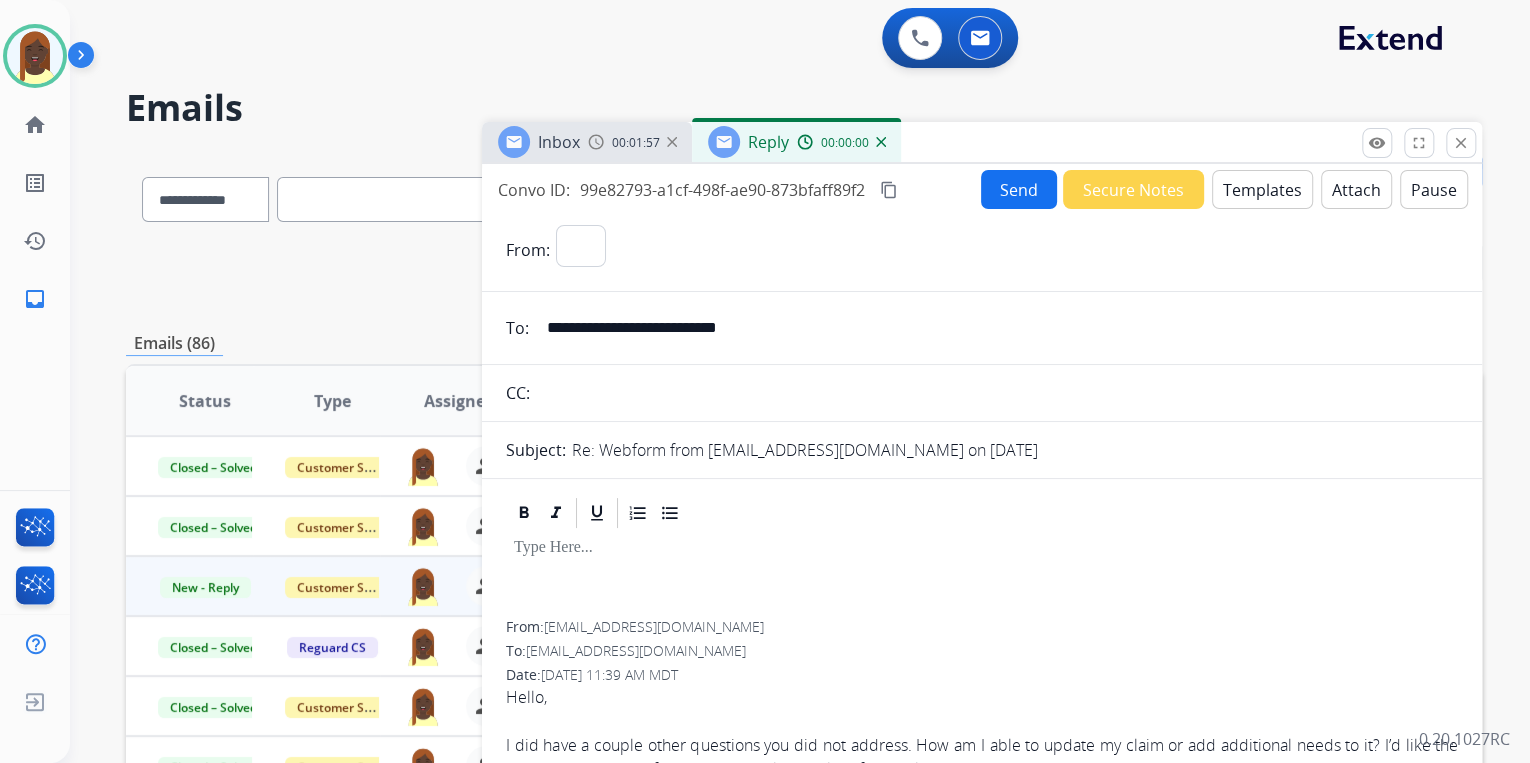select on "**********" 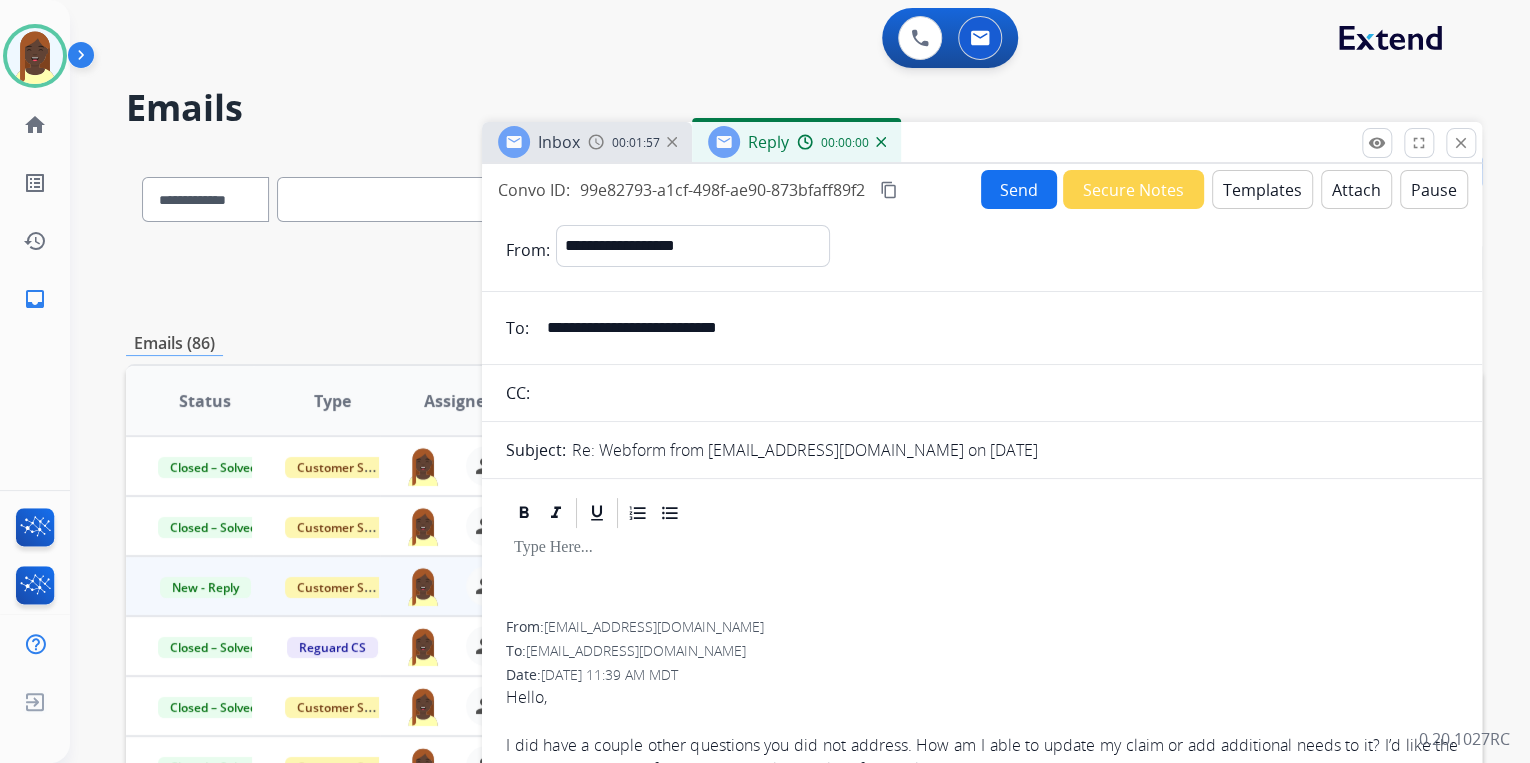 click on "Templates" at bounding box center (1262, 189) 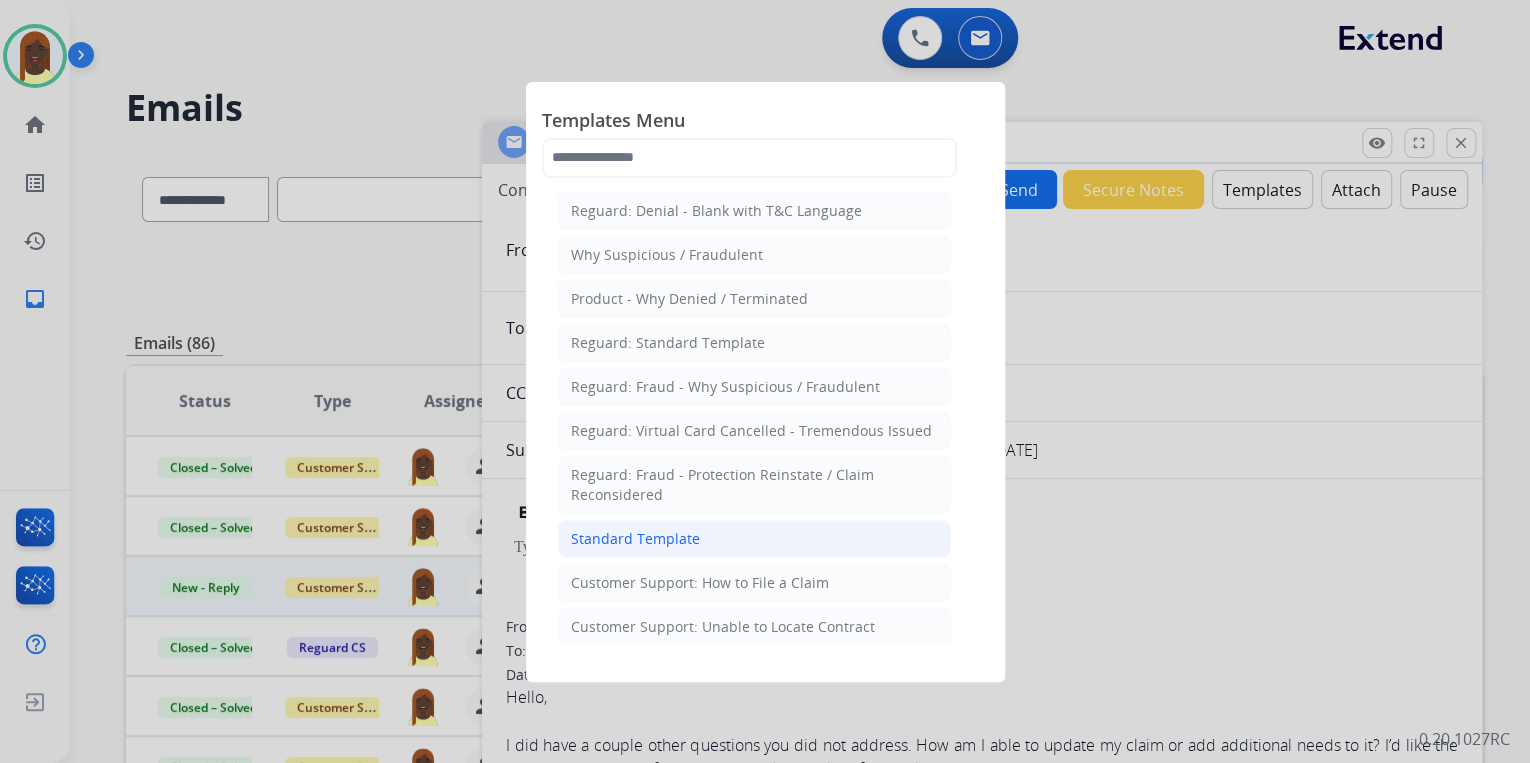 click on "Standard Template" 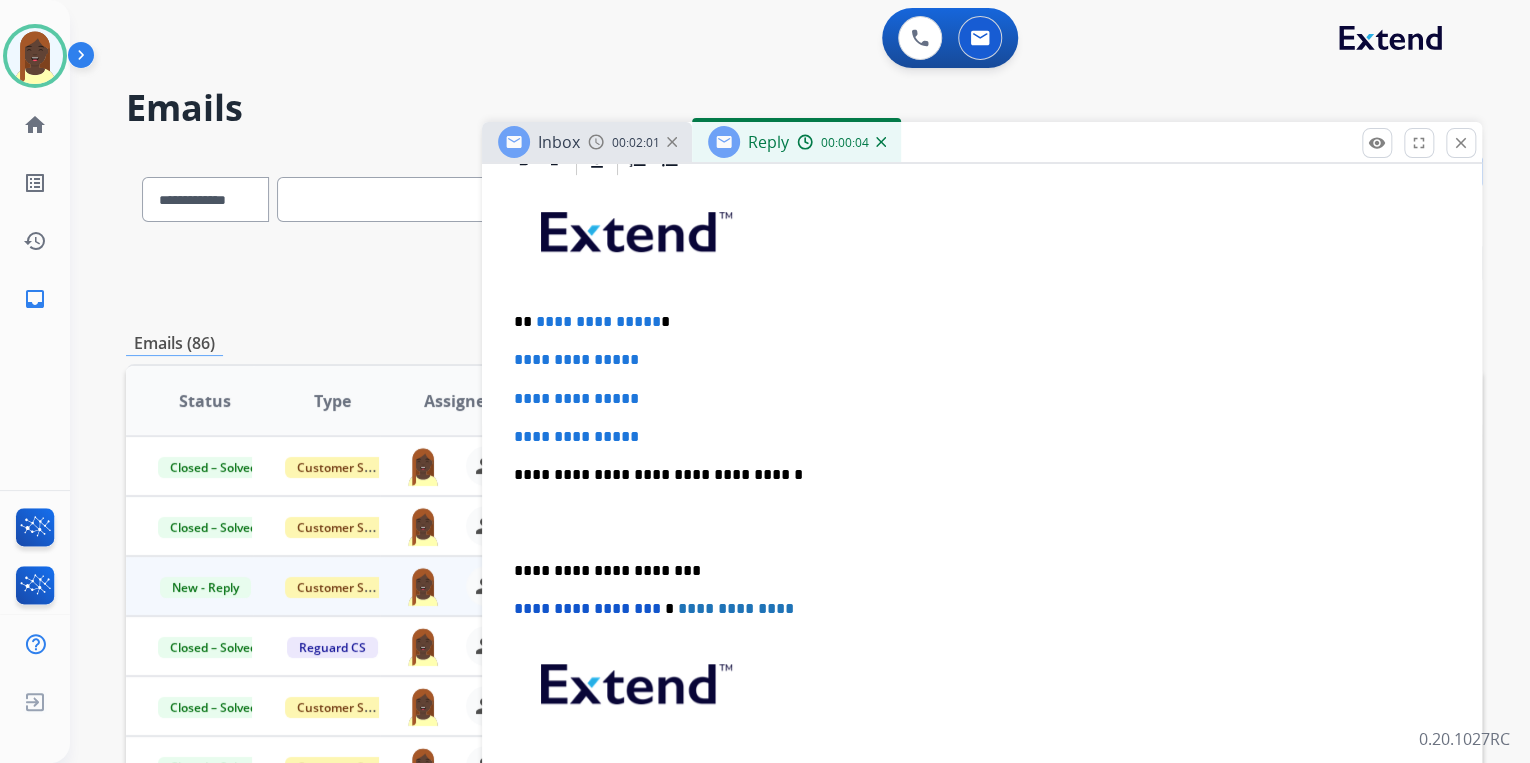 scroll, scrollTop: 480, scrollLeft: 0, axis: vertical 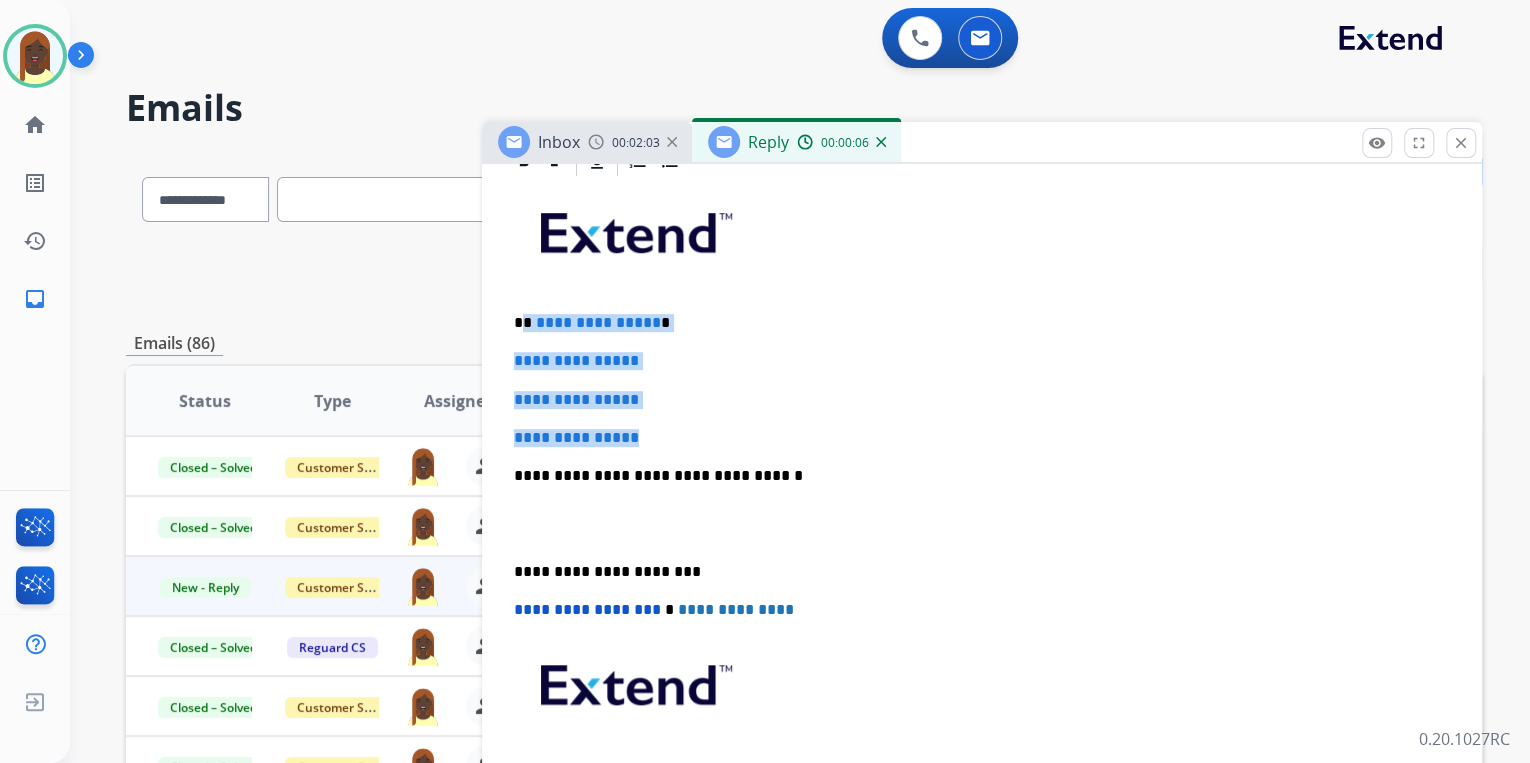 drag, startPoint x: 526, startPoint y: 321, endPoint x: 666, endPoint y: 431, distance: 178.04494 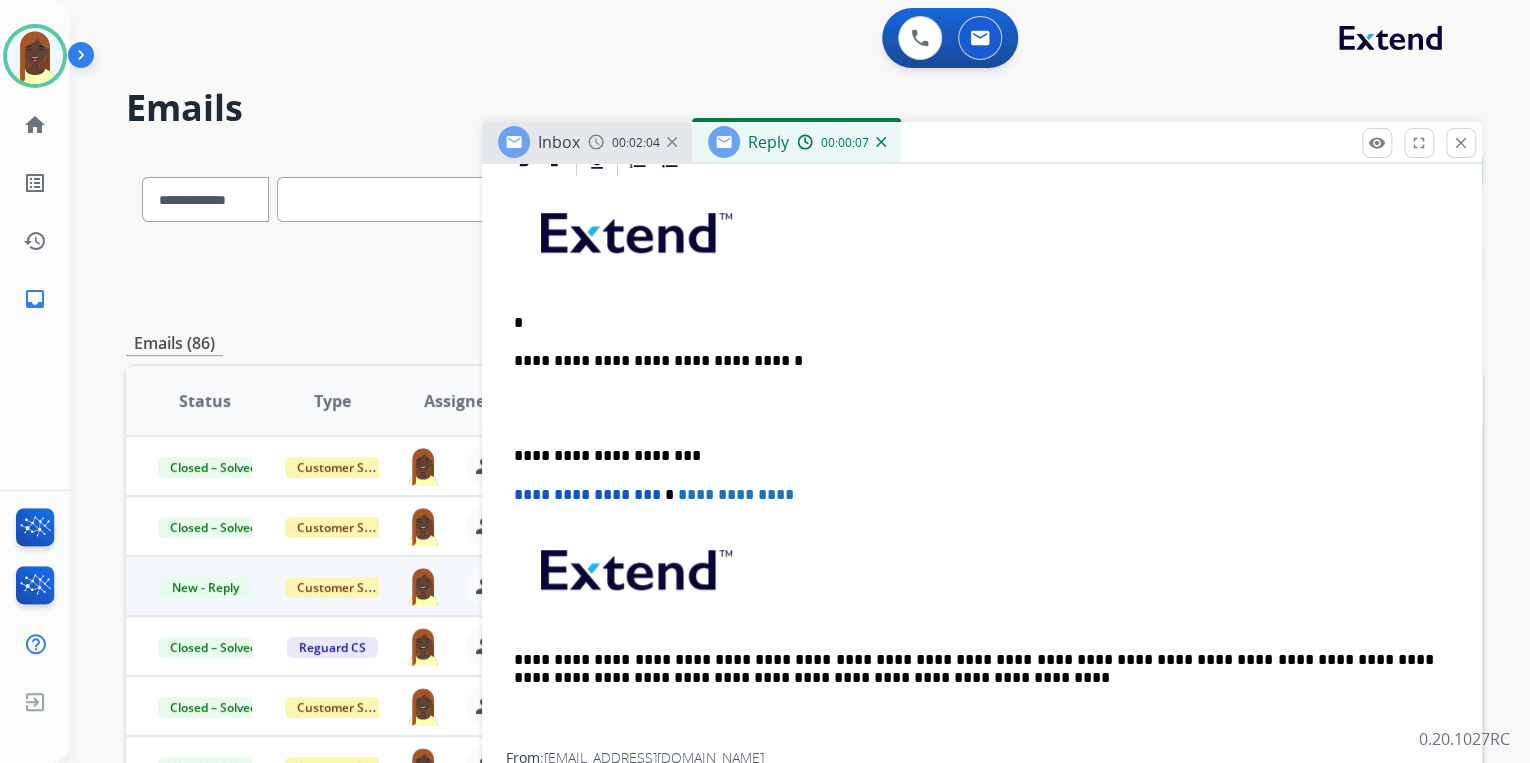 type 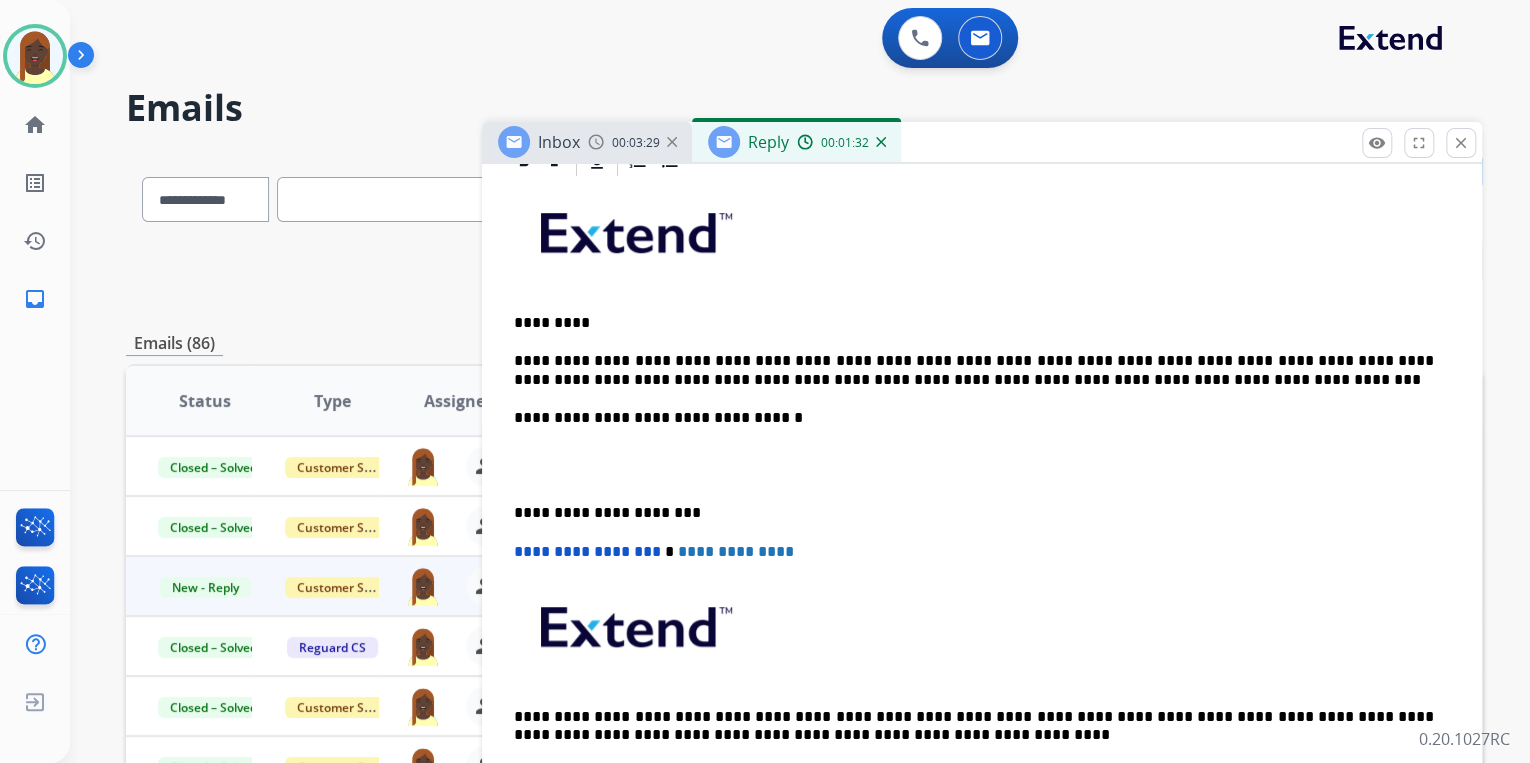 click on "**********" at bounding box center (974, 370) 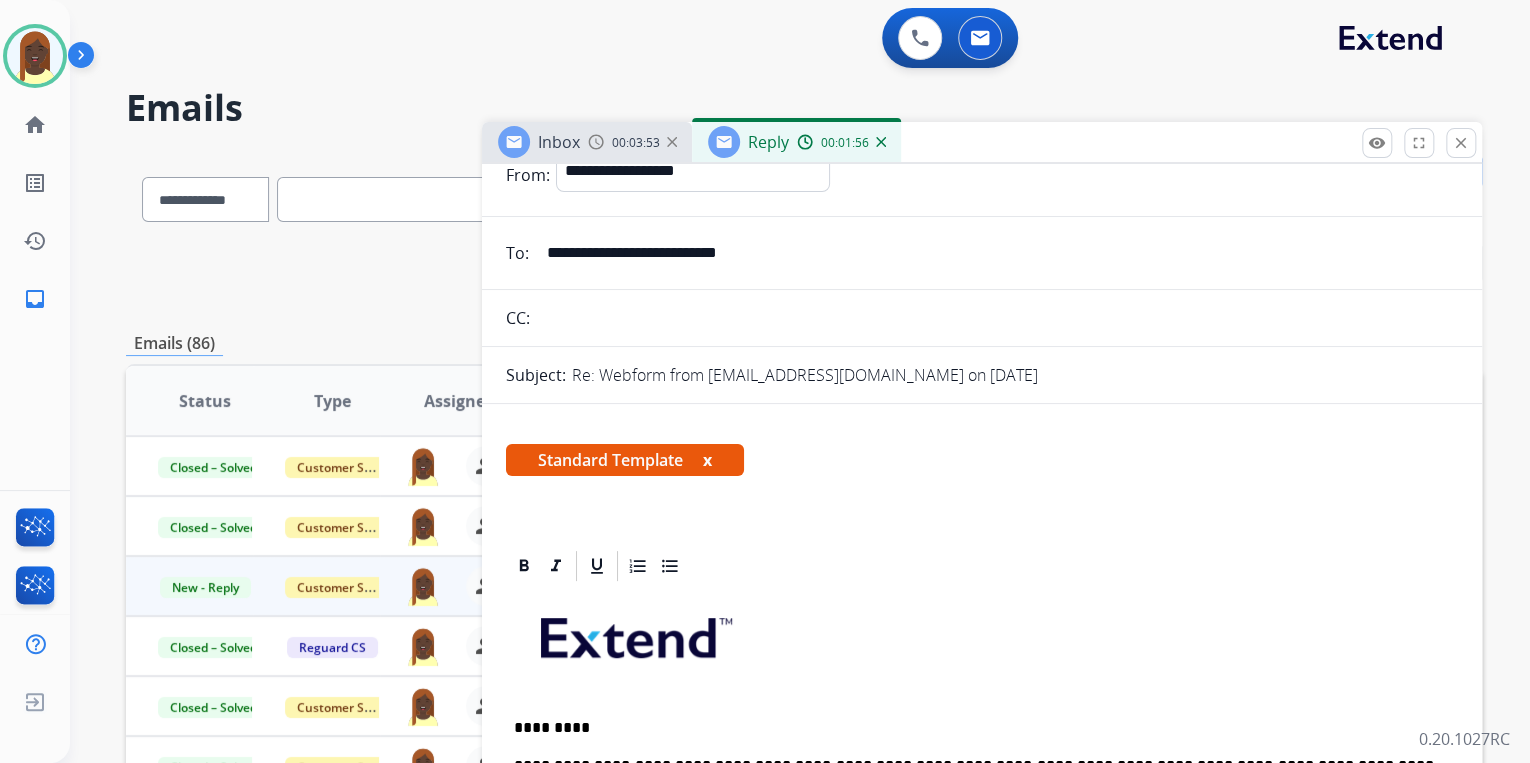 scroll, scrollTop: 0, scrollLeft: 0, axis: both 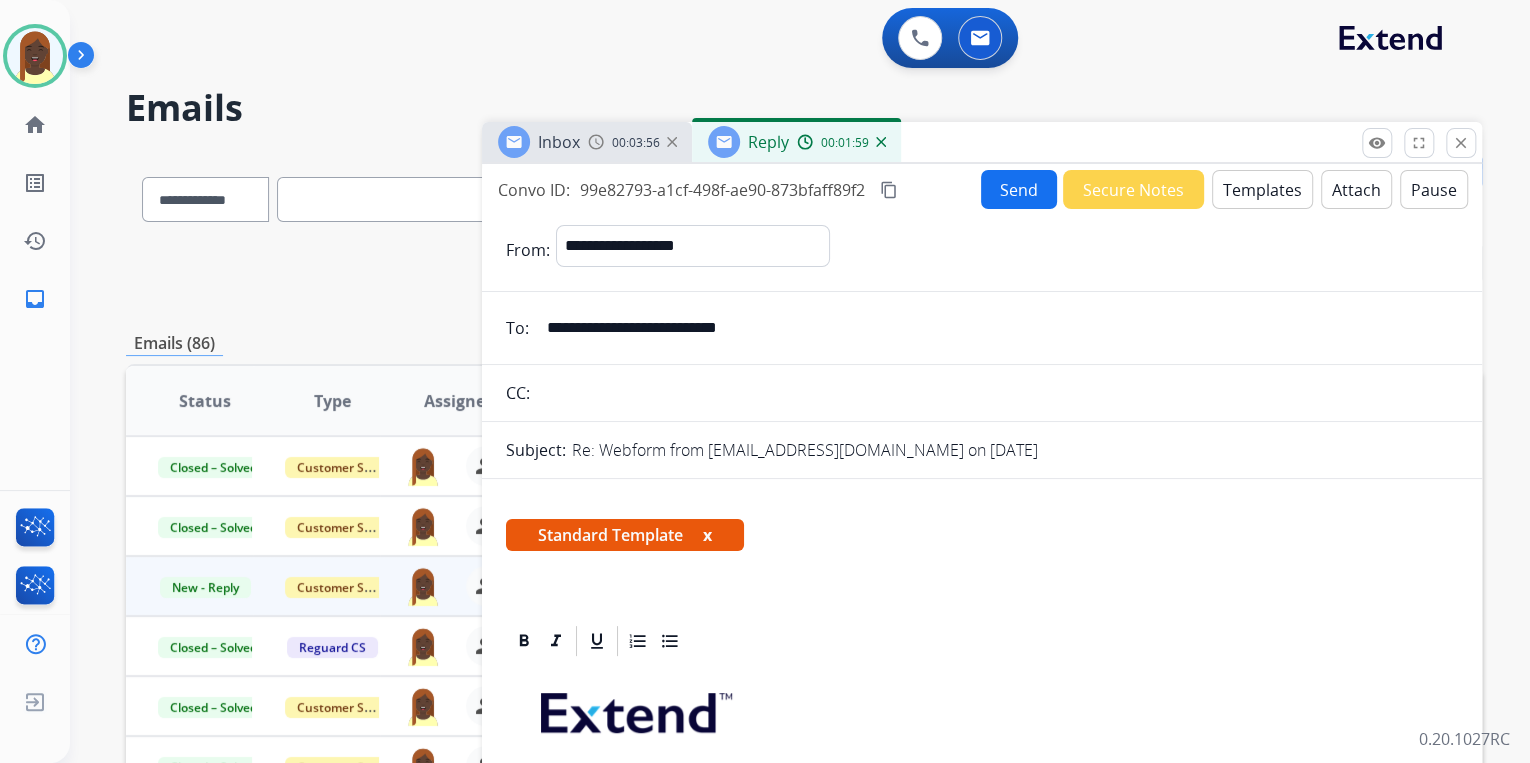 drag, startPoint x: 793, startPoint y: 342, endPoint x: 547, endPoint y: 336, distance: 246.07317 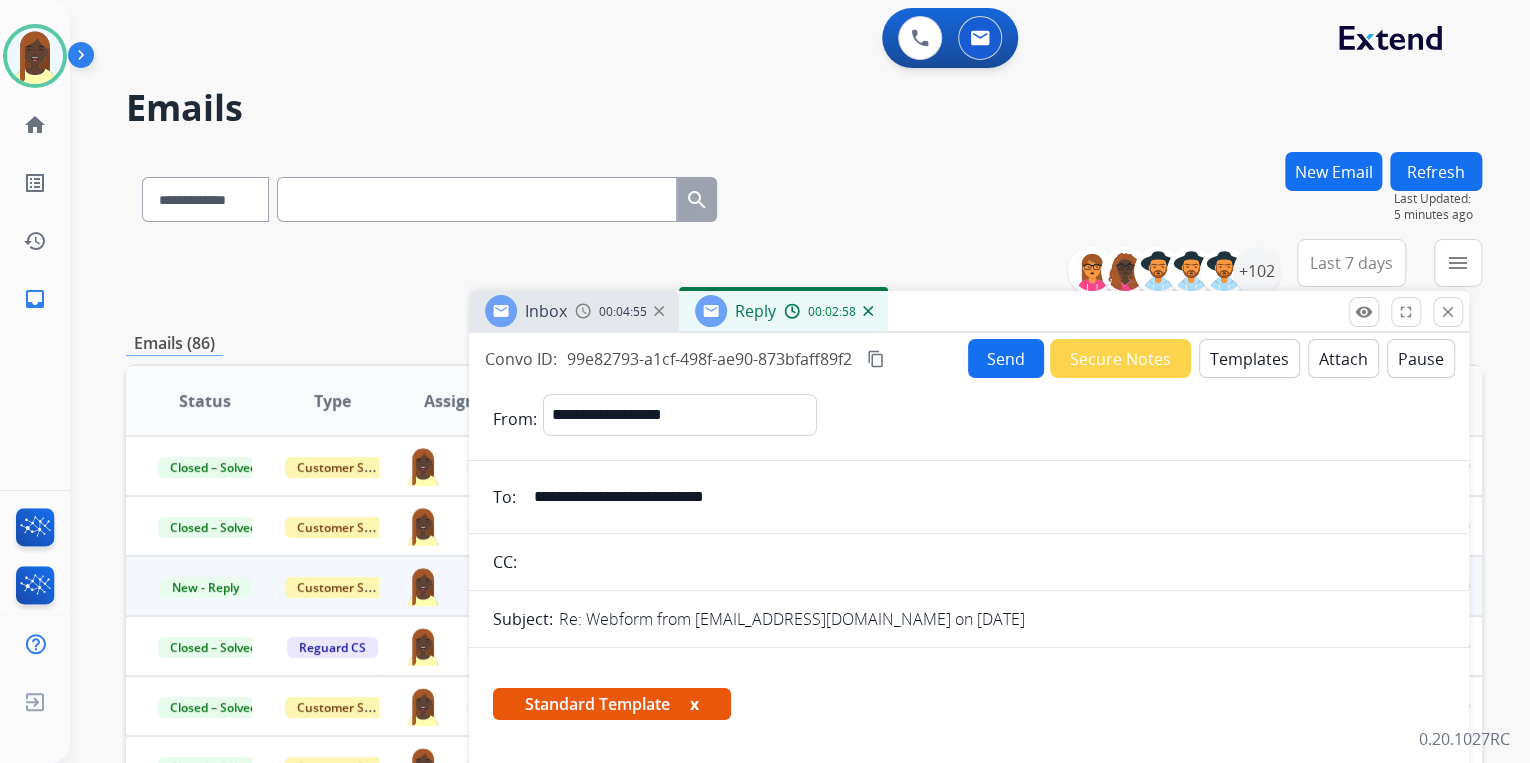 drag, startPoint x: 1013, startPoint y: 143, endPoint x: 844, endPoint y: 274, distance: 213.82703 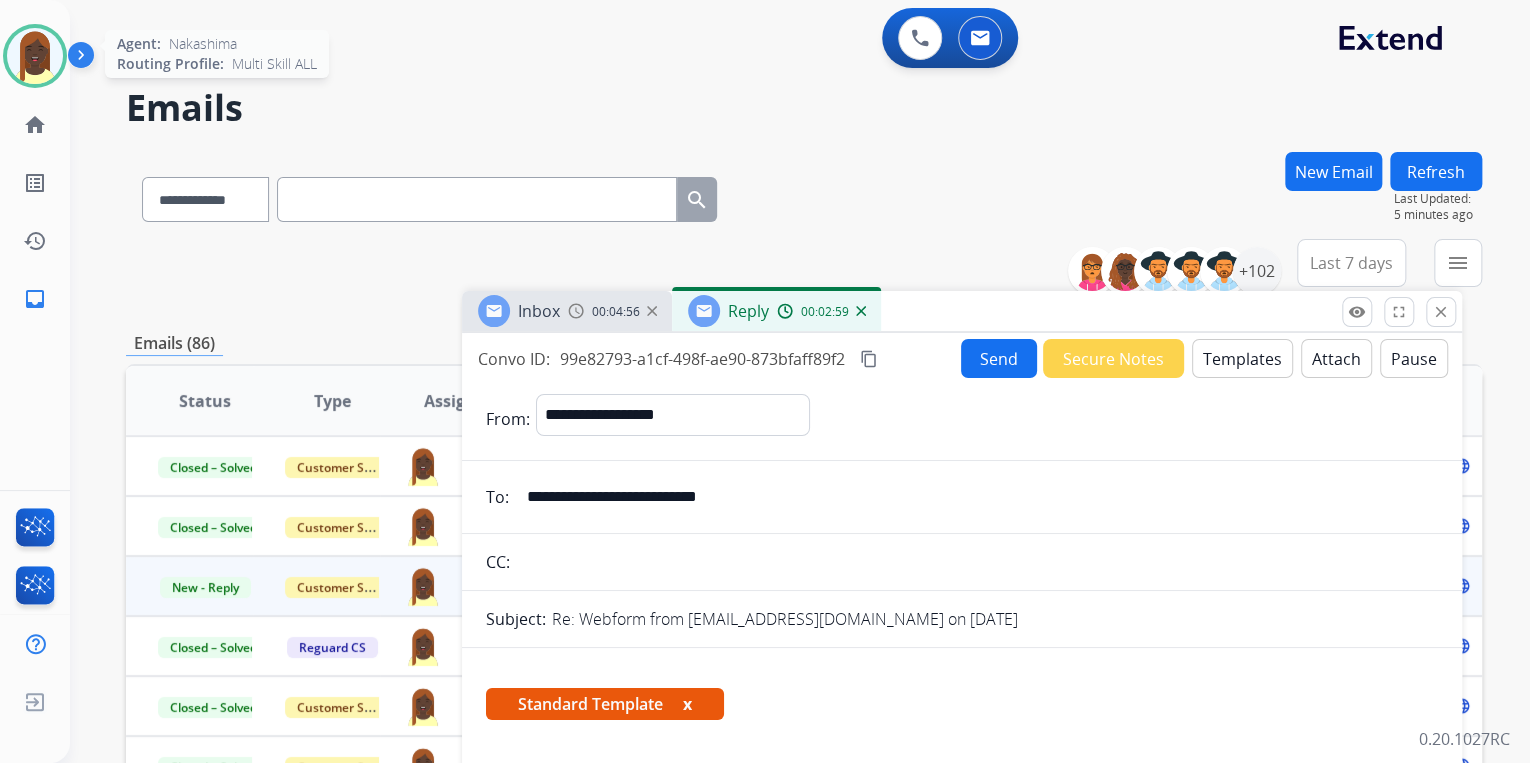 click at bounding box center [35, 56] 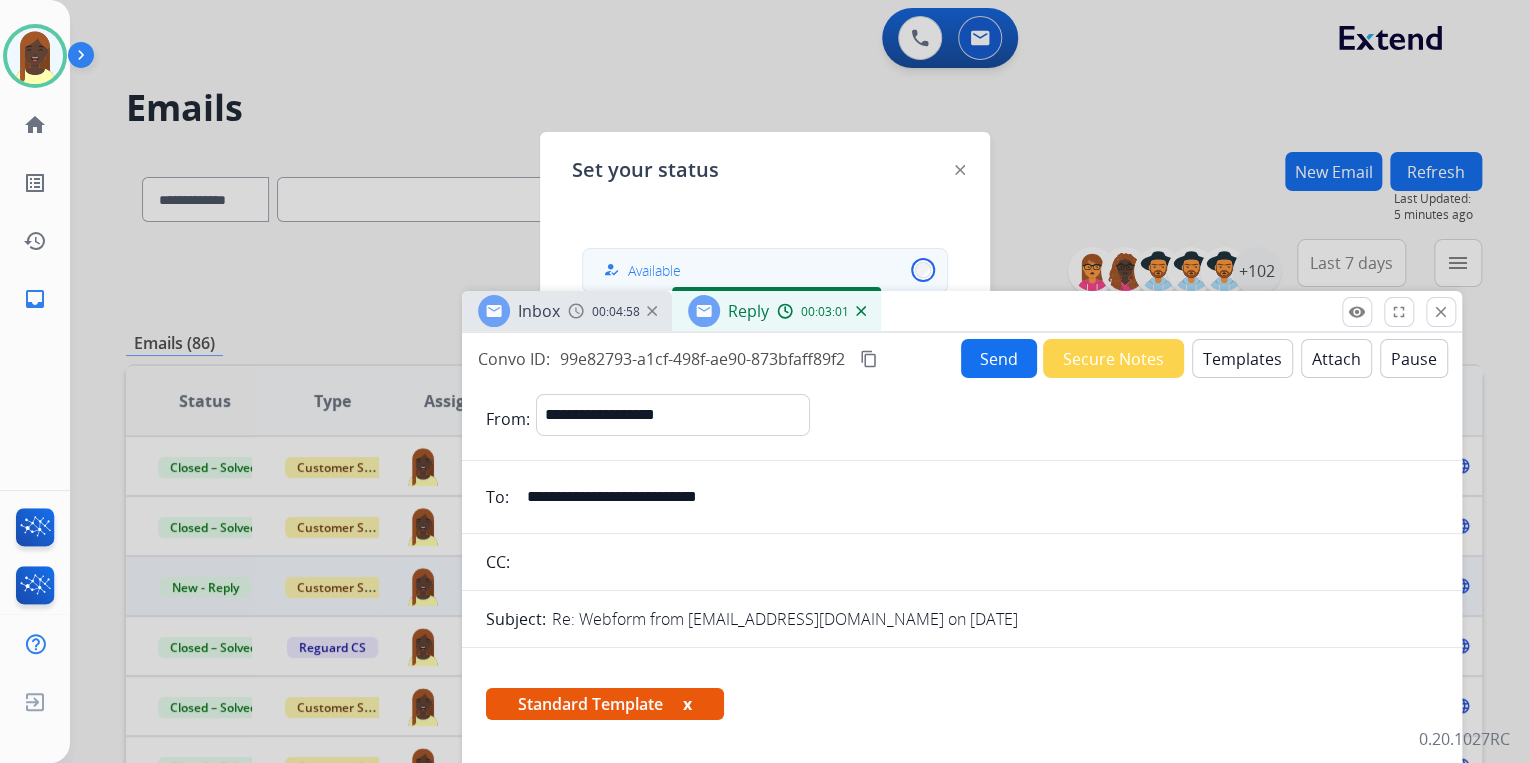 click on "how_to_reg Available" at bounding box center (765, 270) 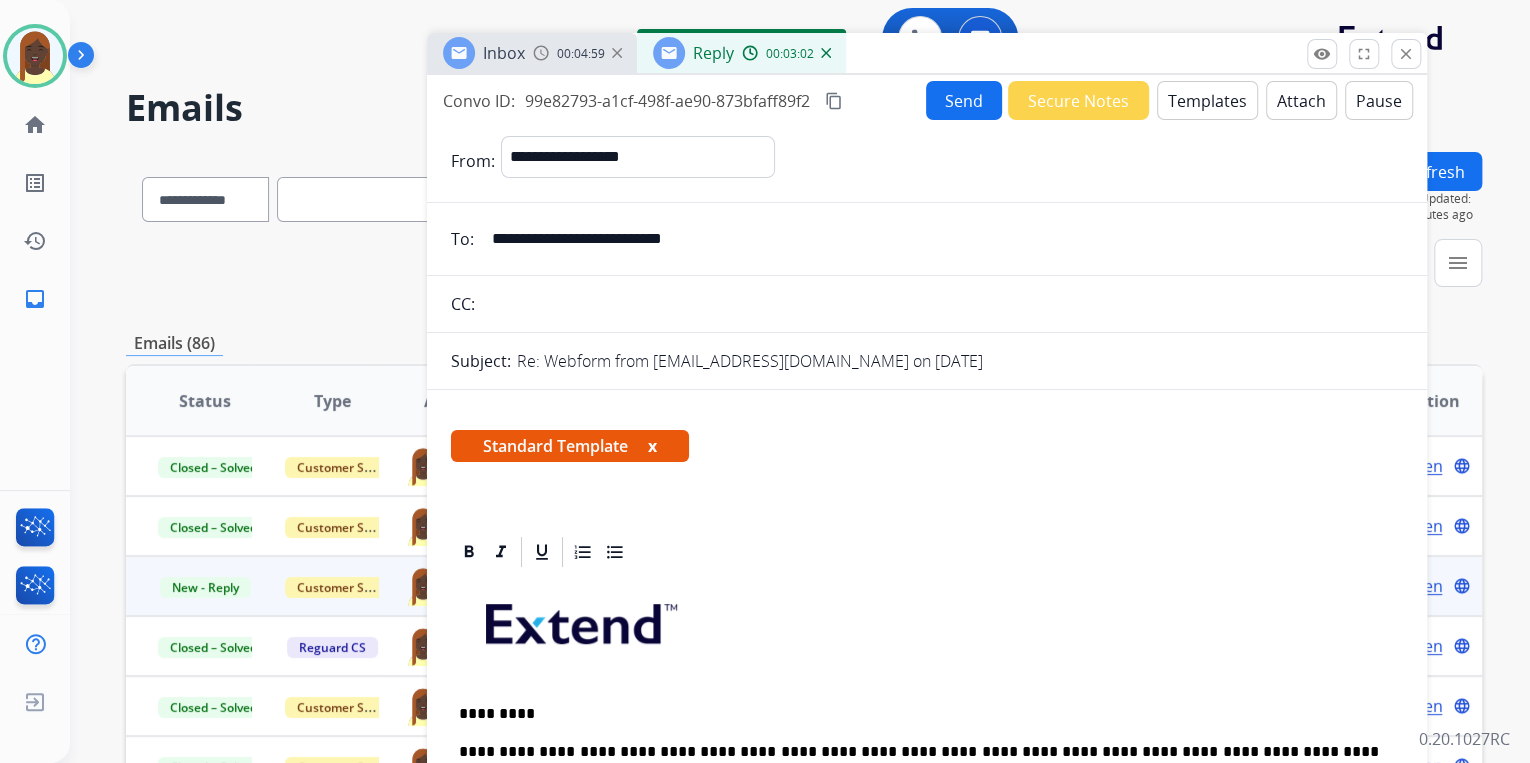 drag, startPoint x: 947, startPoint y: 320, endPoint x: 913, endPoint y: 58, distance: 264.1969 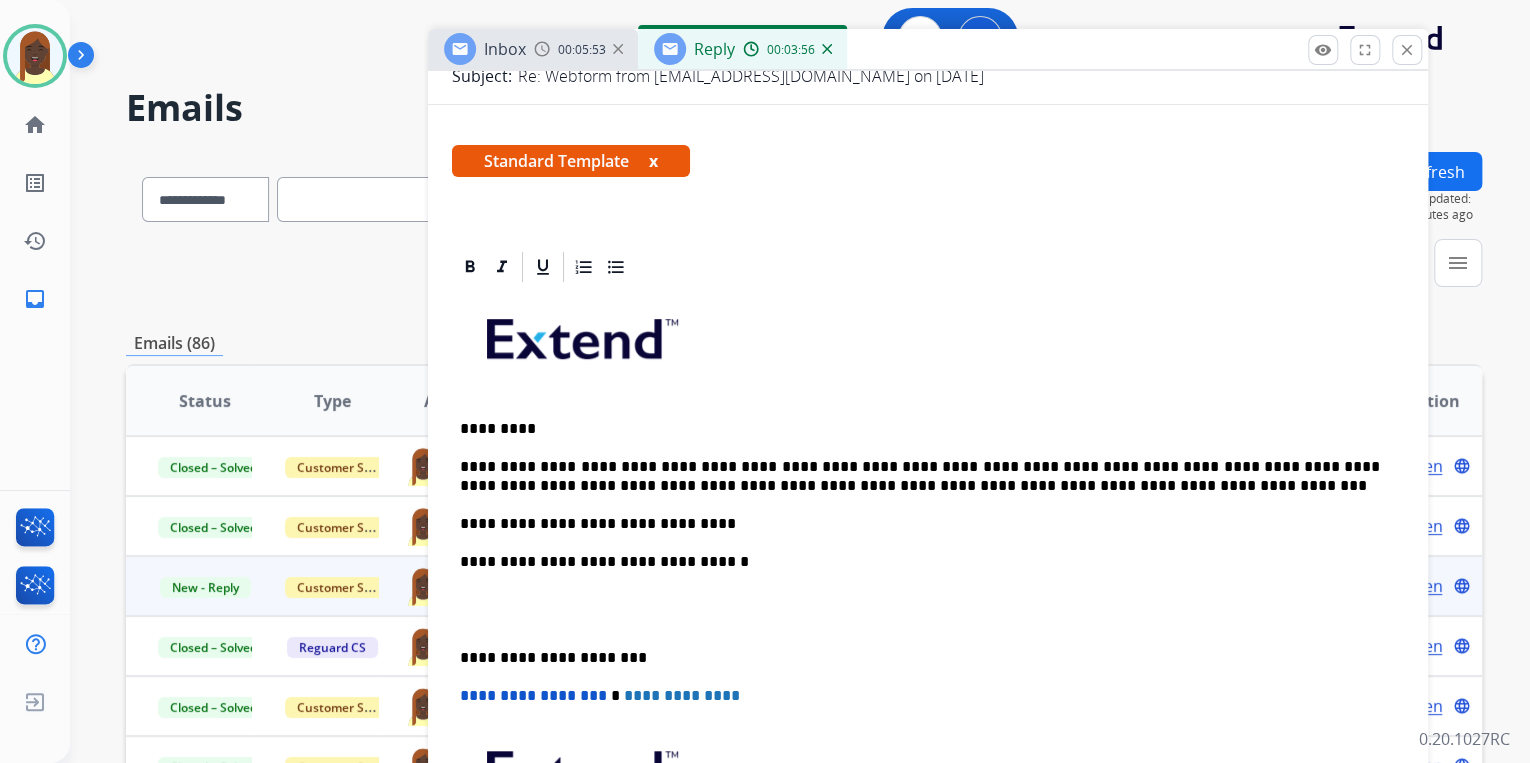 scroll, scrollTop: 320, scrollLeft: 0, axis: vertical 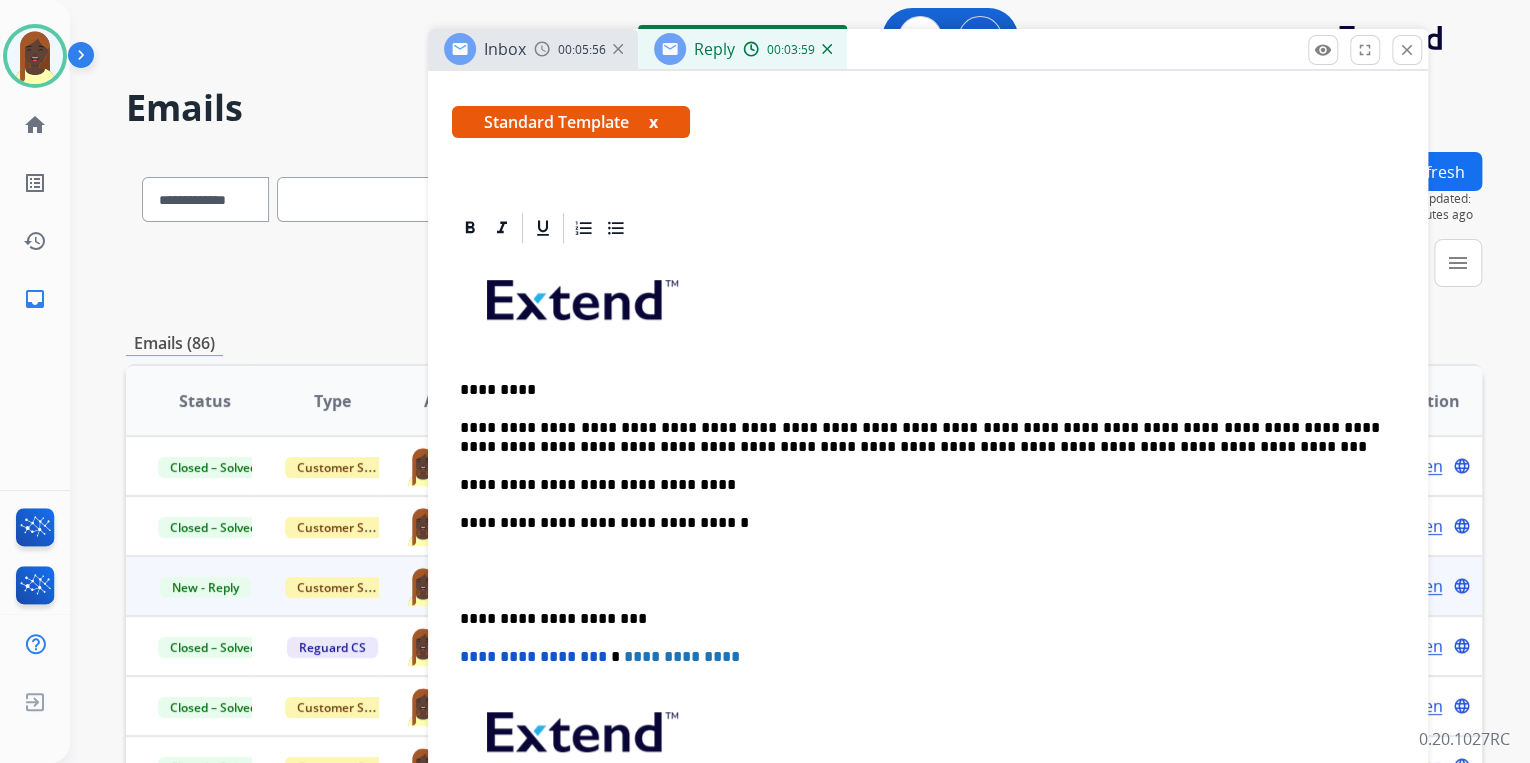 click on "**********" at bounding box center [920, 437] 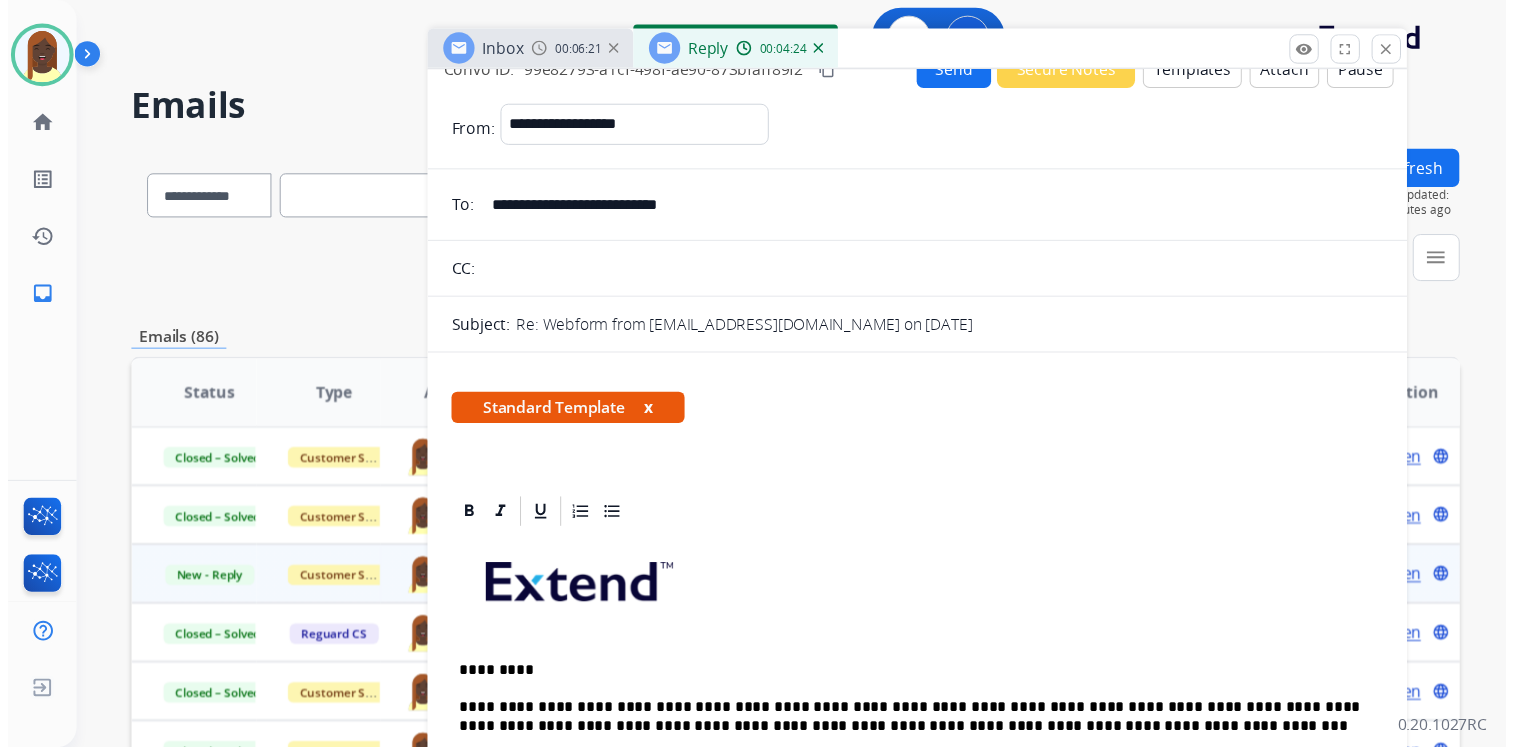 scroll, scrollTop: 0, scrollLeft: 0, axis: both 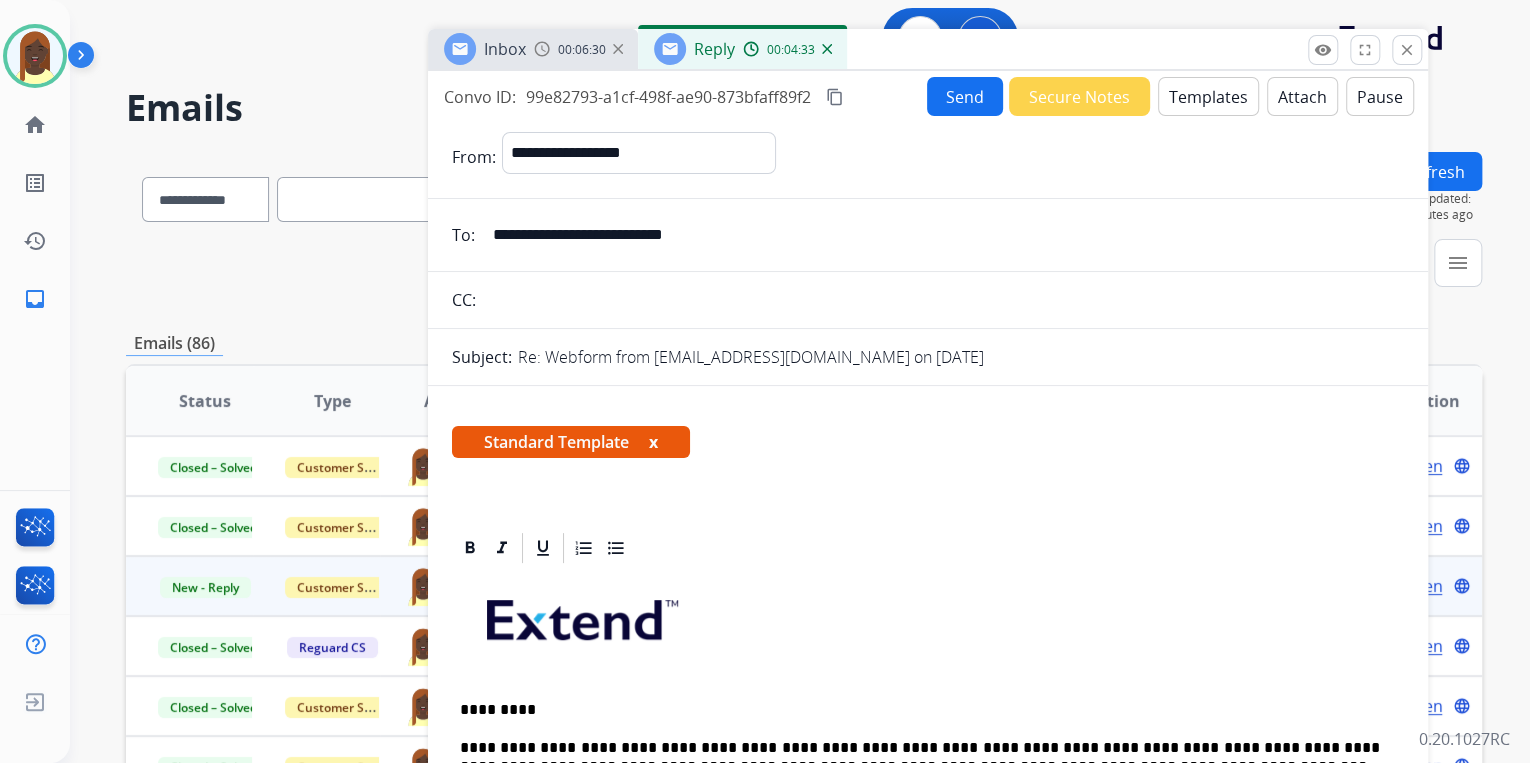 click on "Send" at bounding box center [965, 96] 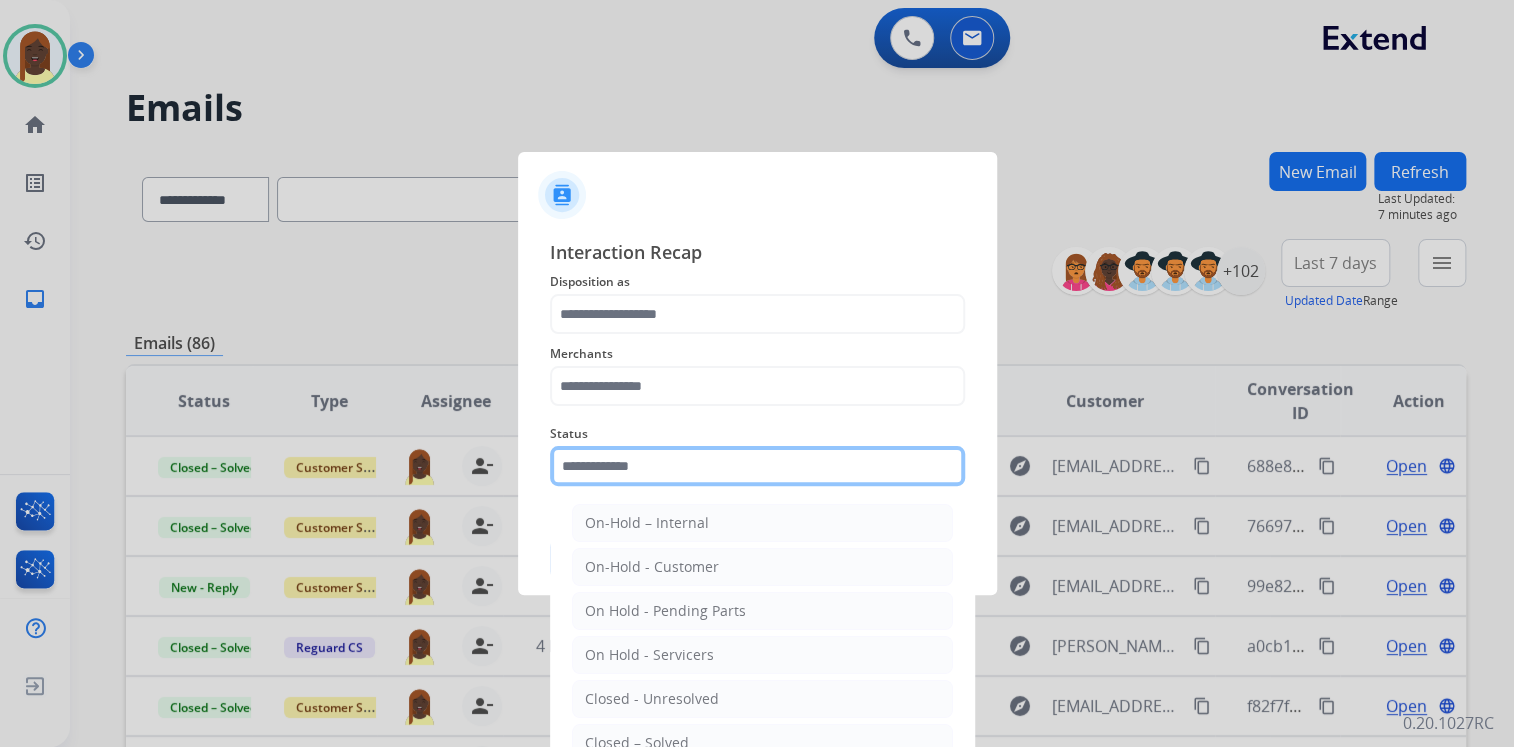 click 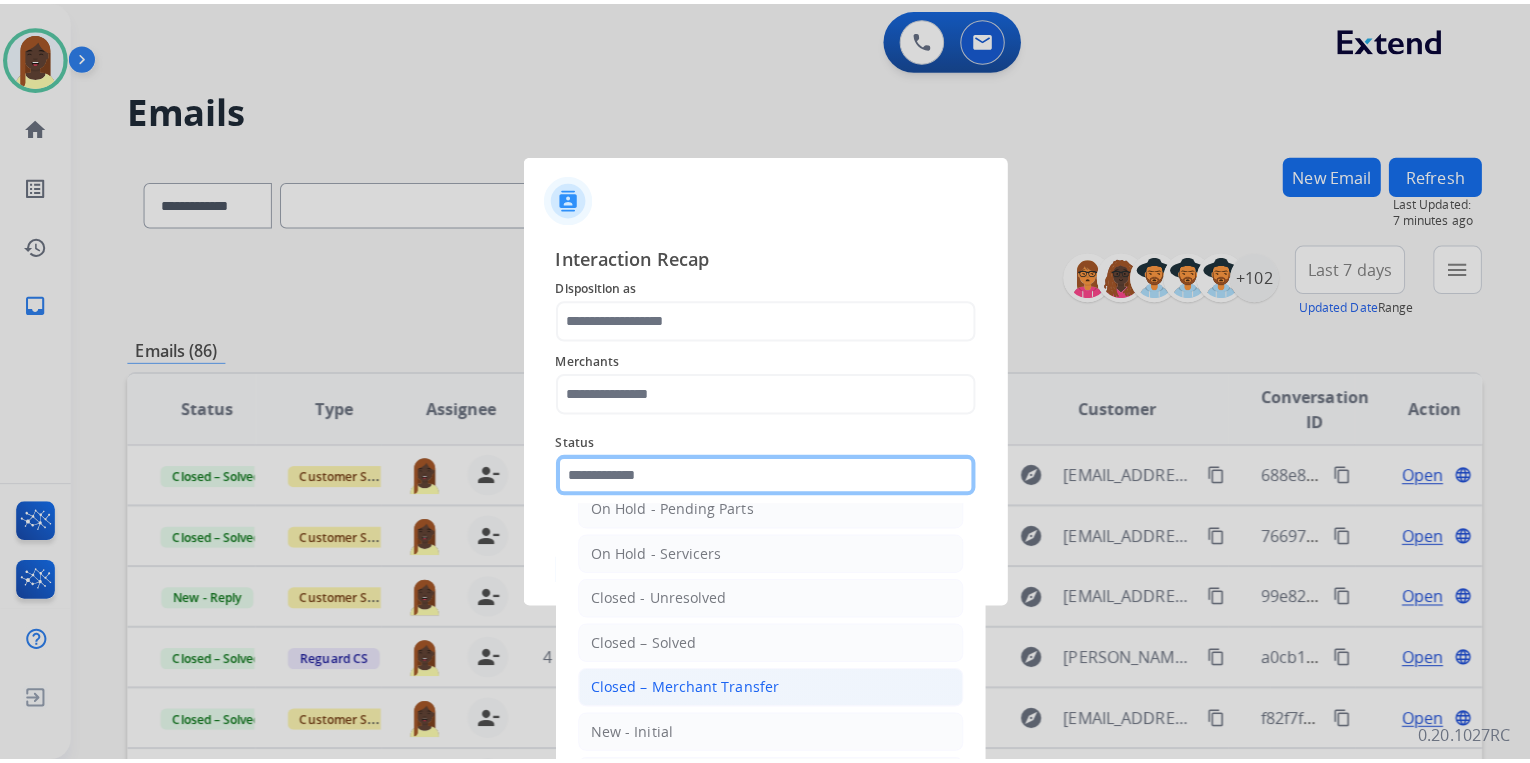 scroll, scrollTop: 116, scrollLeft: 0, axis: vertical 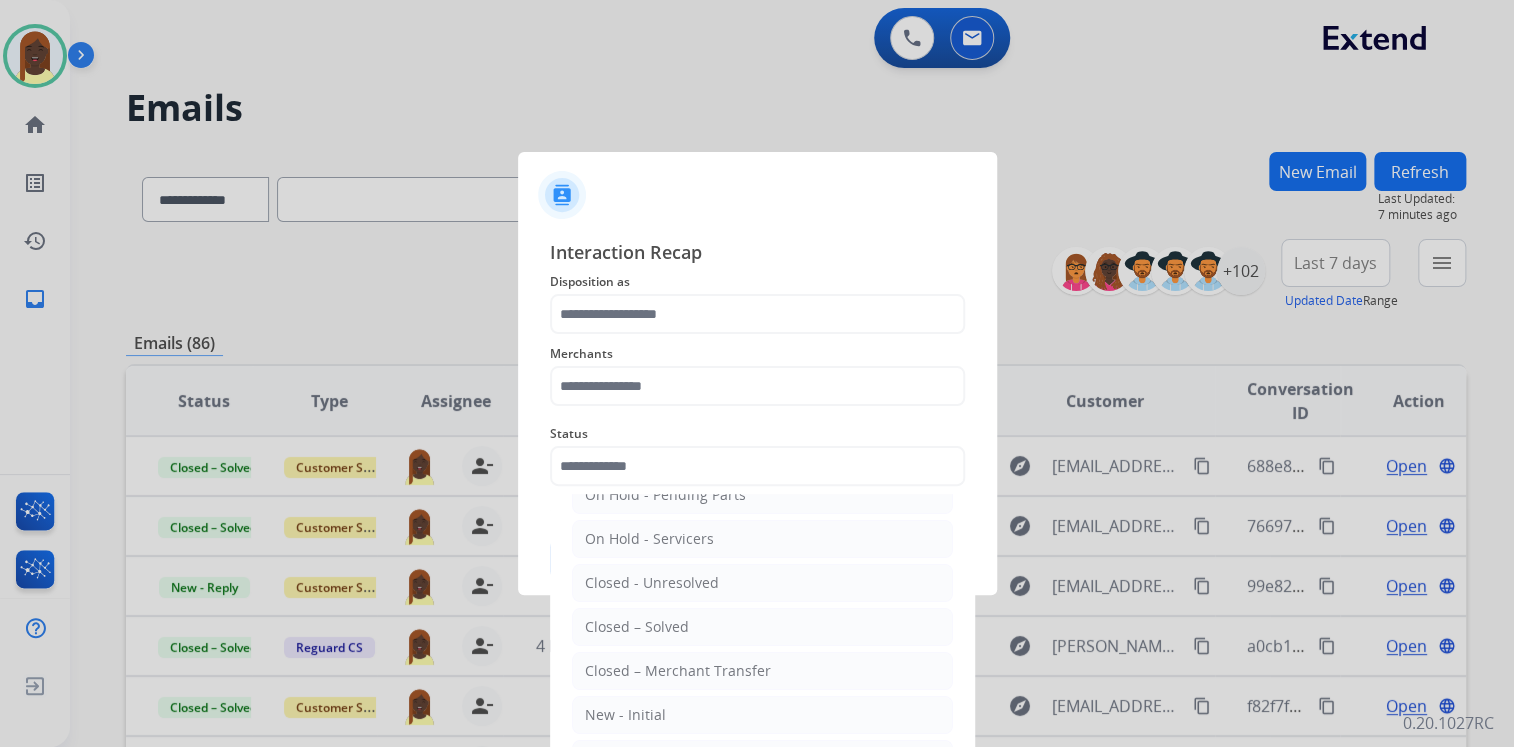drag, startPoint x: 661, startPoint y: 622, endPoint x: 627, endPoint y: 527, distance: 100.90094 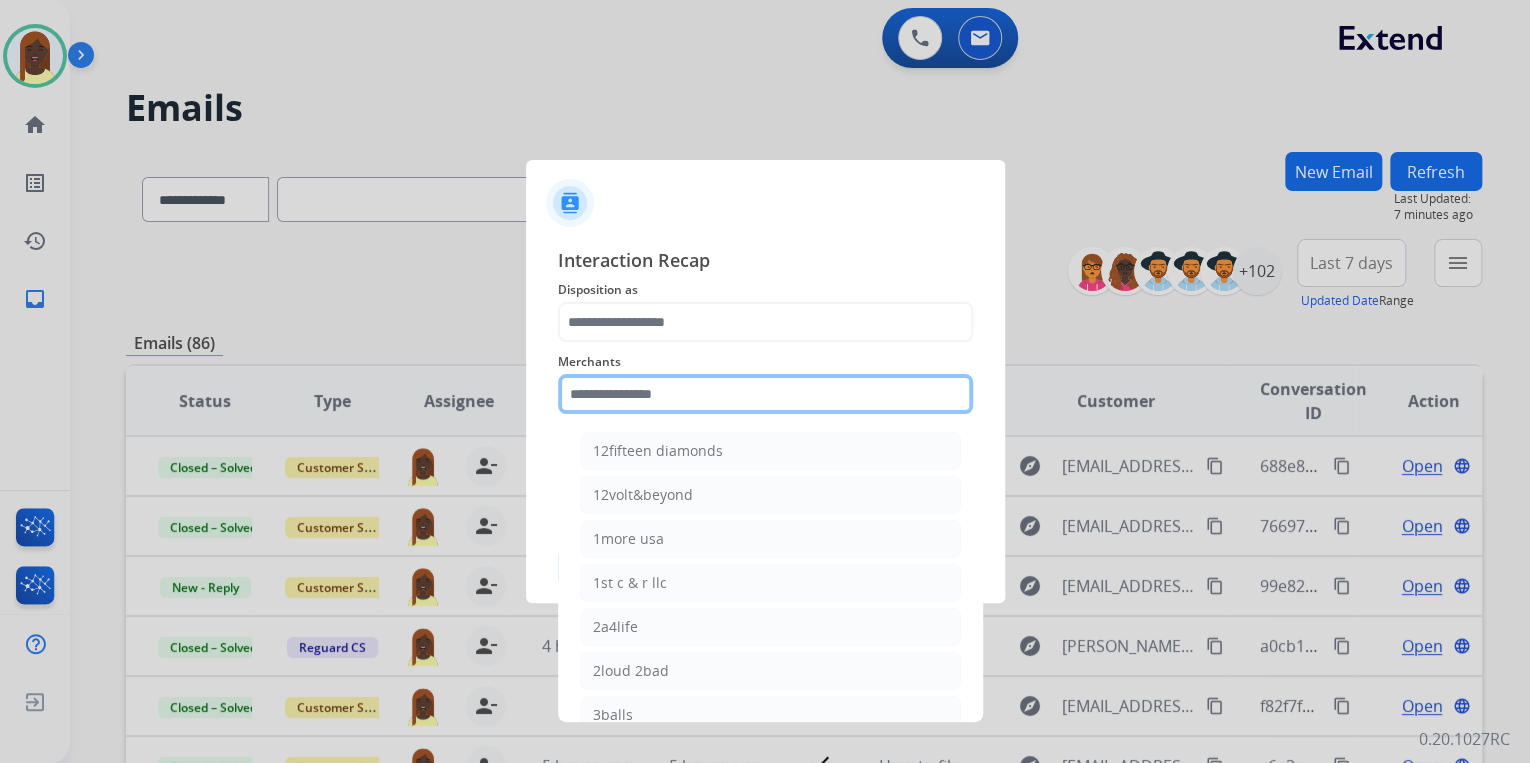 click 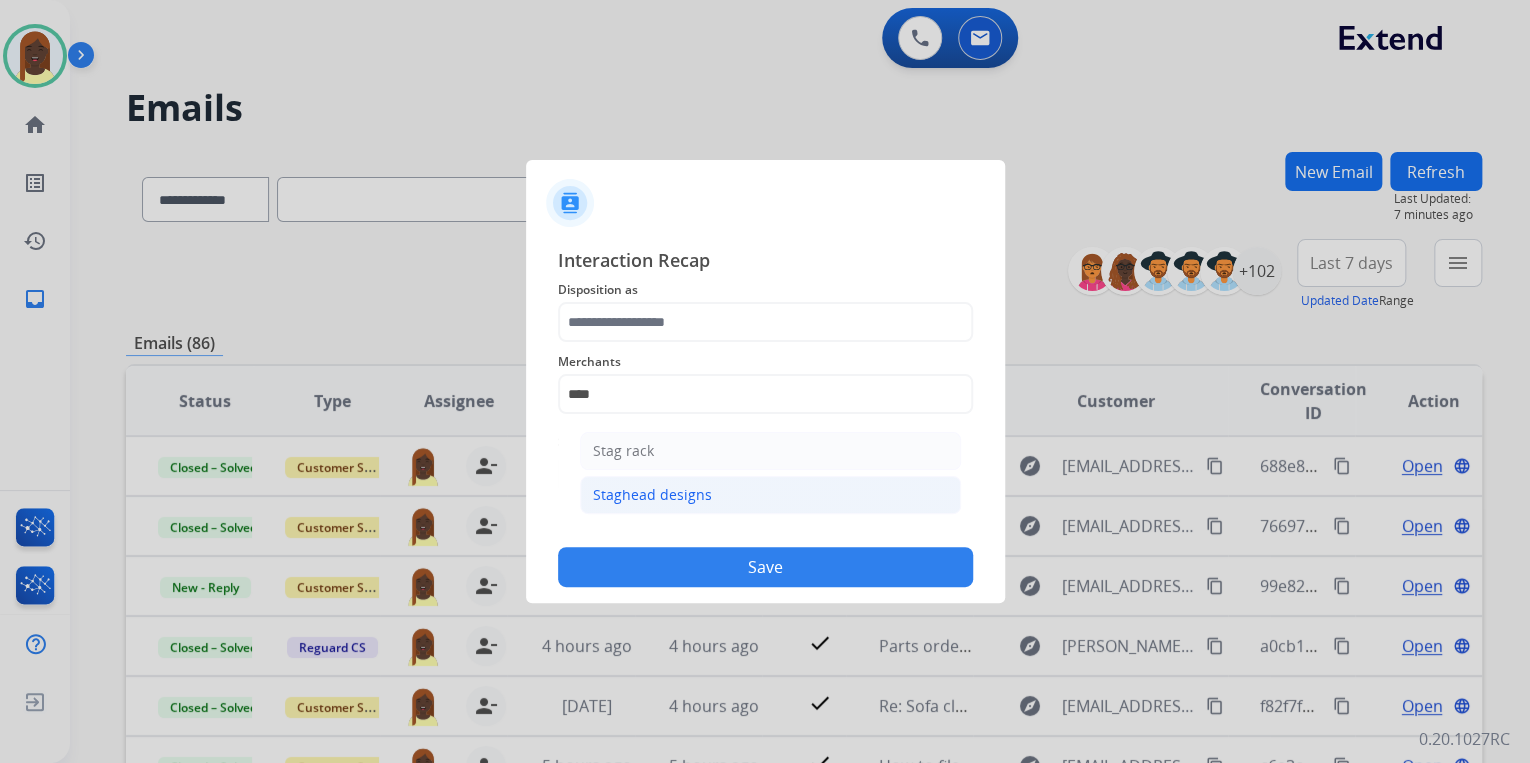 click on "Staghead designs" 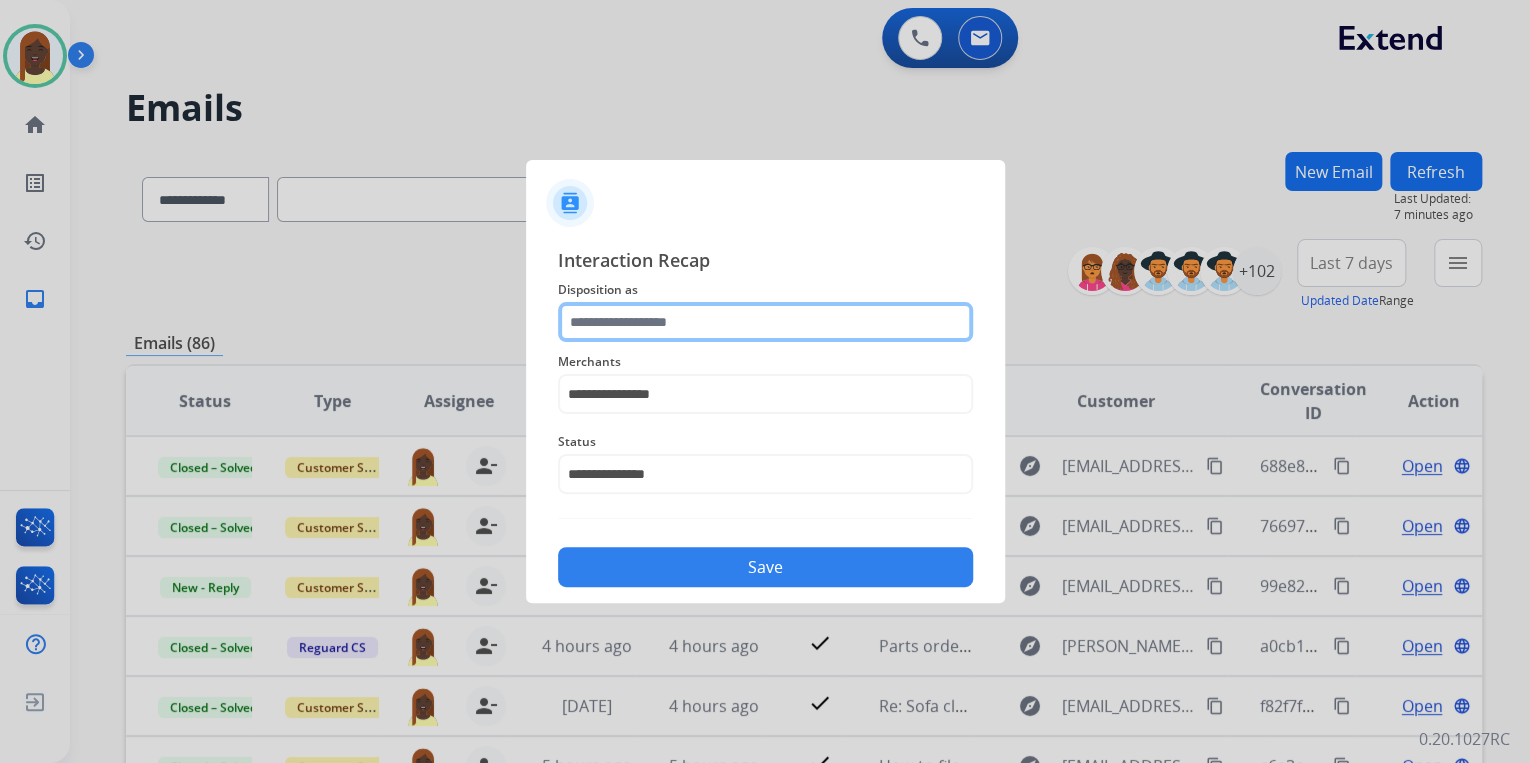 click 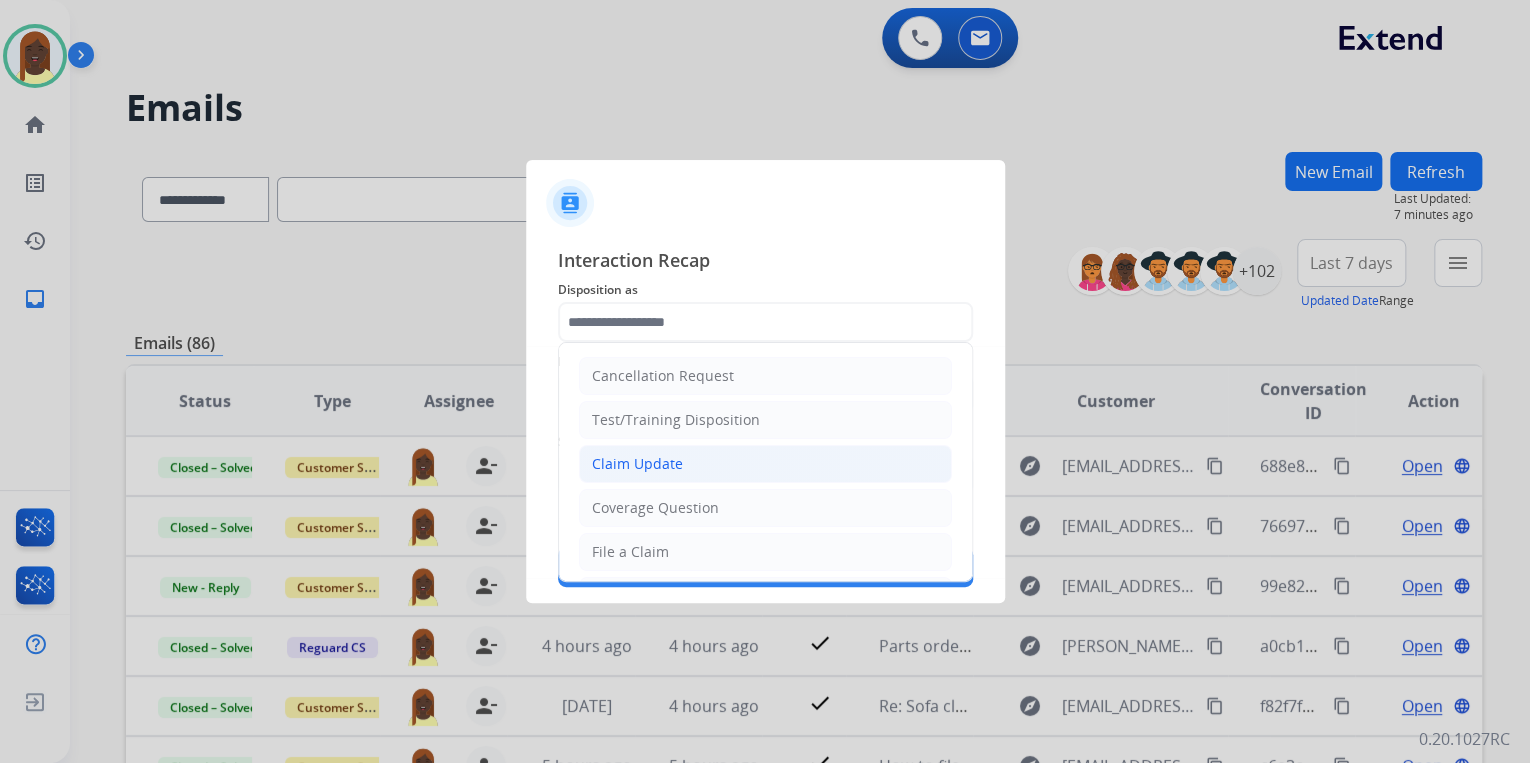 click on "Claim Update" 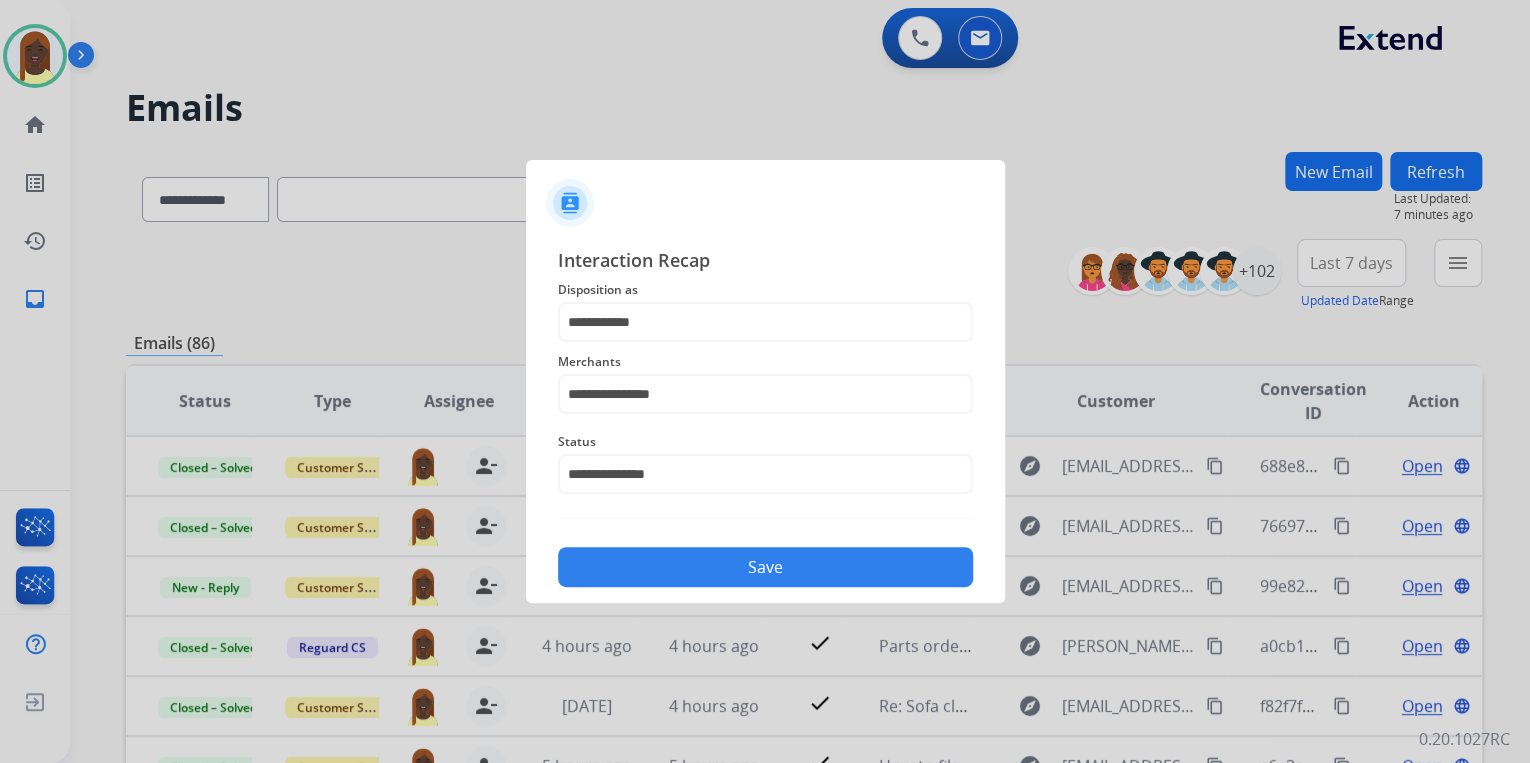 click on "Save" 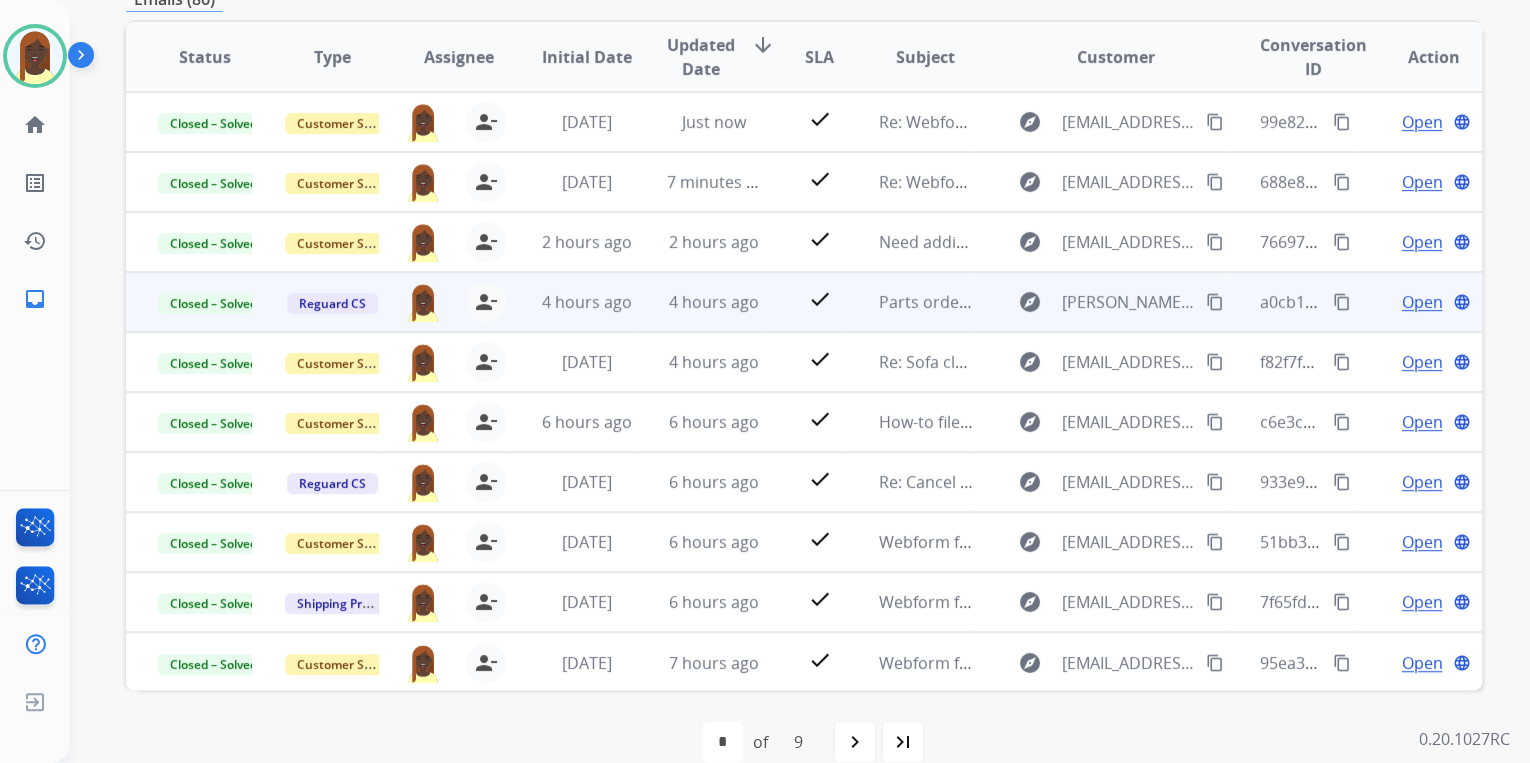 scroll, scrollTop: 374, scrollLeft: 0, axis: vertical 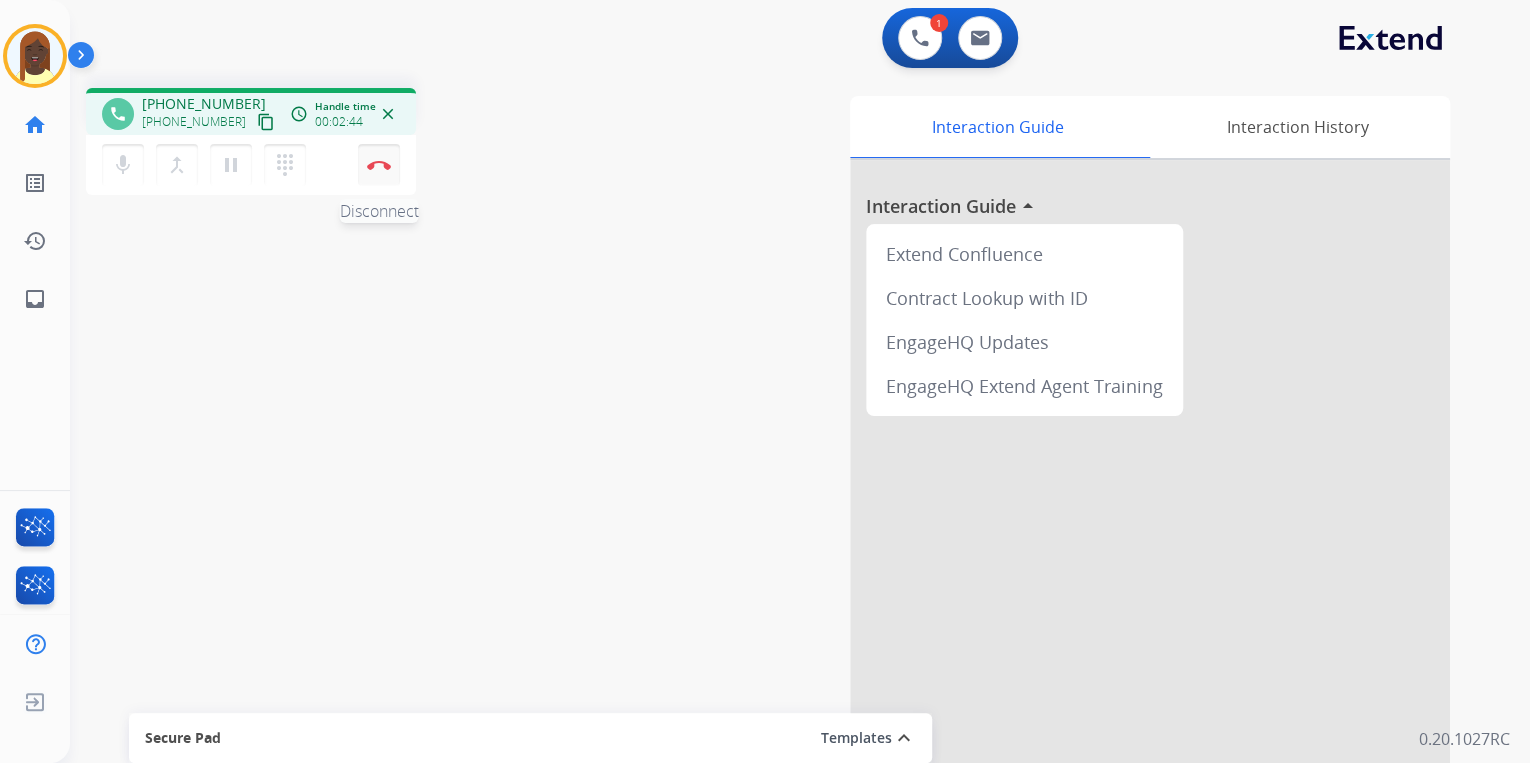 click on "Disconnect" at bounding box center [379, 165] 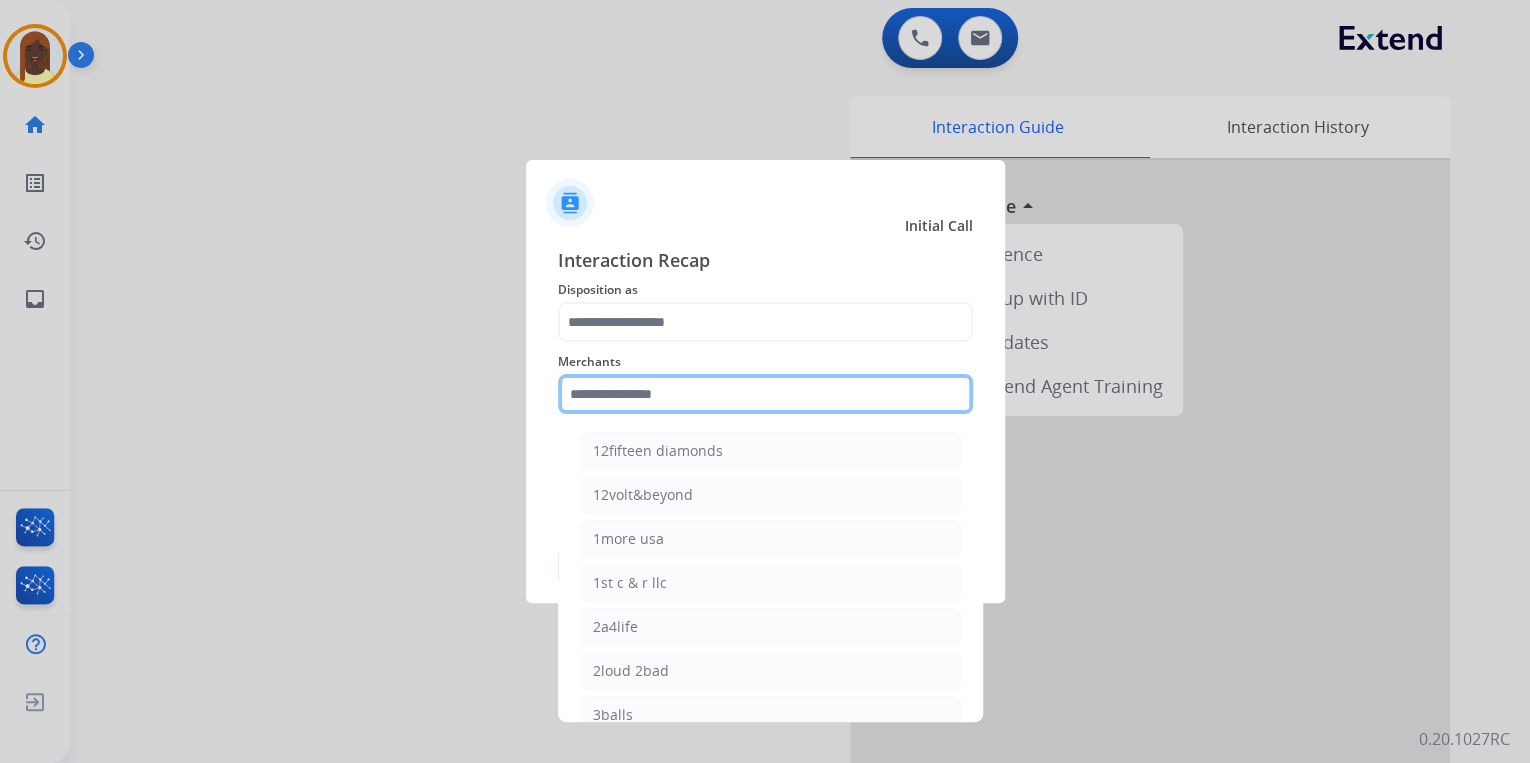 click 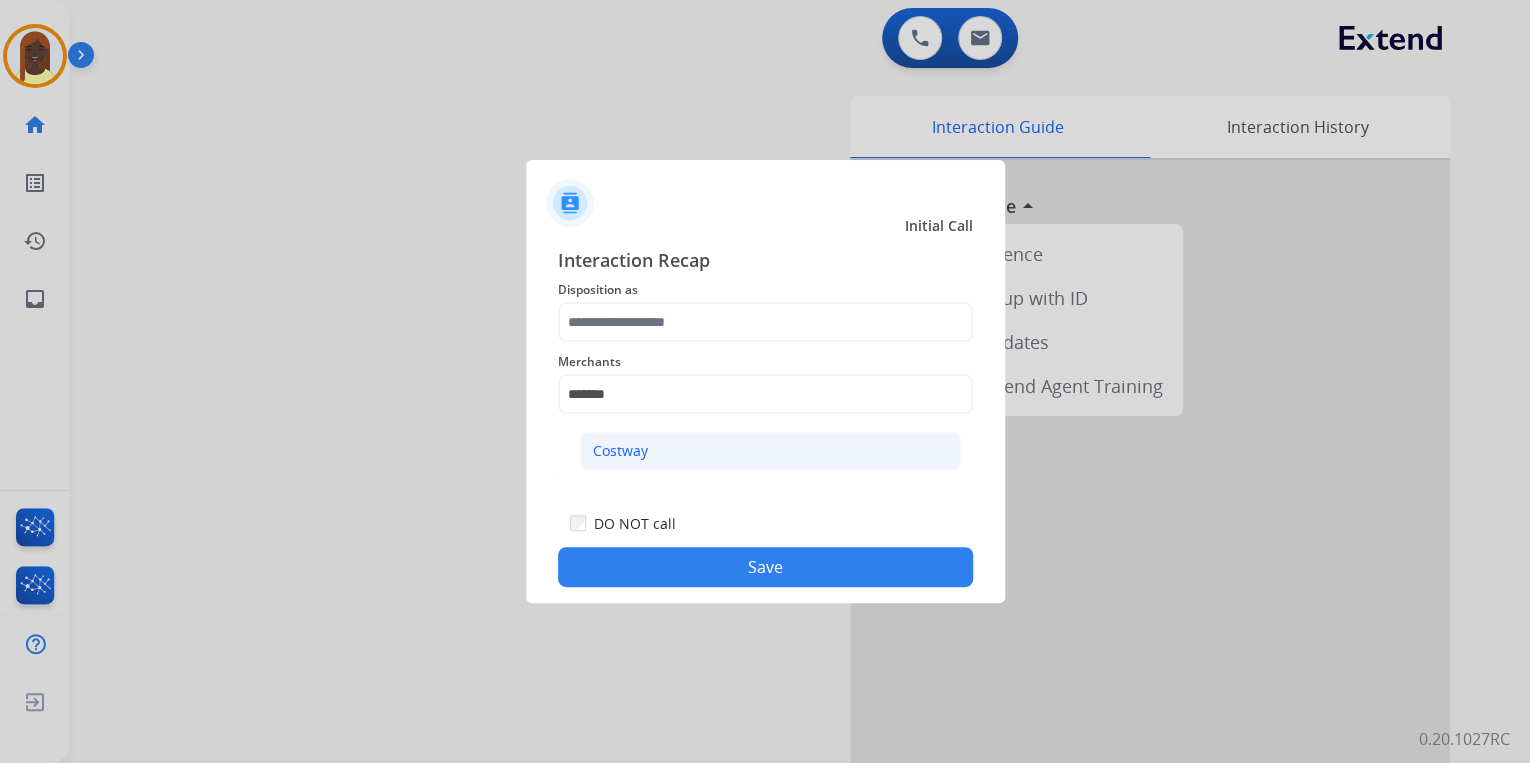 click on "Costway" 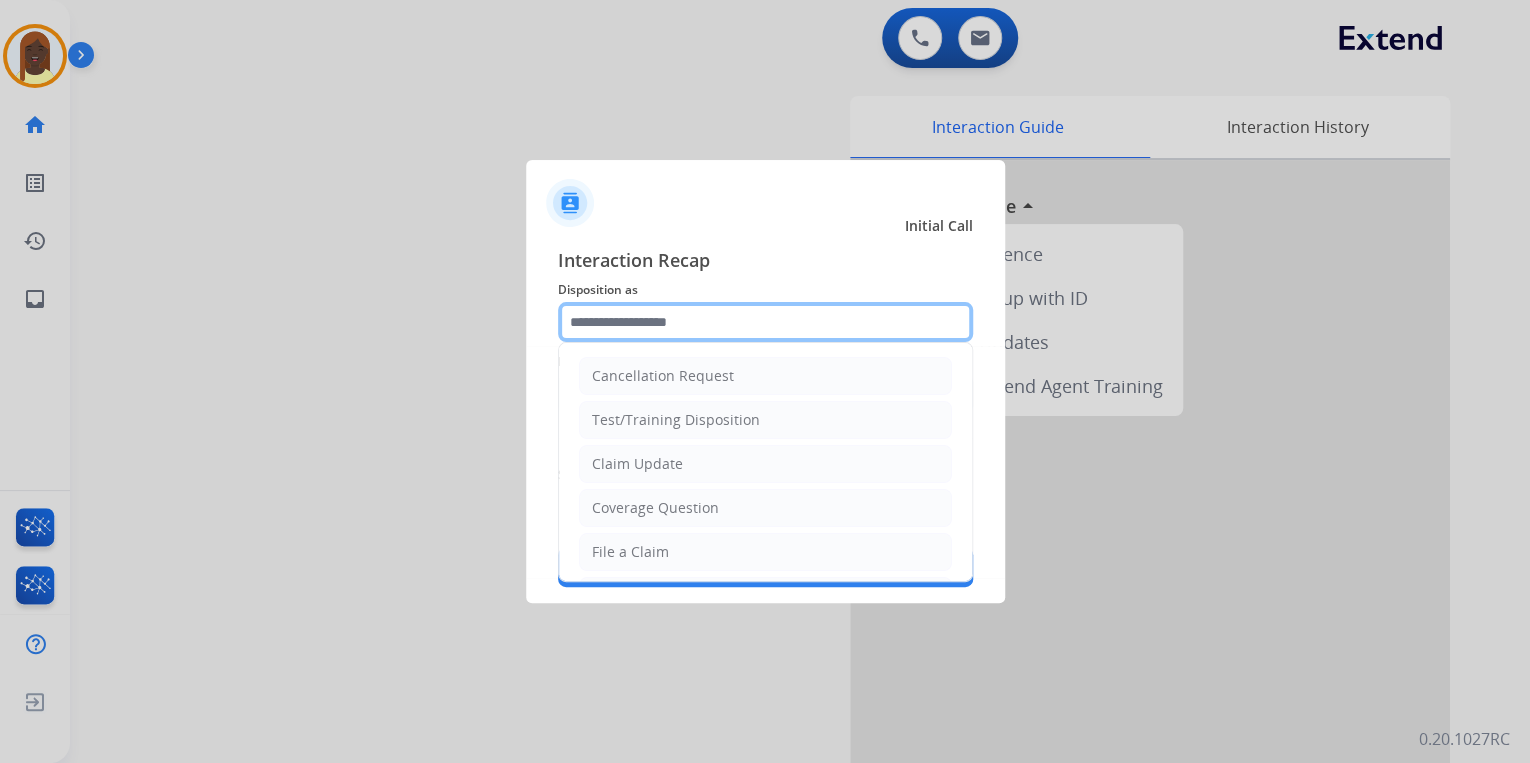 click 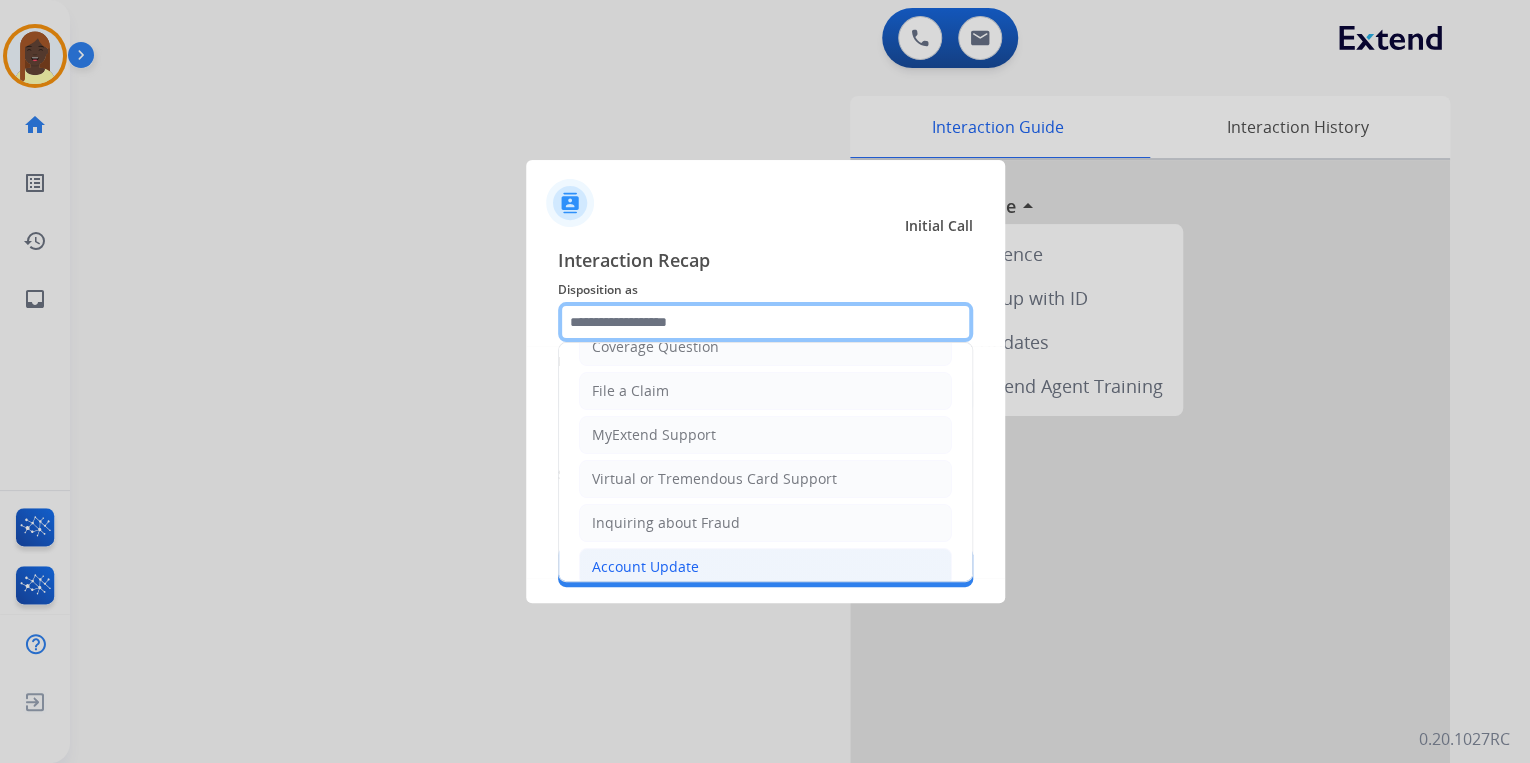 scroll, scrollTop: 240, scrollLeft: 0, axis: vertical 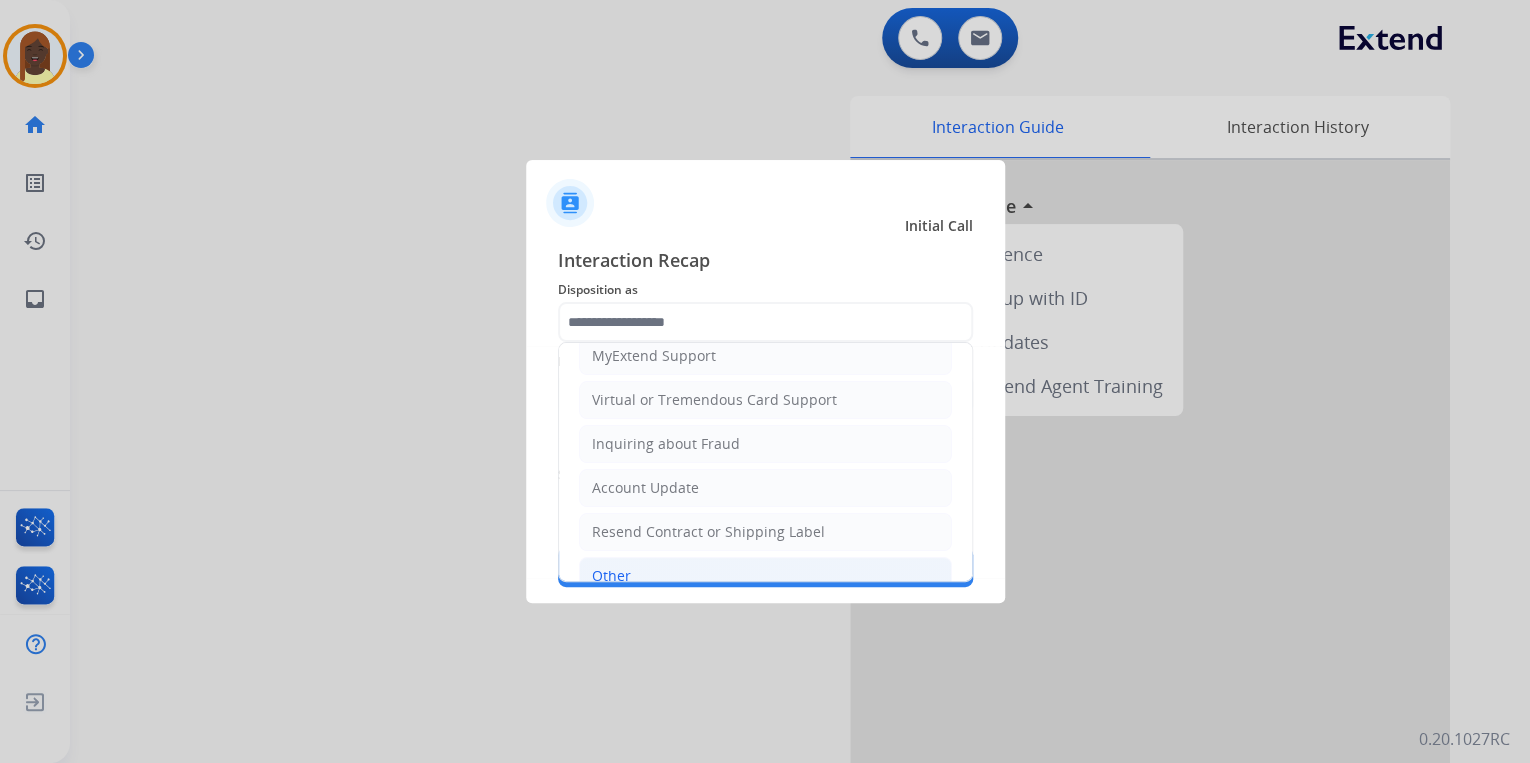 click on "Other" 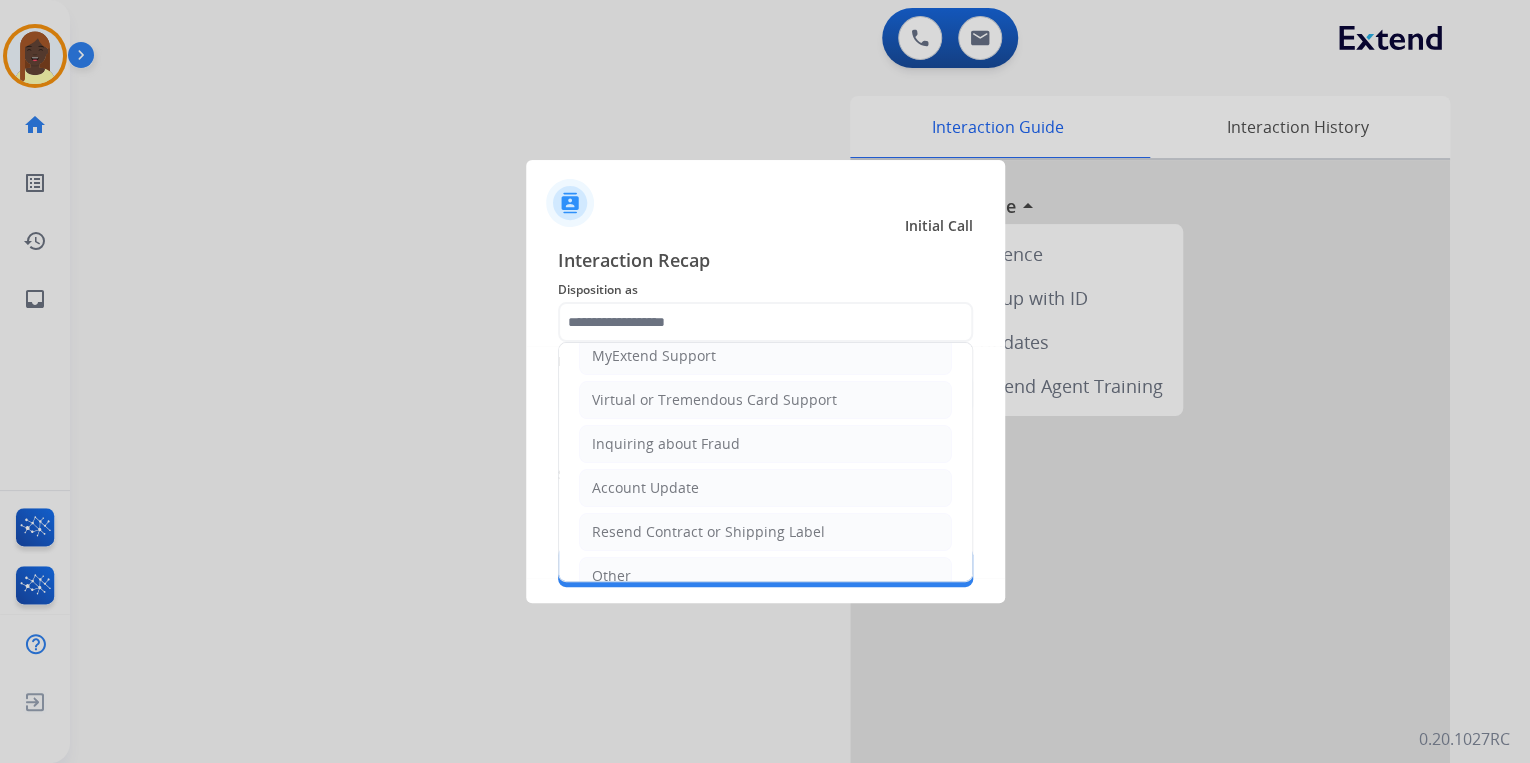 type on "*****" 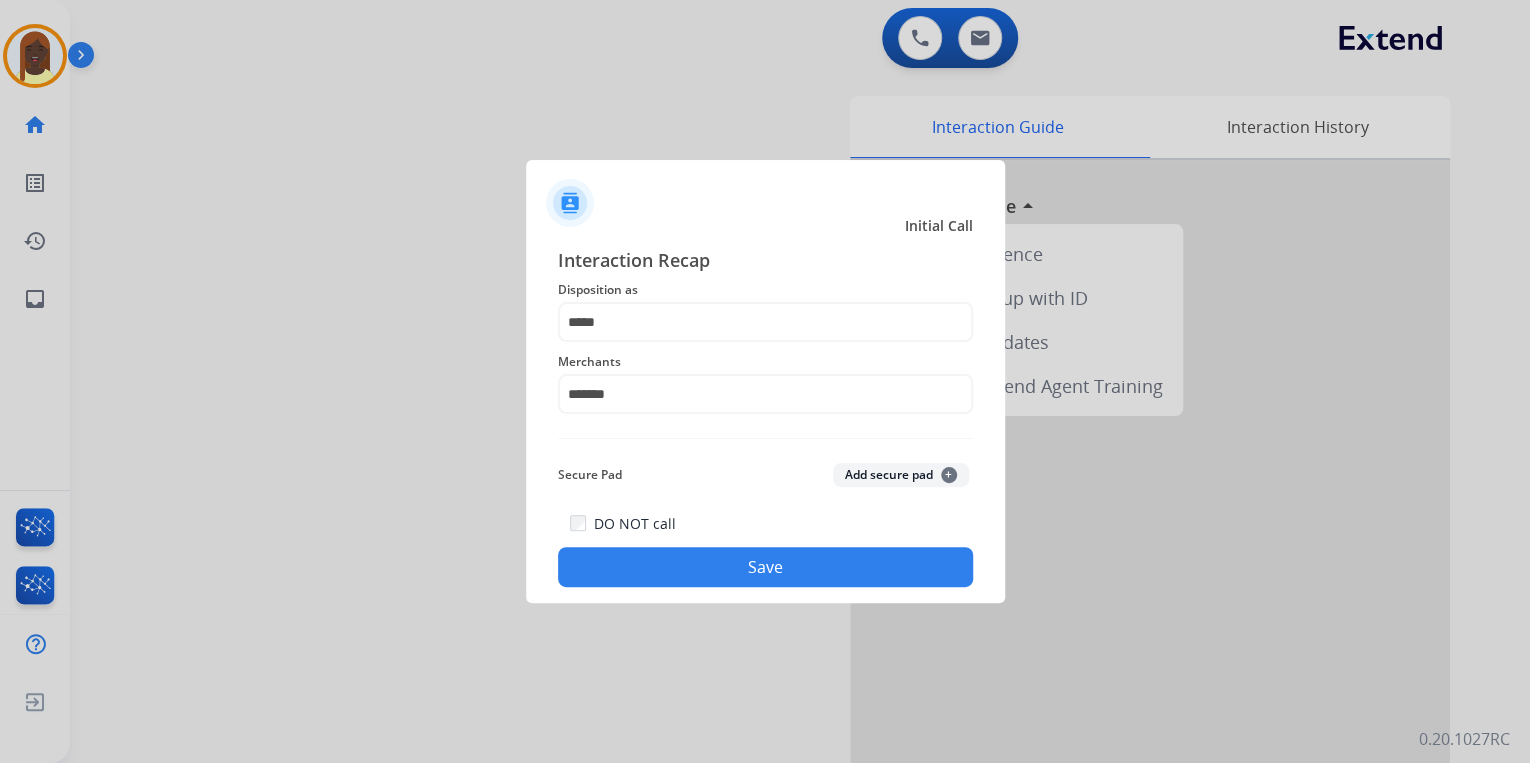 click on "Save" 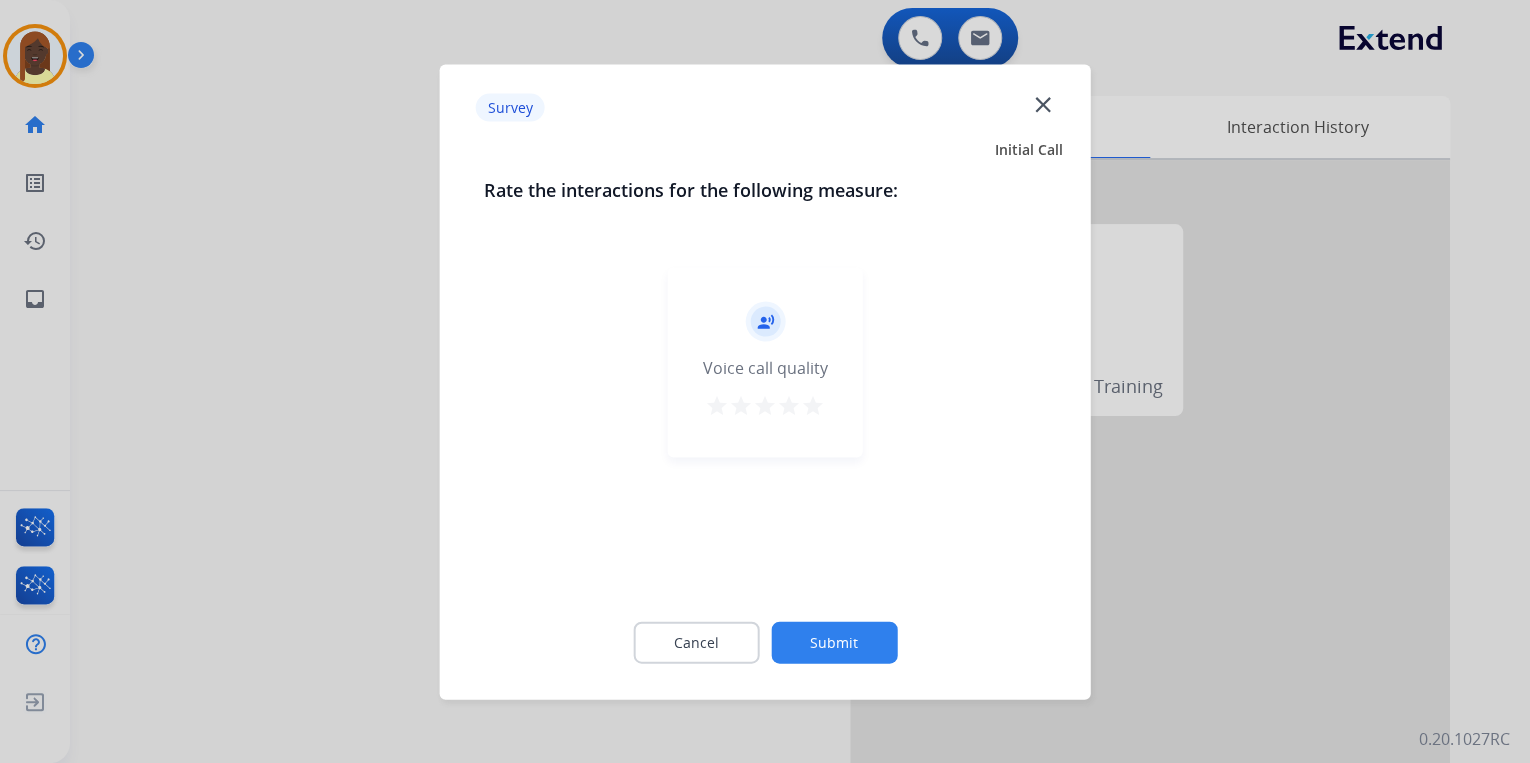 click on "star" at bounding box center [813, 405] 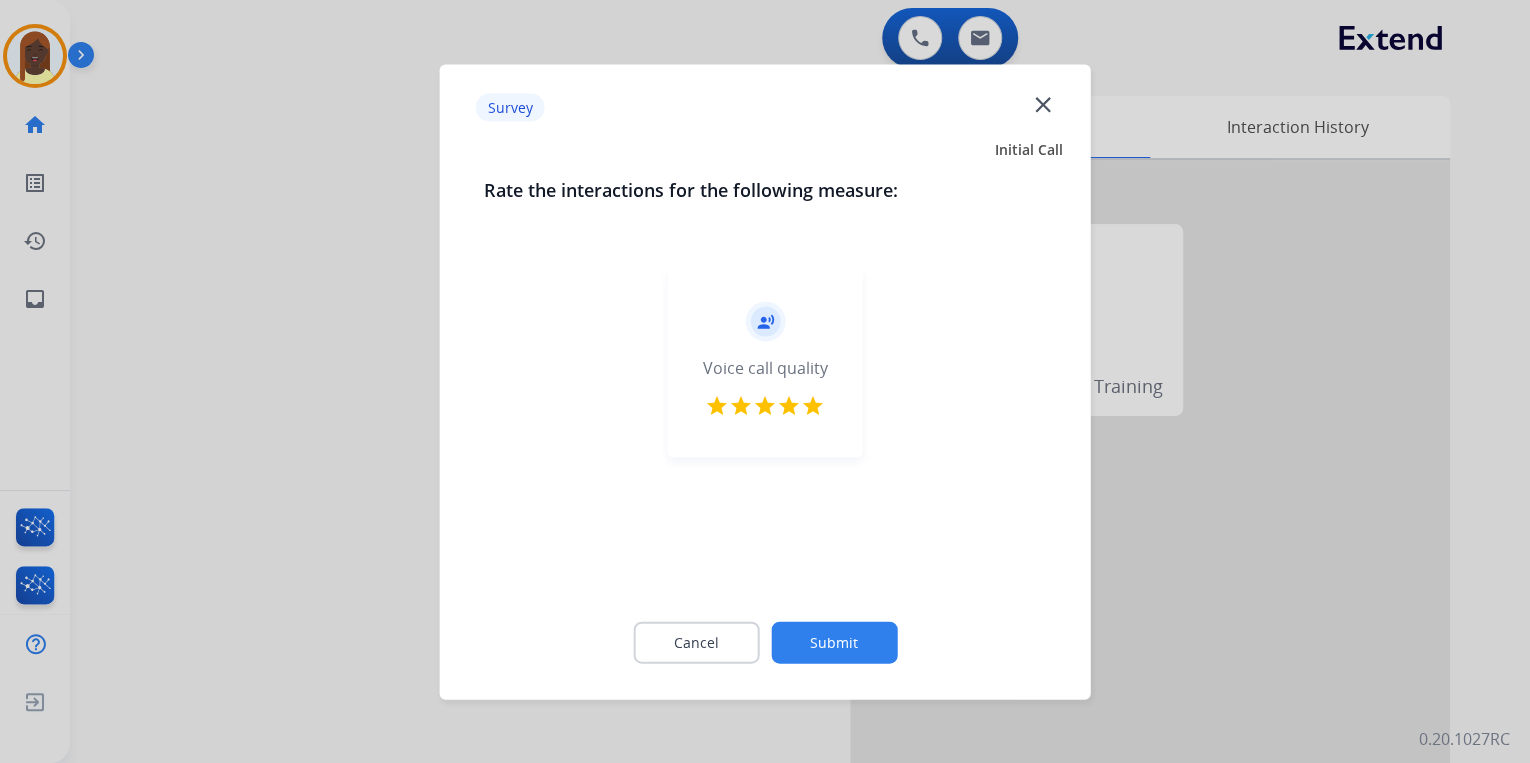 drag, startPoint x: 848, startPoint y: 636, endPoint x: 848, endPoint y: 624, distance: 12 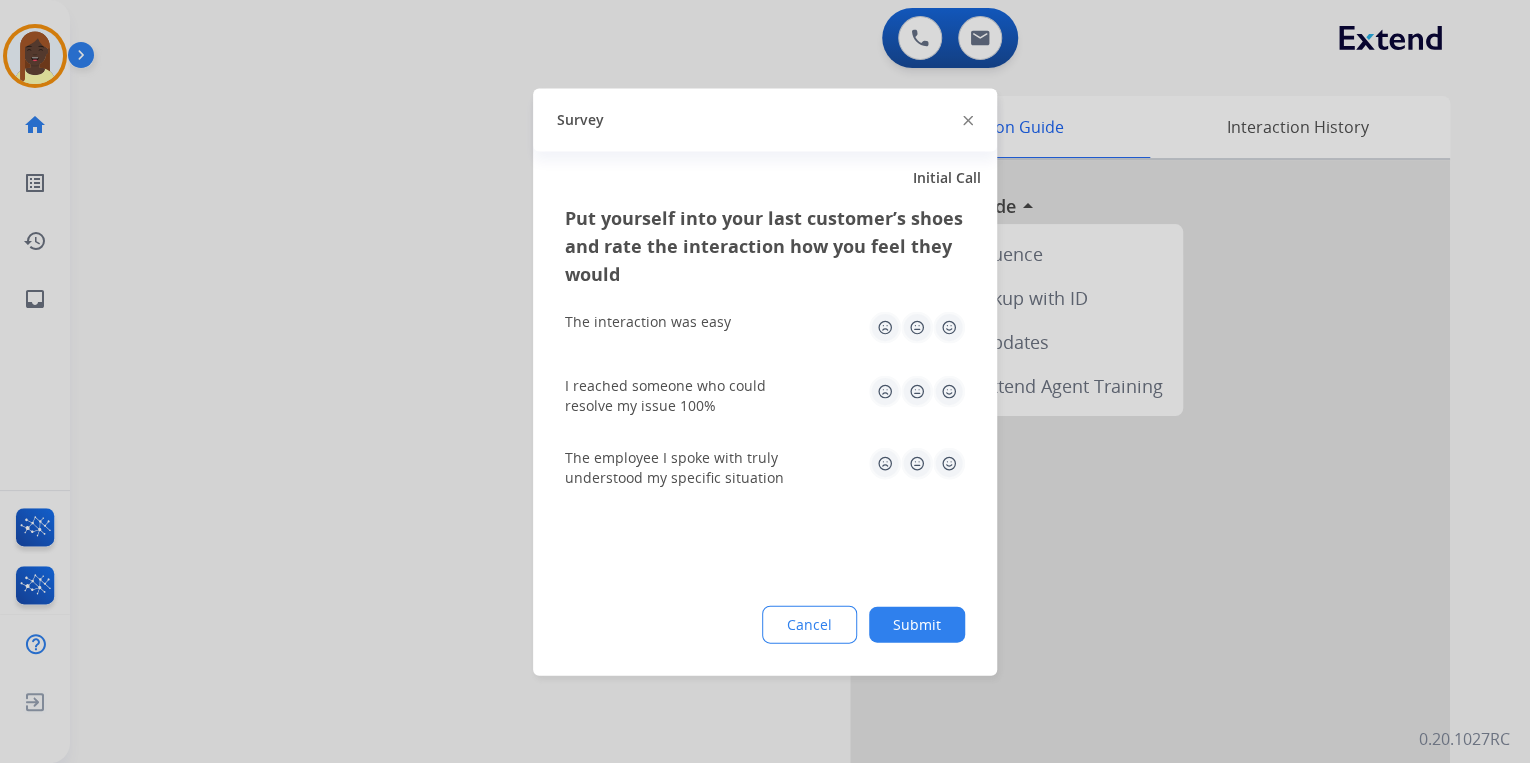 click 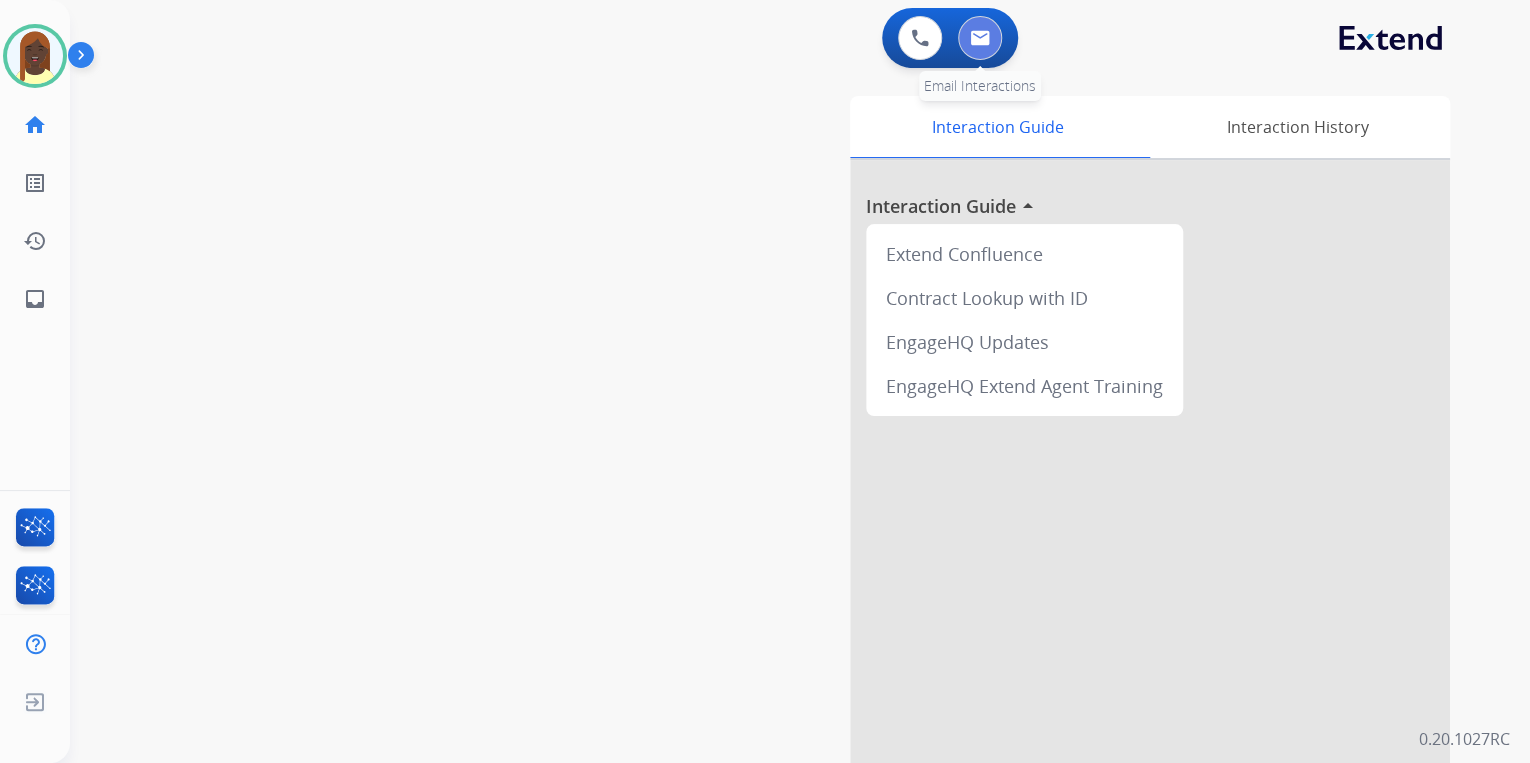 click at bounding box center (980, 38) 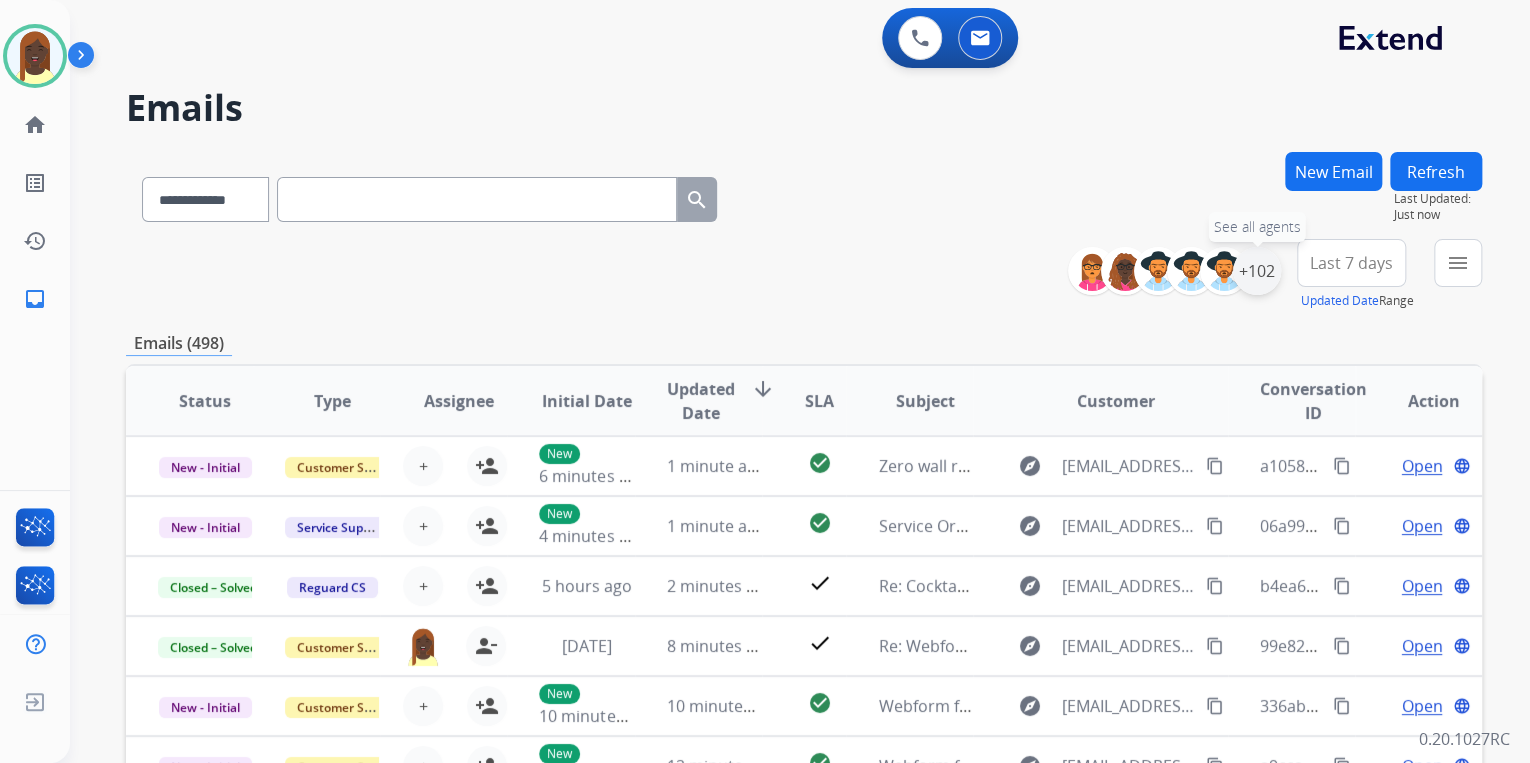 click on "+102" at bounding box center (1257, 271) 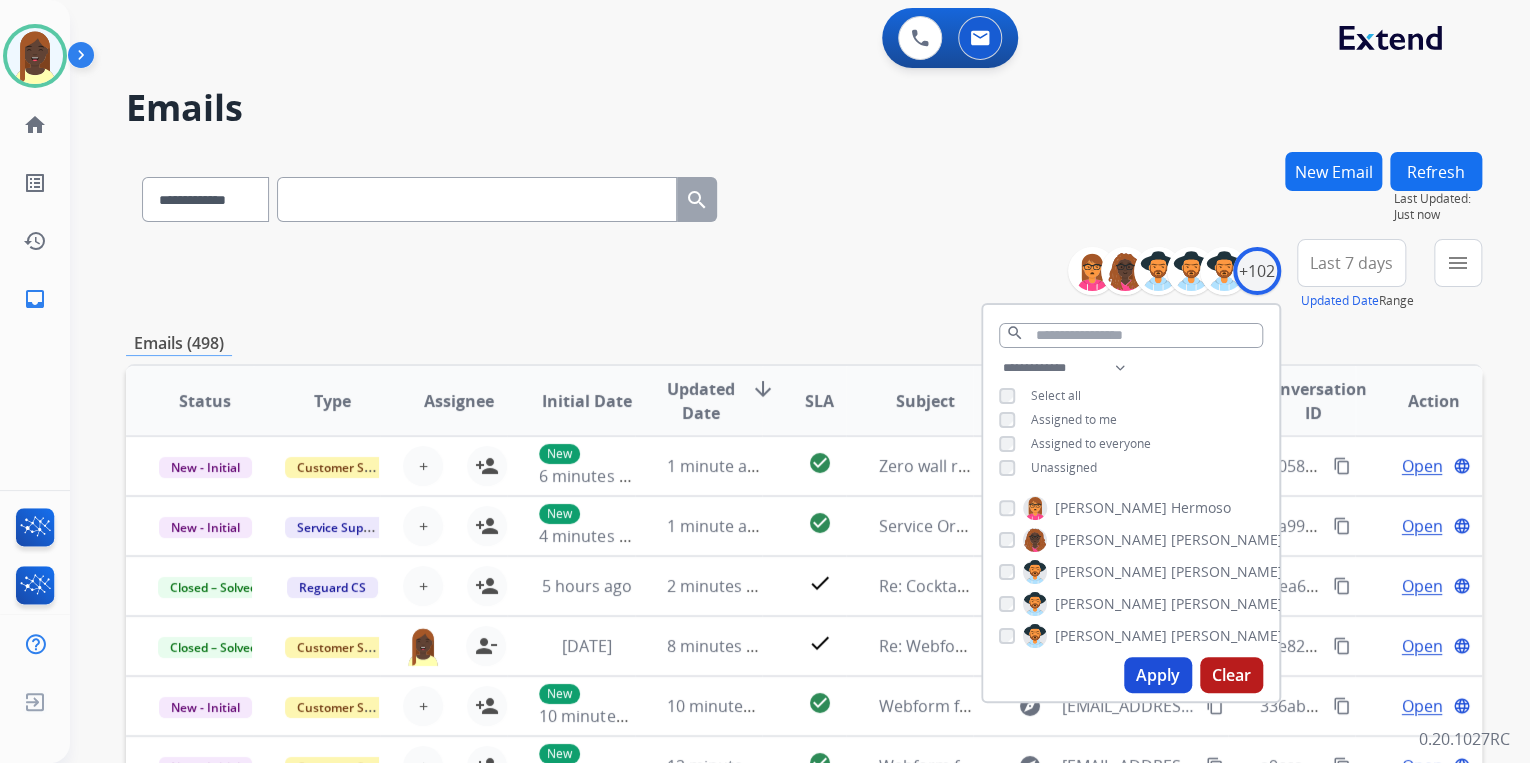drag, startPoint x: 1154, startPoint y: 664, endPoint x: 1060, endPoint y: 385, distance: 294.40958 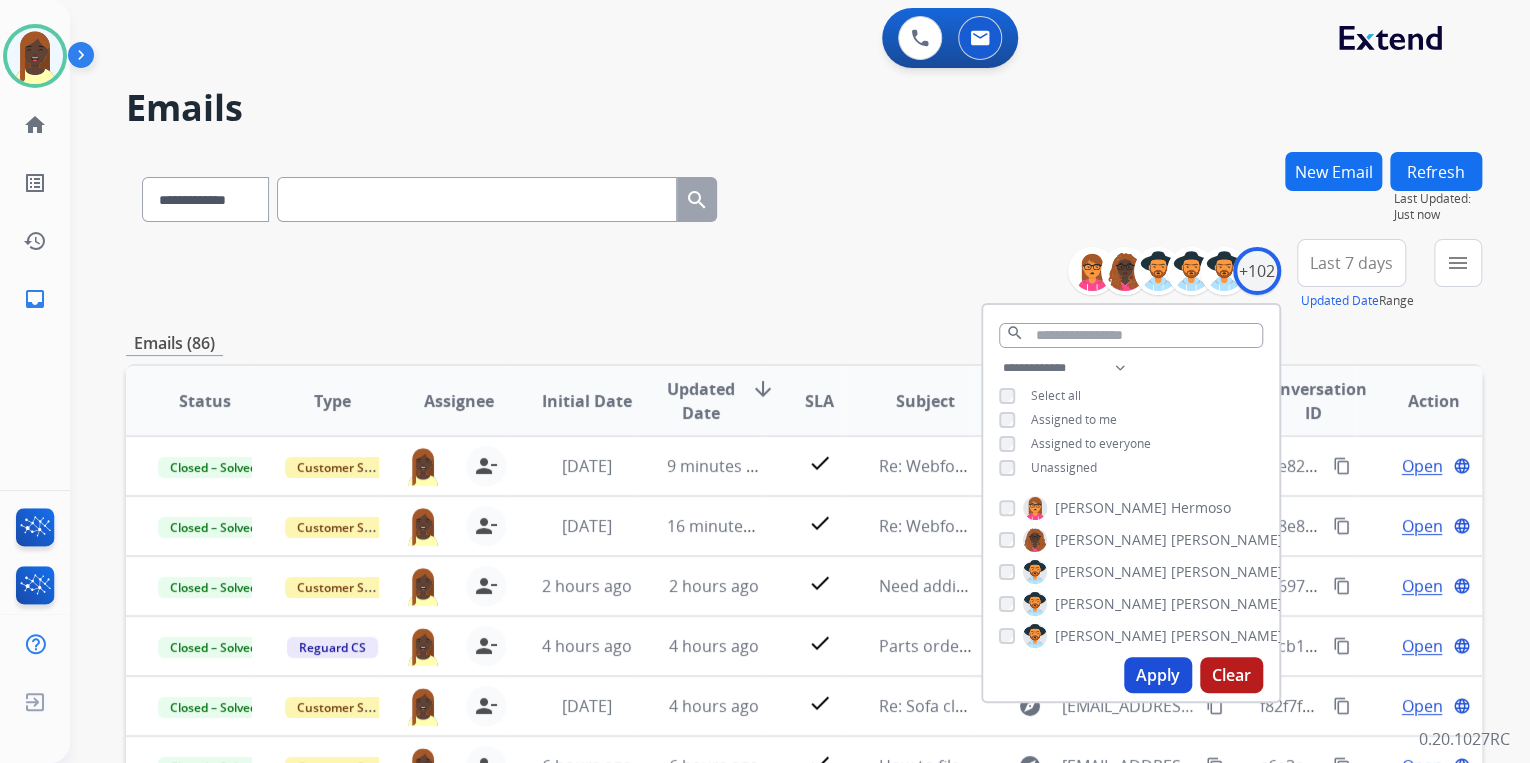 click on "**********" at bounding box center (804, 275) 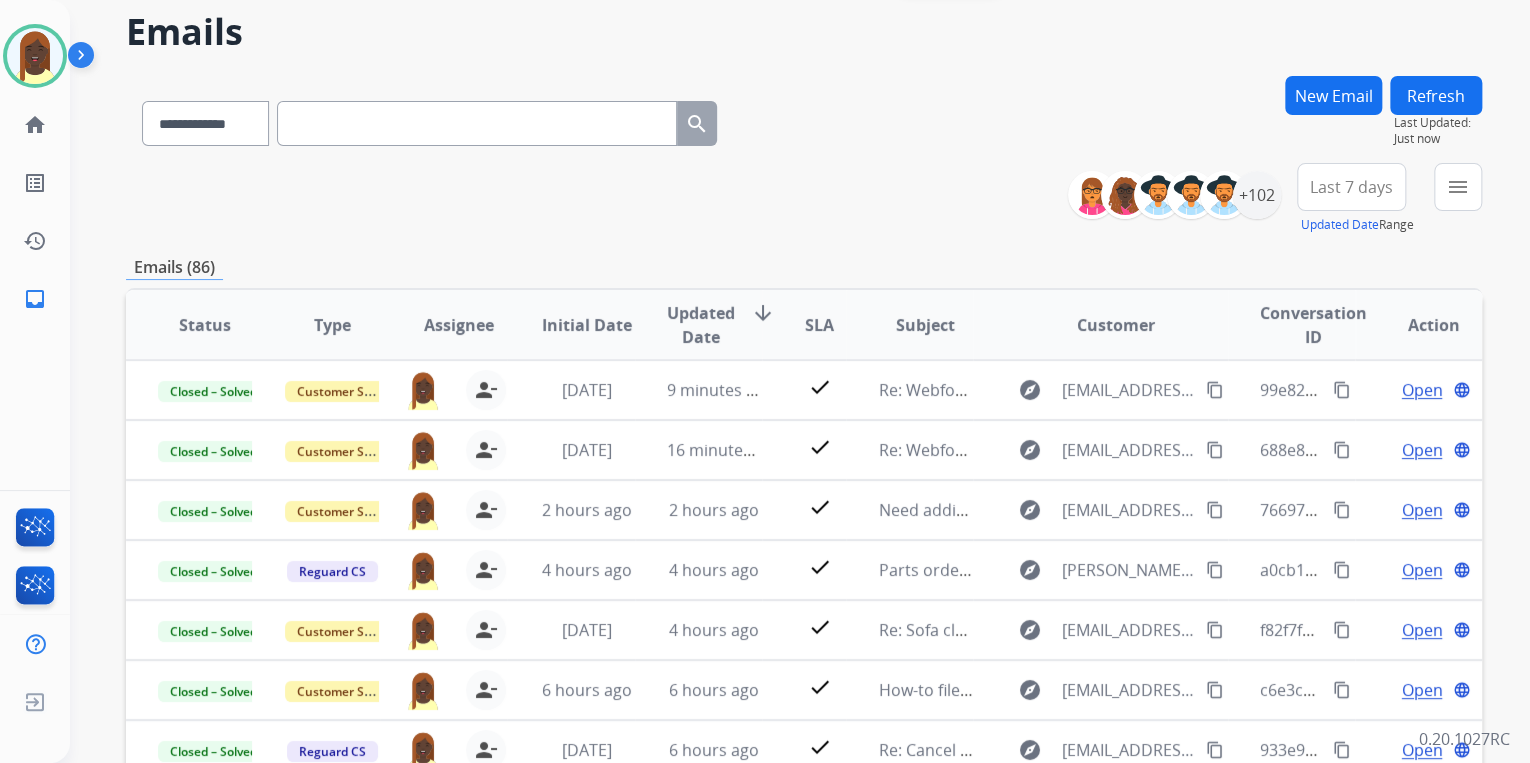 scroll, scrollTop: 0, scrollLeft: 0, axis: both 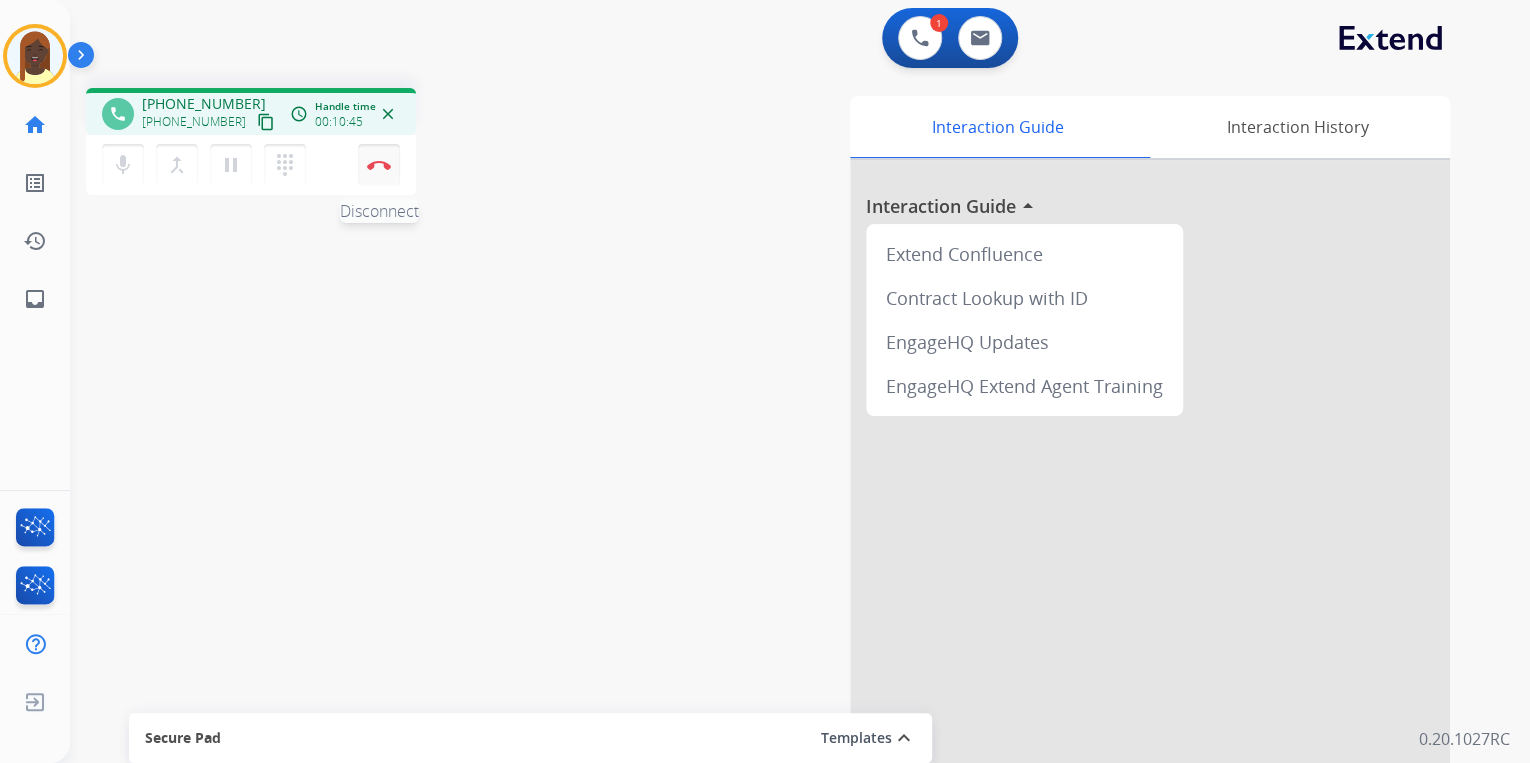 click at bounding box center (379, 165) 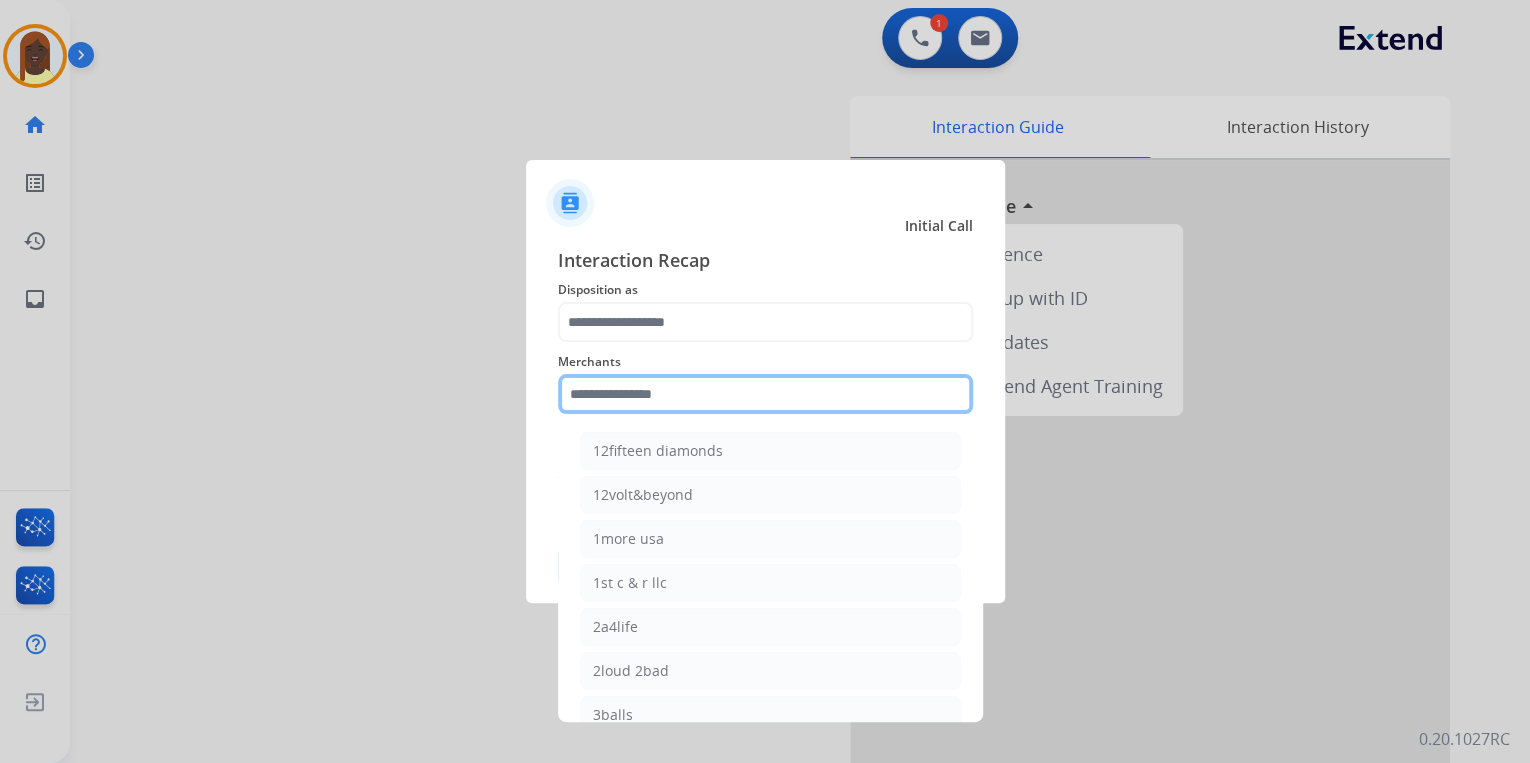 click 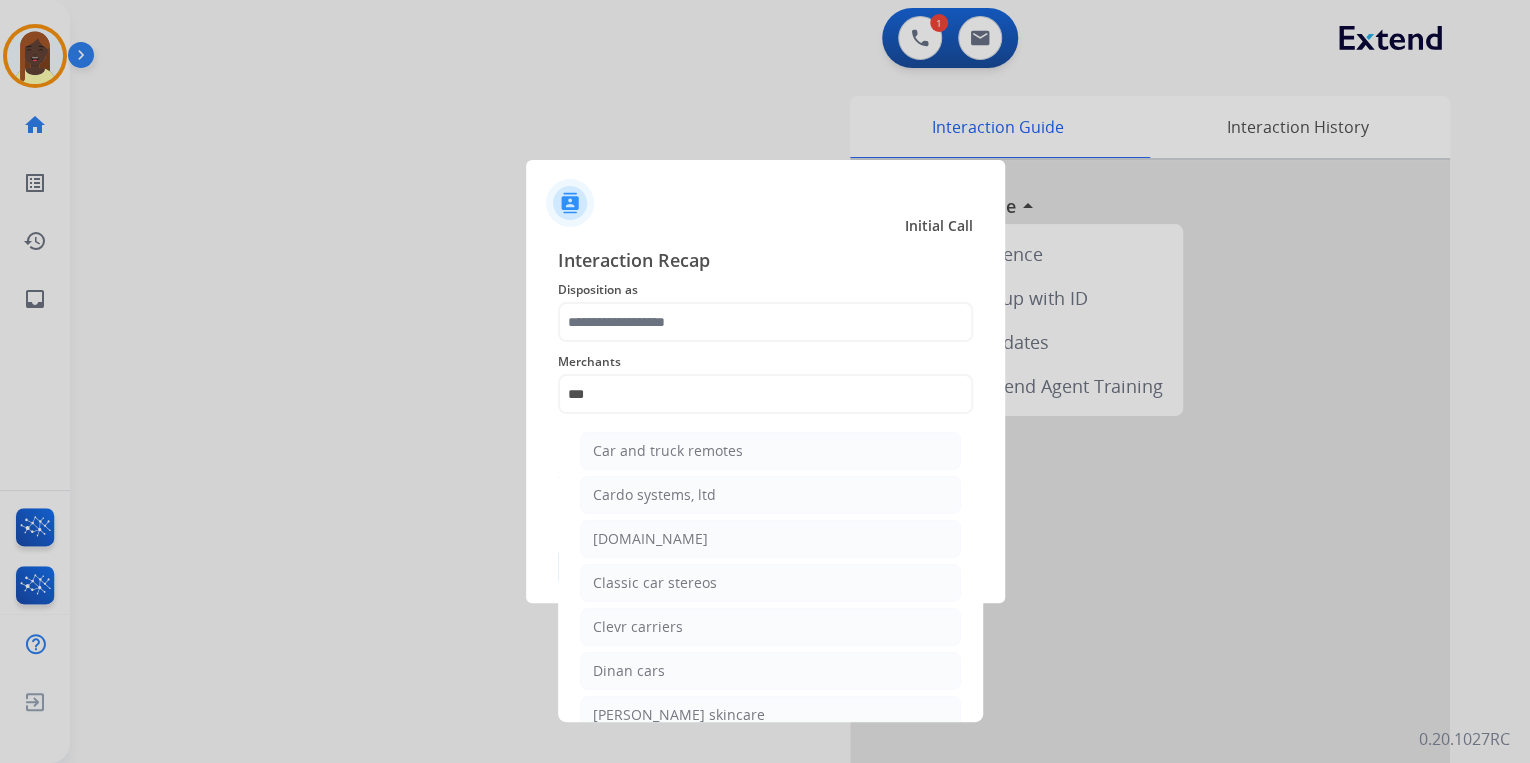 drag, startPoint x: 689, startPoint y: 536, endPoint x: 686, endPoint y: 516, distance: 20.22375 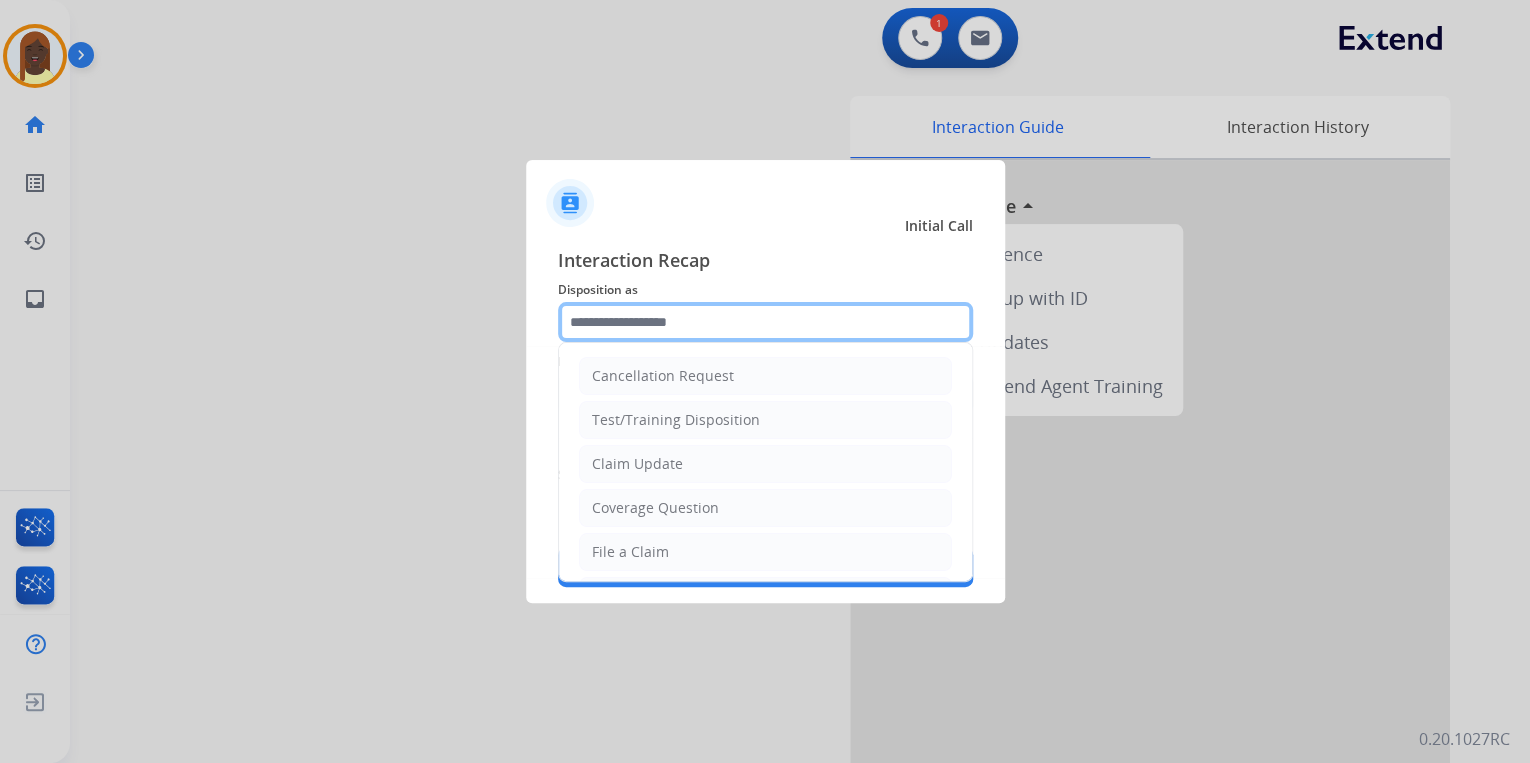 click 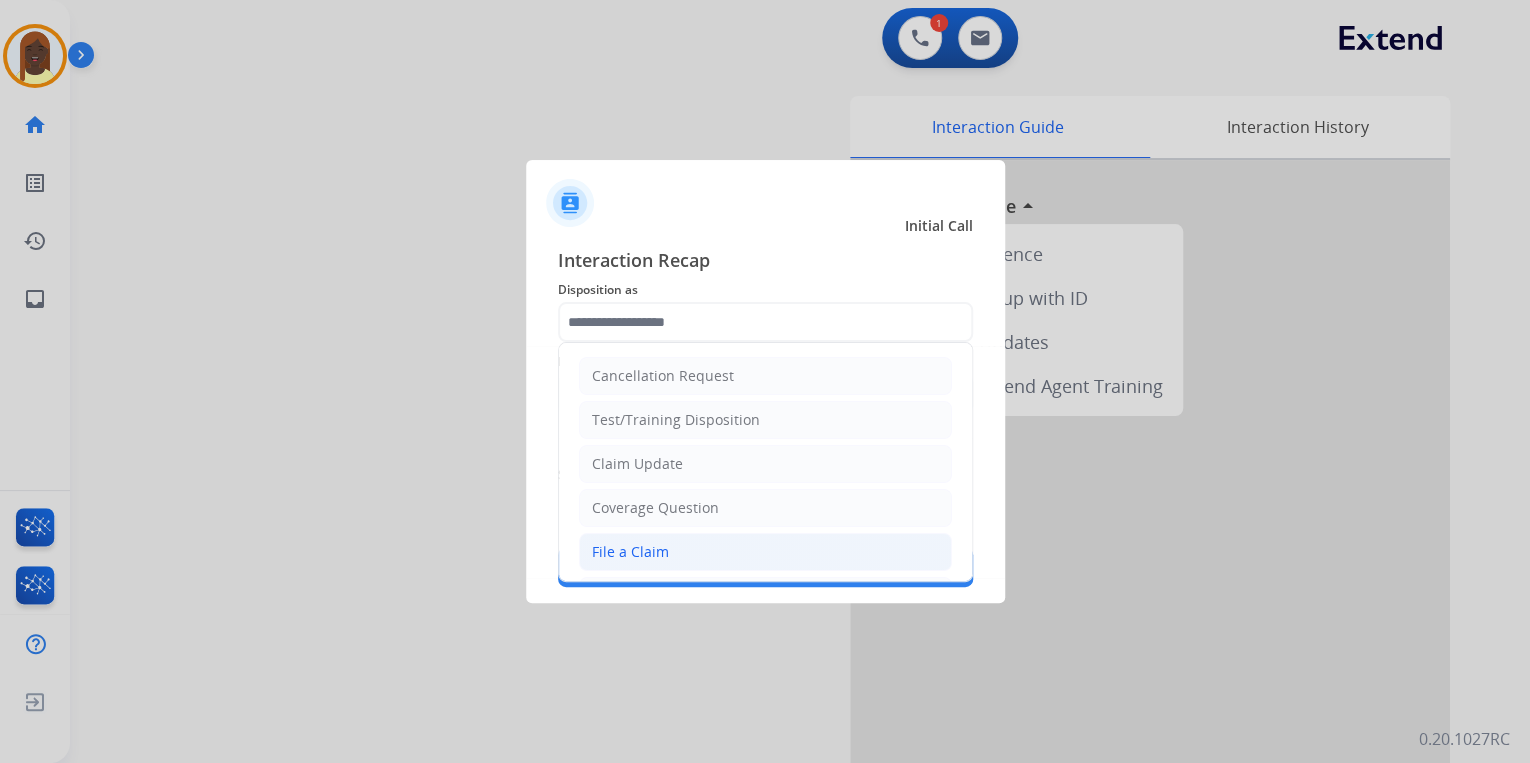 click on "File a Claim" 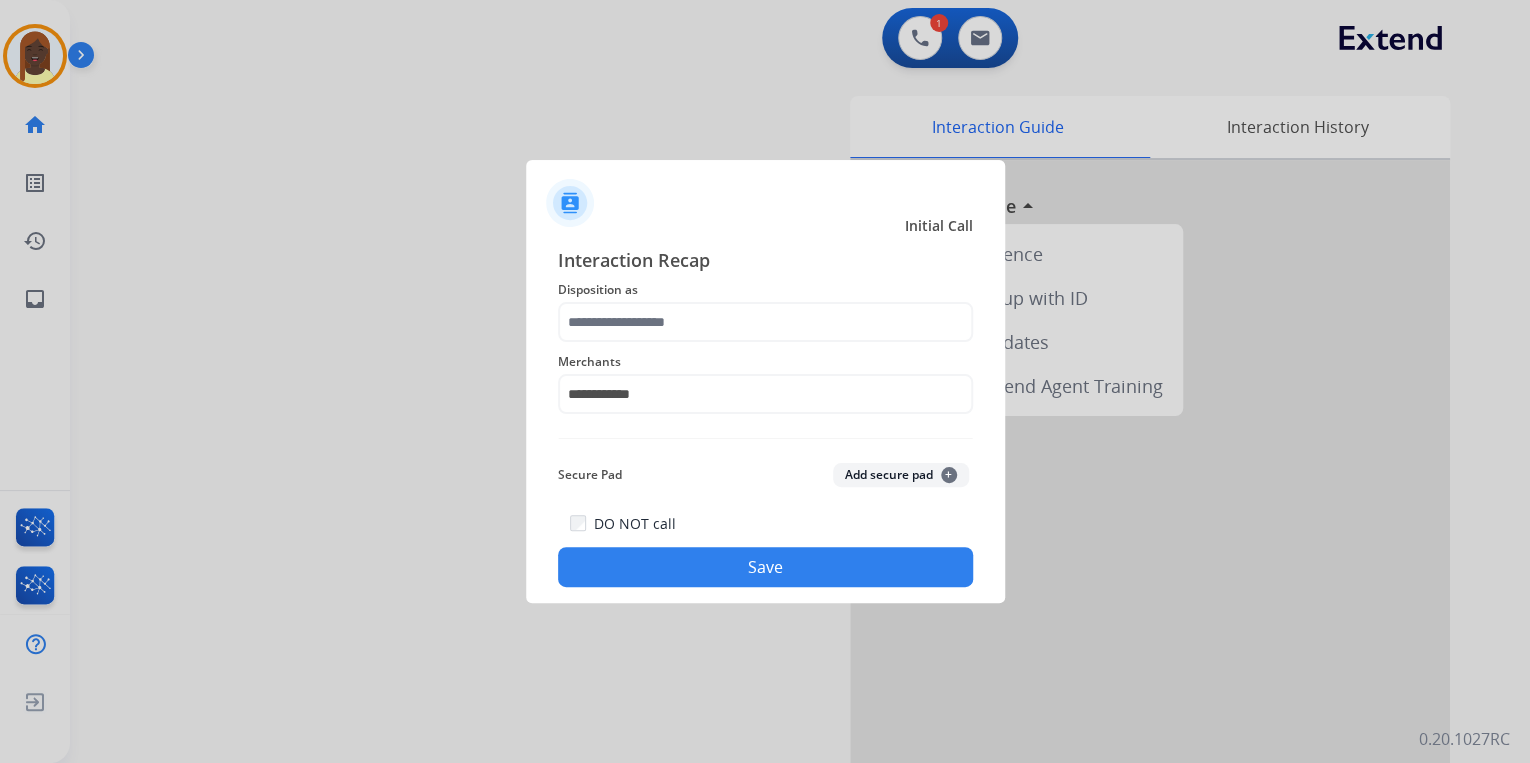 type on "**********" 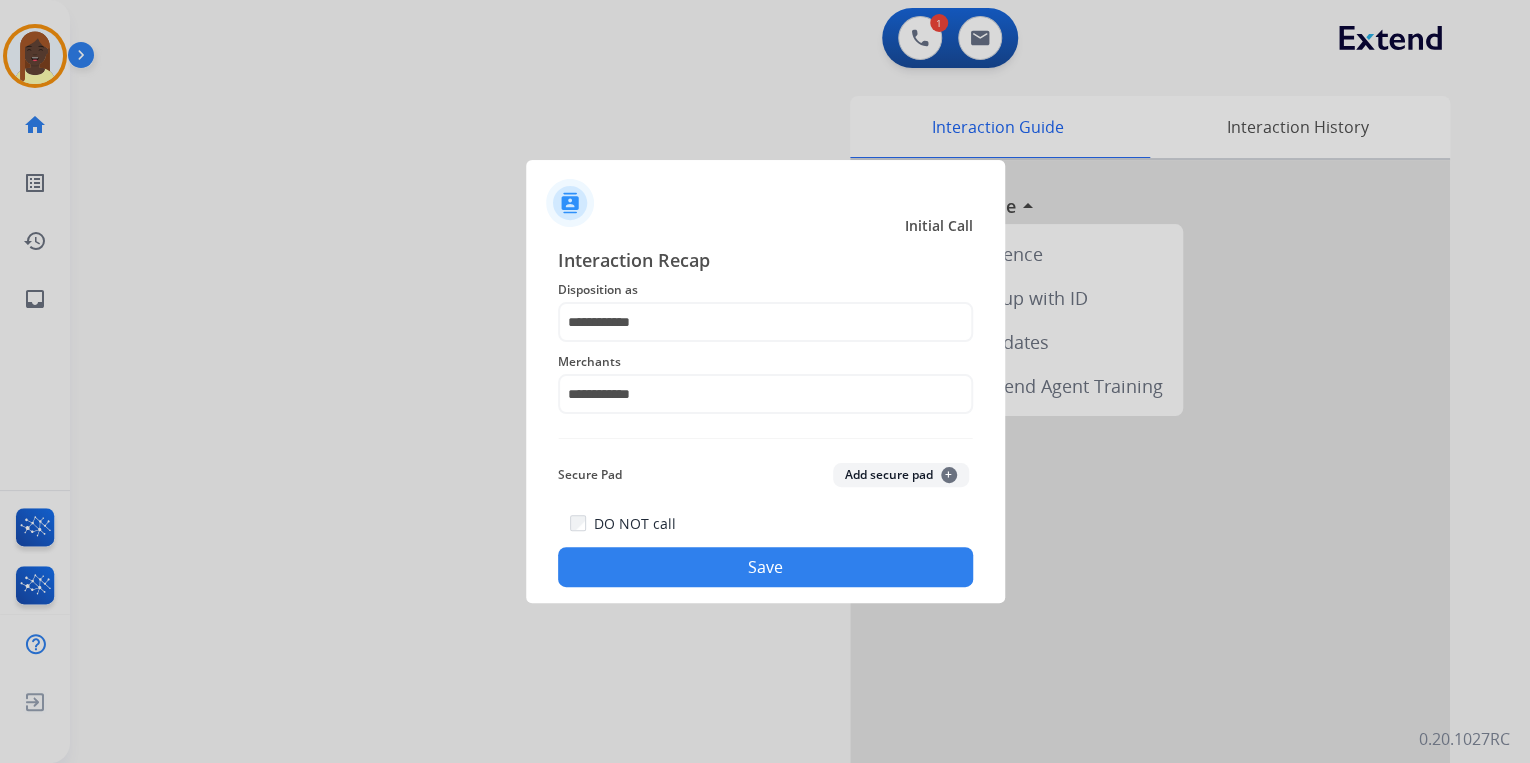 click on "Save" 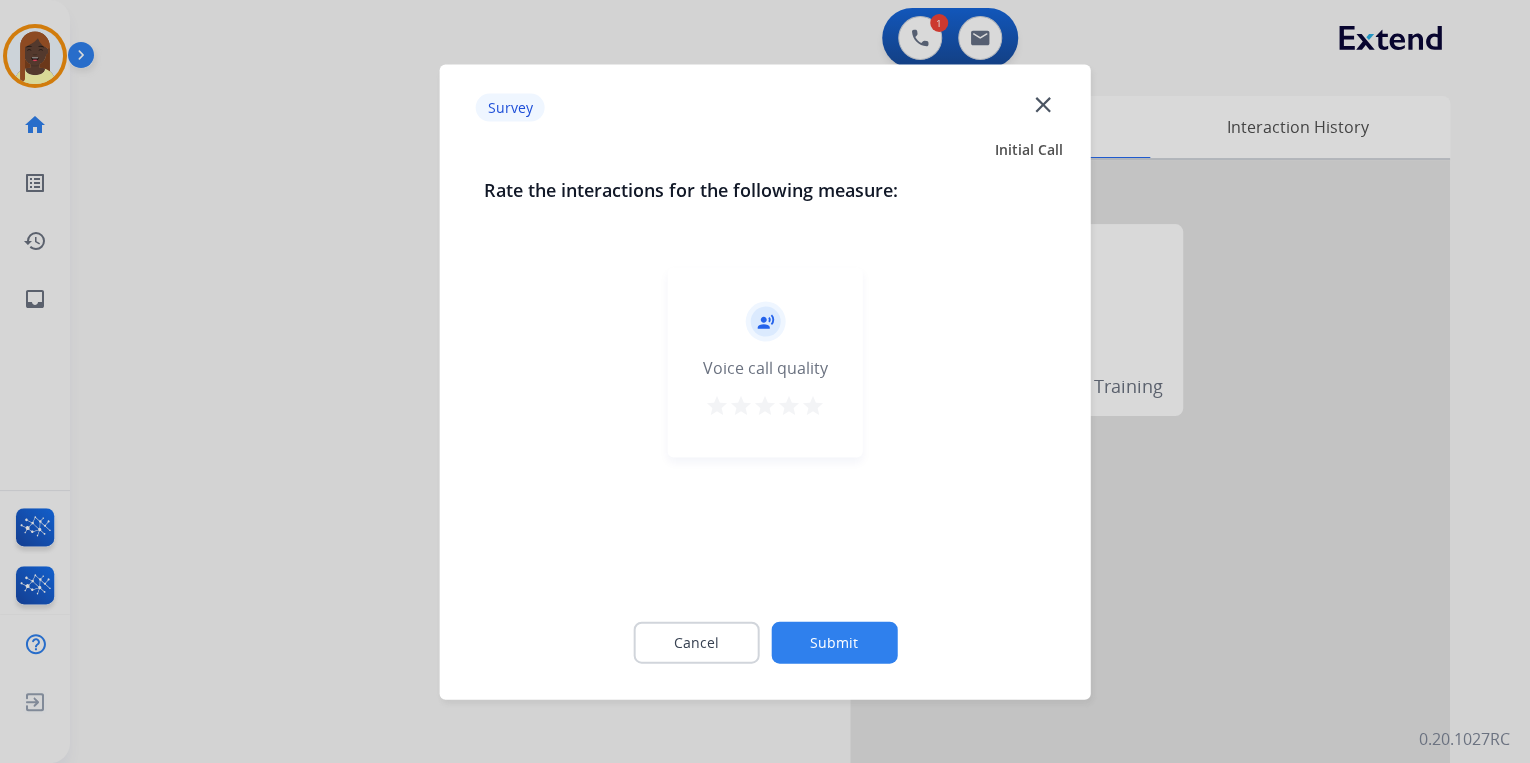 click on "star" at bounding box center [813, 405] 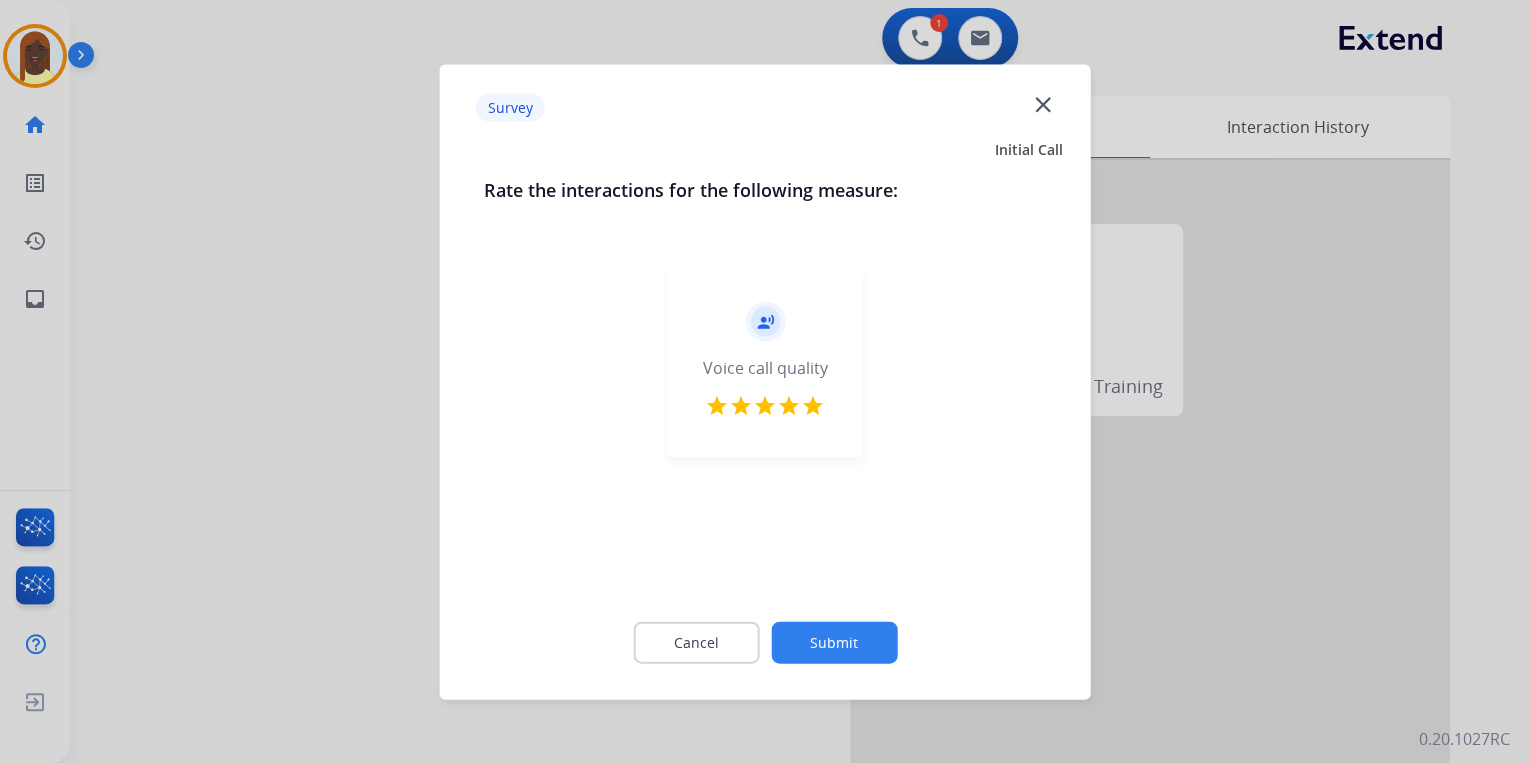 click on "Submit" 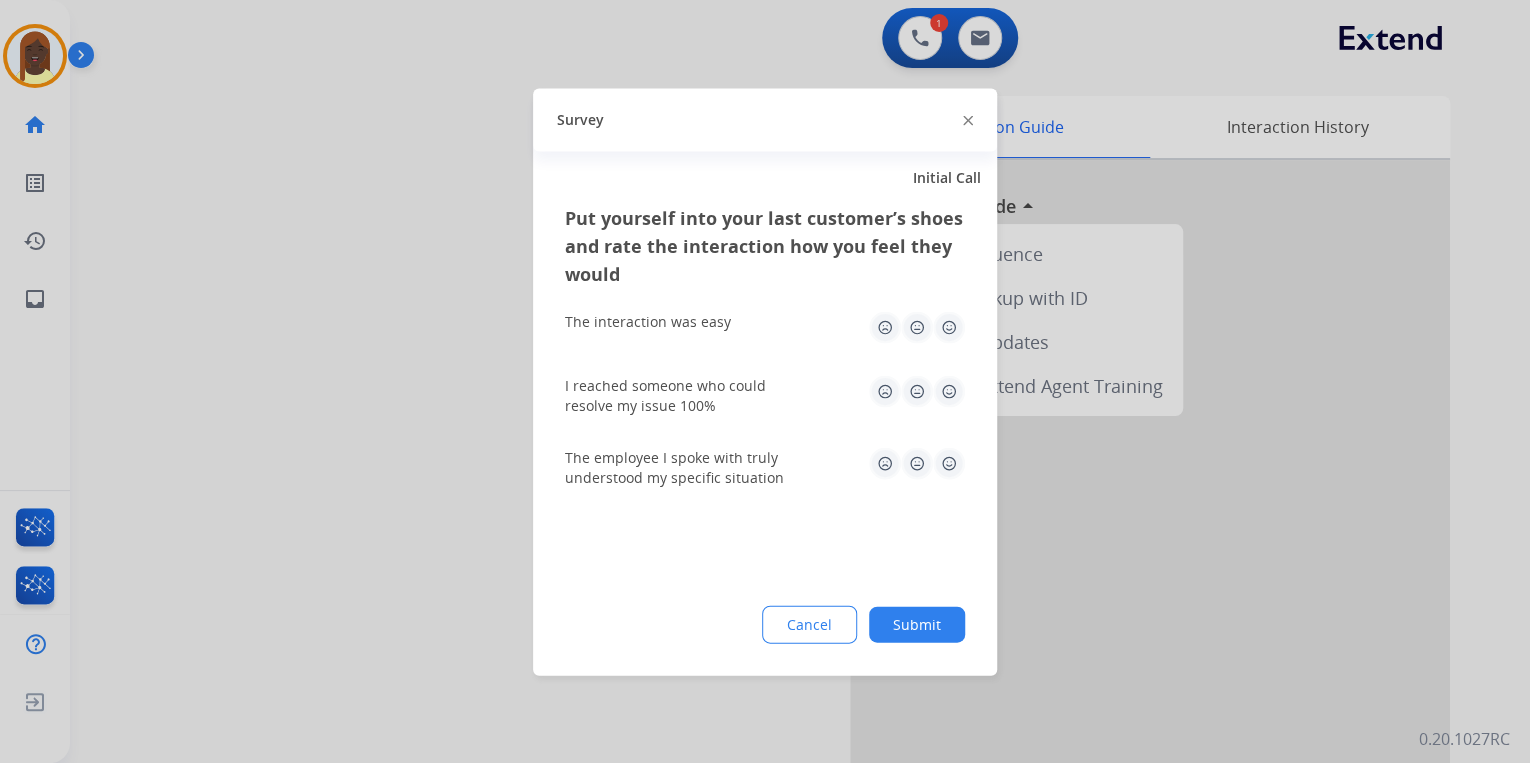 click 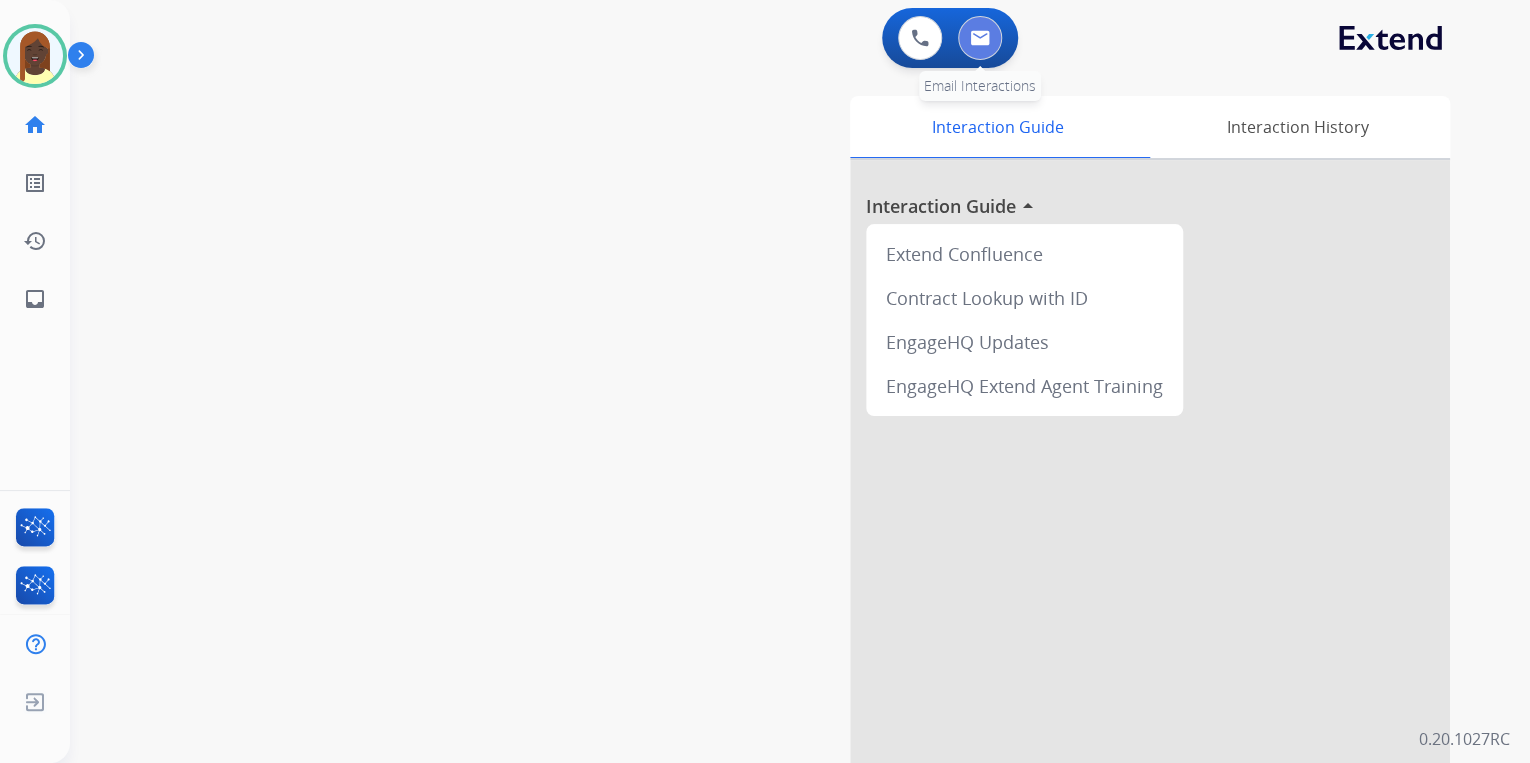 click at bounding box center [980, 38] 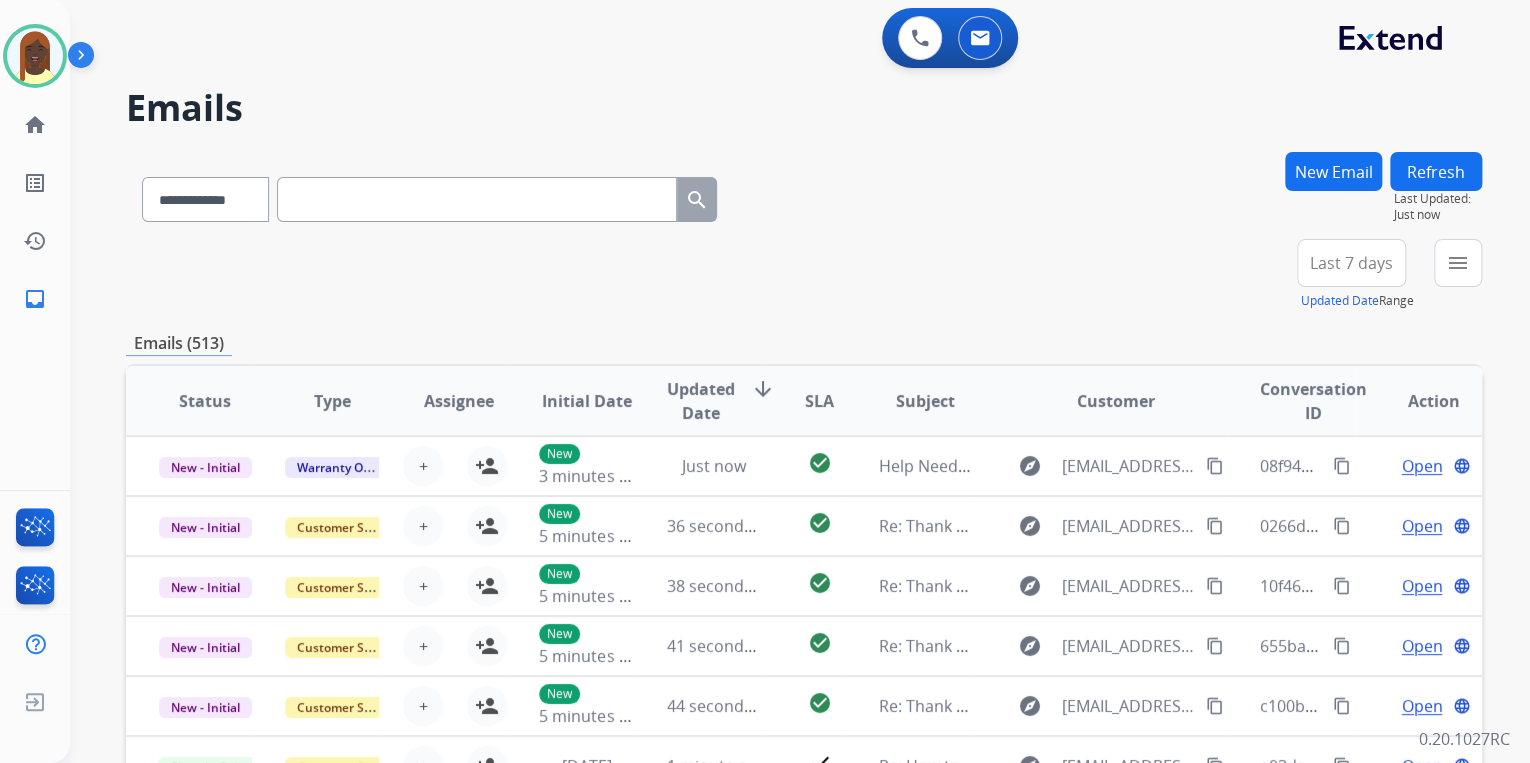click on "**********" at bounding box center [804, 275] 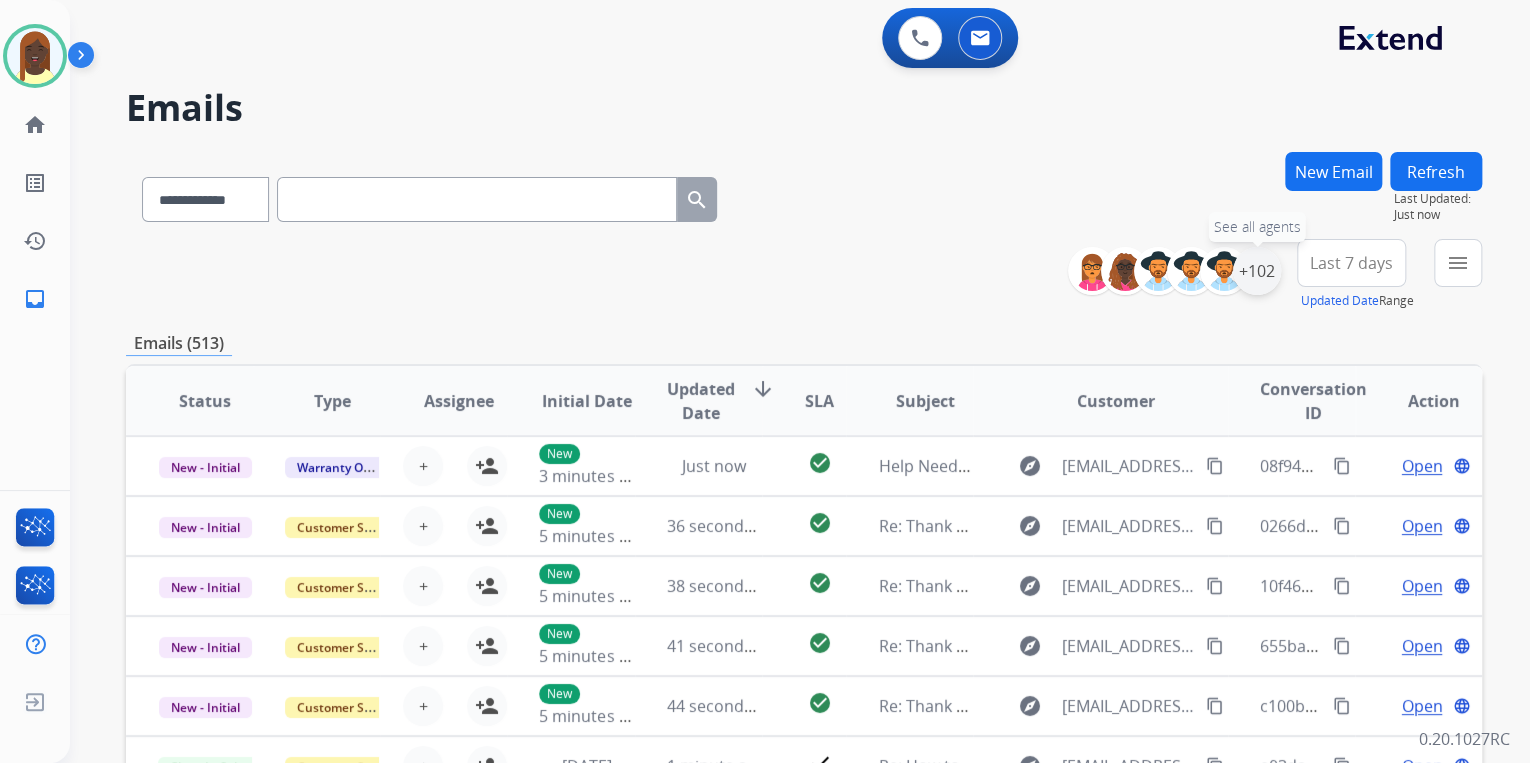 click on "+102" at bounding box center [1257, 271] 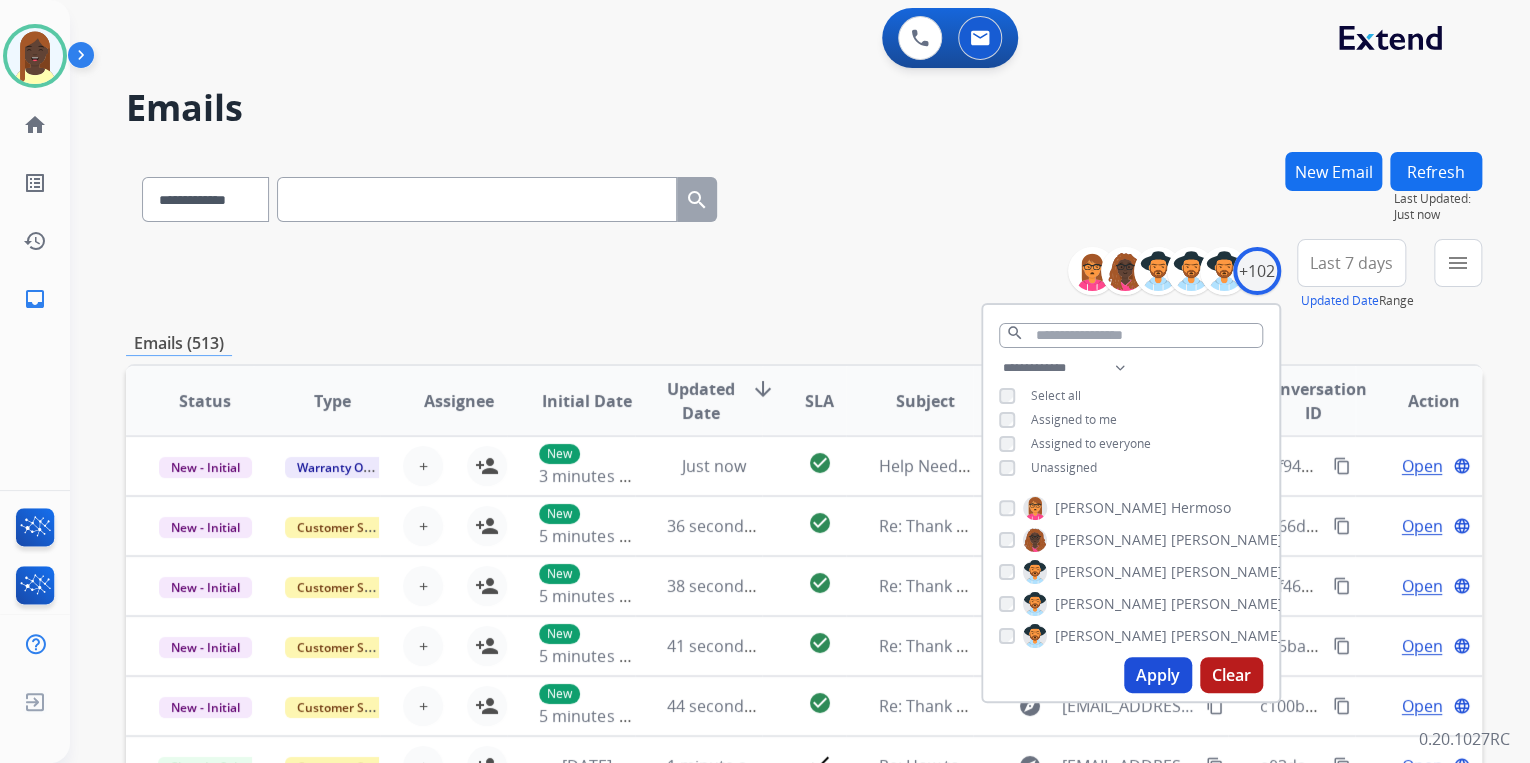 drag, startPoint x: 1147, startPoint y: 671, endPoint x: 1097, endPoint y: 589, distance: 96.04166 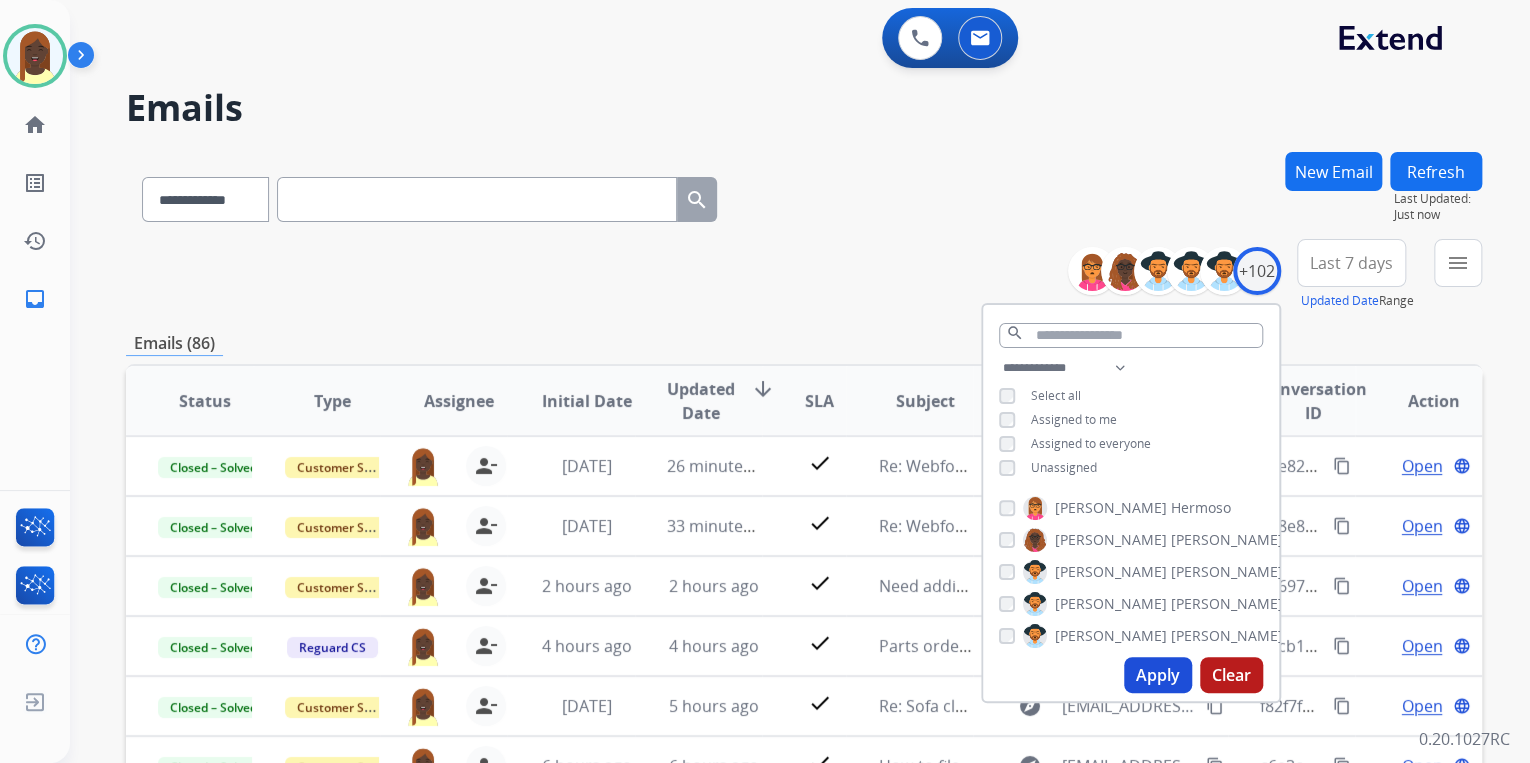 click on "**********" at bounding box center [804, 275] 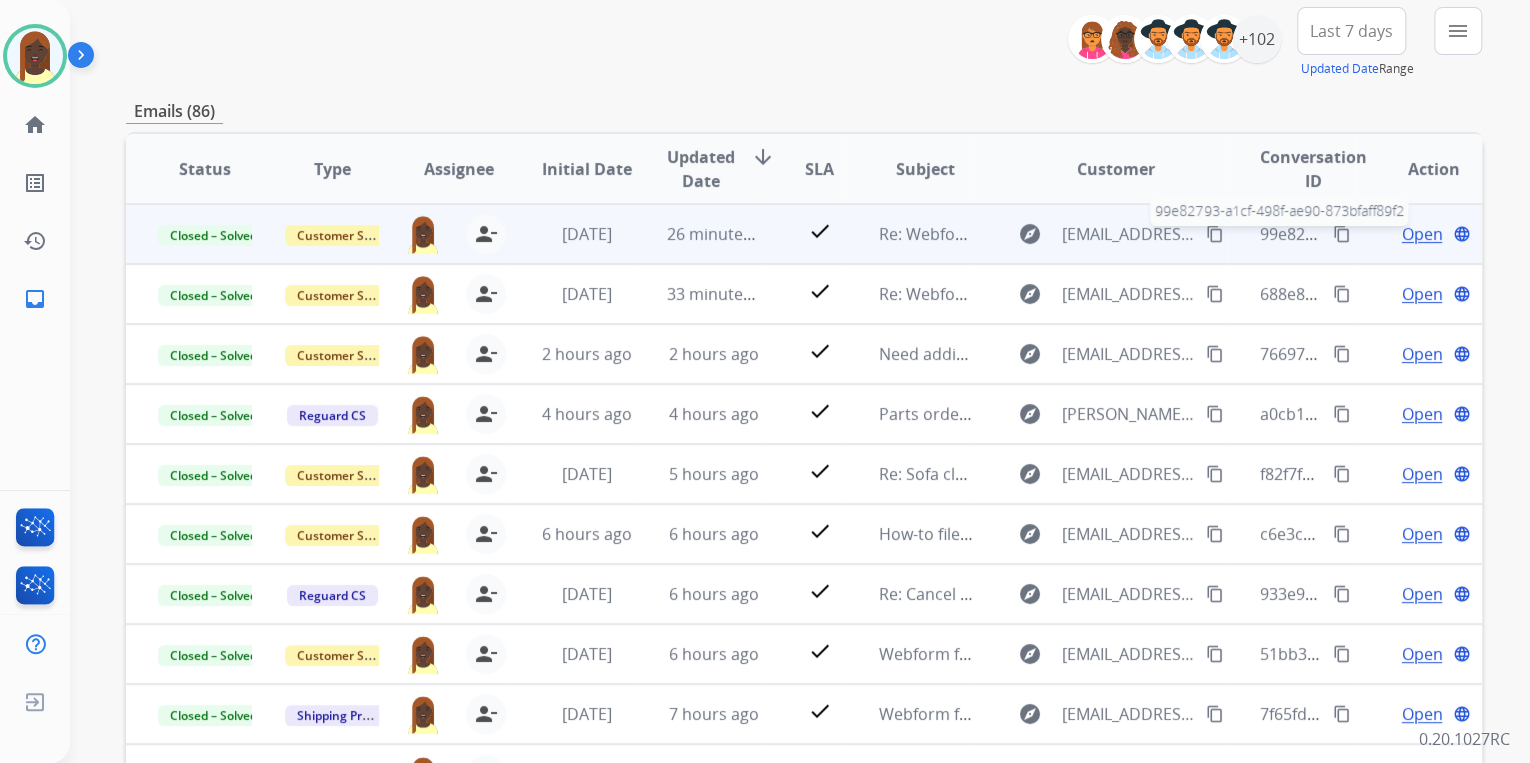 scroll, scrollTop: 240, scrollLeft: 0, axis: vertical 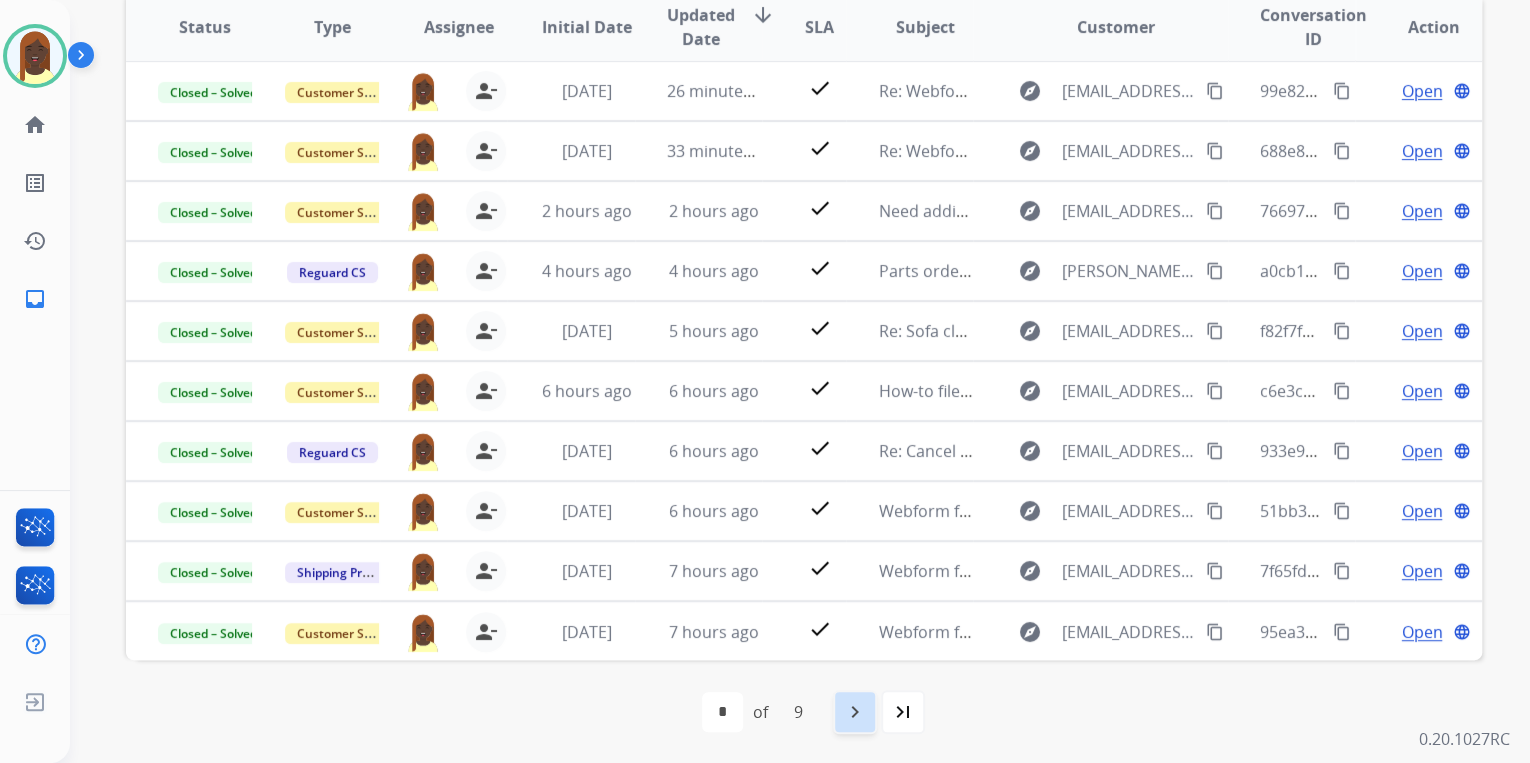 click on "navigate_next" at bounding box center [855, 712] 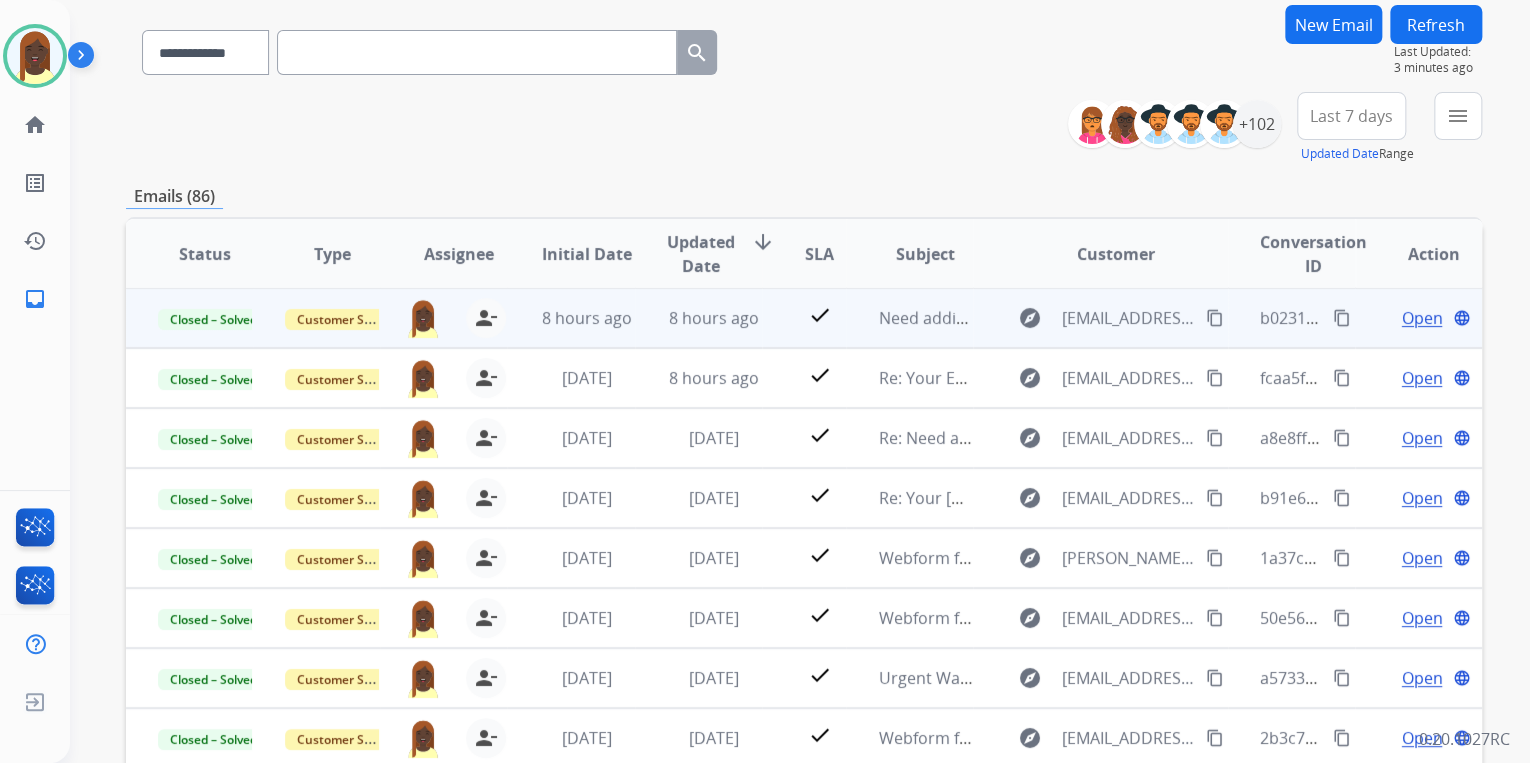 scroll, scrollTop: 160, scrollLeft: 0, axis: vertical 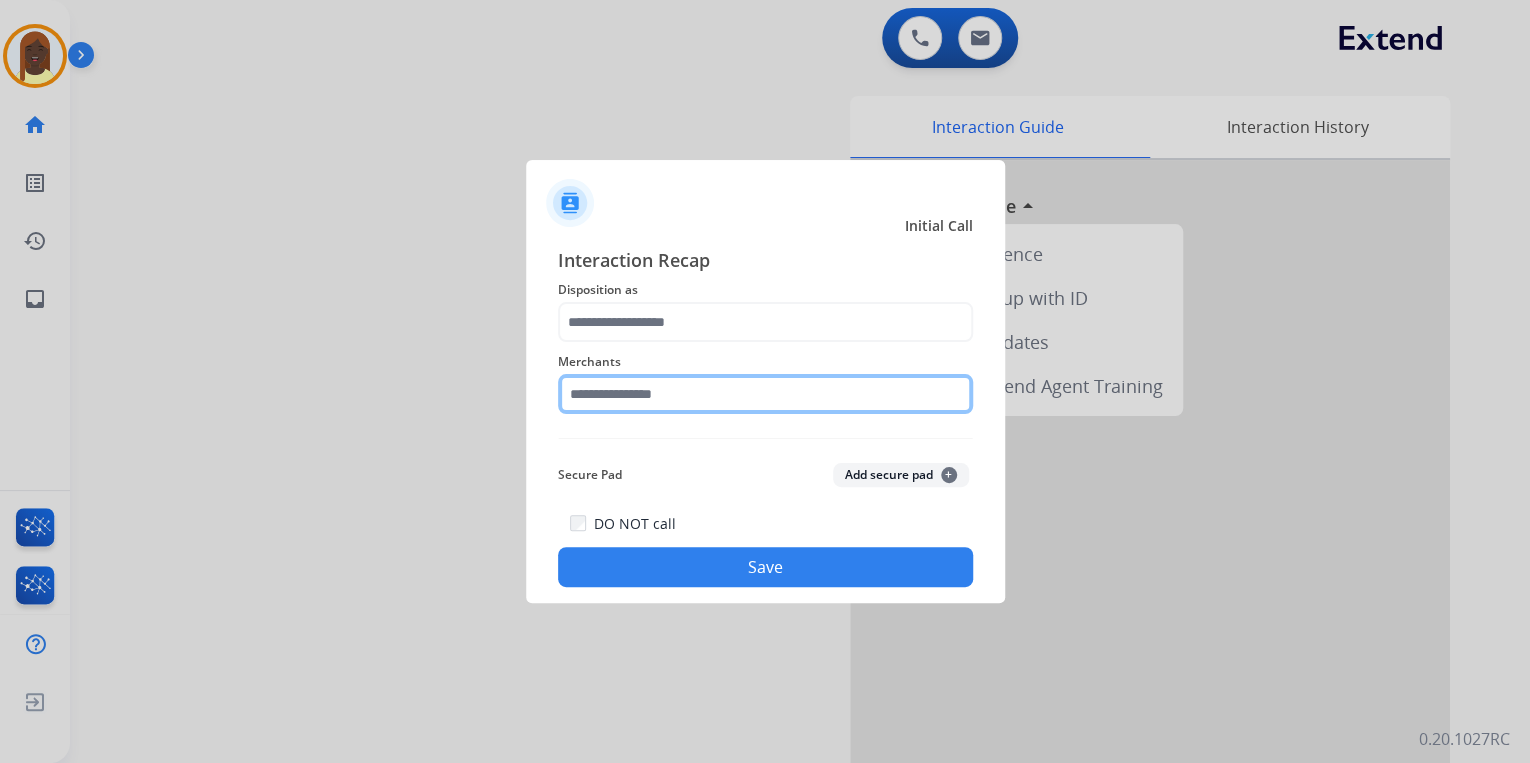 click 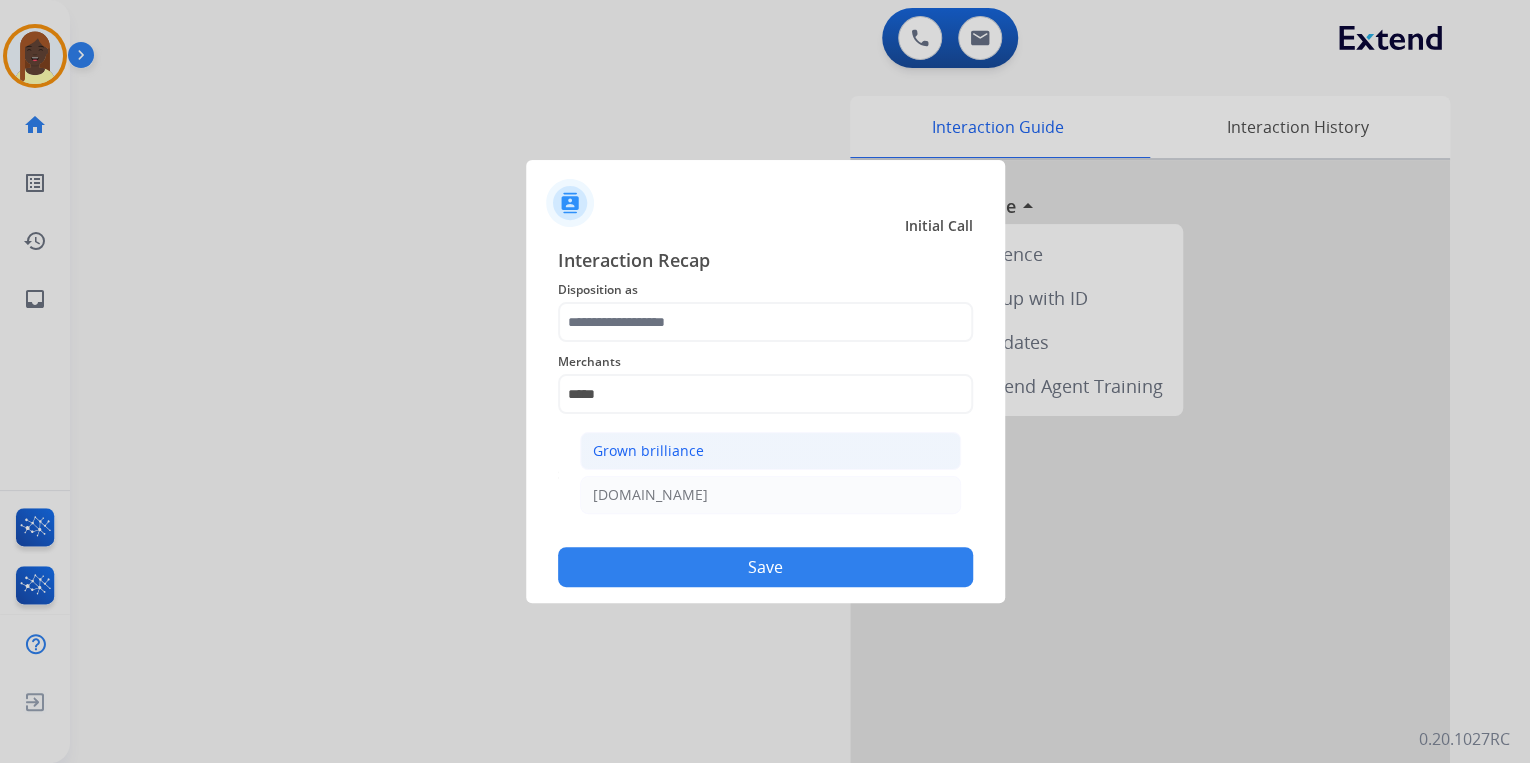 click on "Grown brilliance" 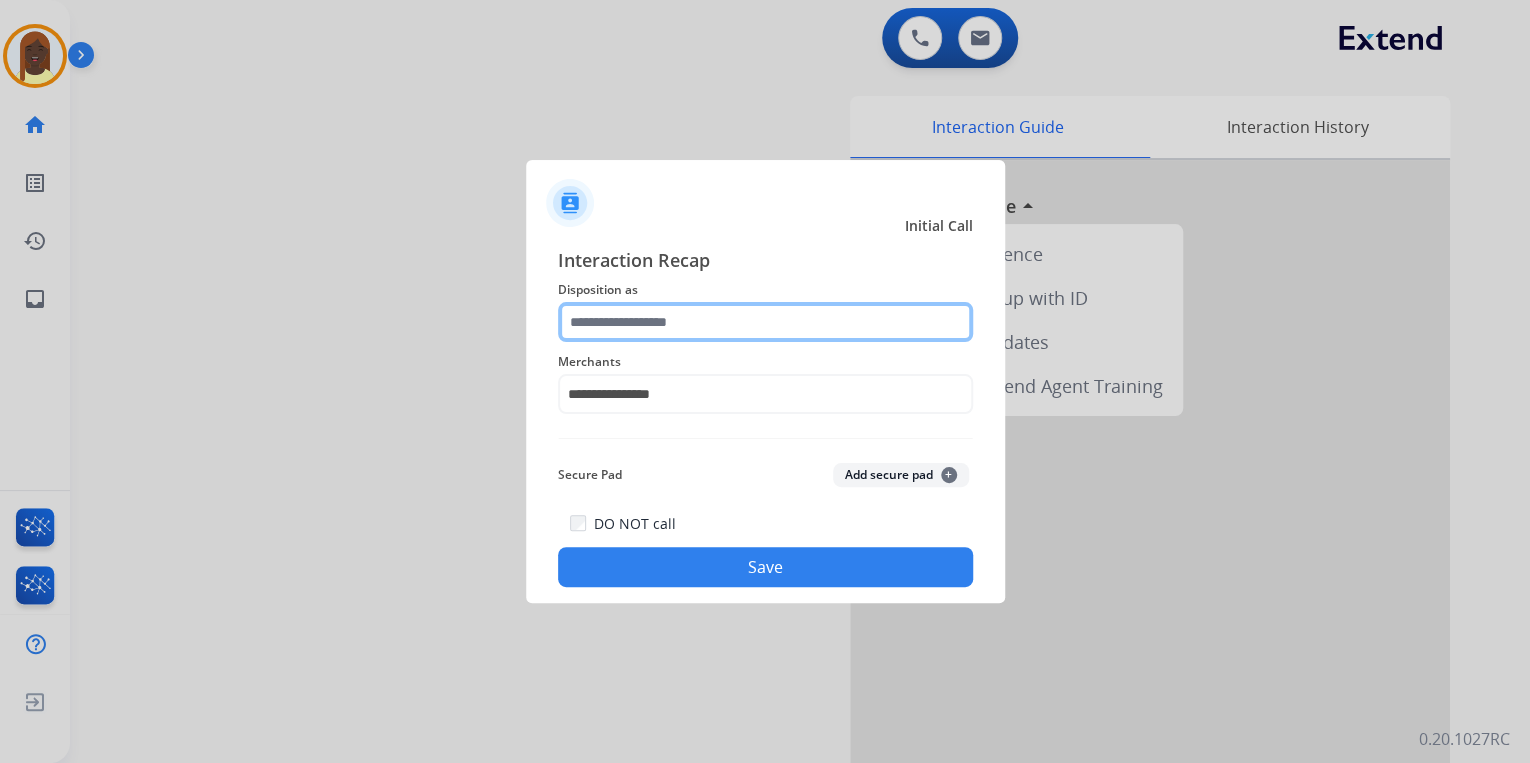 click 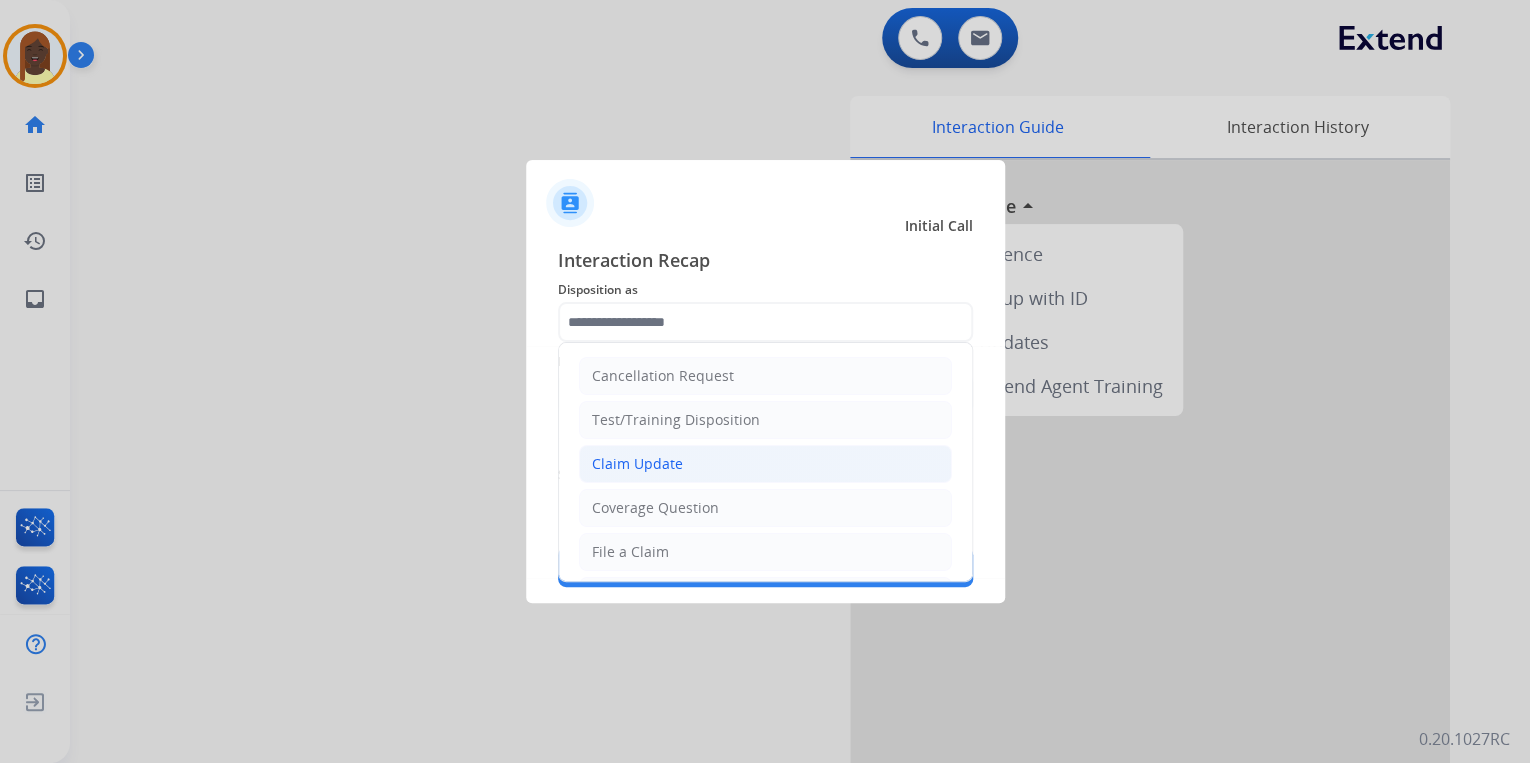 click on "Claim Update" 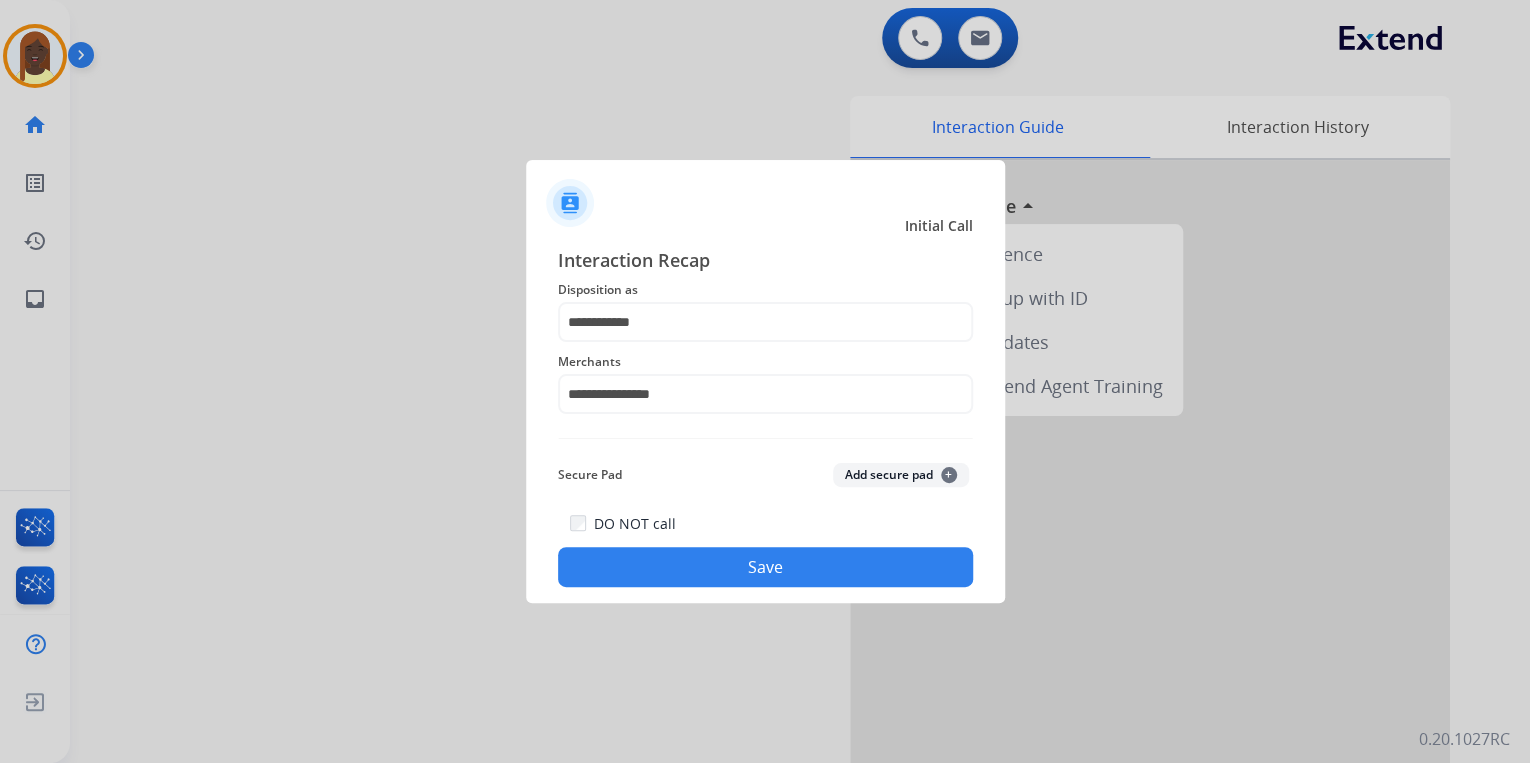 click on "Save" 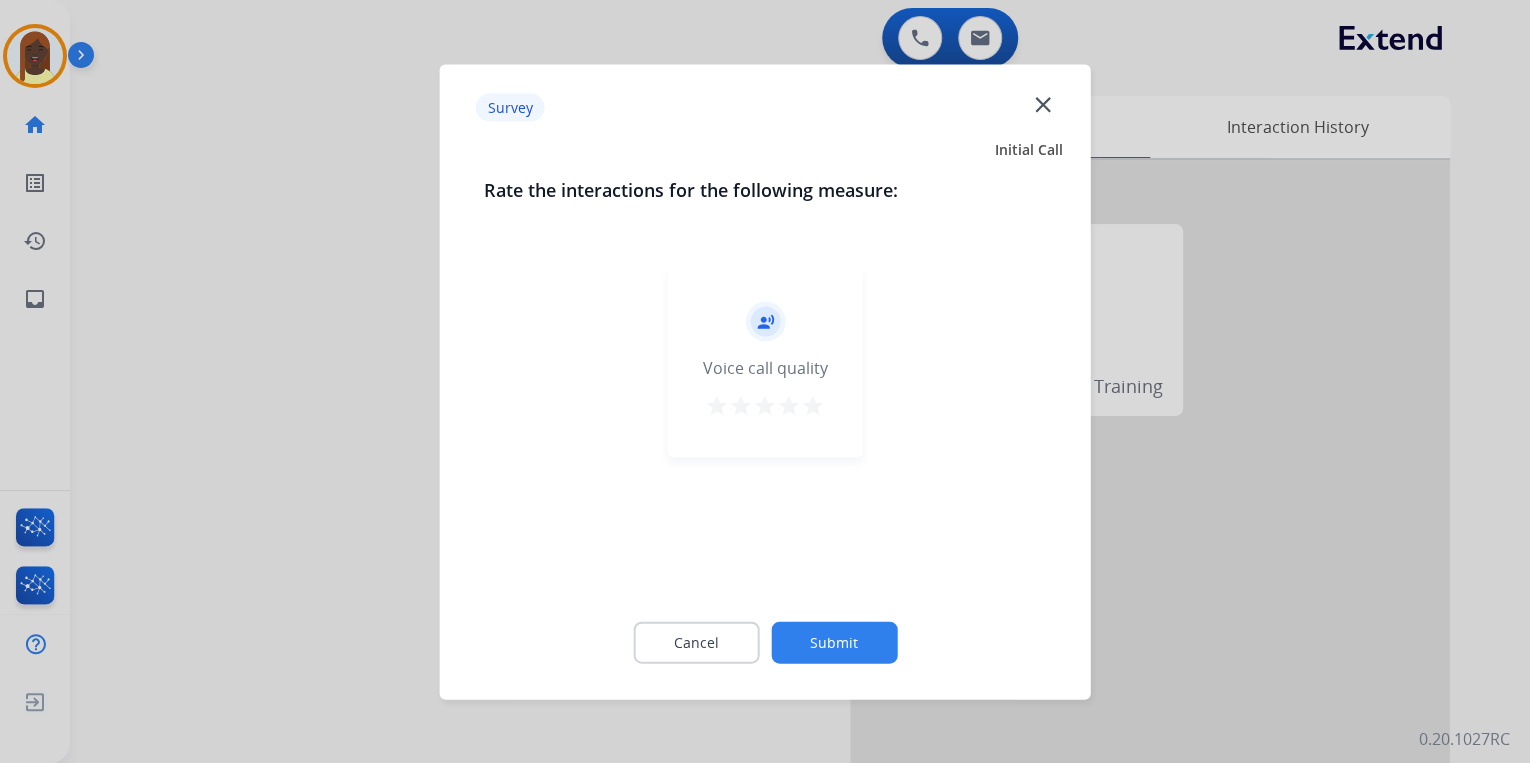 click on "star" at bounding box center (813, 405) 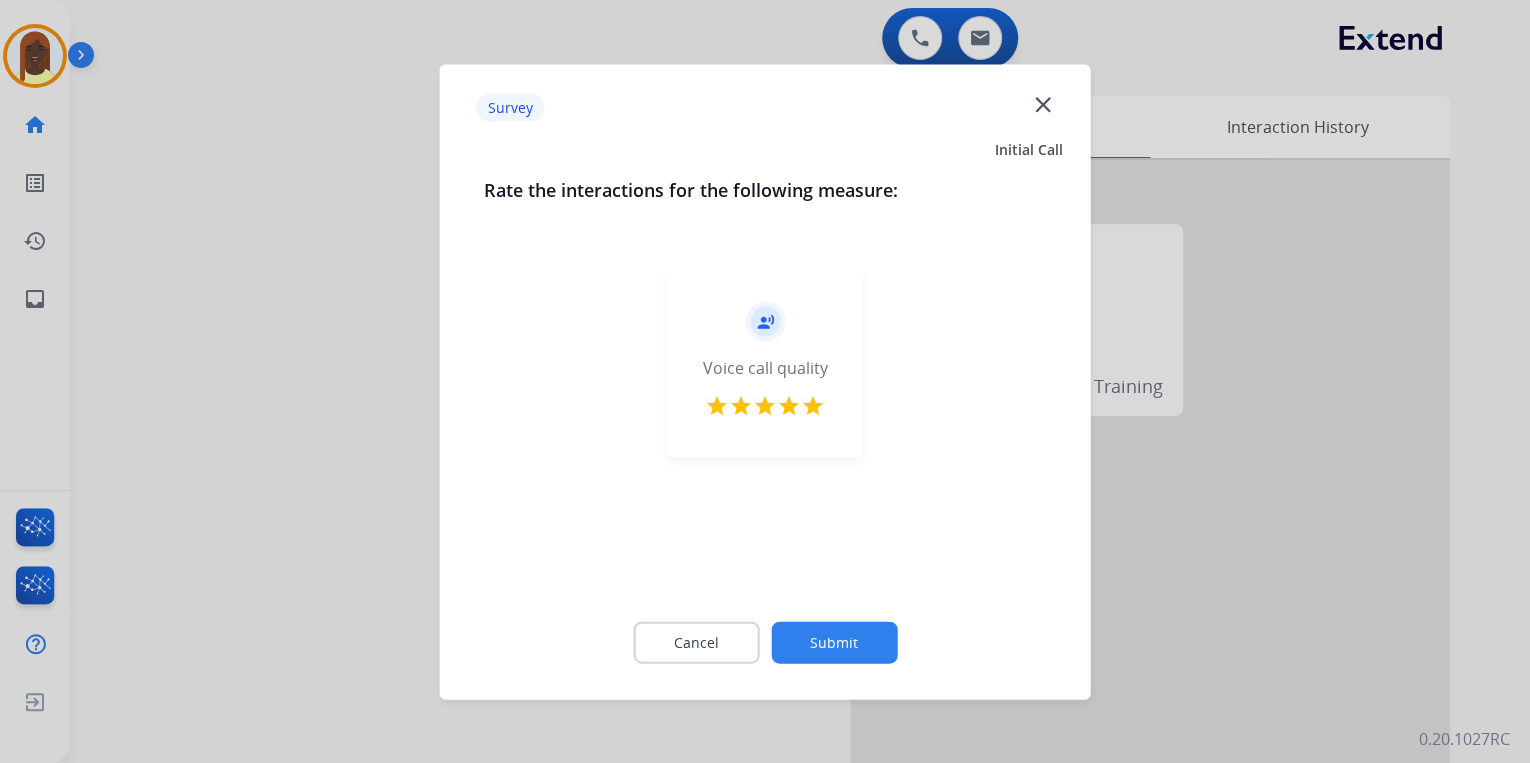 click on "Submit" 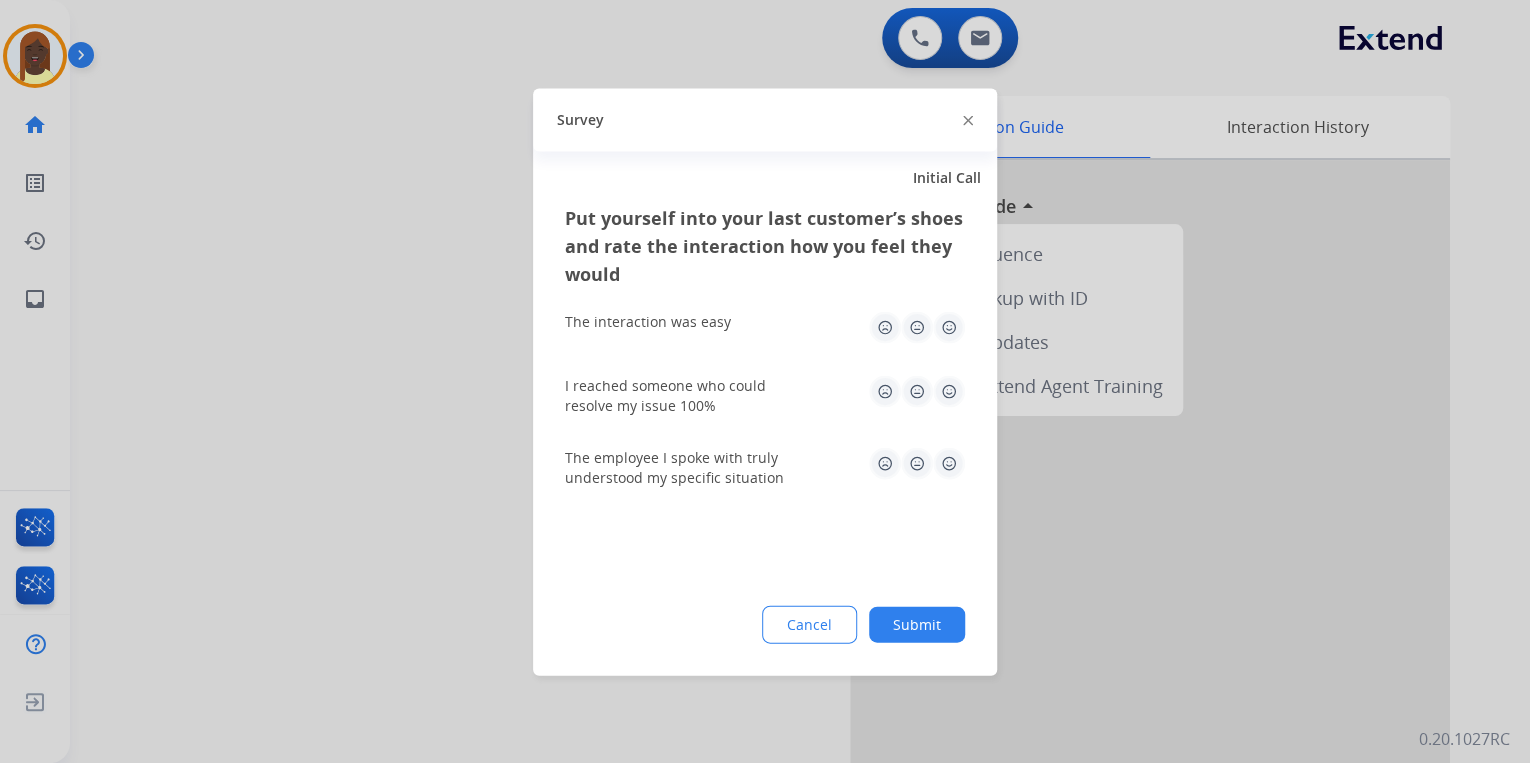 click 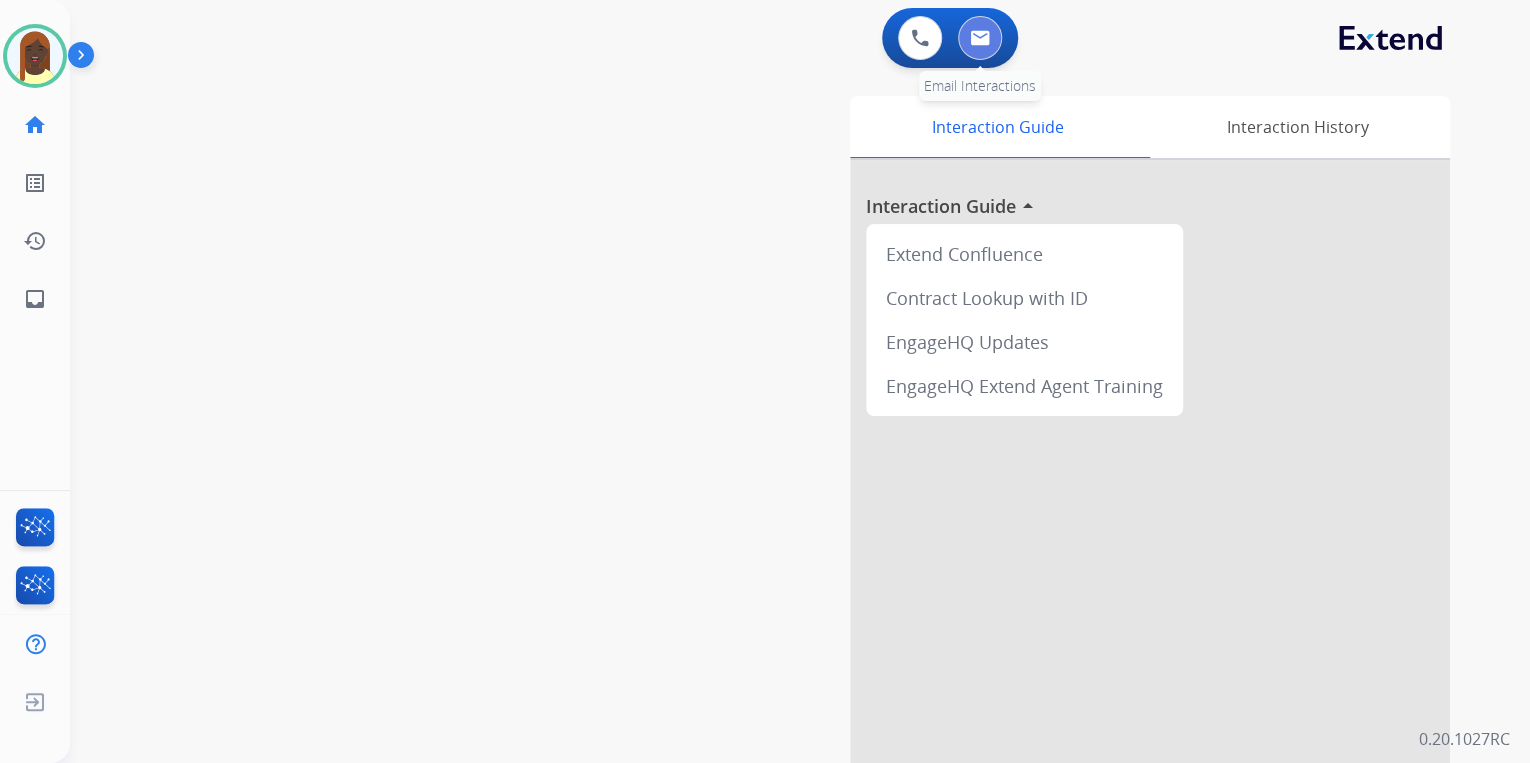 click at bounding box center (980, 38) 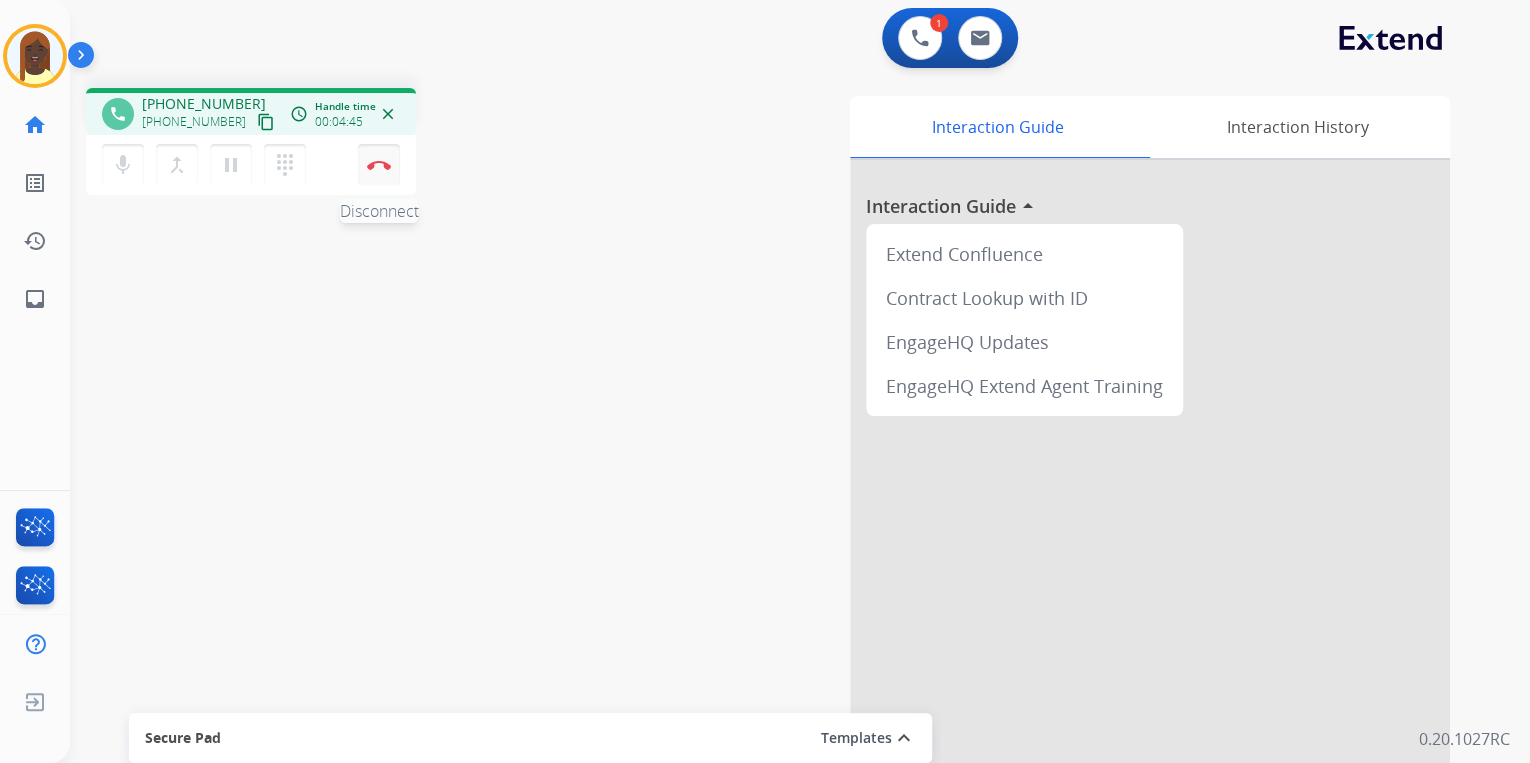click at bounding box center [379, 165] 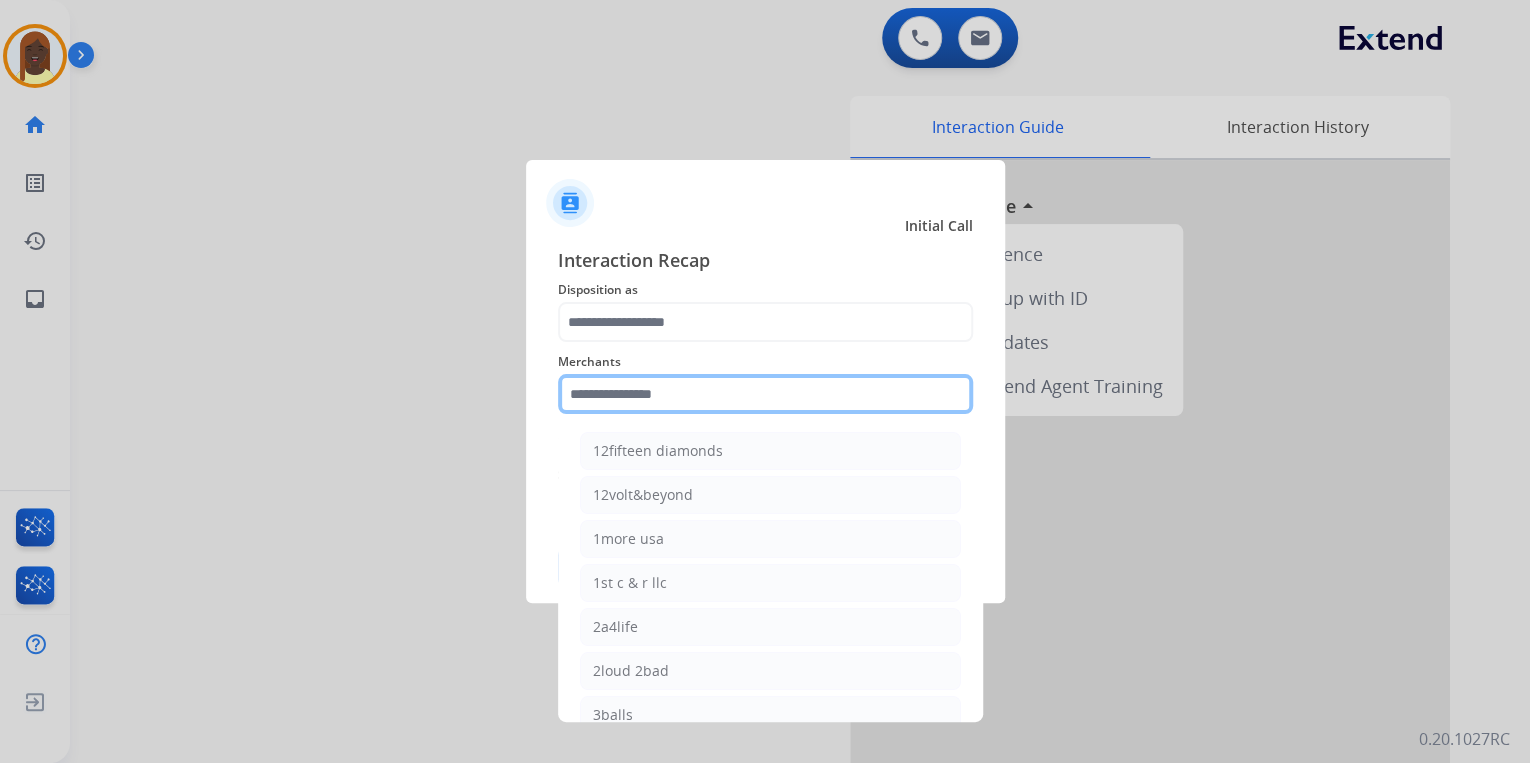 click 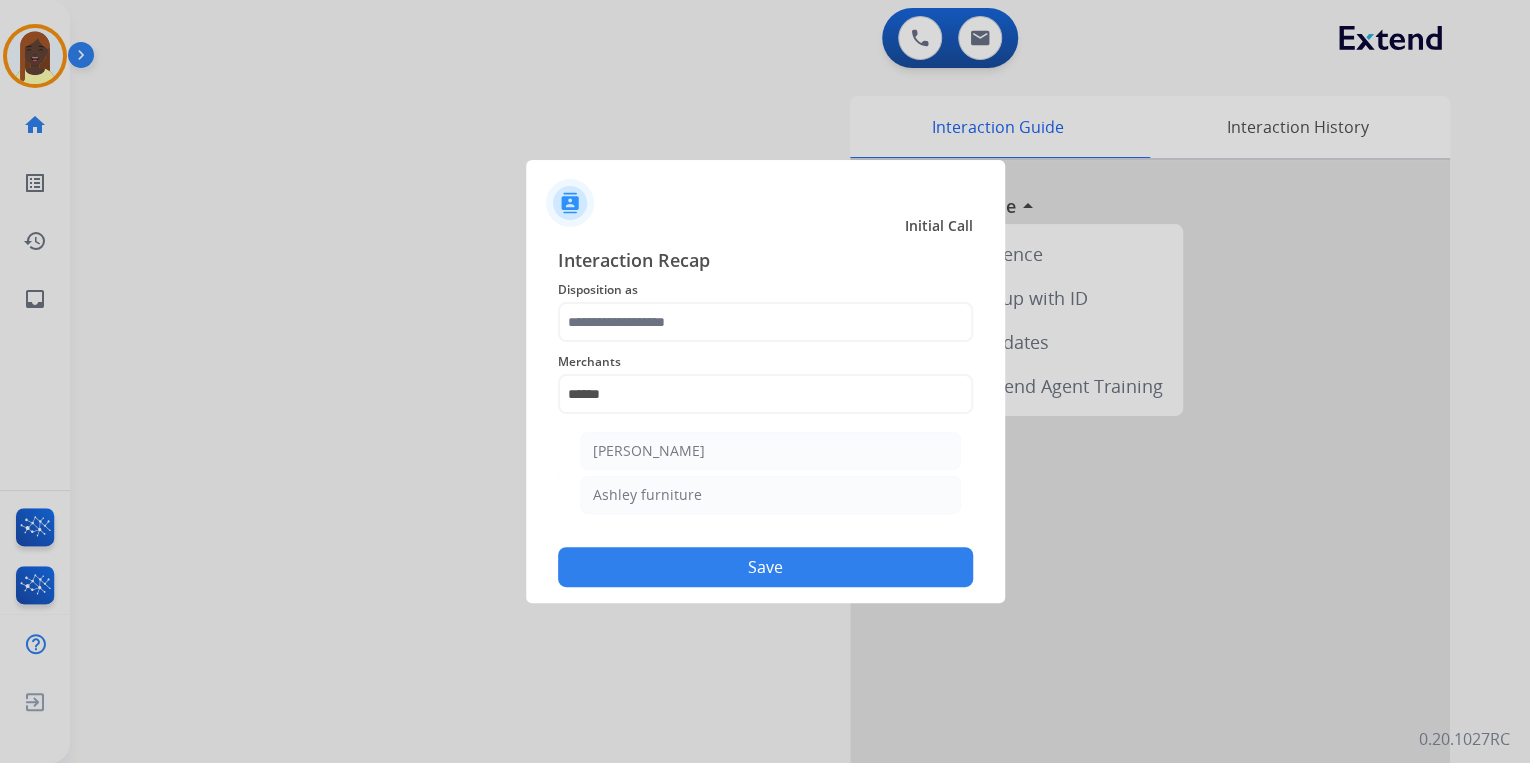 drag, startPoint x: 651, startPoint y: 491, endPoint x: 646, endPoint y: 452, distance: 39.319206 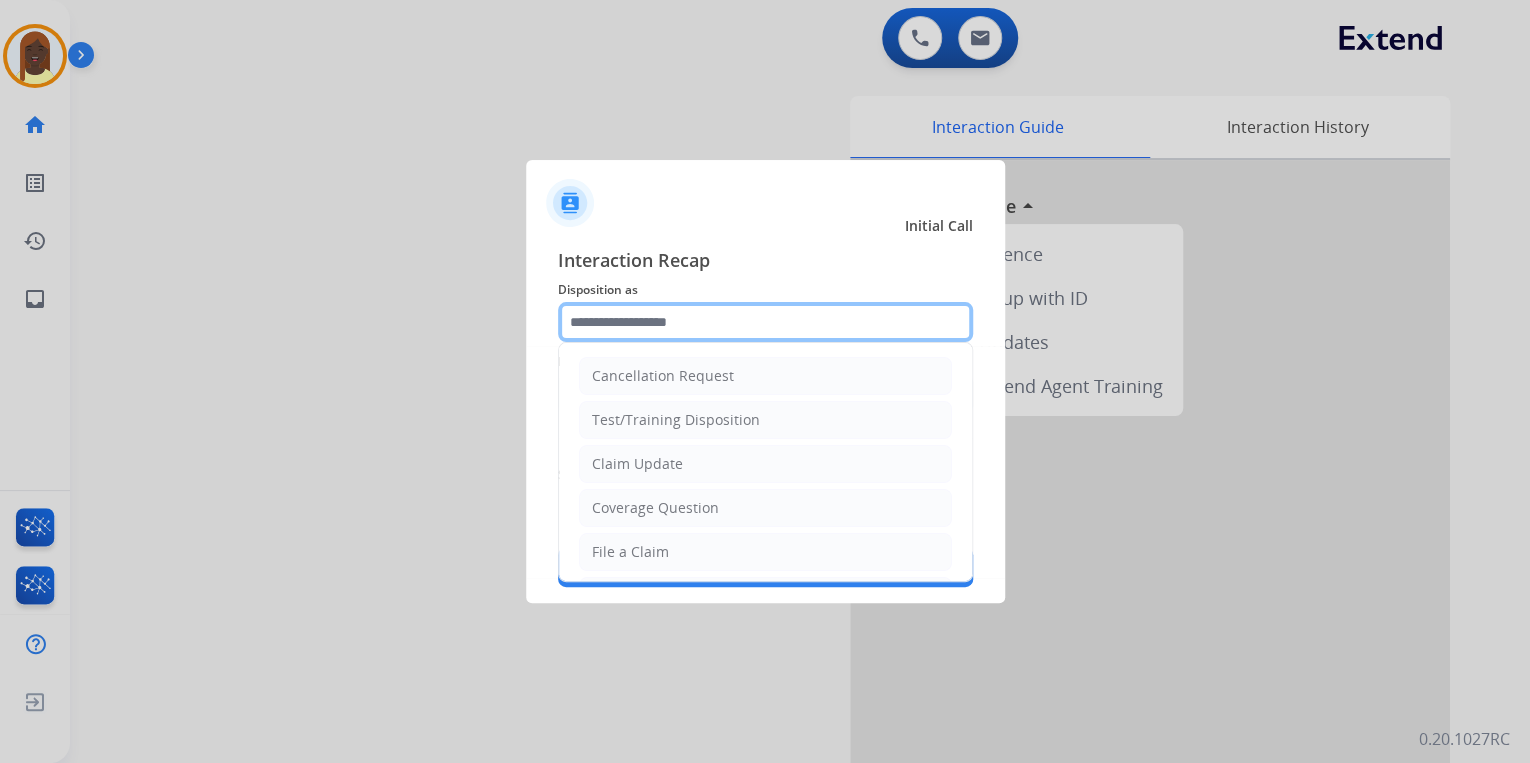 click 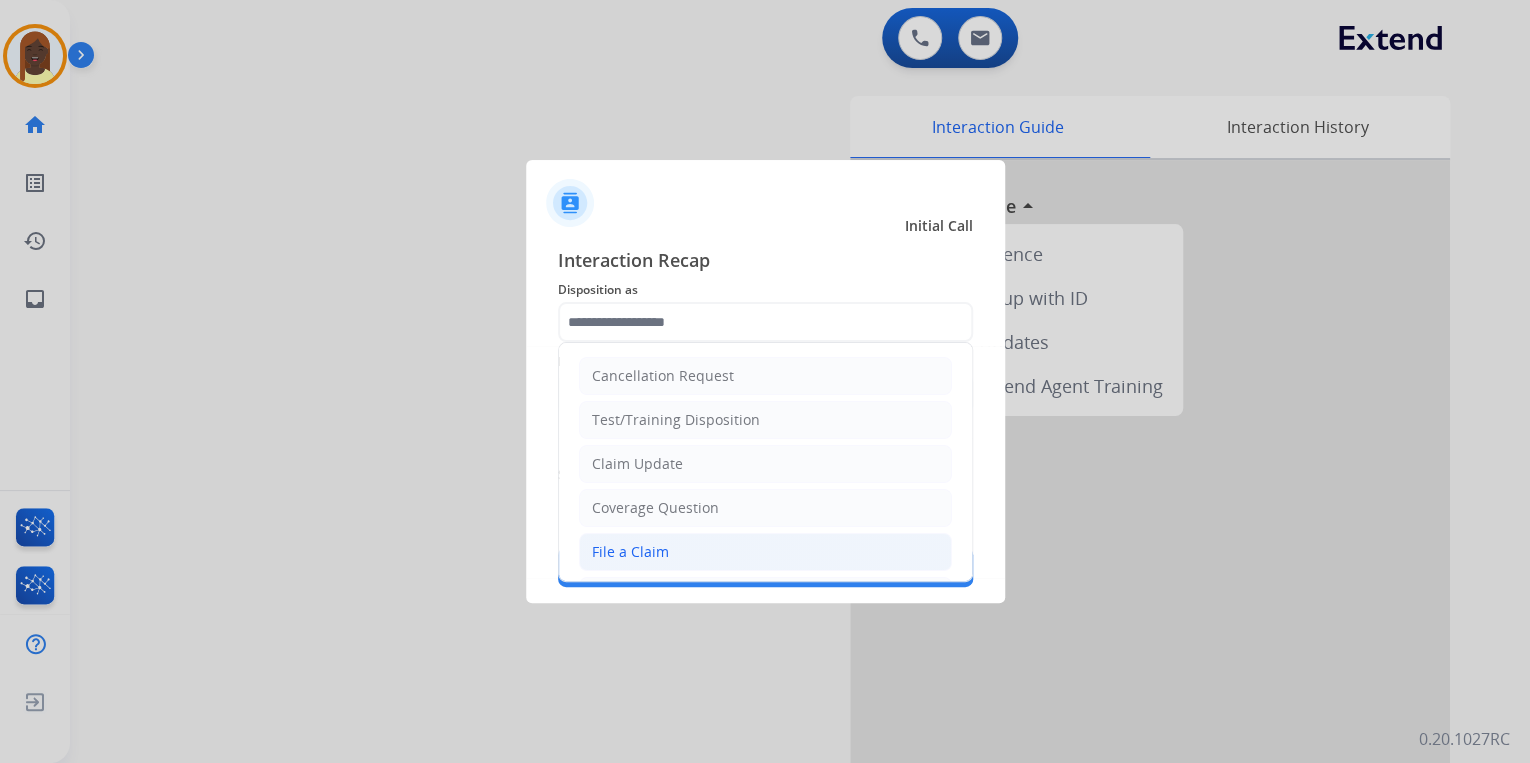 click on "File a Claim" 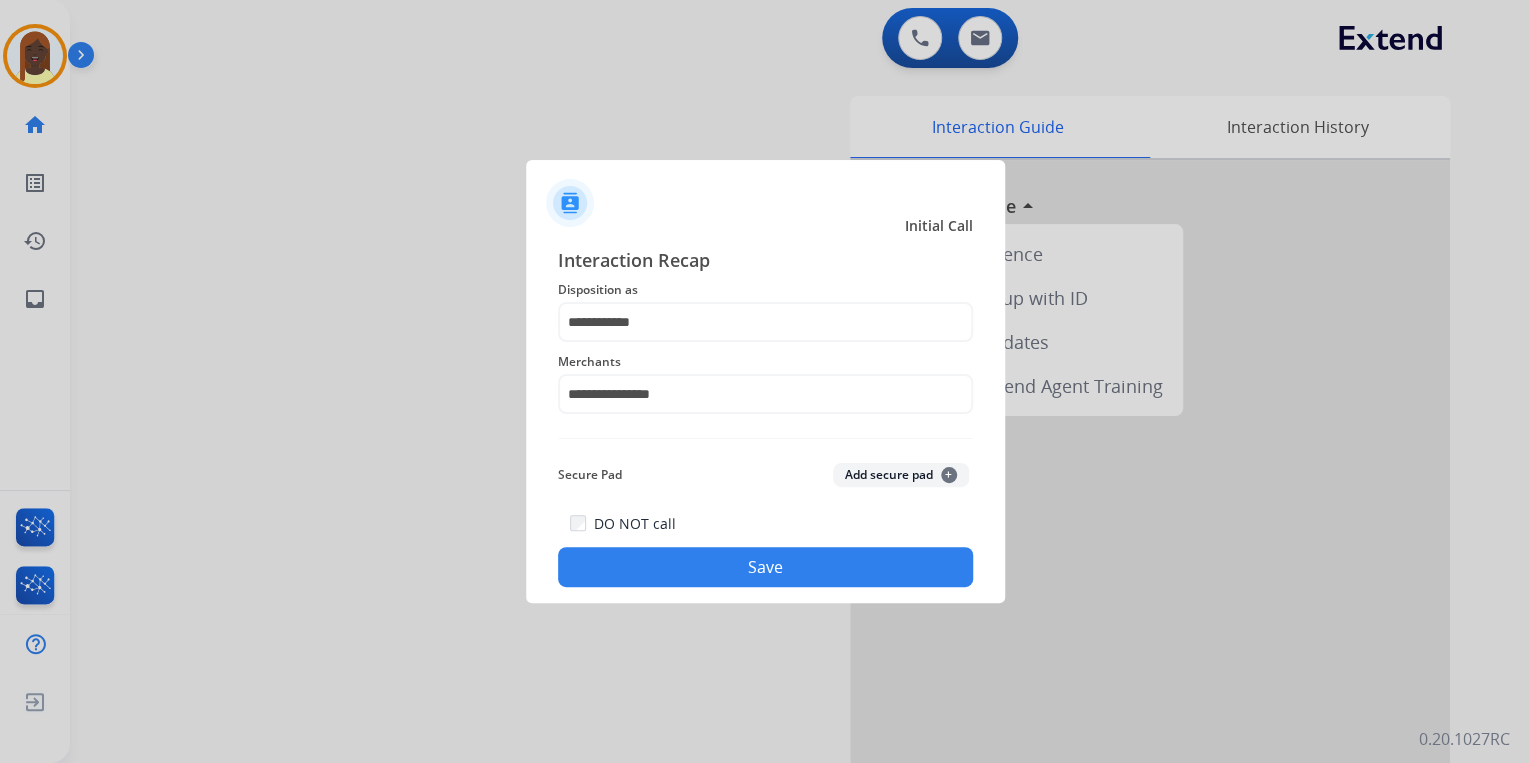 click on "Save" 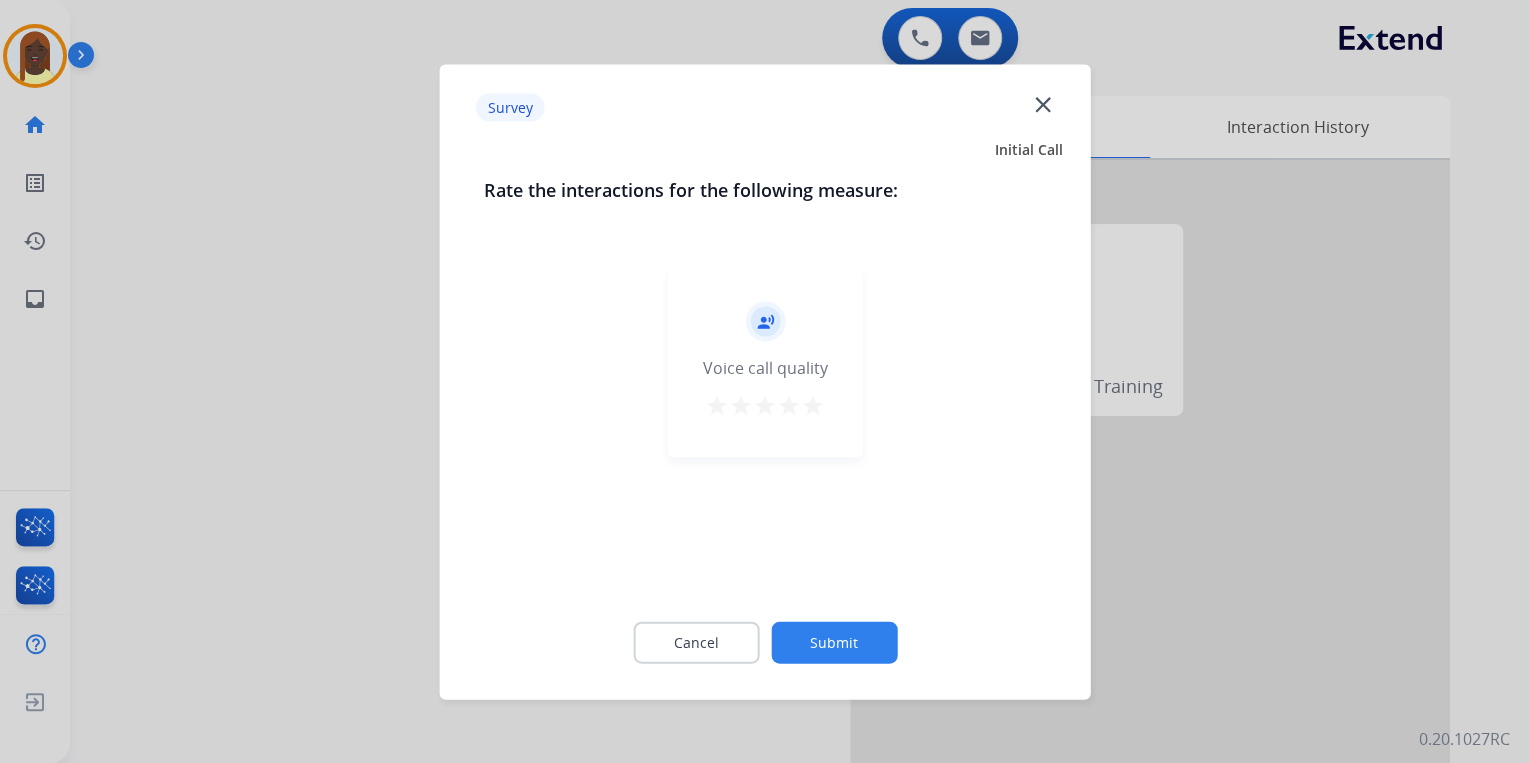 click on "star" at bounding box center [813, 405] 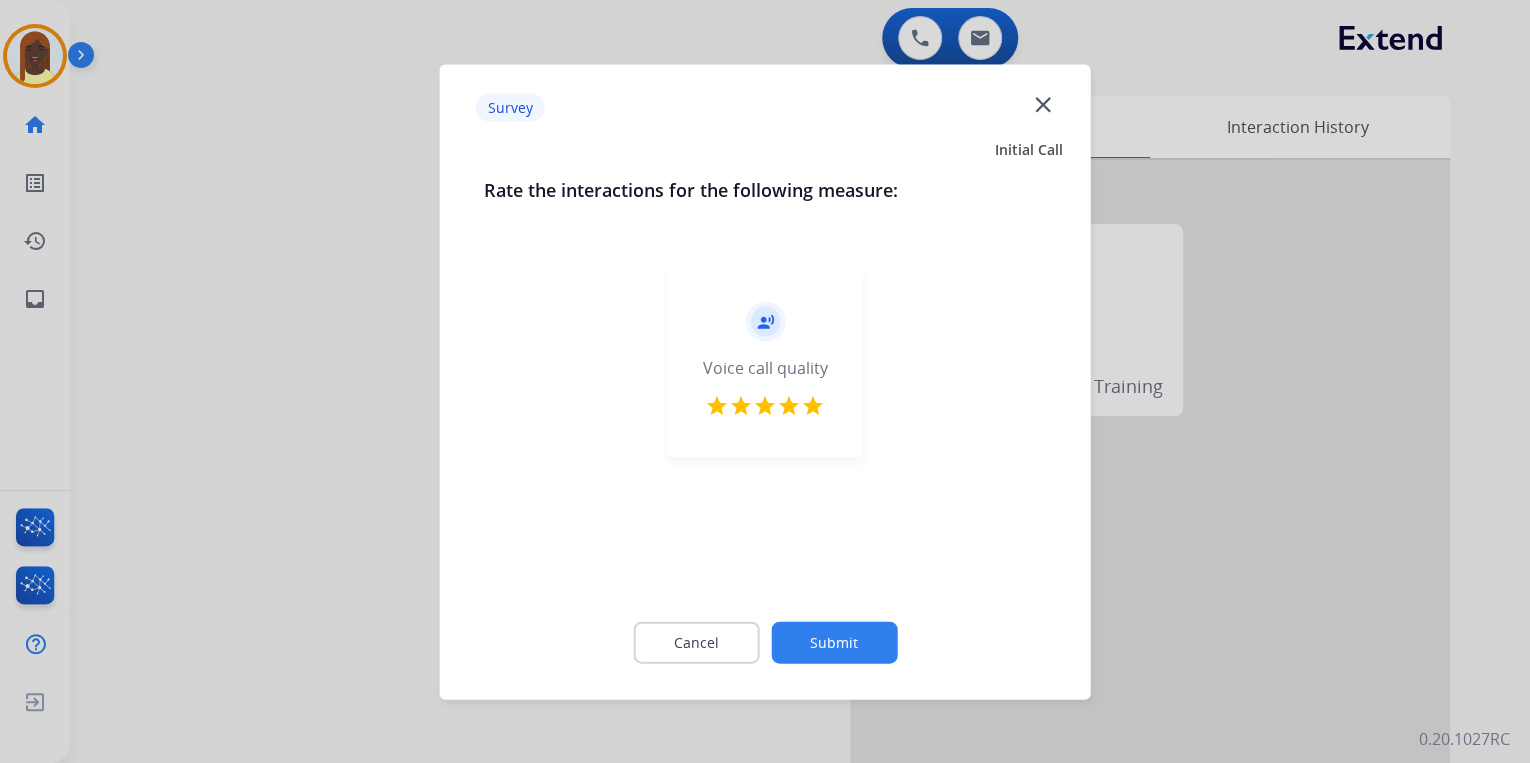 click on "Submit" 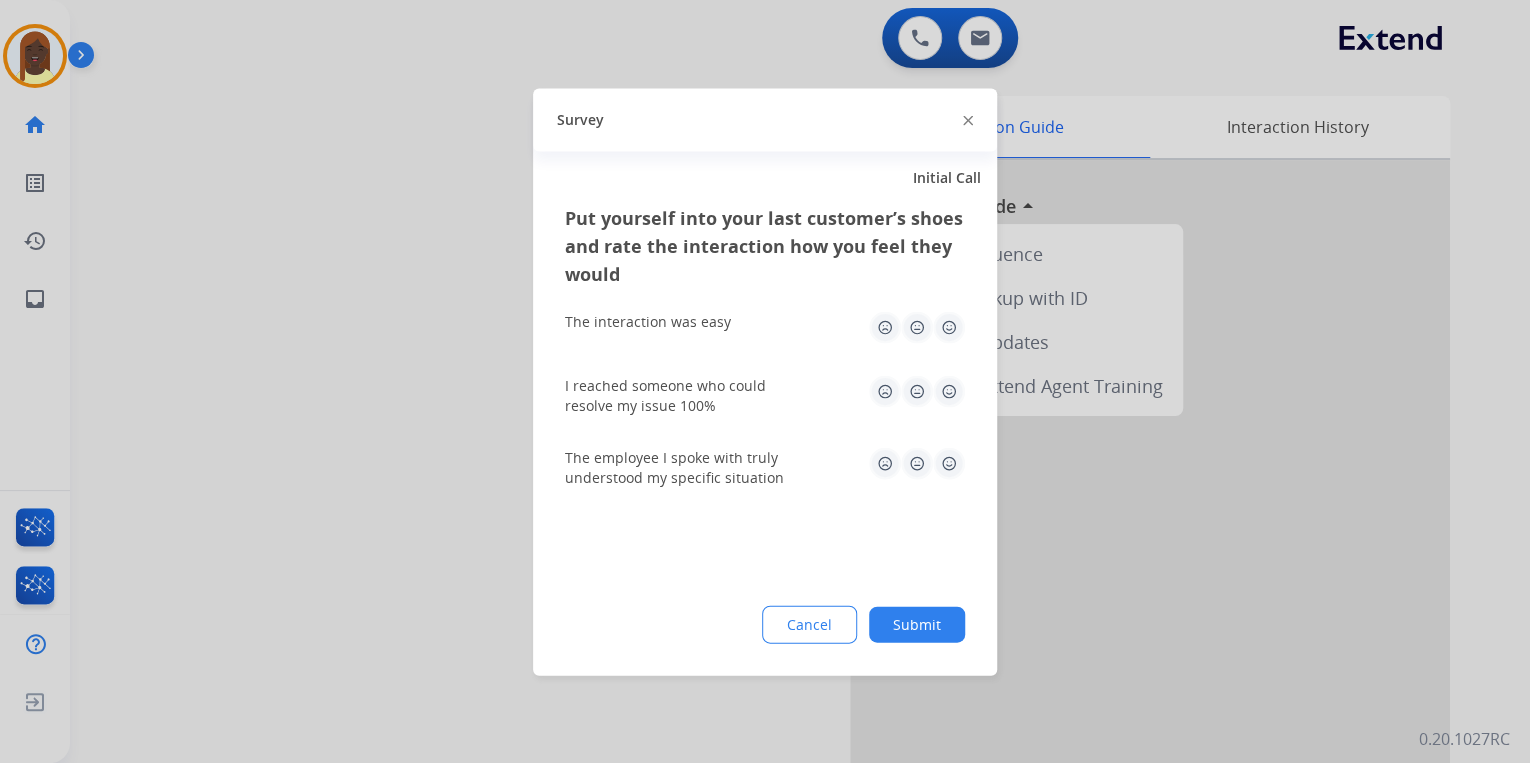 click 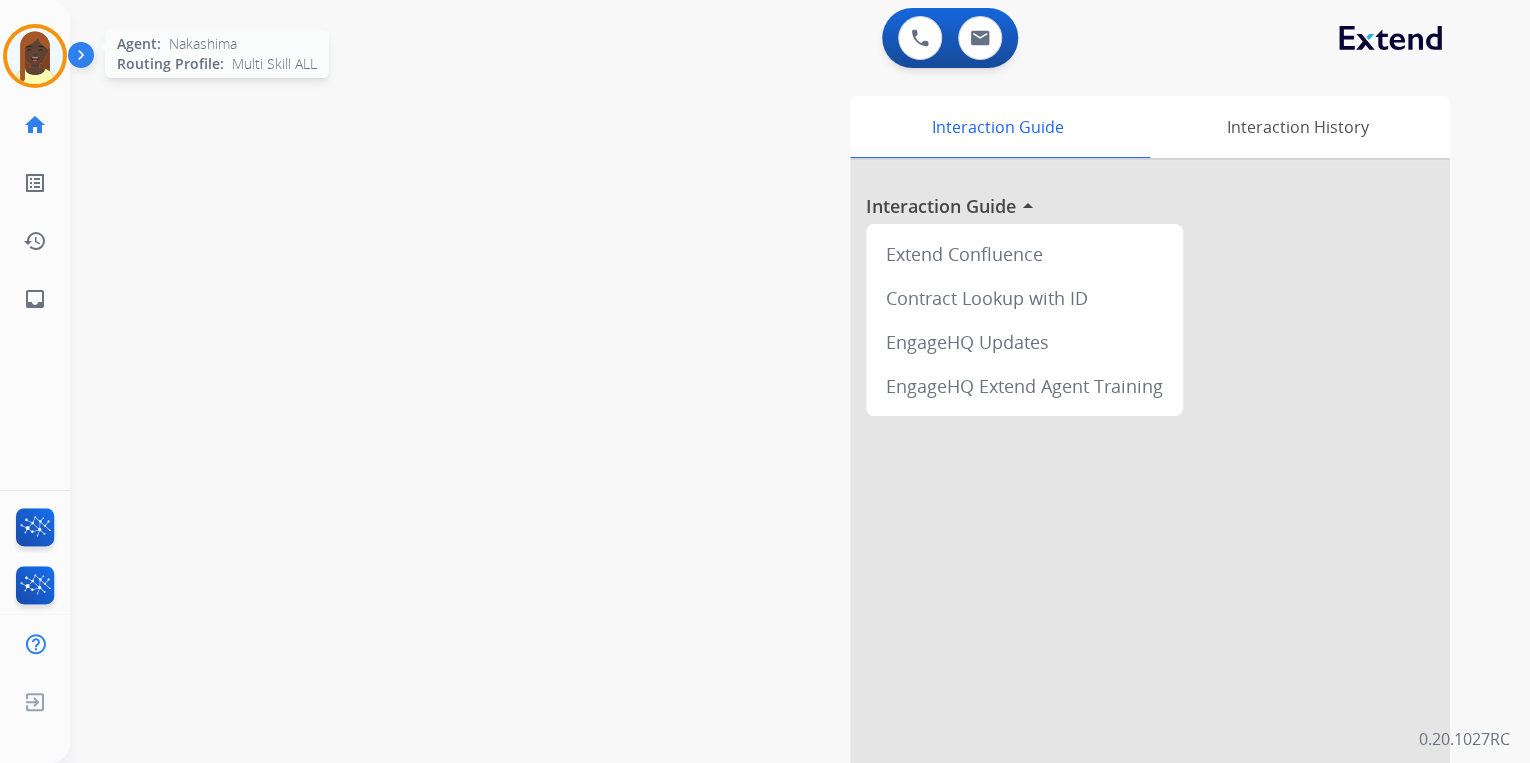 click at bounding box center (35, 56) 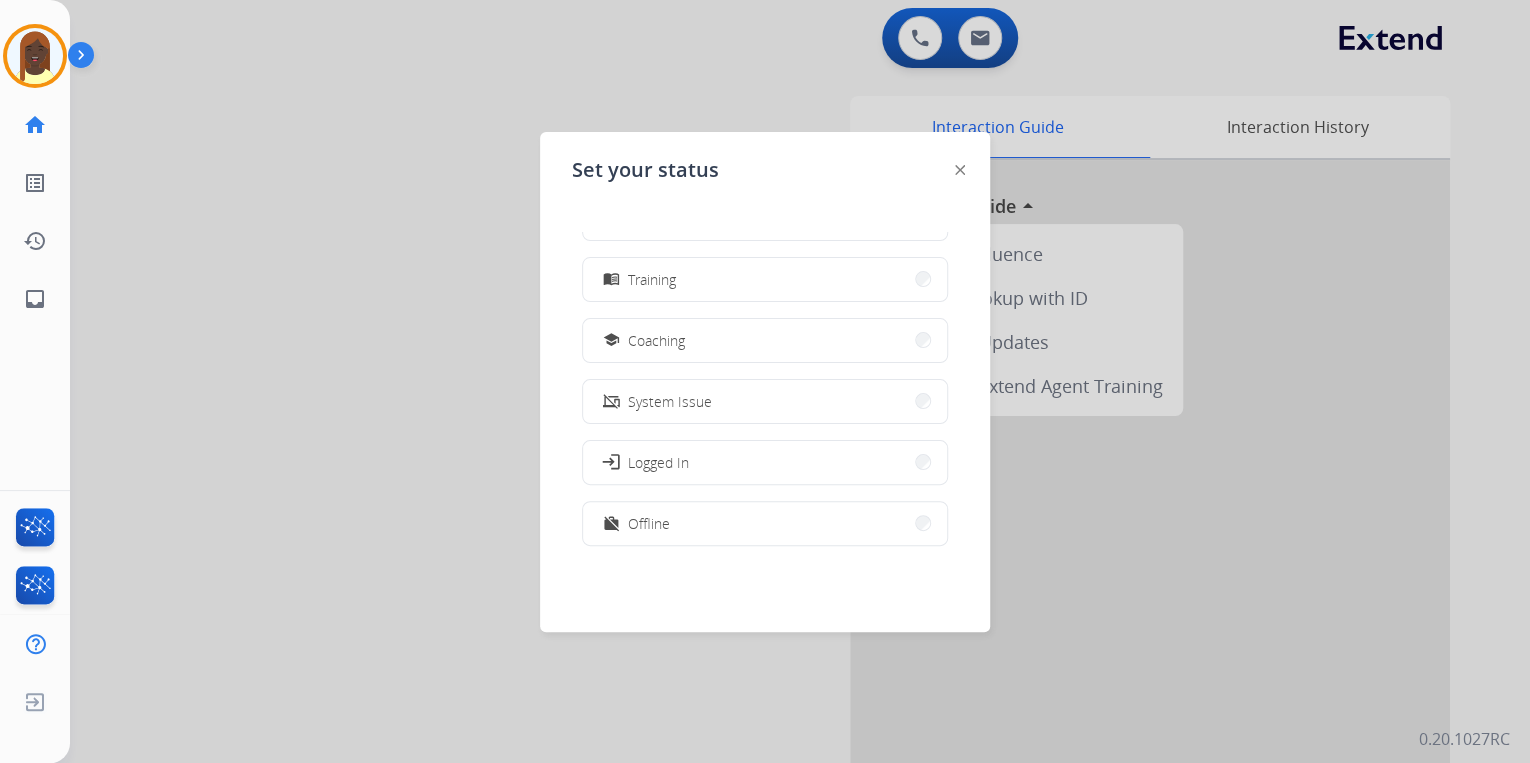 scroll, scrollTop: 376, scrollLeft: 0, axis: vertical 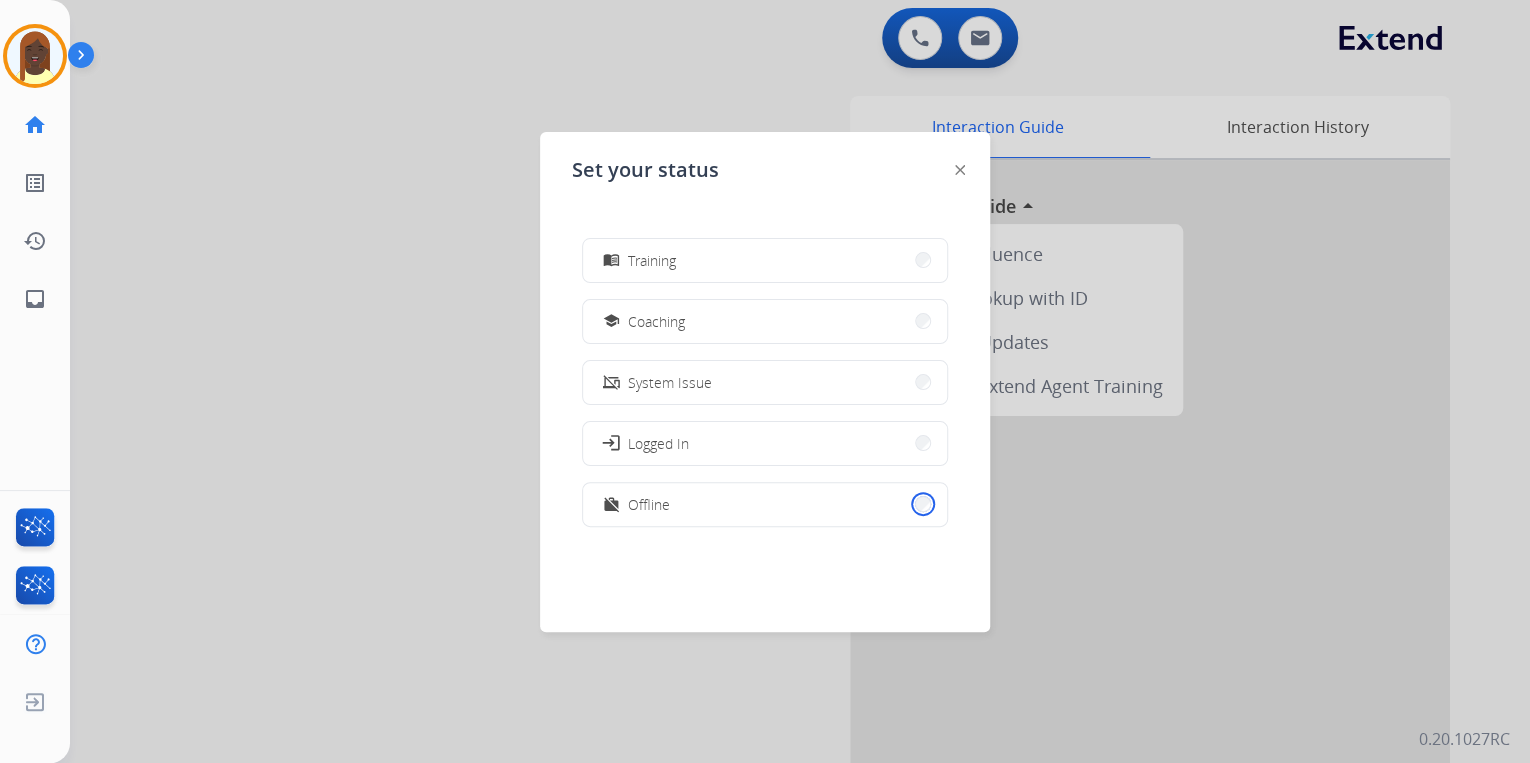 click on "work_off Offline" at bounding box center (765, 504) 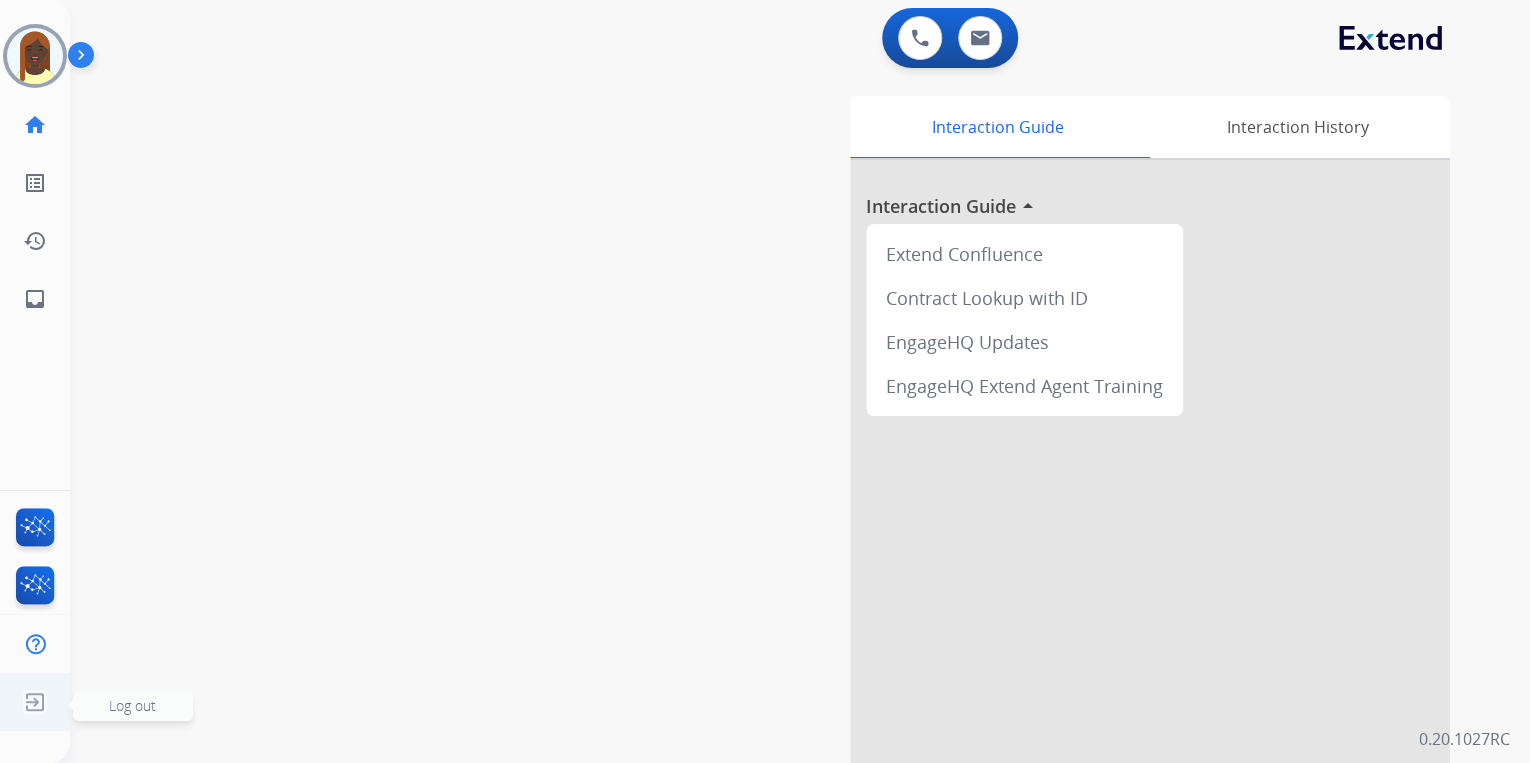 click 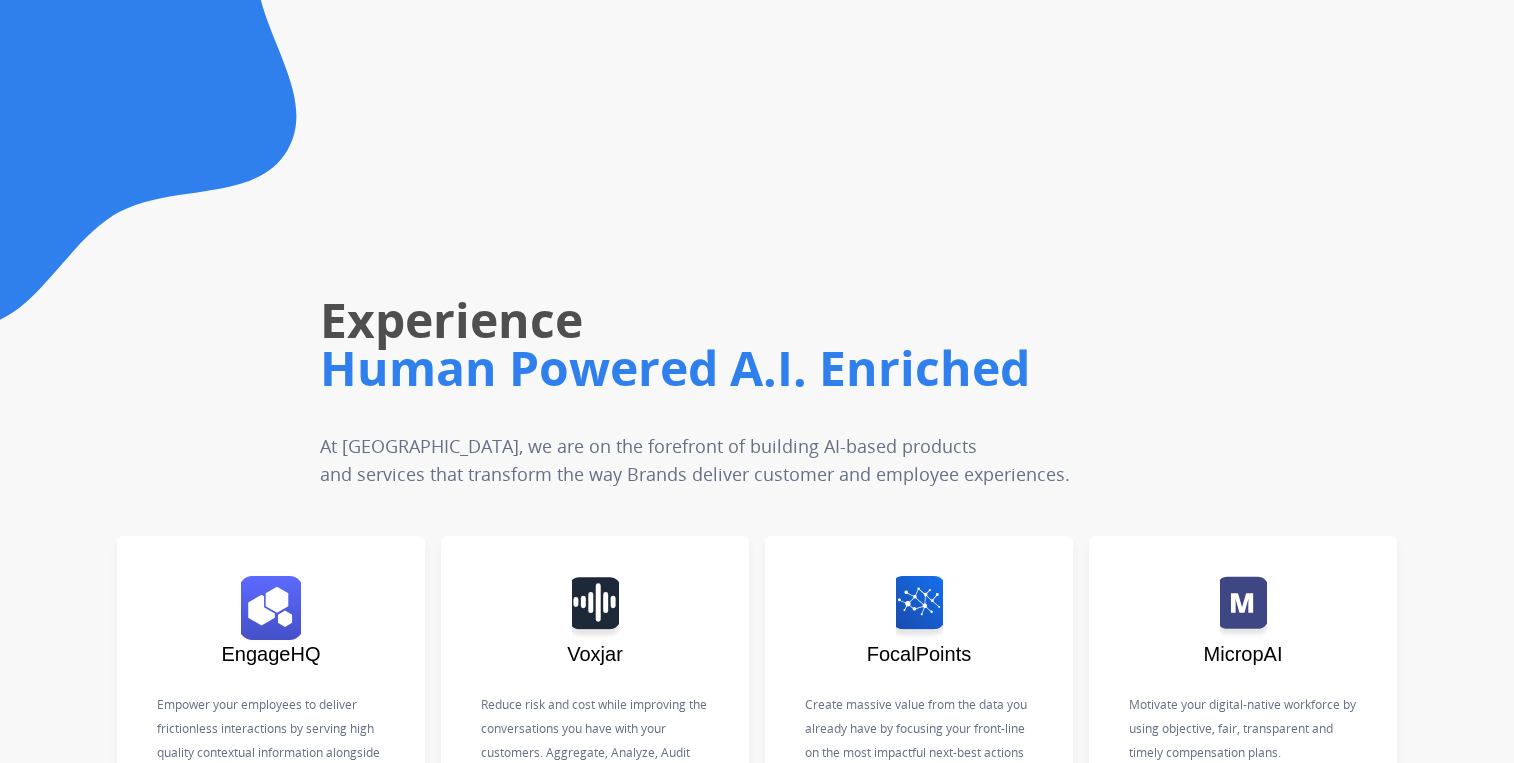 scroll, scrollTop: 0, scrollLeft: 0, axis: both 